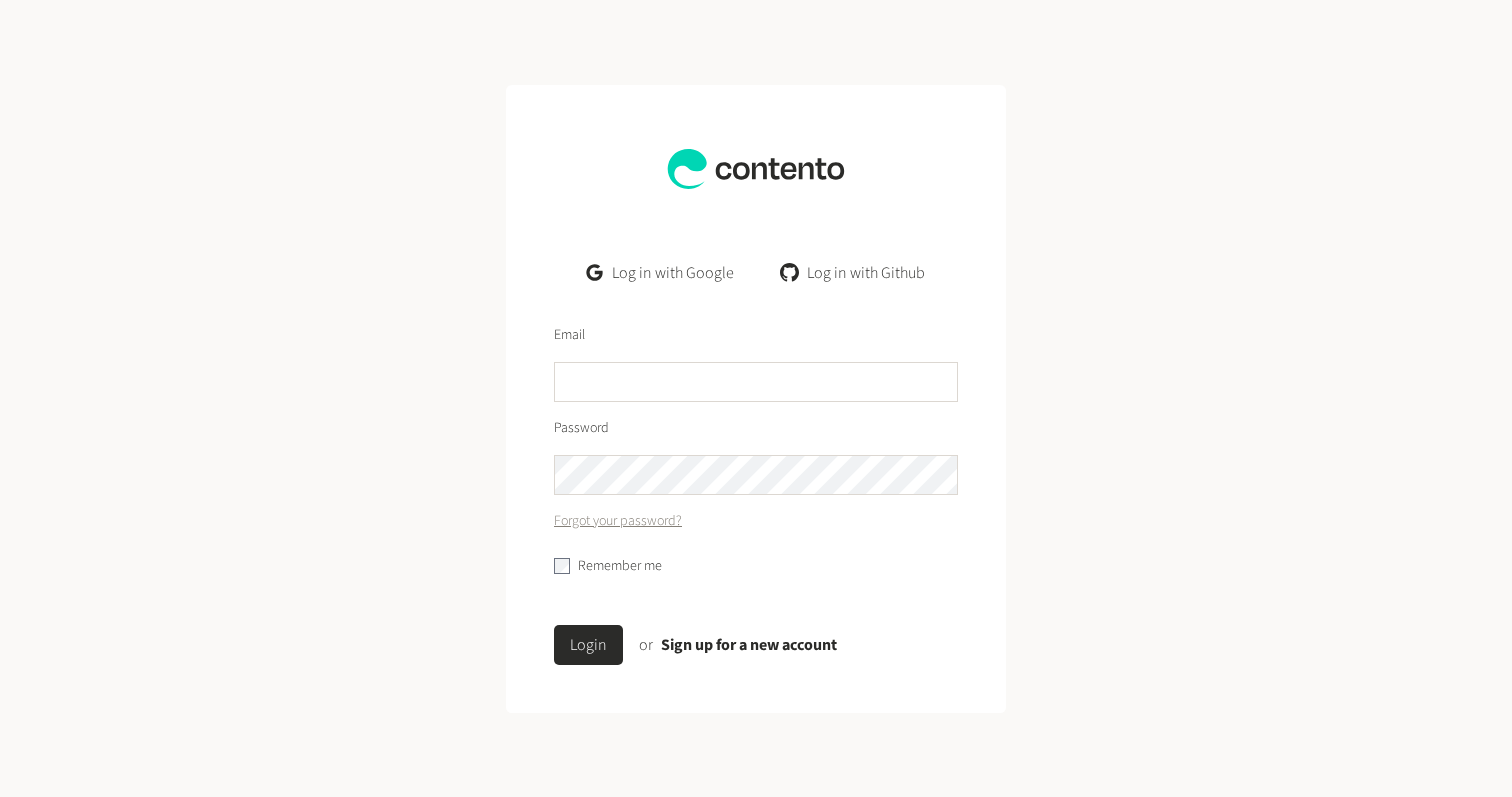 scroll, scrollTop: 0, scrollLeft: 0, axis: both 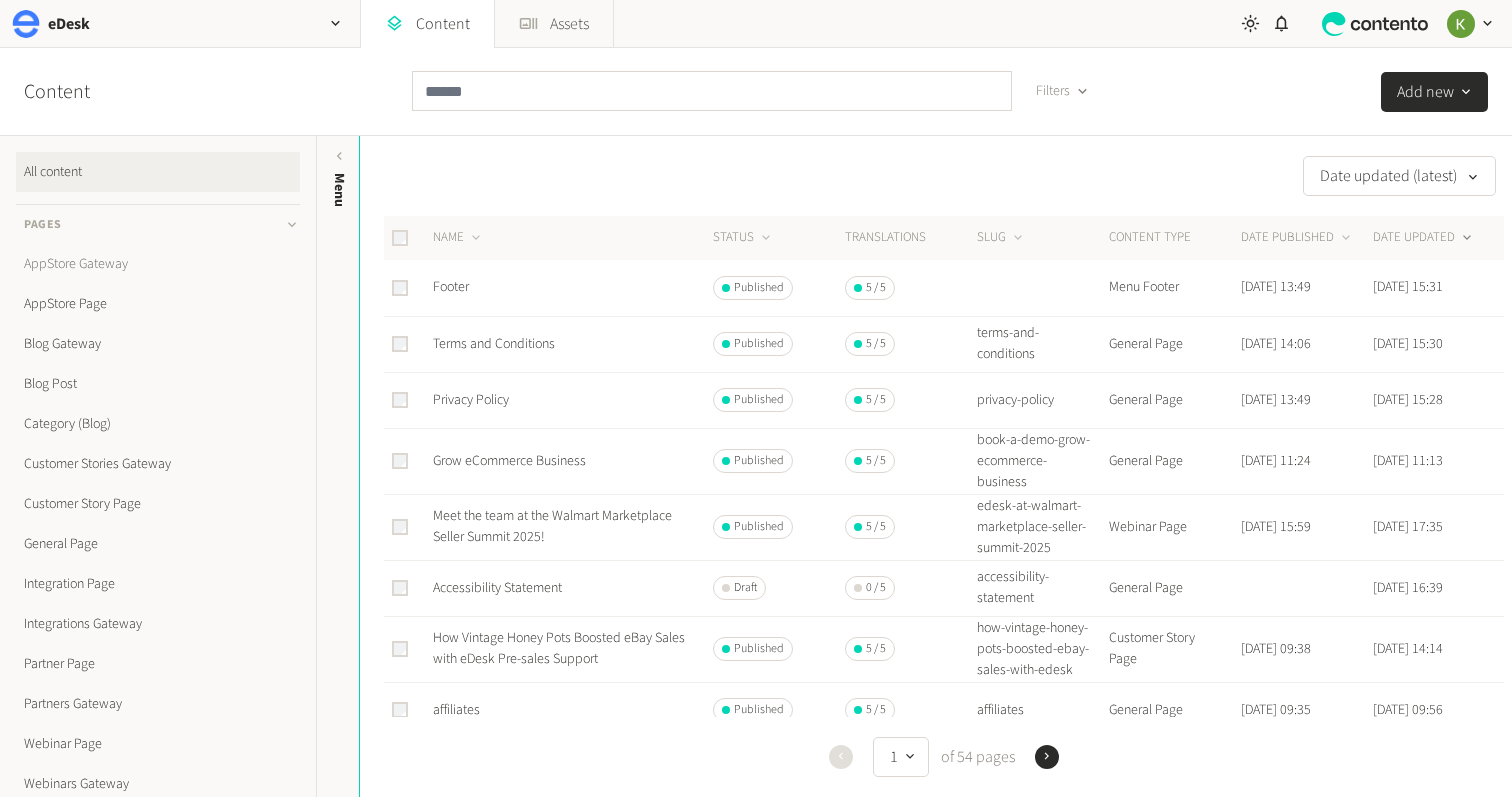 click on "AppStore Gateway" 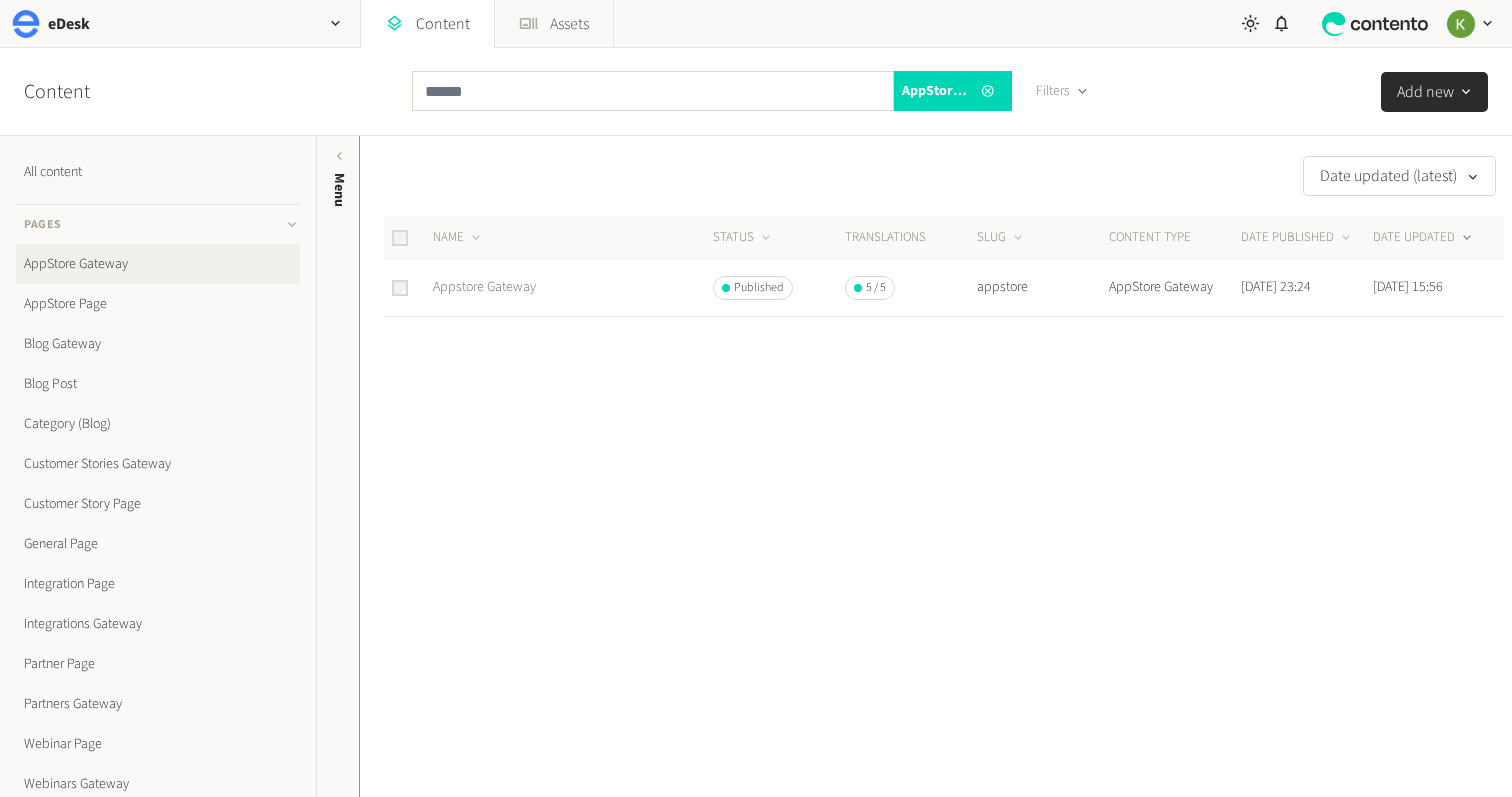 click on "Appstore Gateway" 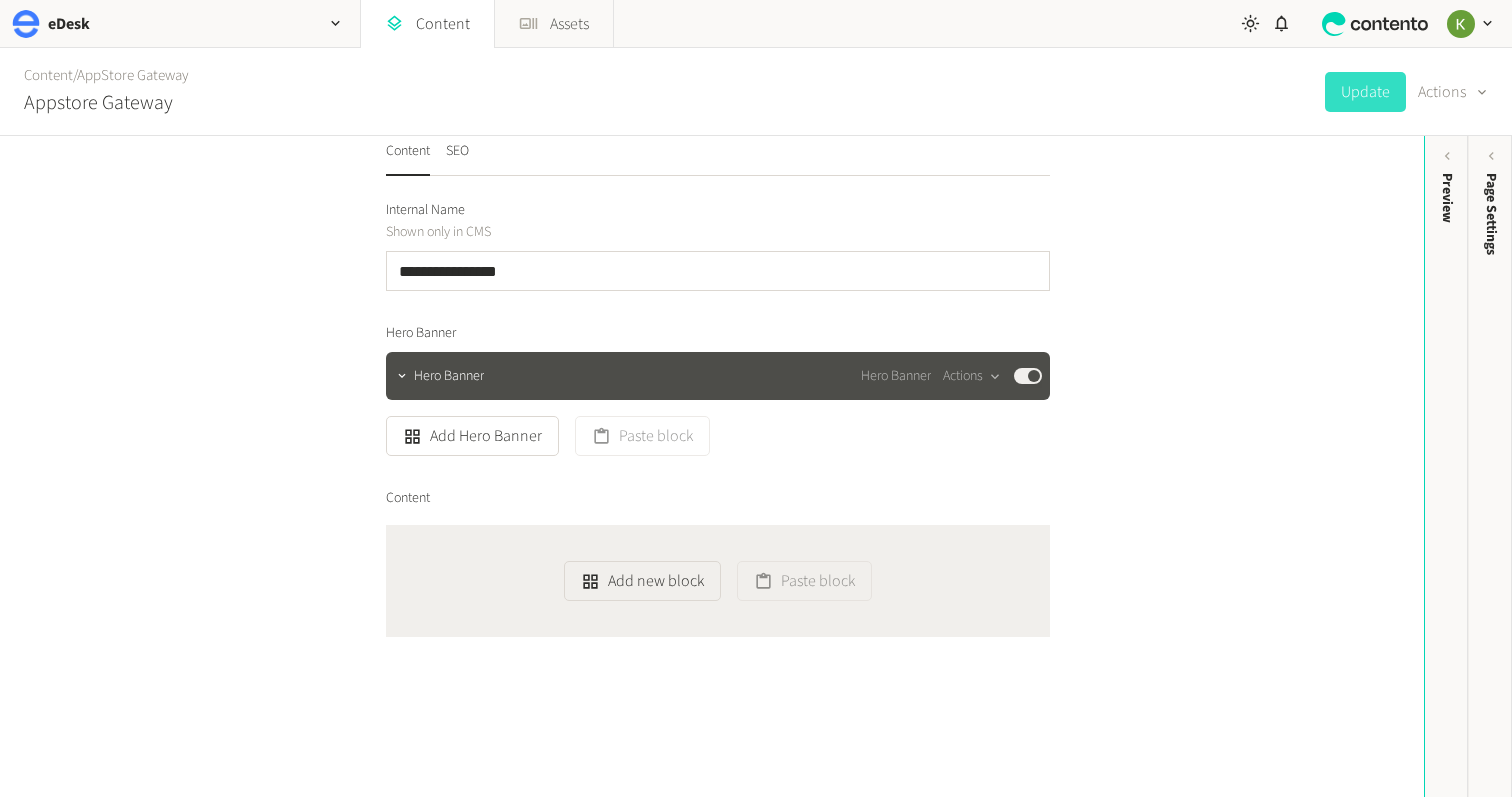 scroll, scrollTop: 0, scrollLeft: 0, axis: both 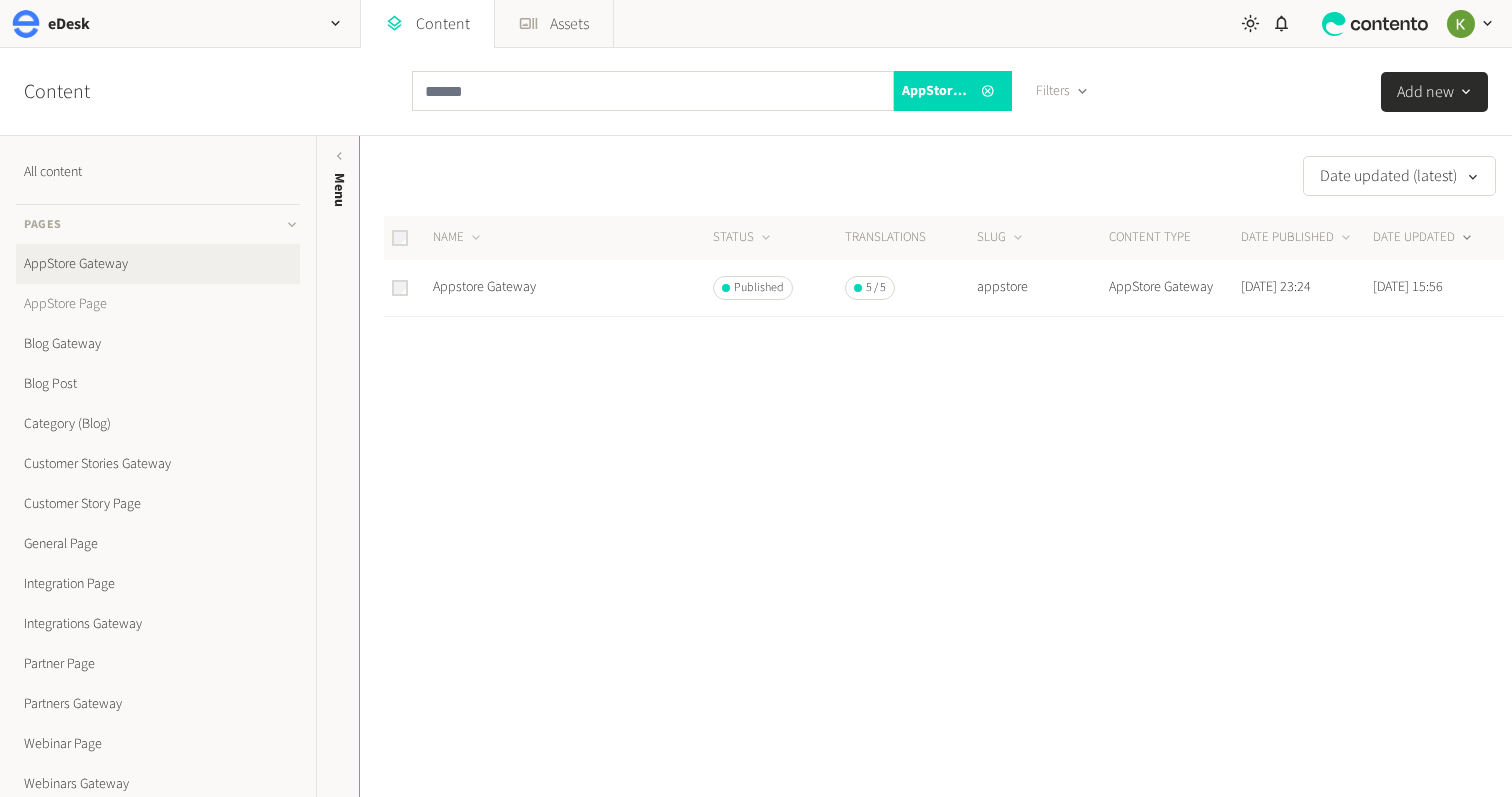 click on "AppStore Page" 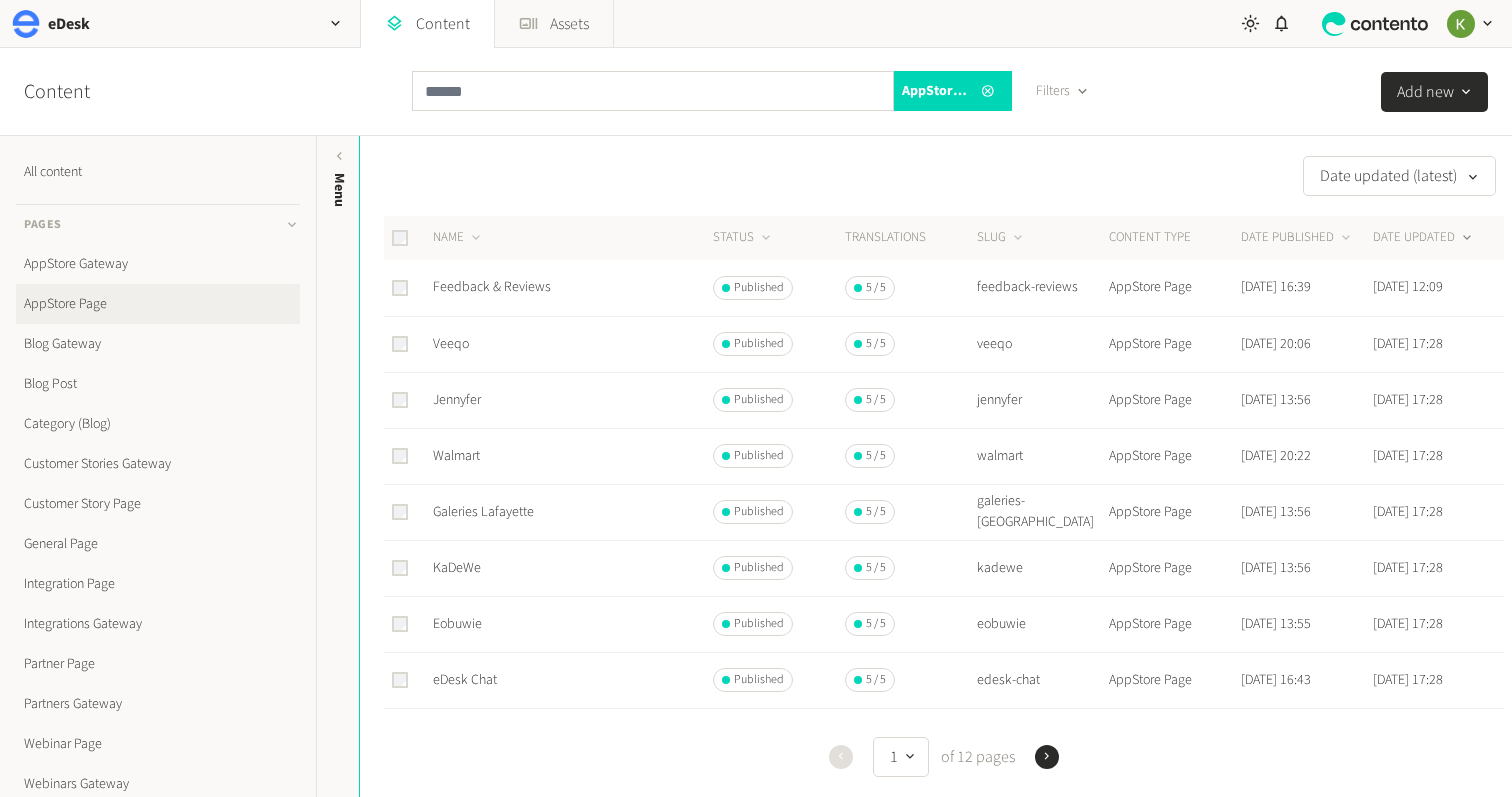 click on "Content AppStore Page Filters  Add new" 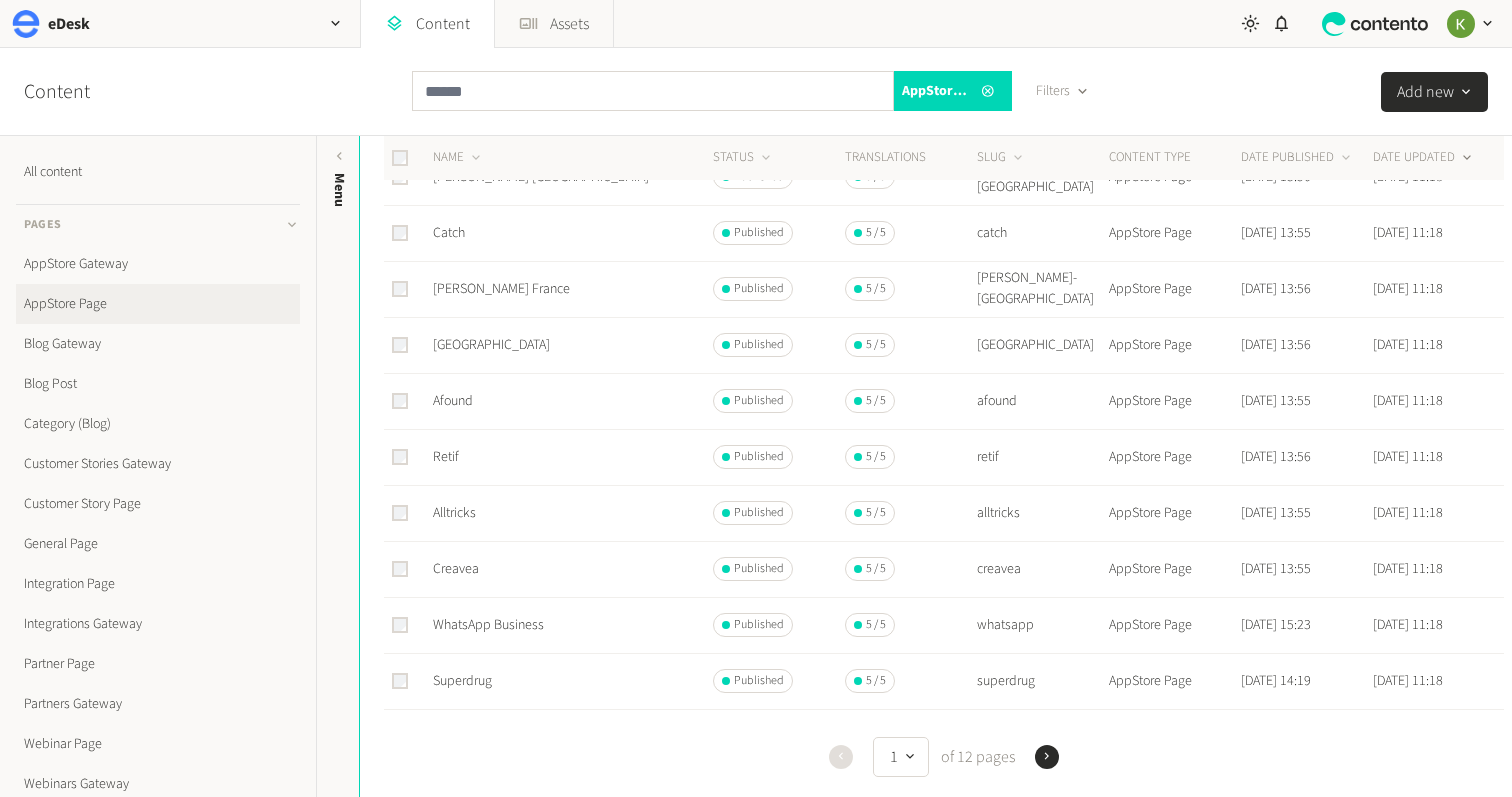 scroll, scrollTop: 811, scrollLeft: 0, axis: vertical 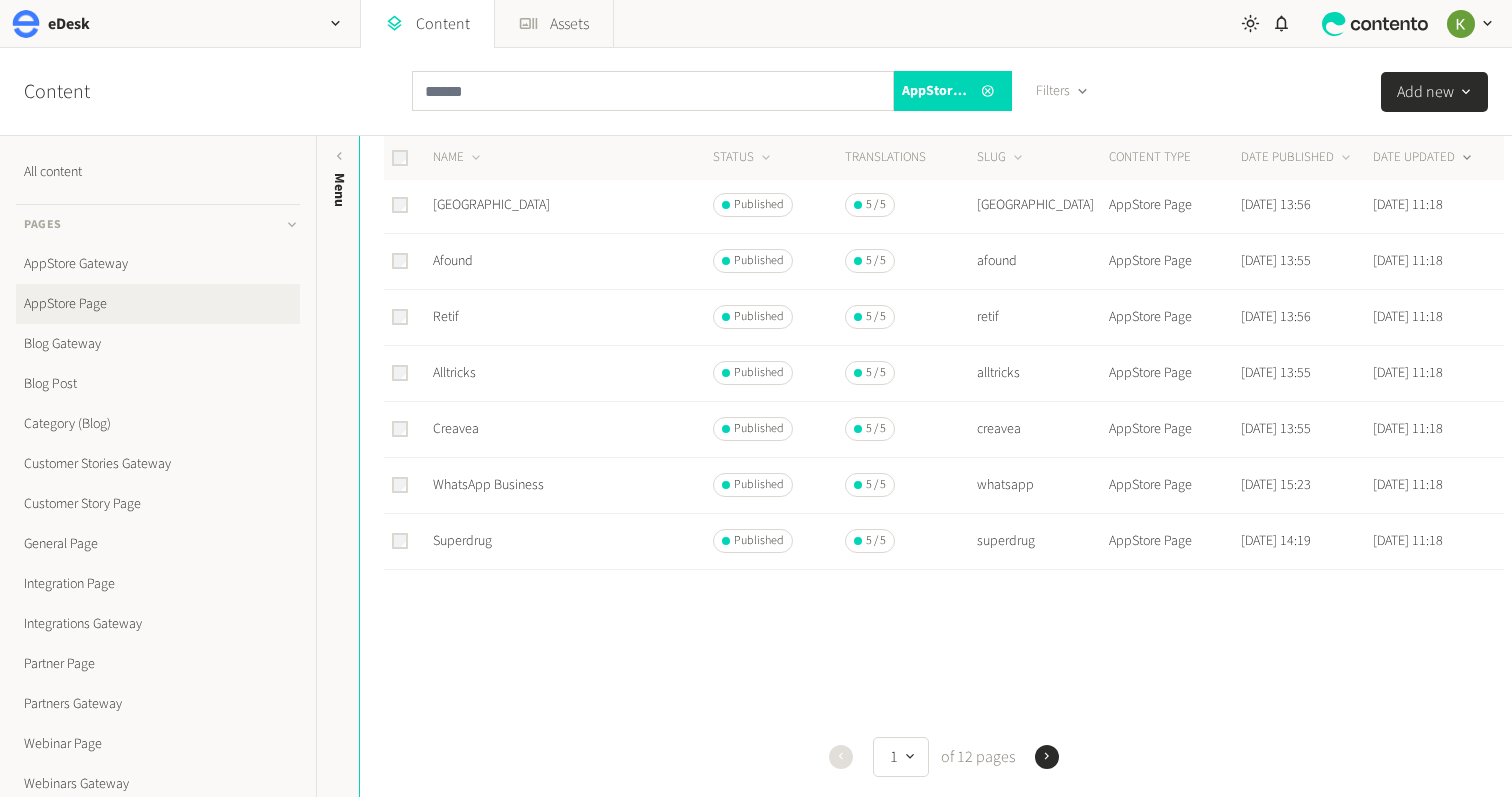 click on "Previous 1   of 12 pages  Next" 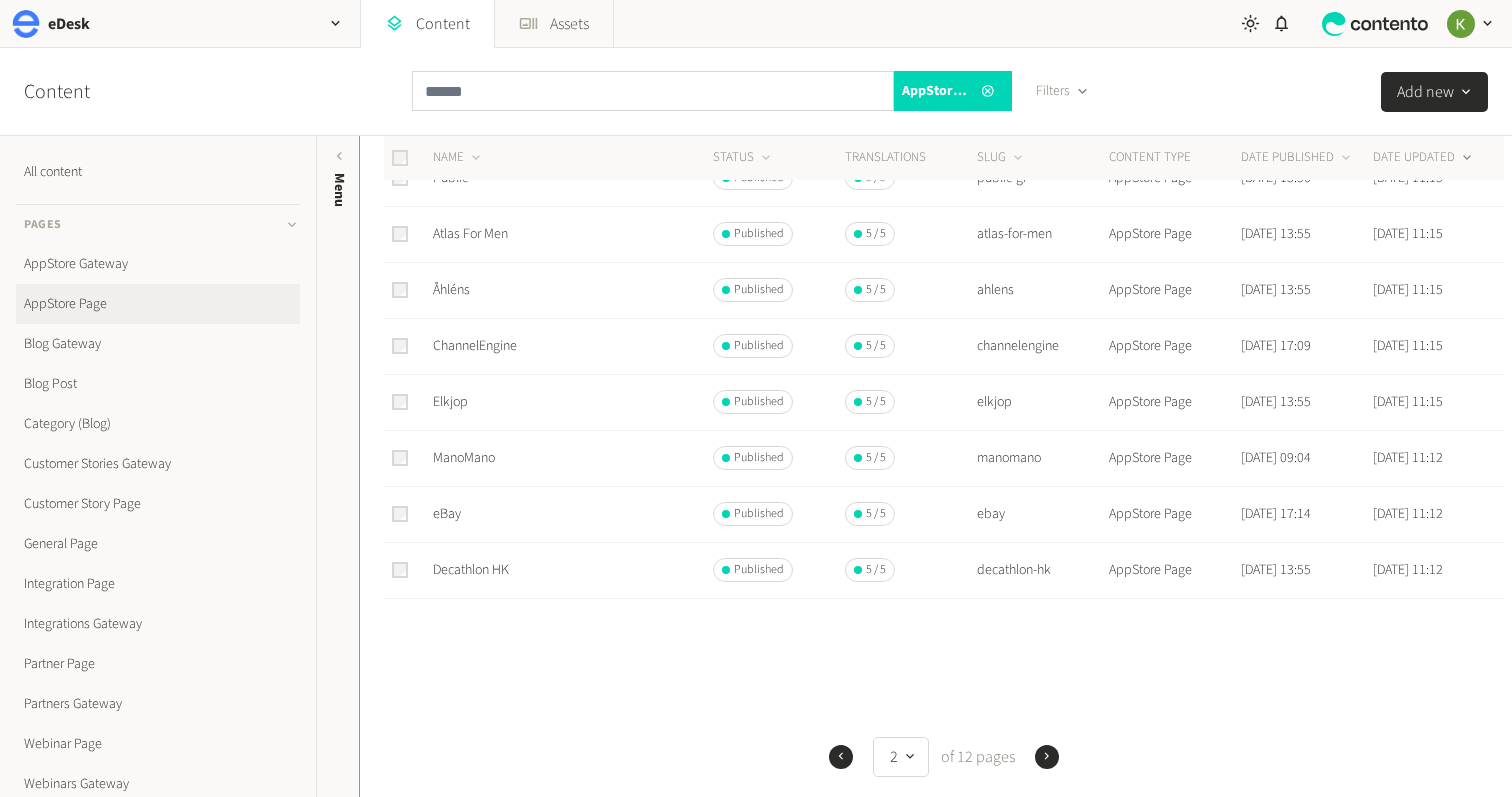 scroll, scrollTop: 811, scrollLeft: 0, axis: vertical 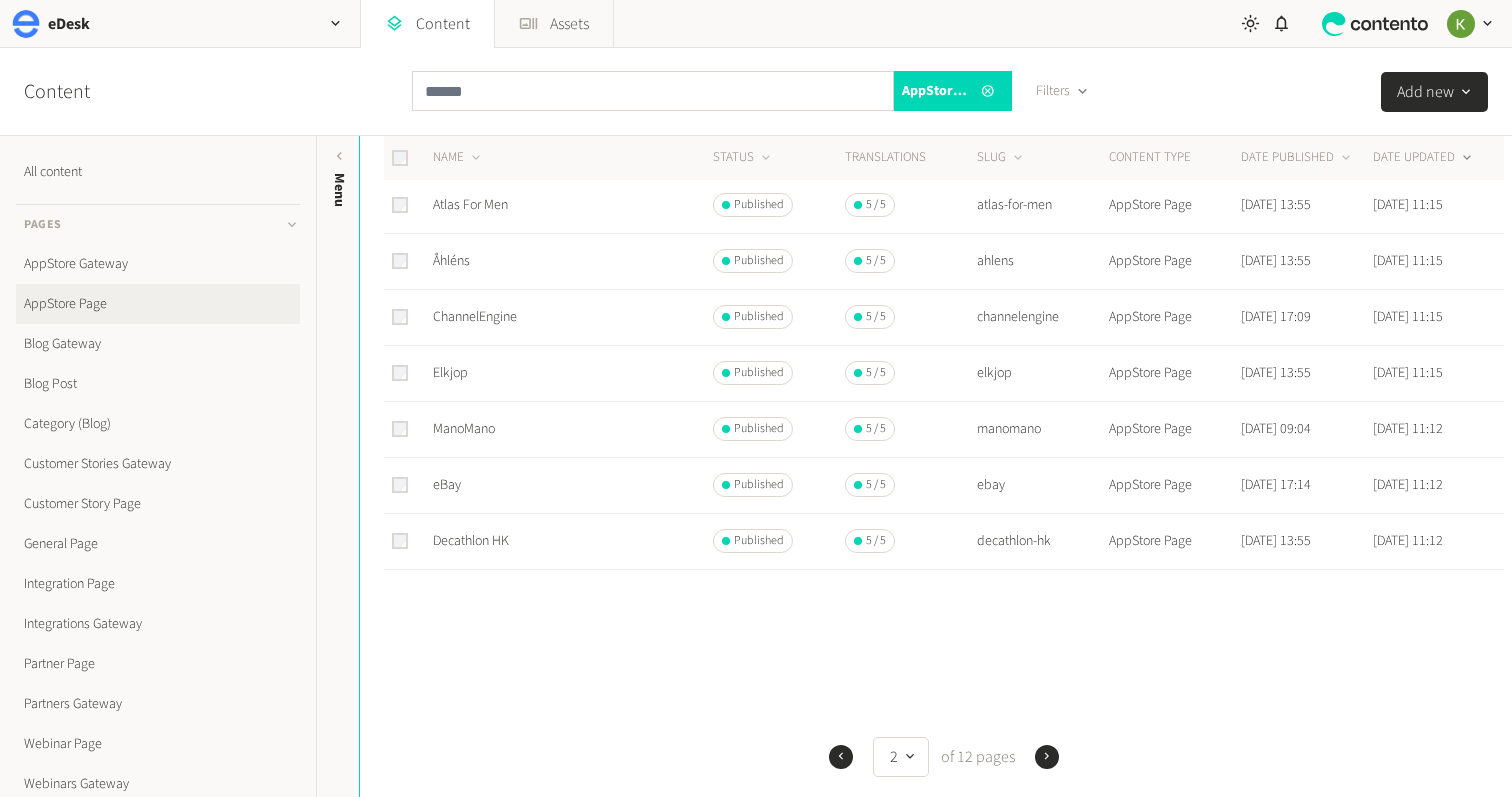 click 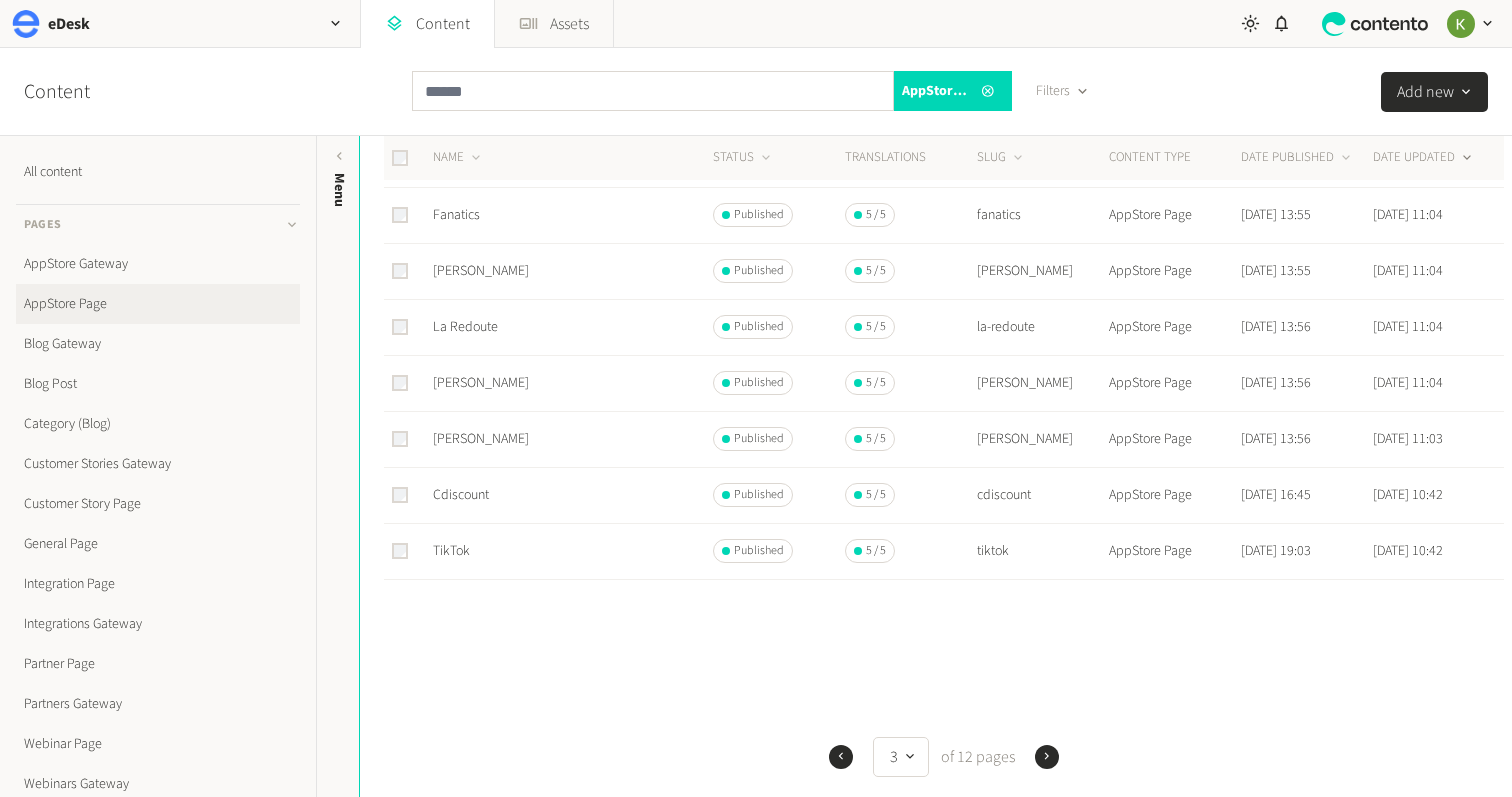 scroll, scrollTop: 811, scrollLeft: 0, axis: vertical 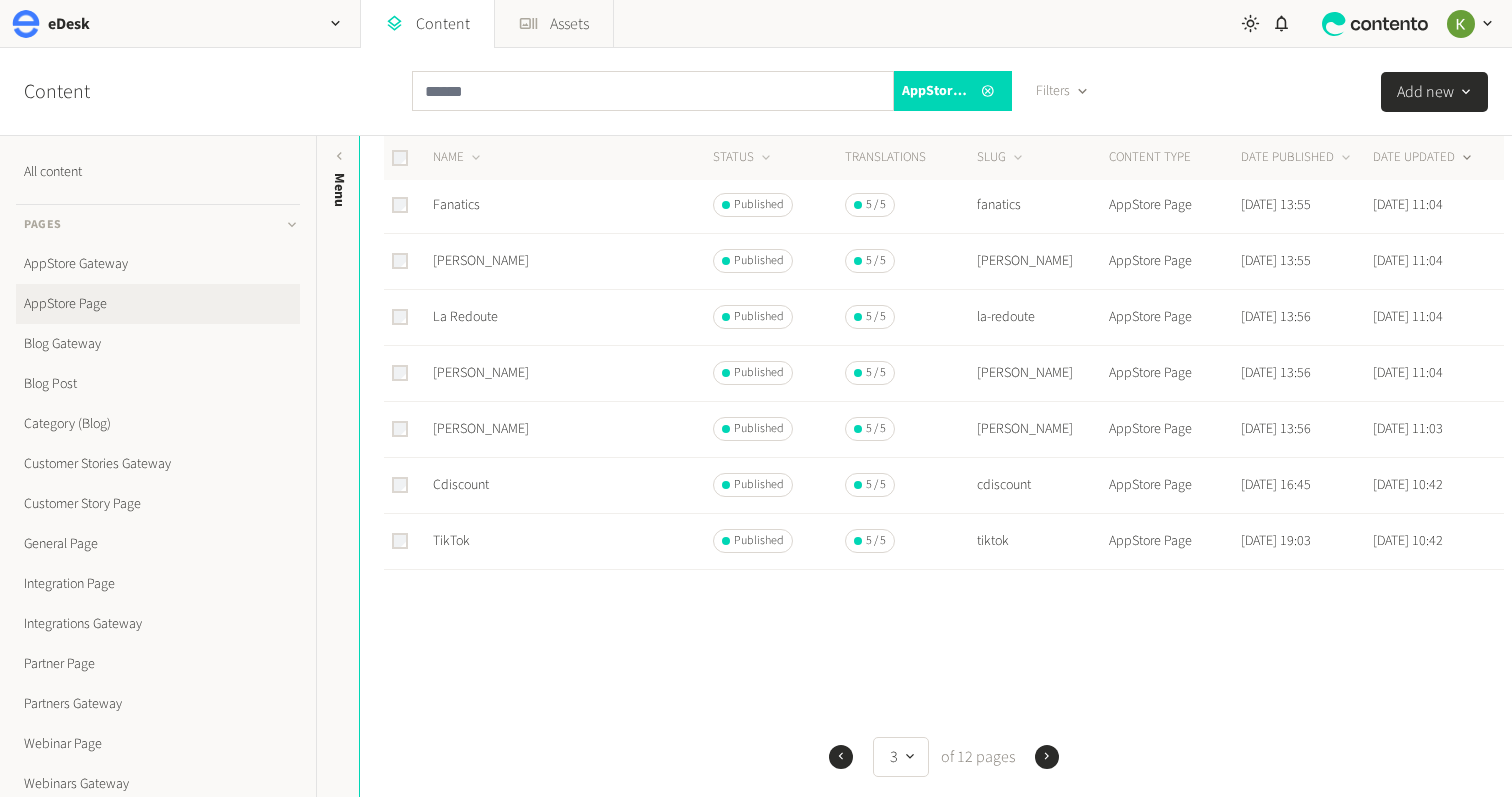 click 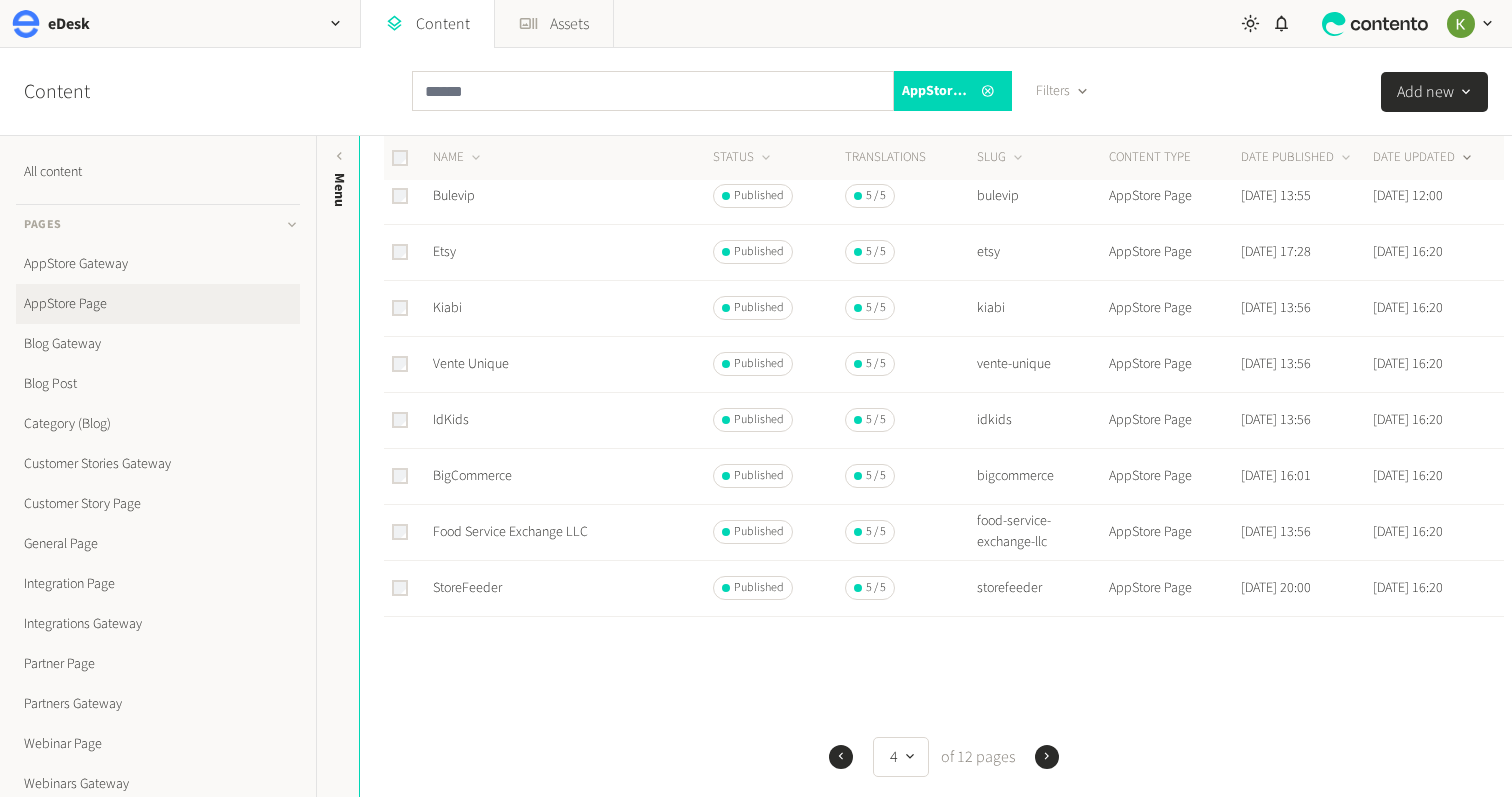 scroll, scrollTop: 811, scrollLeft: 0, axis: vertical 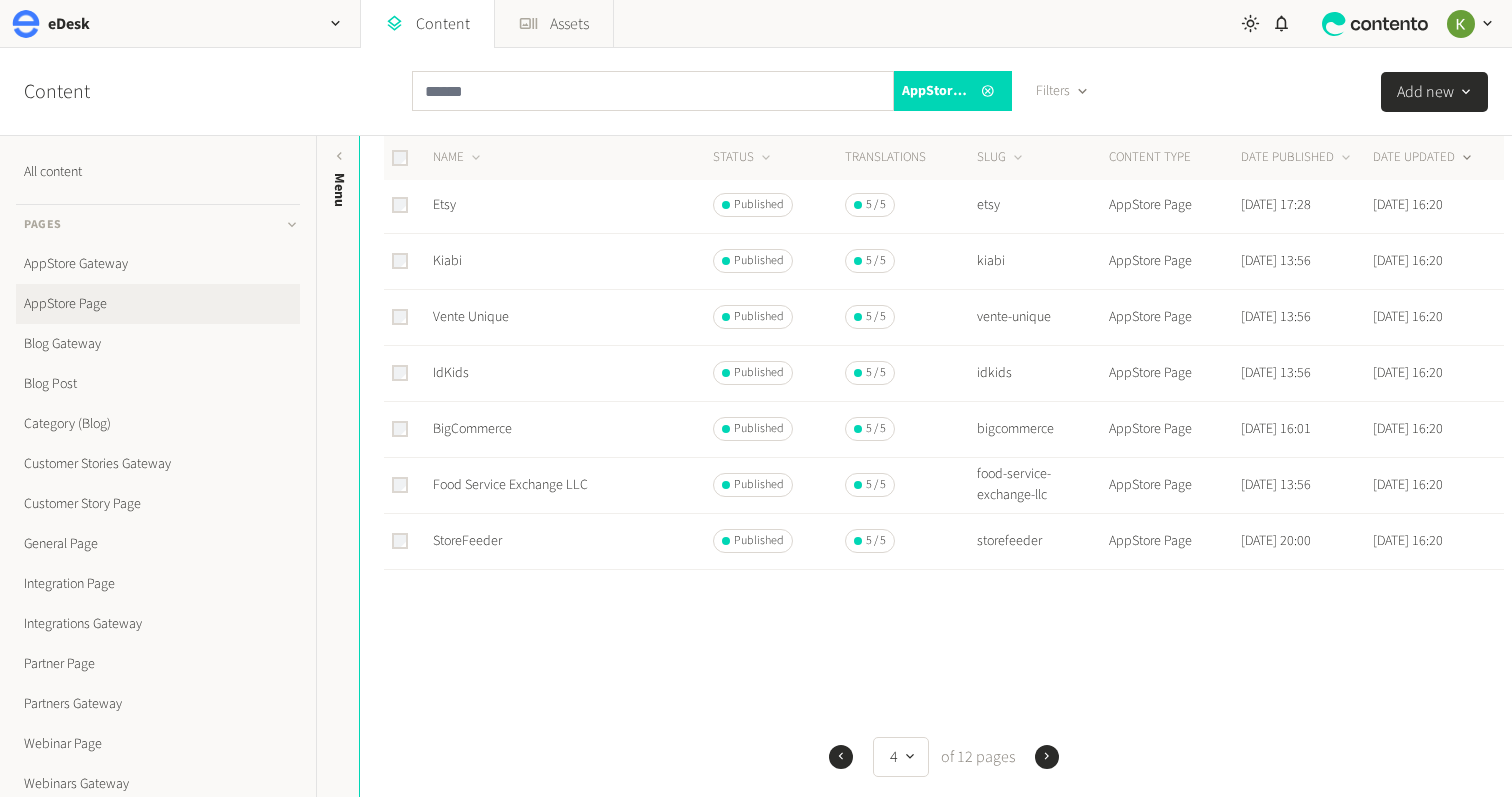 click 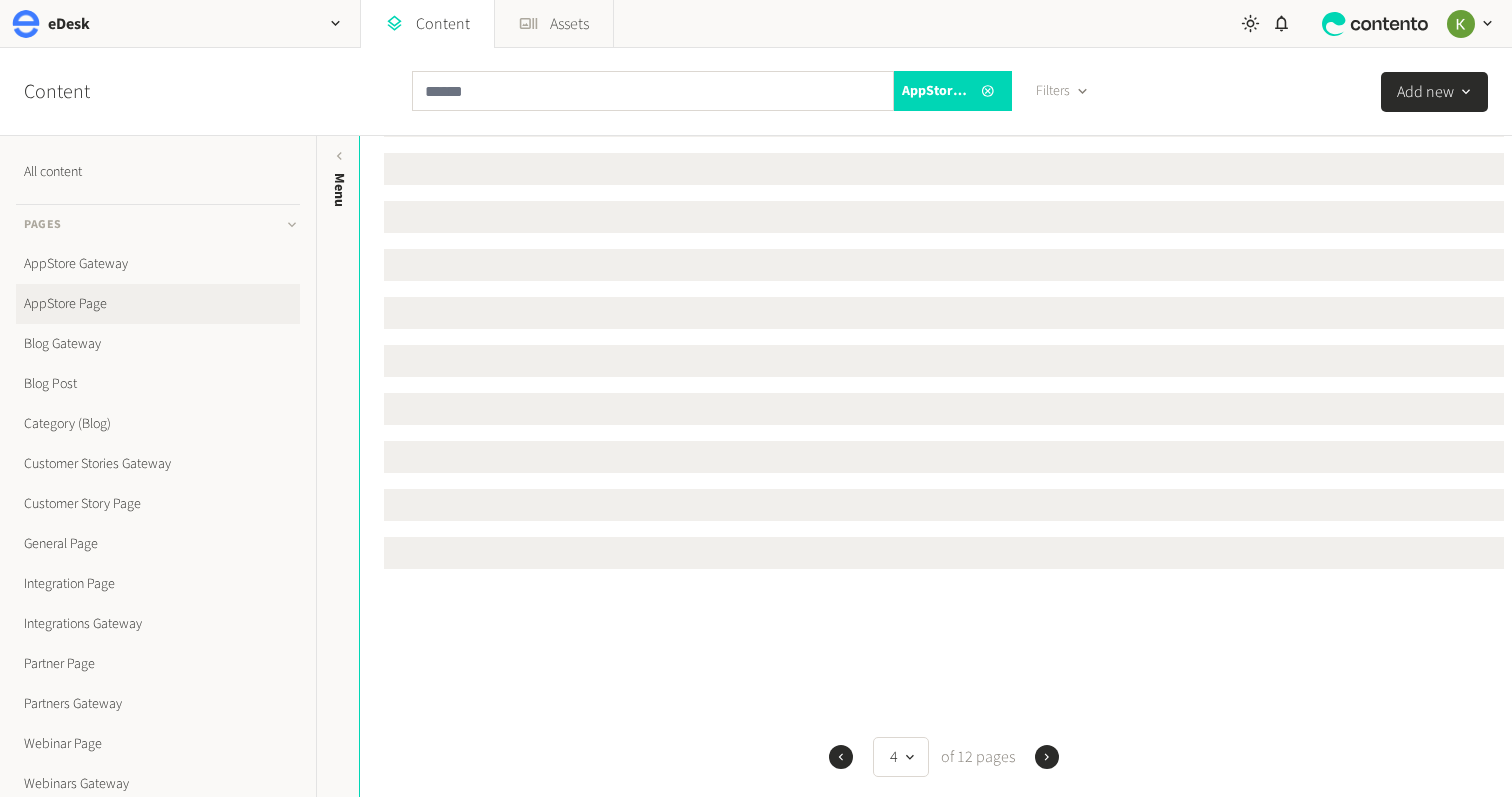 scroll, scrollTop: 0, scrollLeft: 0, axis: both 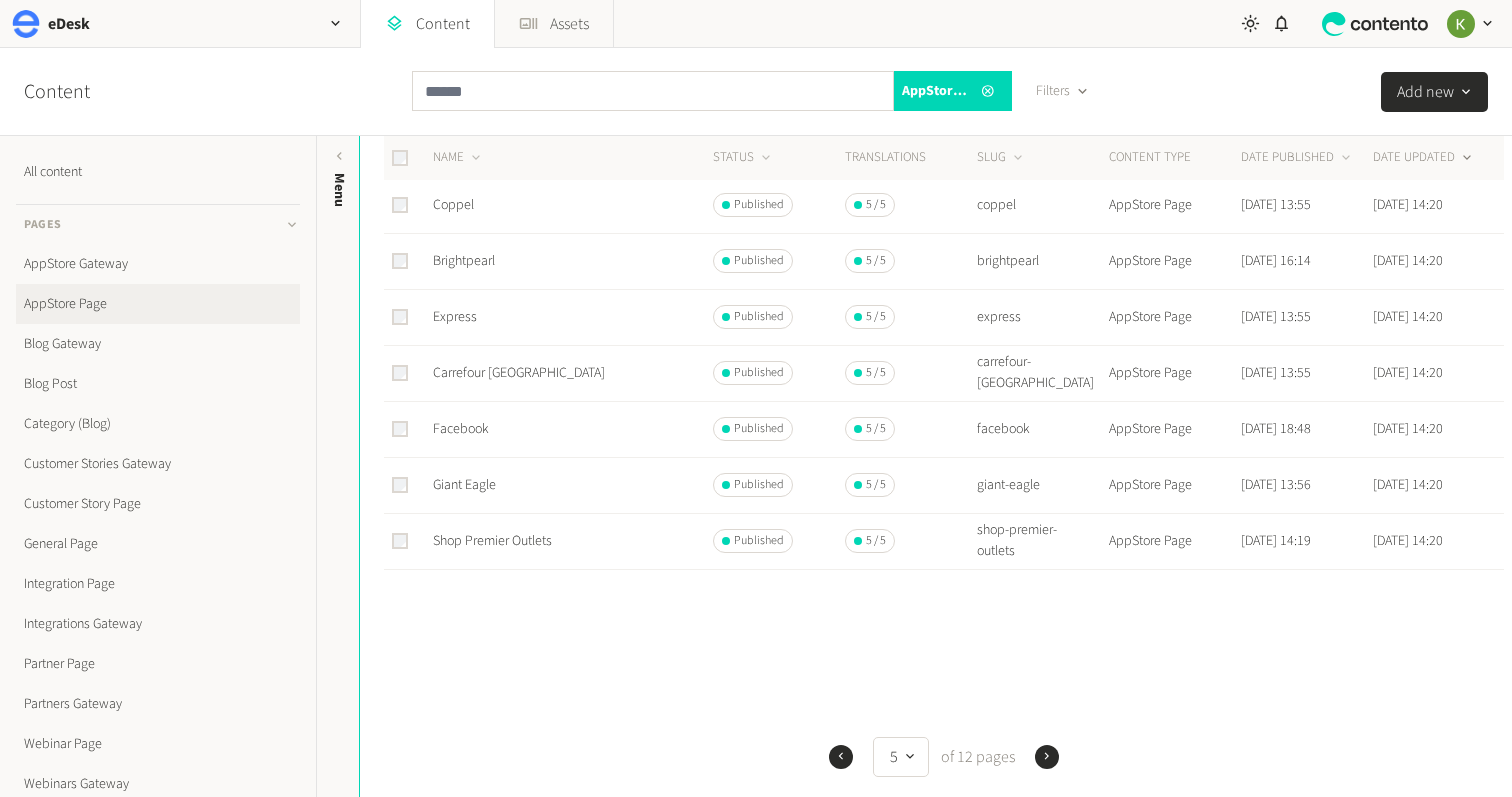 click 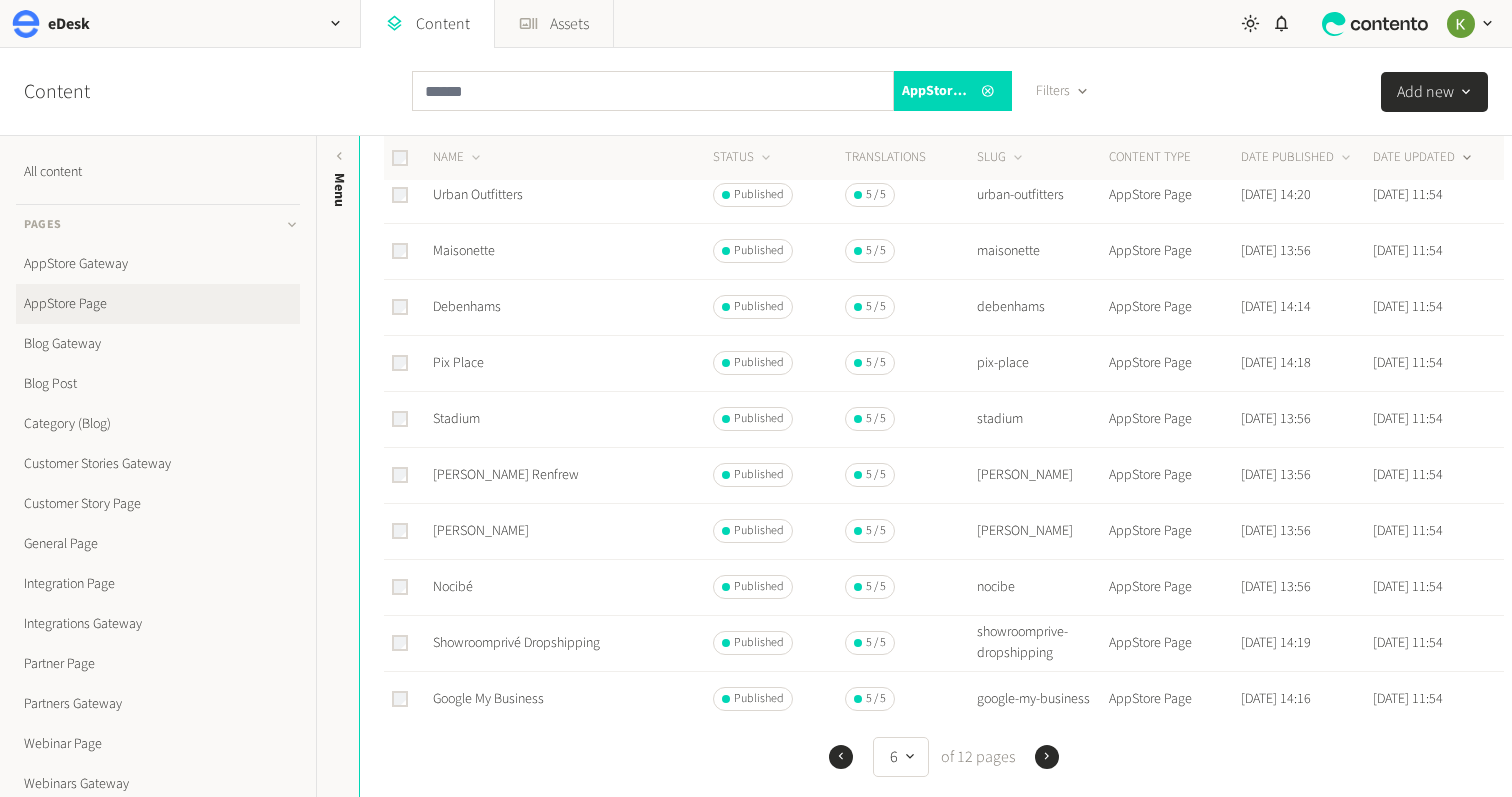 scroll, scrollTop: 461, scrollLeft: 0, axis: vertical 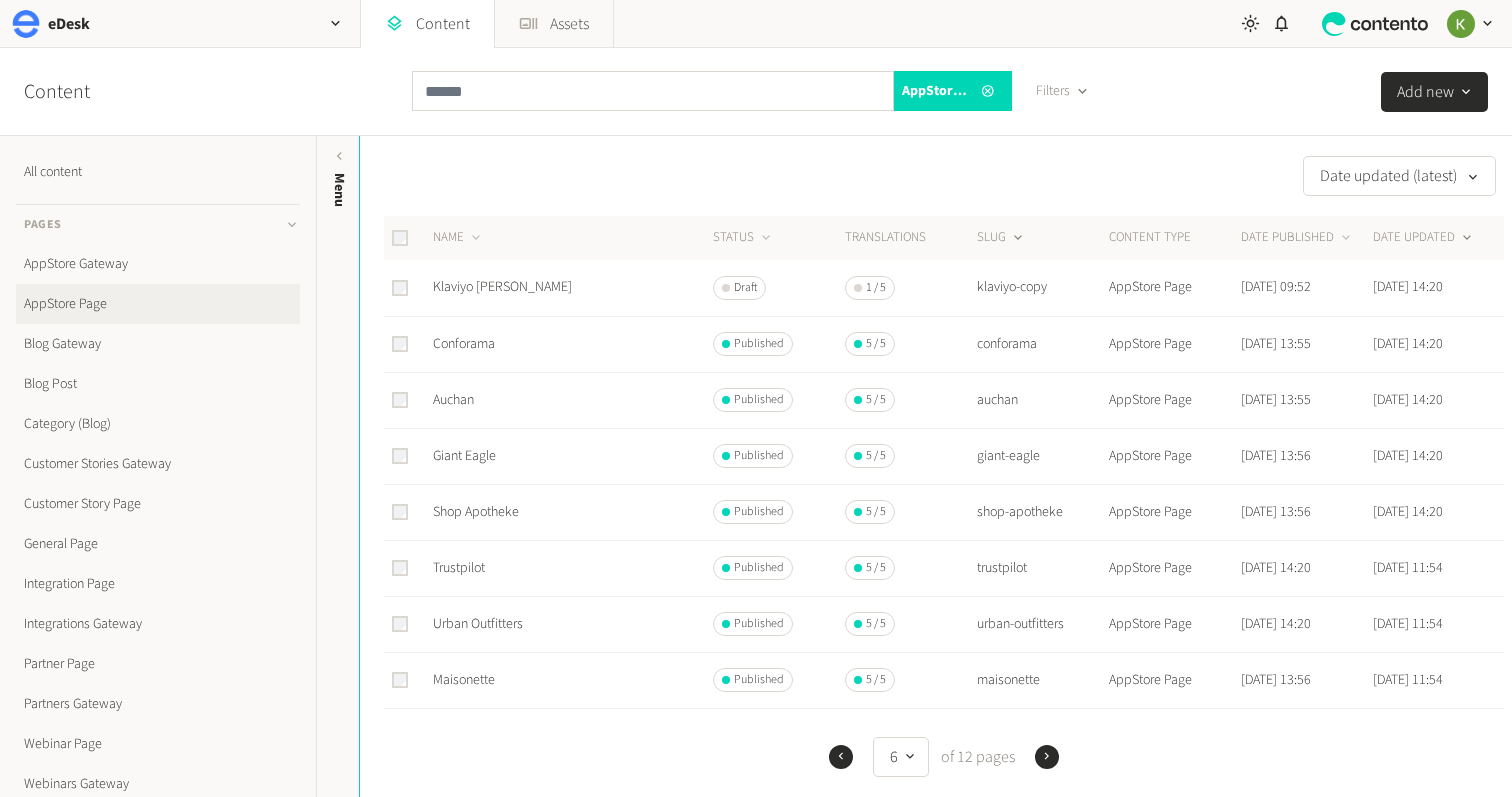 click 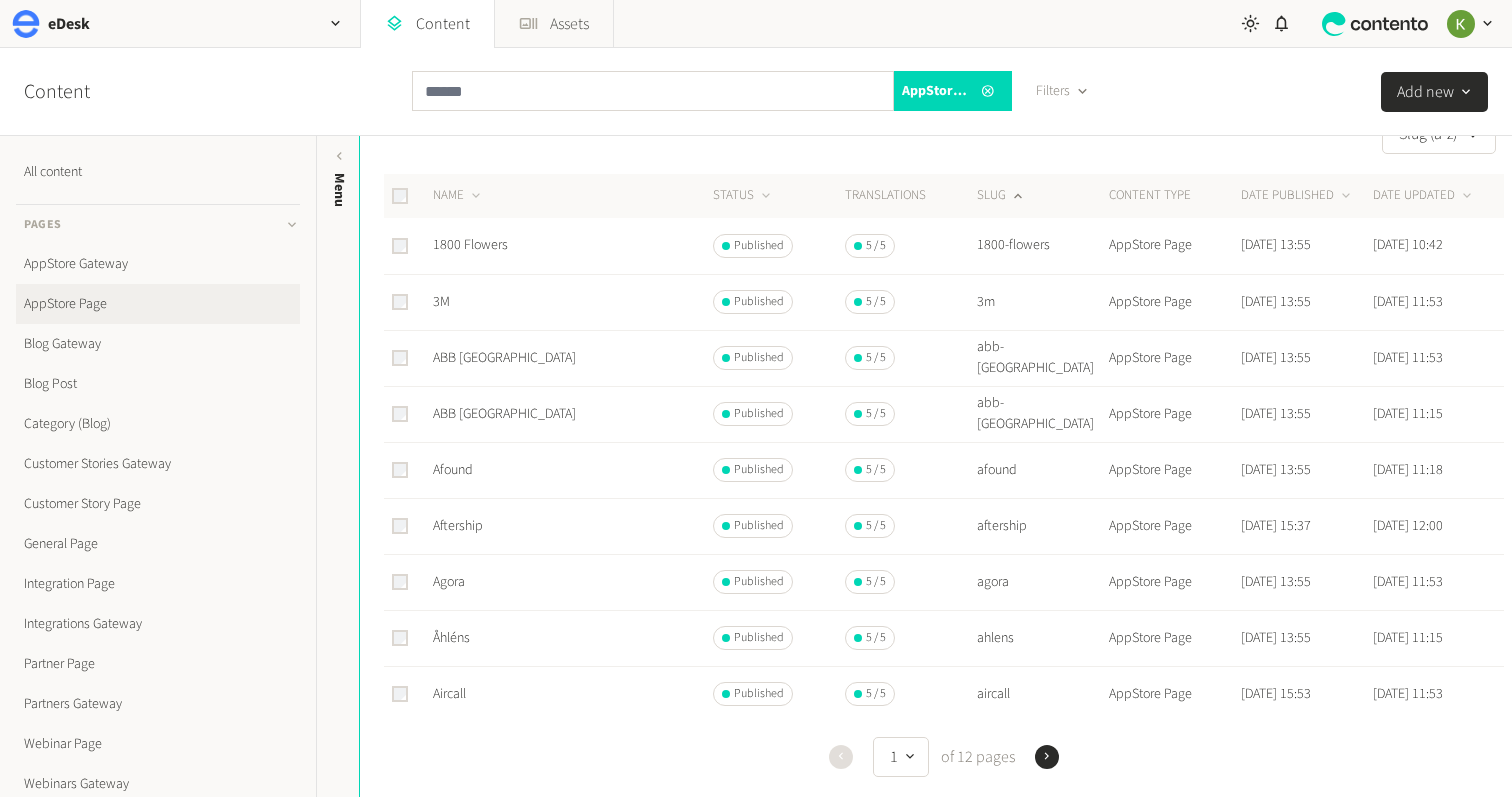 scroll, scrollTop: 0, scrollLeft: 0, axis: both 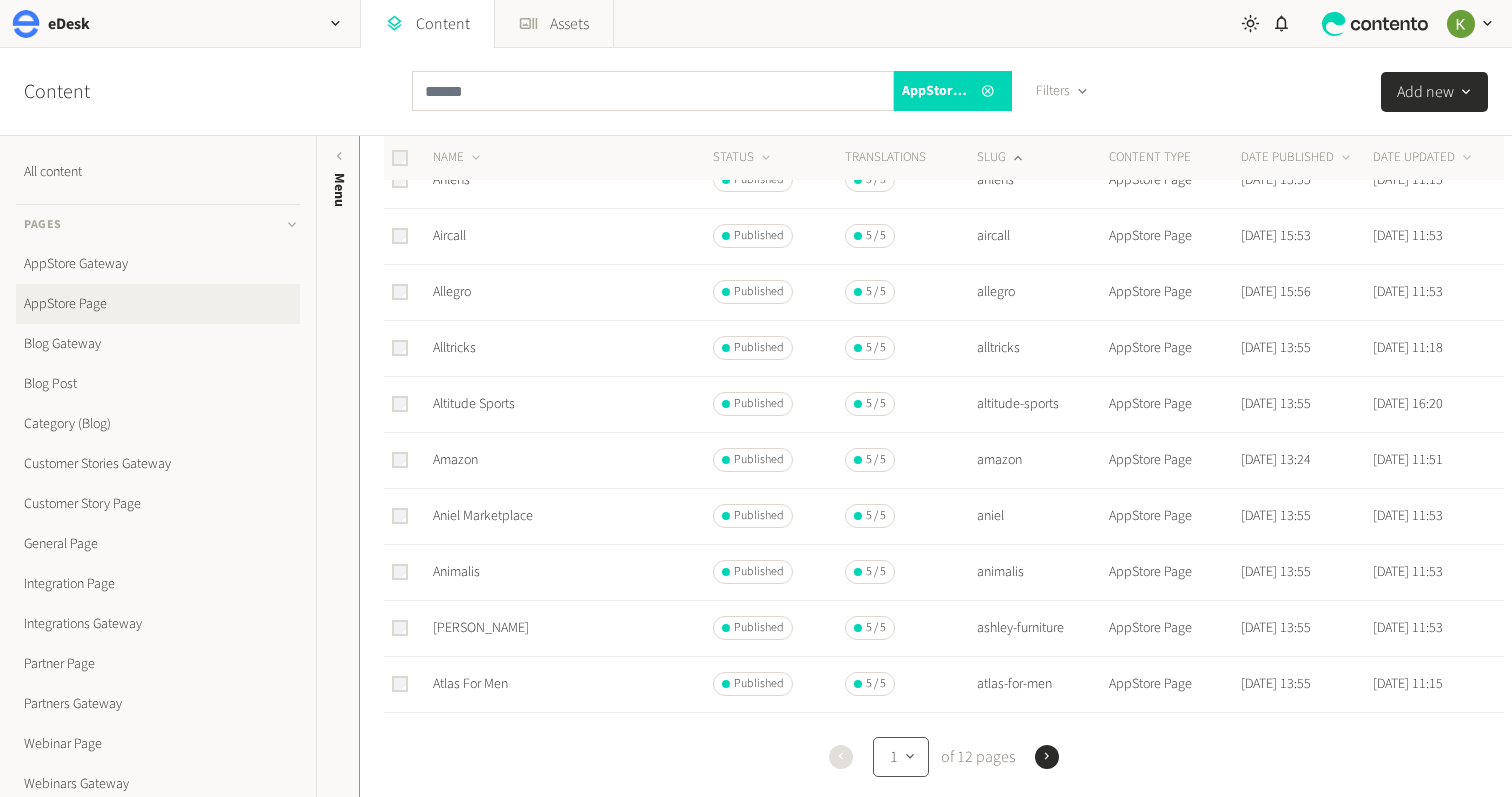 click 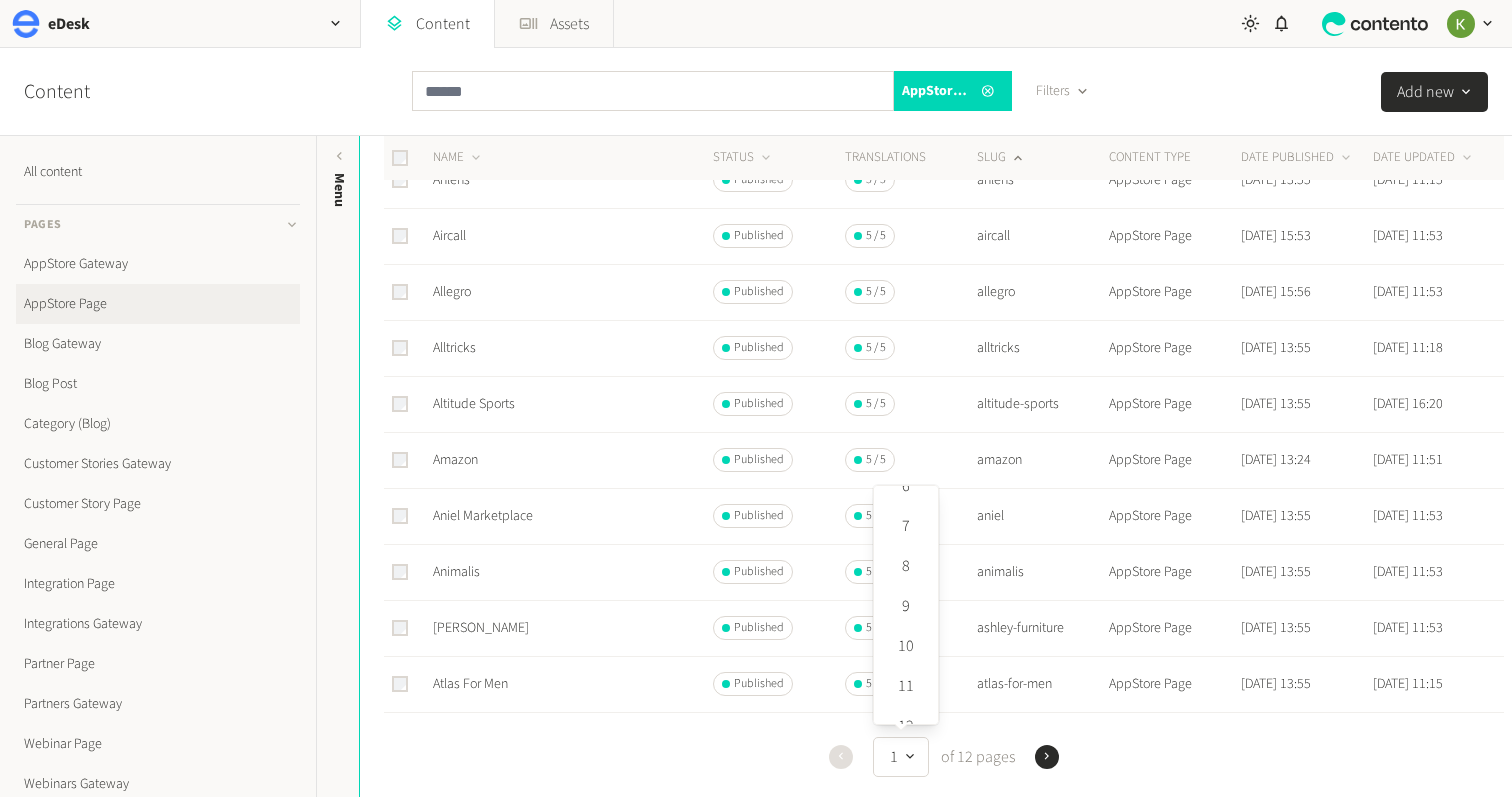 scroll, scrollTop: 258, scrollLeft: 0, axis: vertical 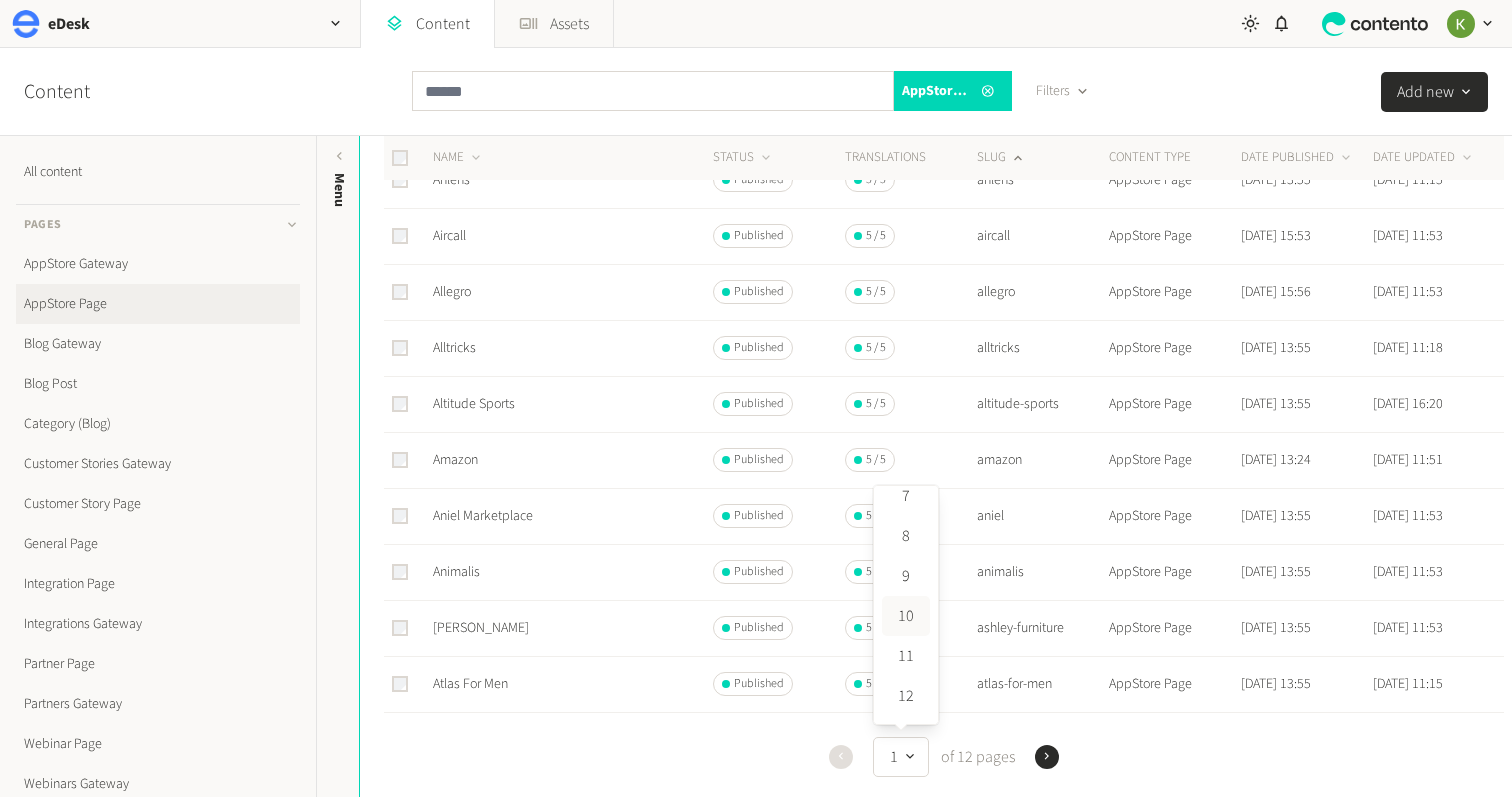 click on "10" 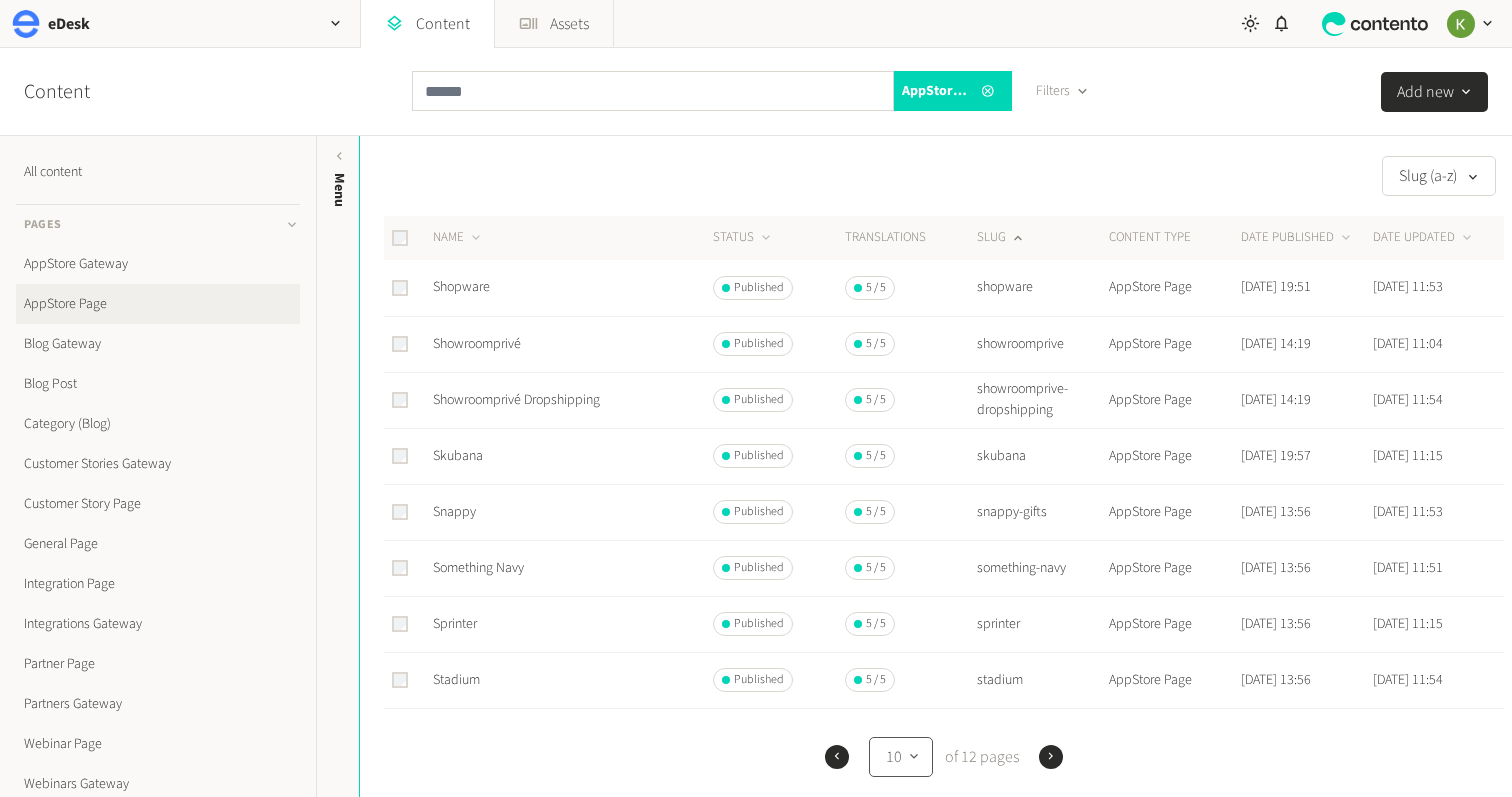 click 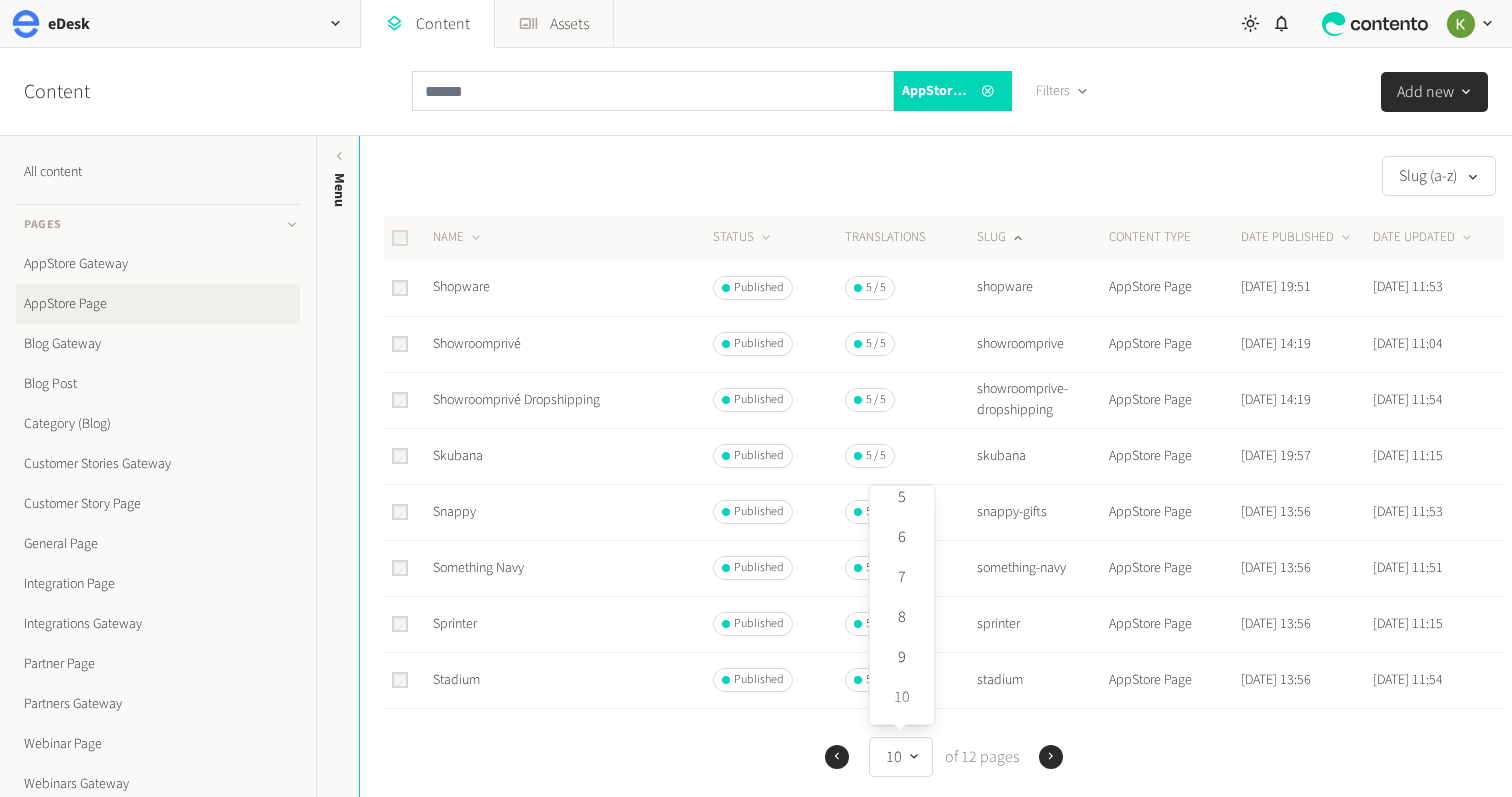 scroll, scrollTop: 203, scrollLeft: 0, axis: vertical 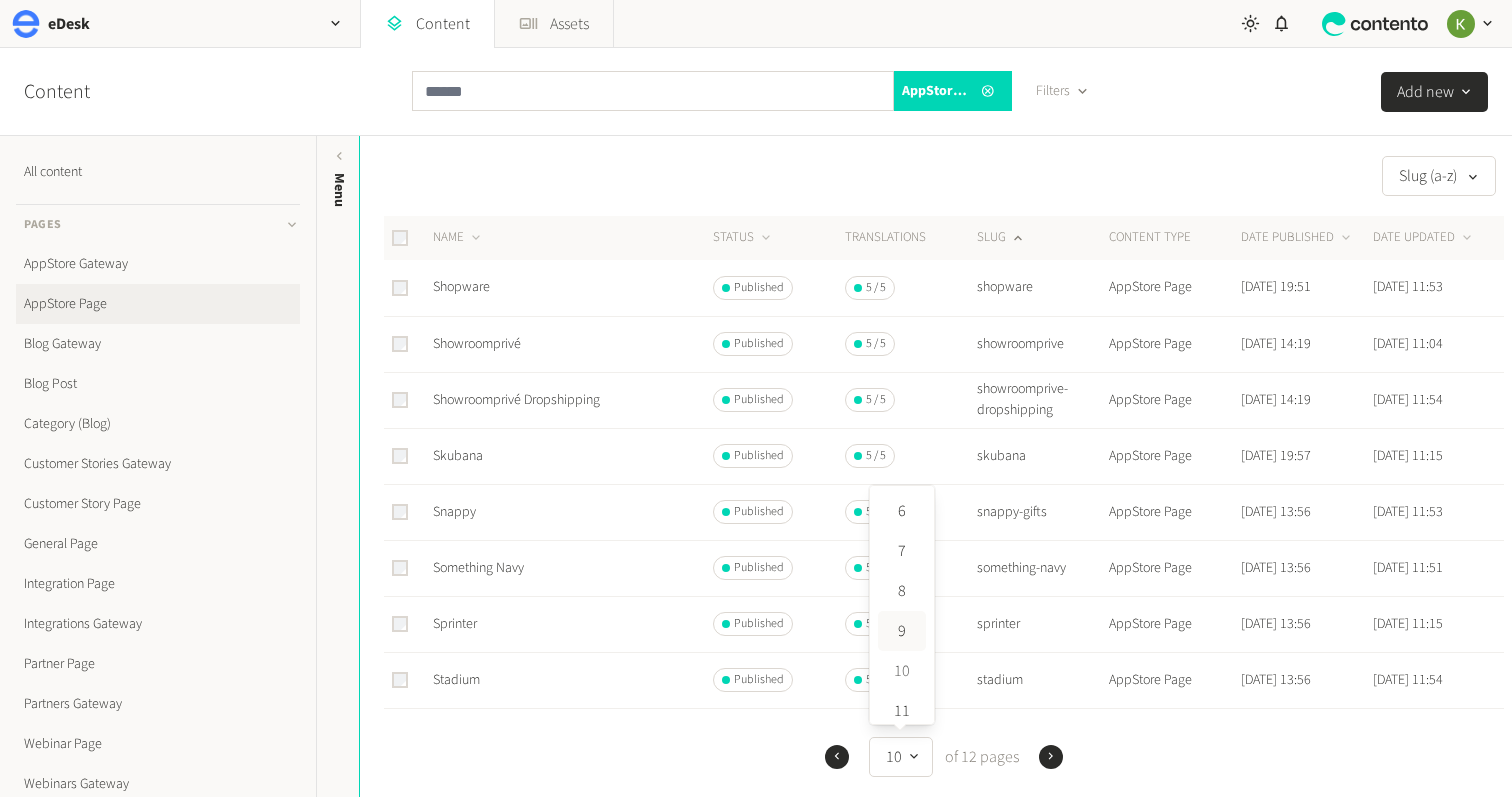 click on "9" 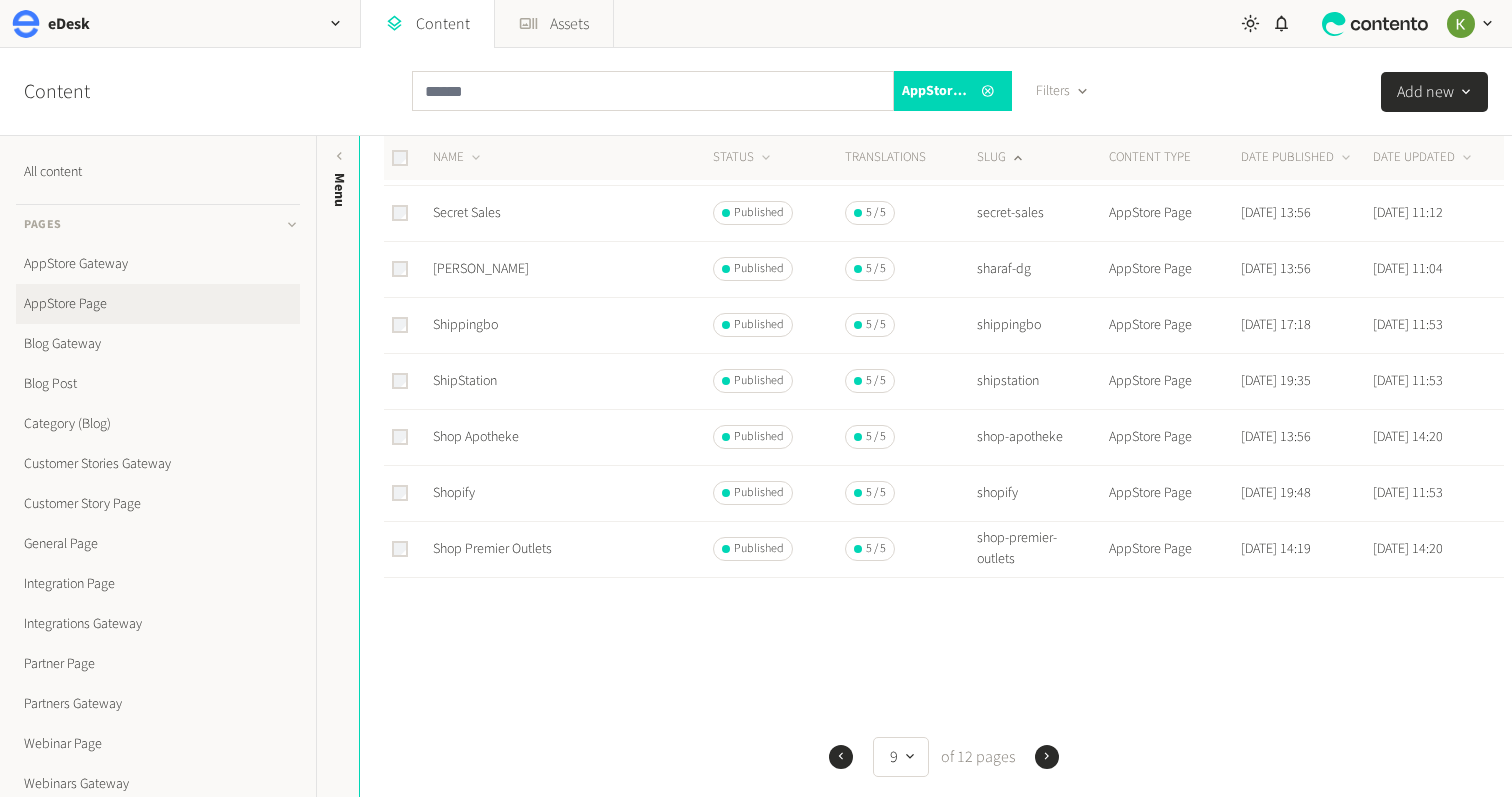 scroll, scrollTop: 798, scrollLeft: 0, axis: vertical 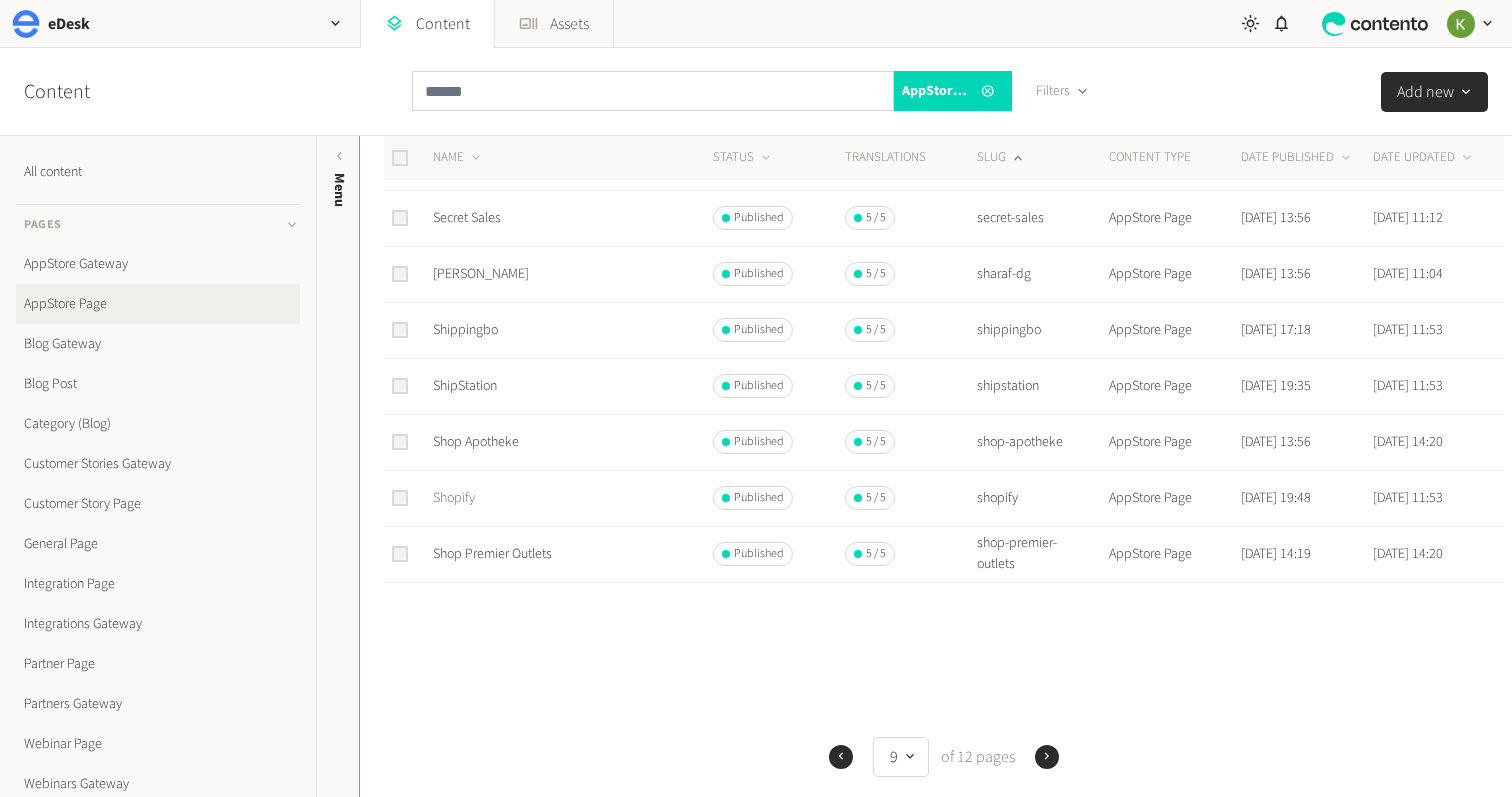 click on "Shopify" 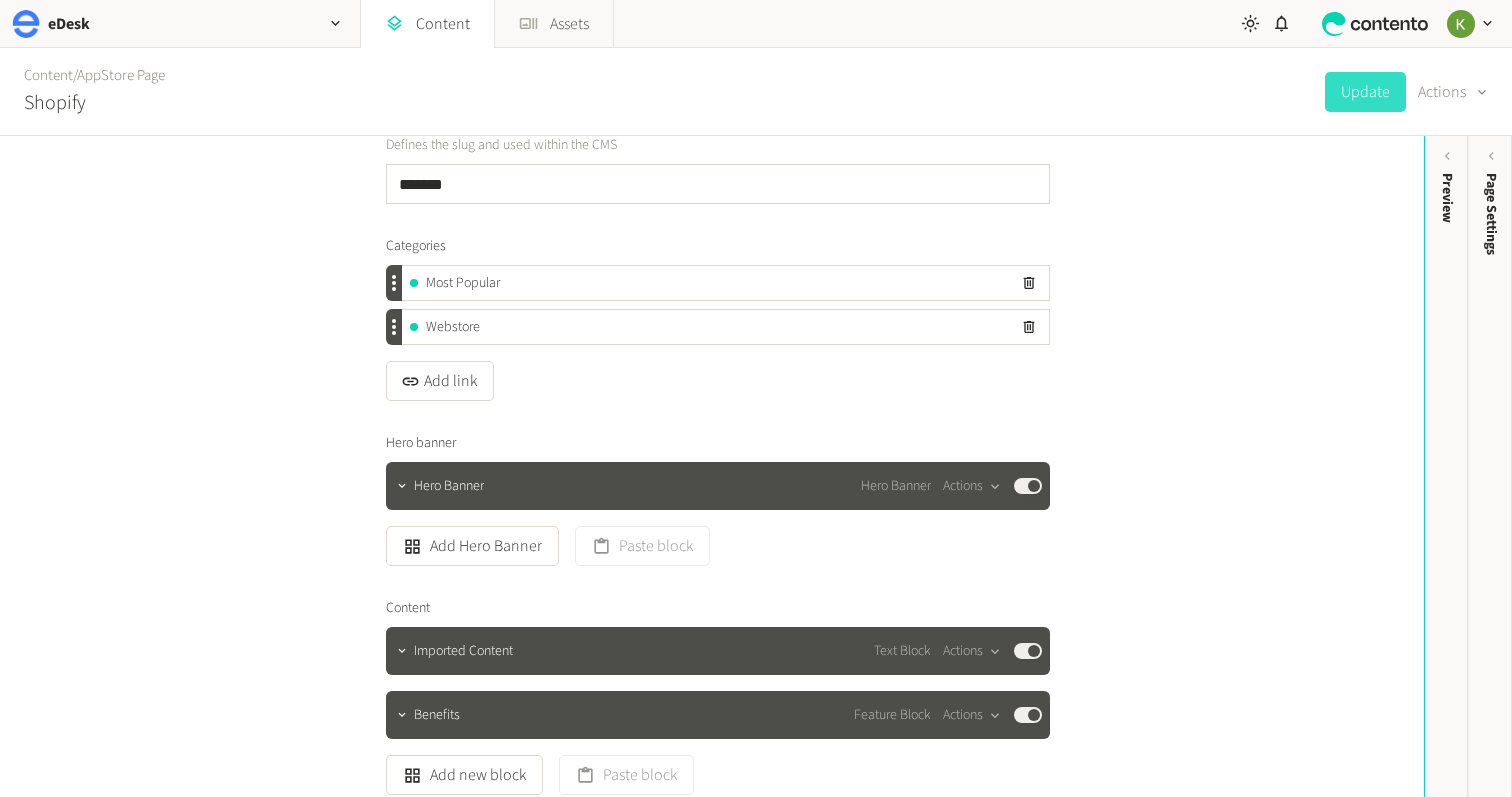 scroll, scrollTop: 283, scrollLeft: 0, axis: vertical 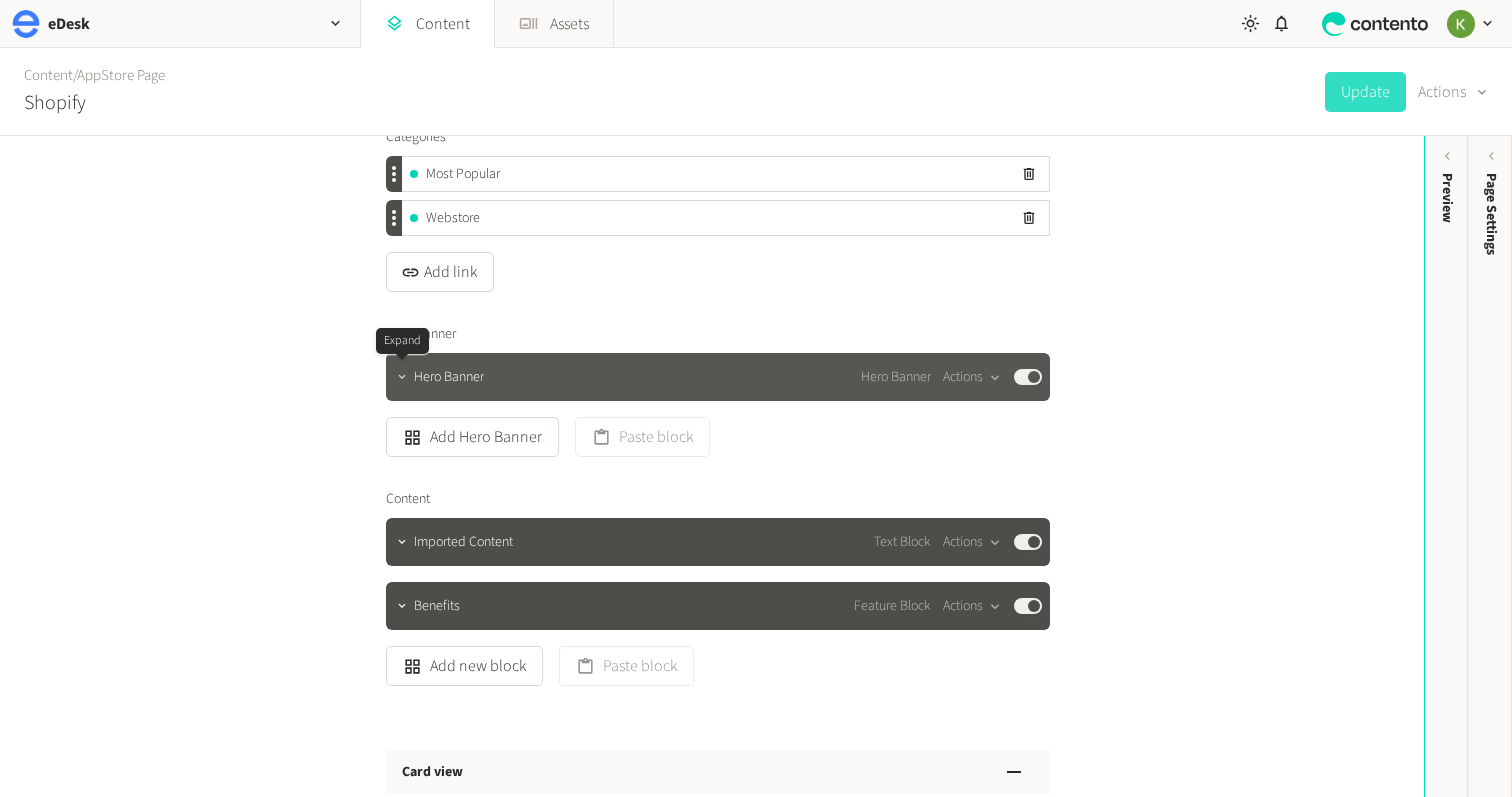 click 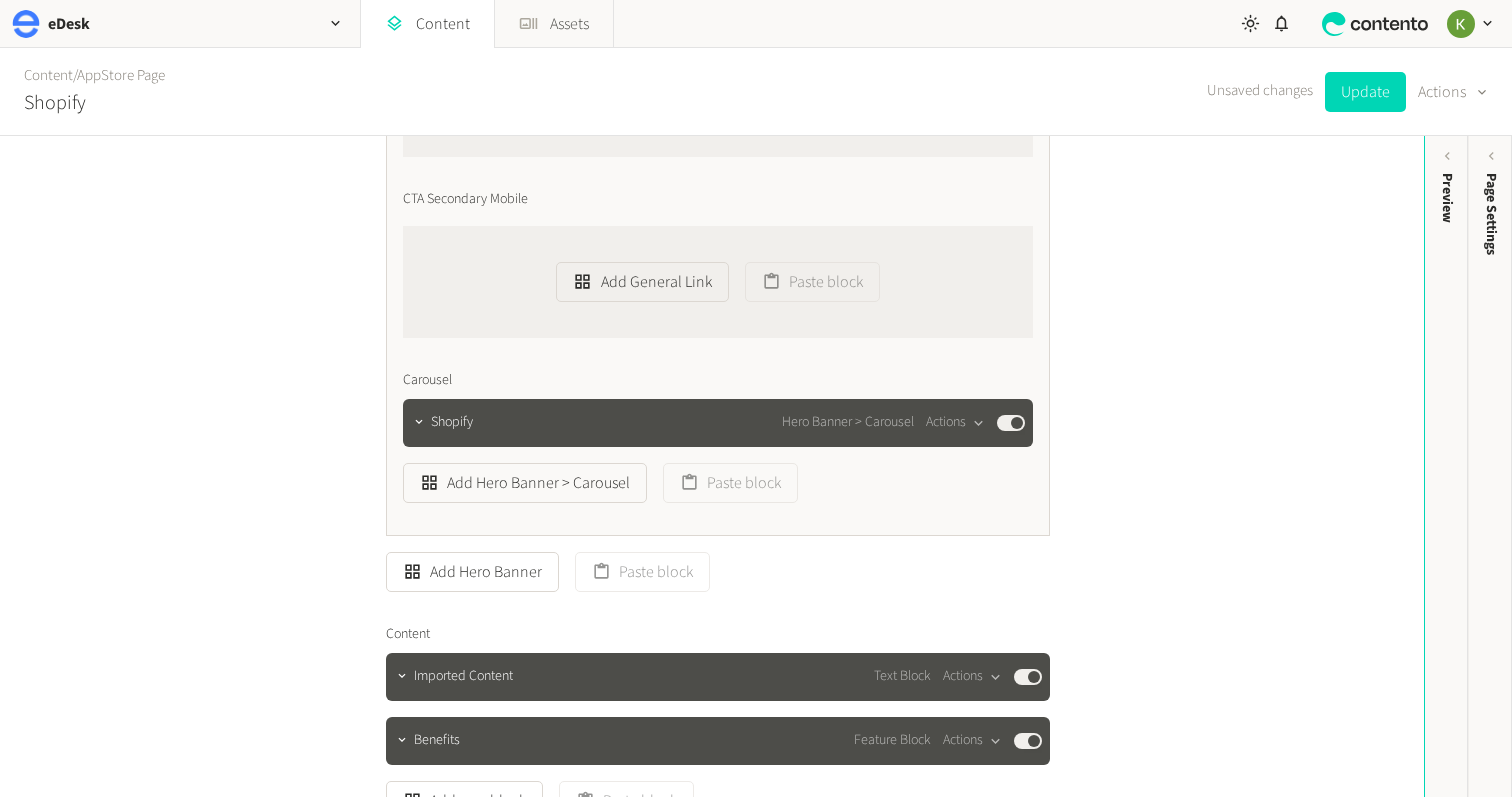 scroll, scrollTop: 1622, scrollLeft: 0, axis: vertical 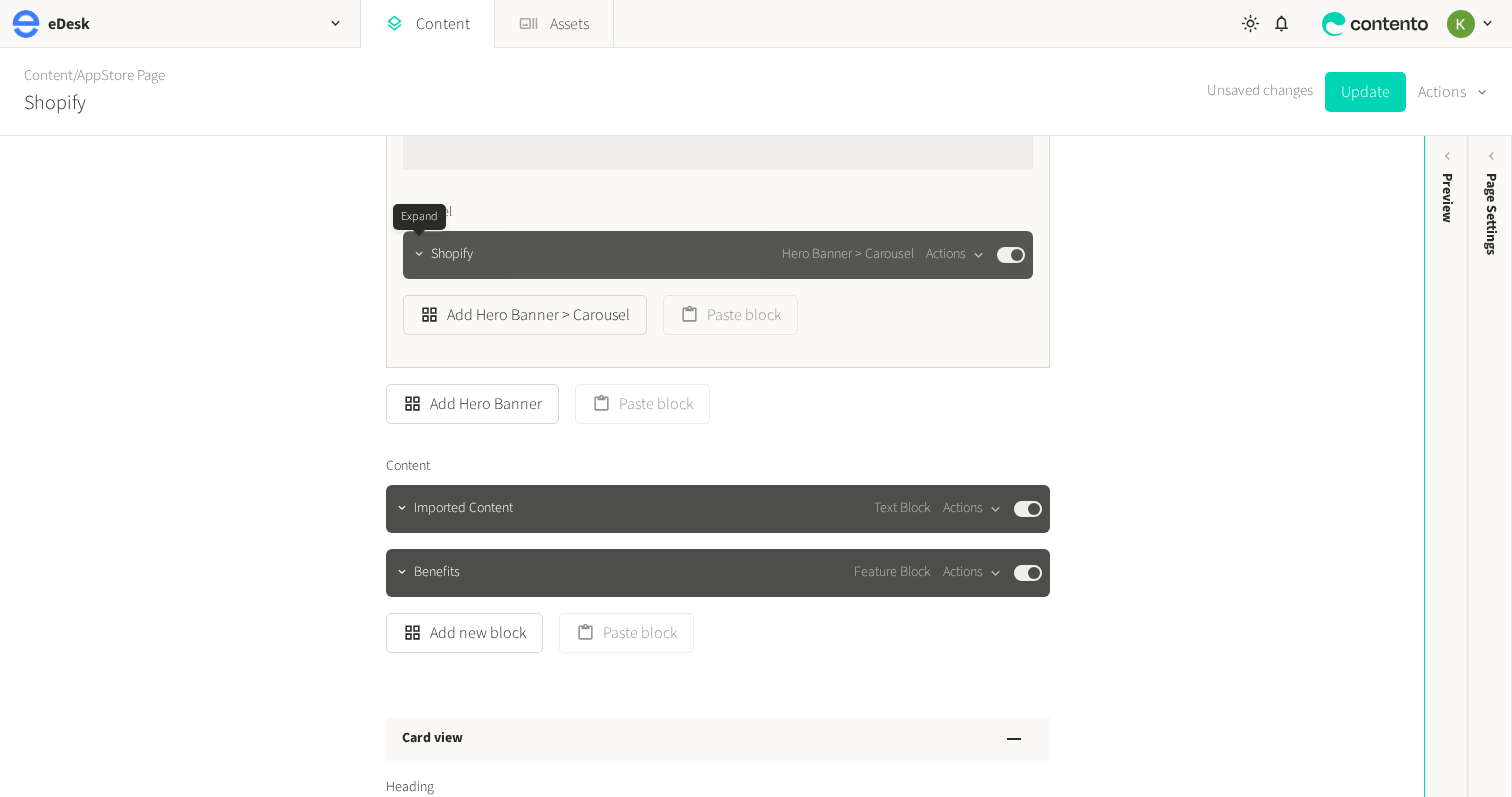 click 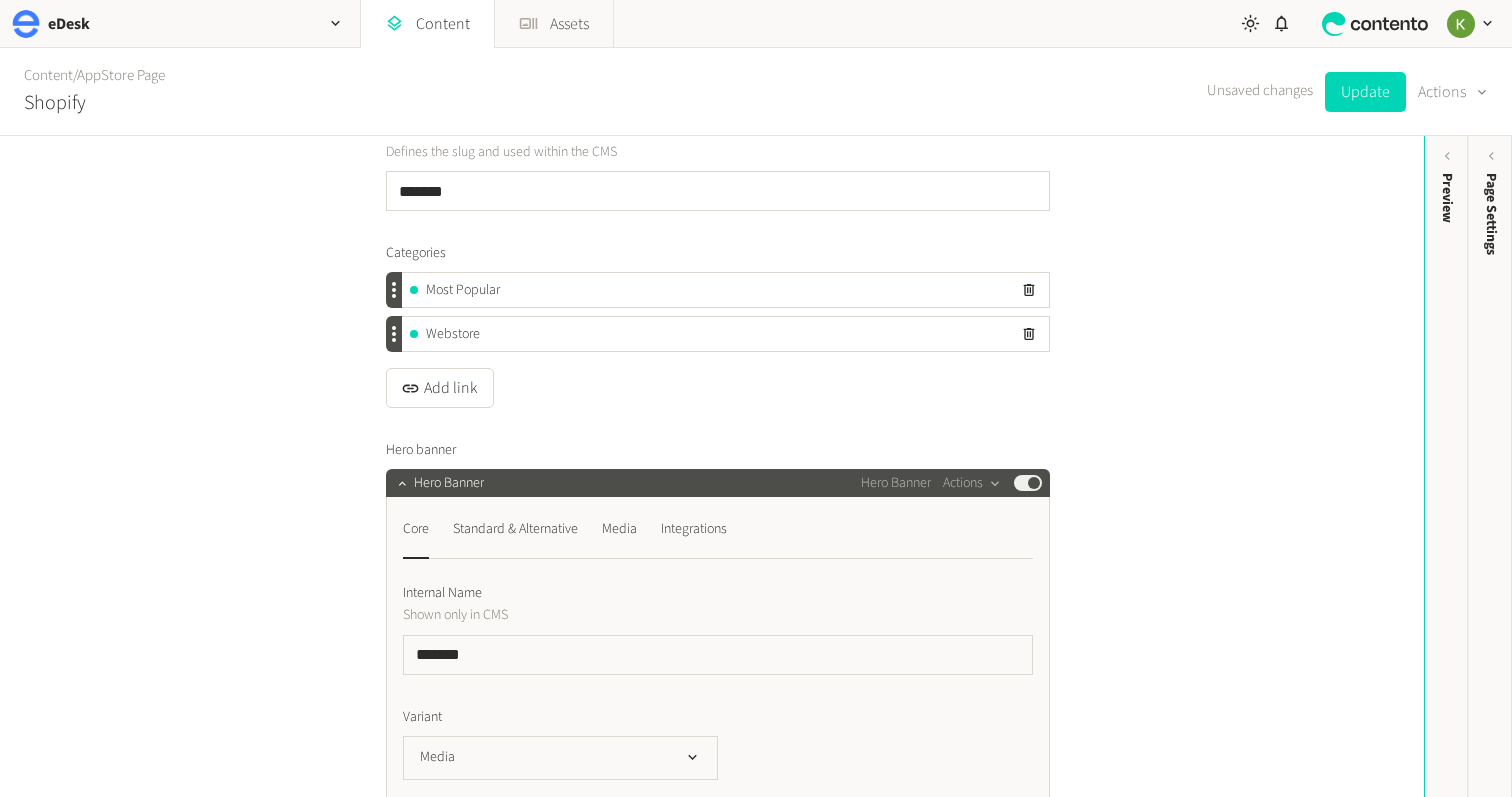 scroll, scrollTop: 246, scrollLeft: 0, axis: vertical 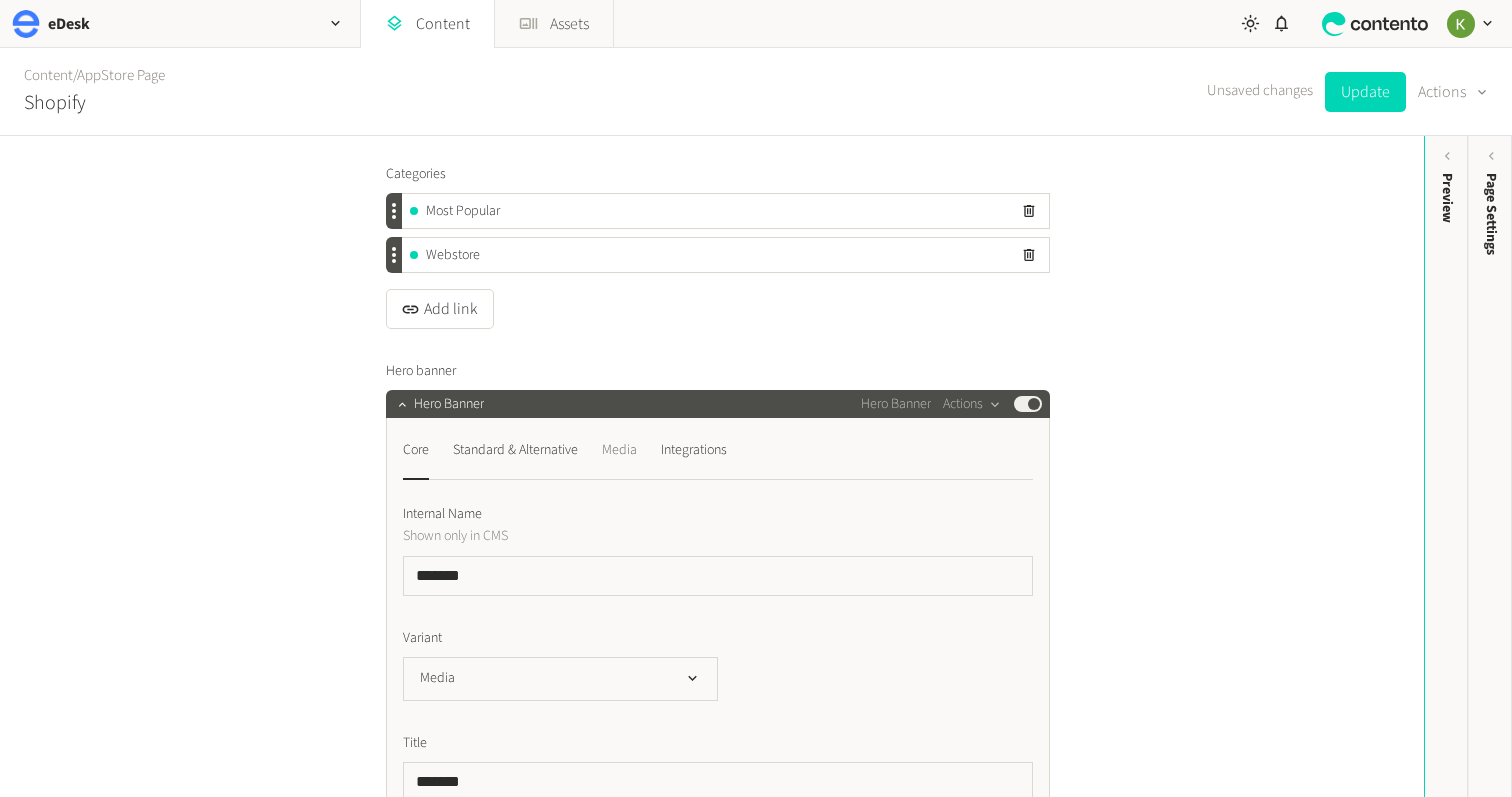 click on "Media" 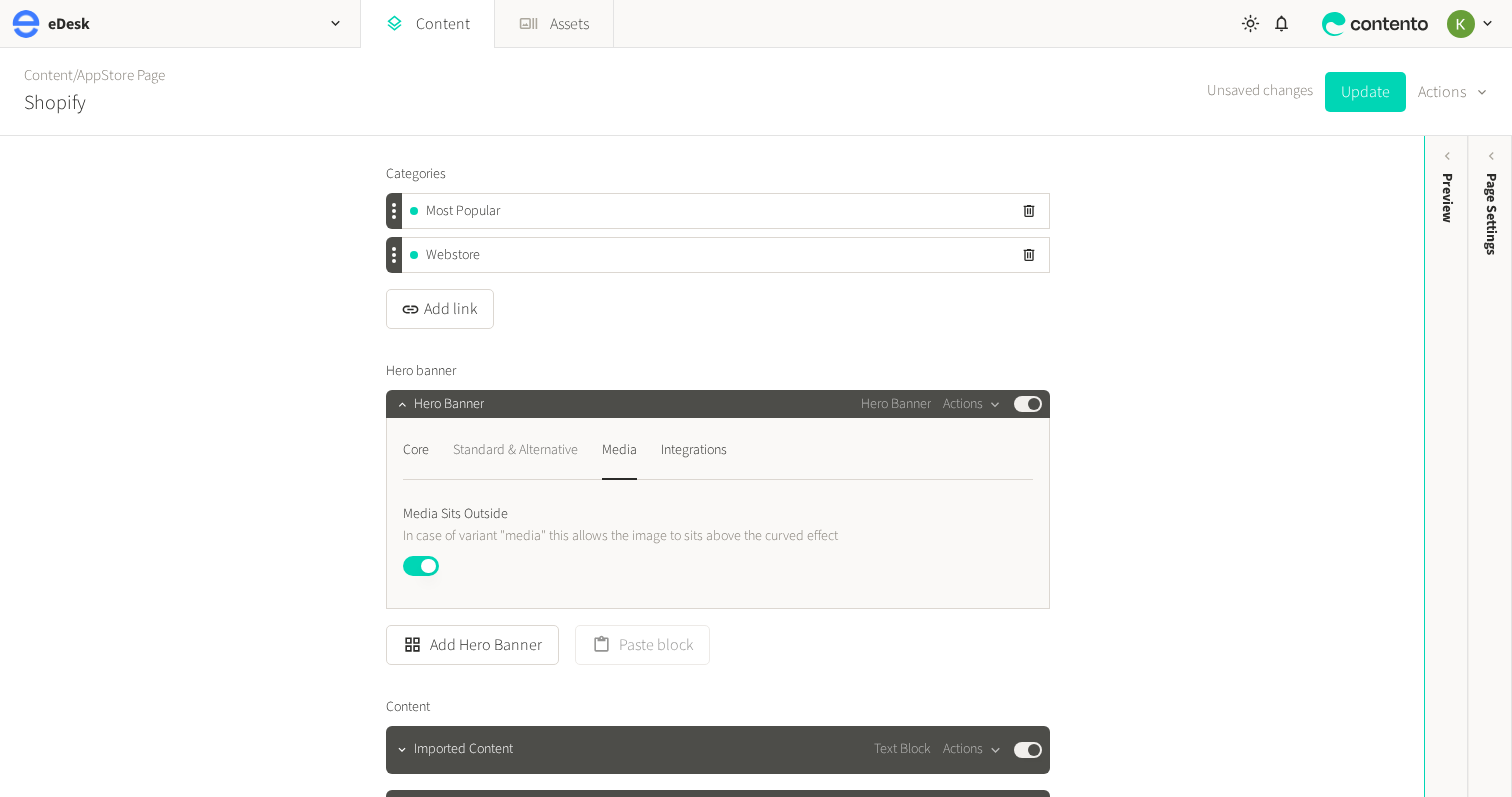 click on "Standard & Alternative" 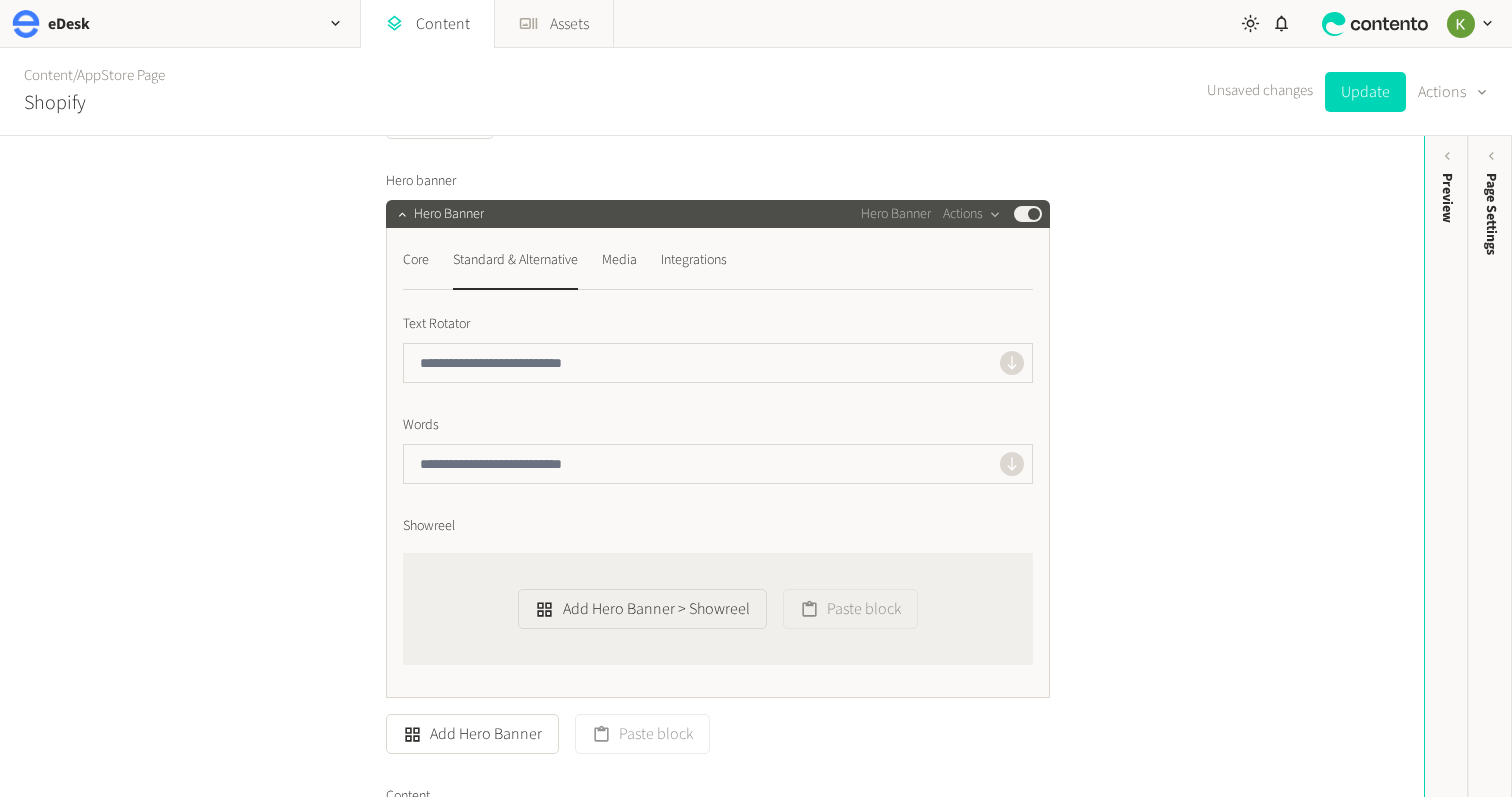 scroll, scrollTop: 396, scrollLeft: 0, axis: vertical 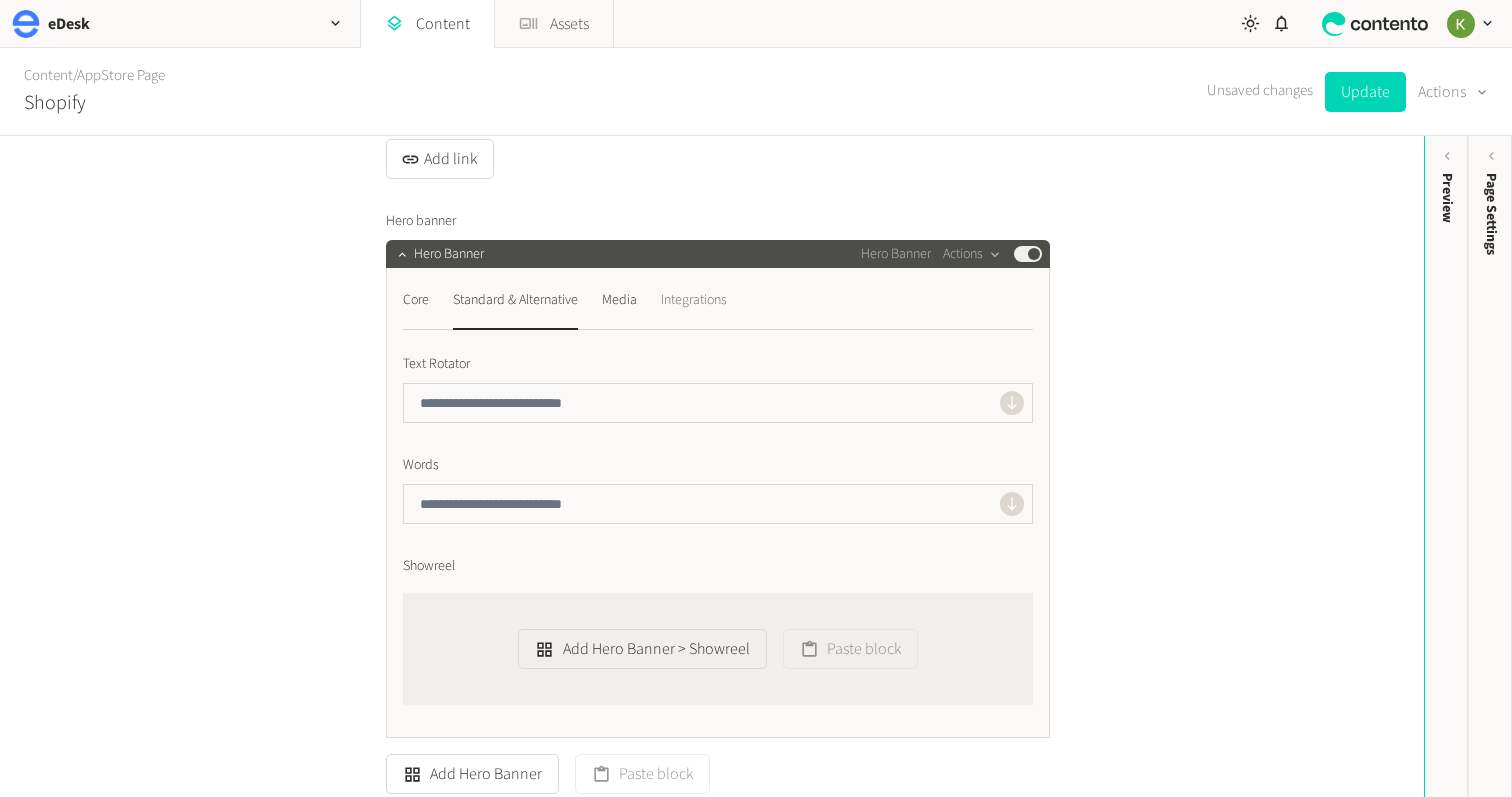 click on "Integrations" 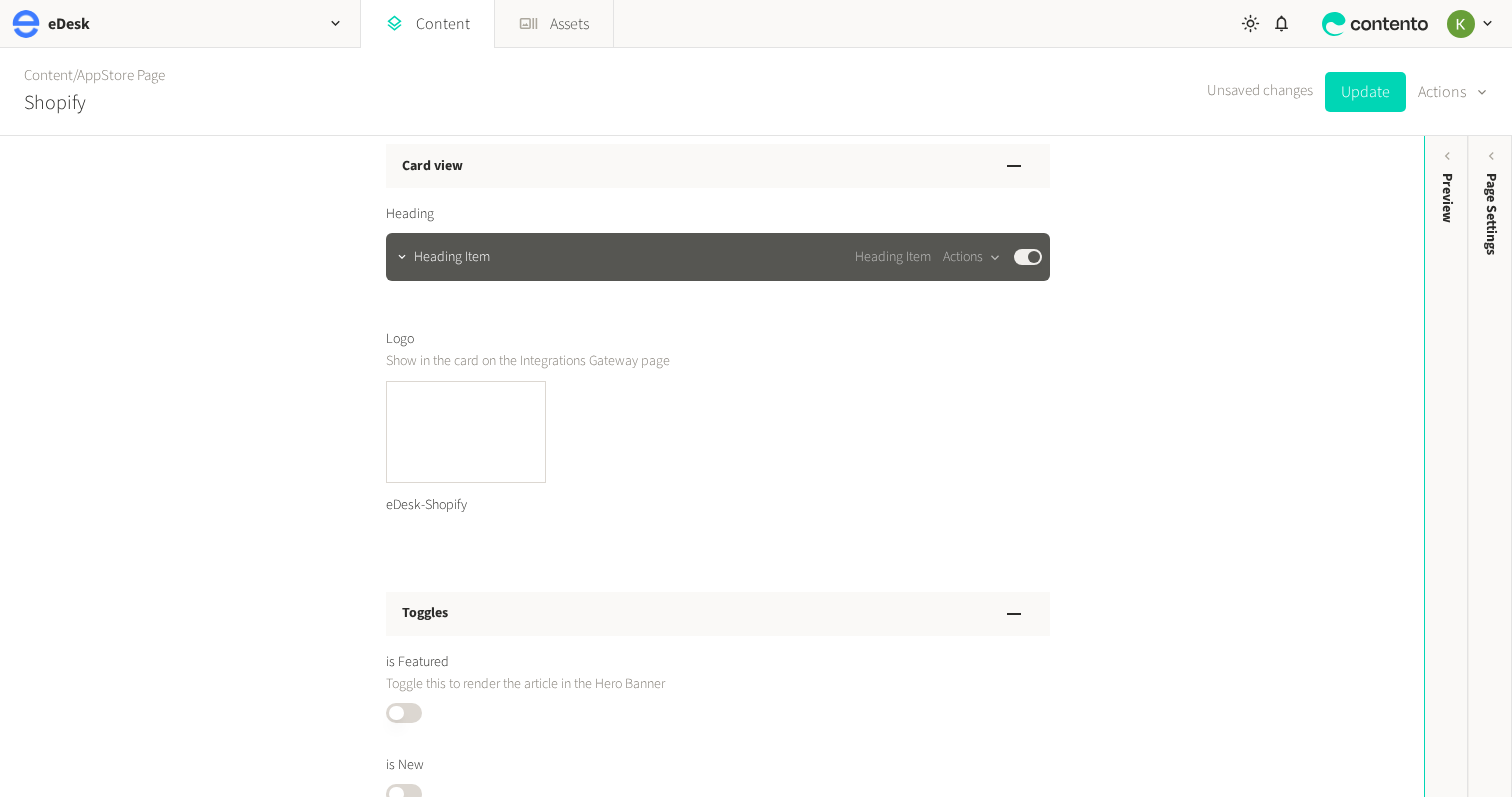 scroll, scrollTop: 1208, scrollLeft: 0, axis: vertical 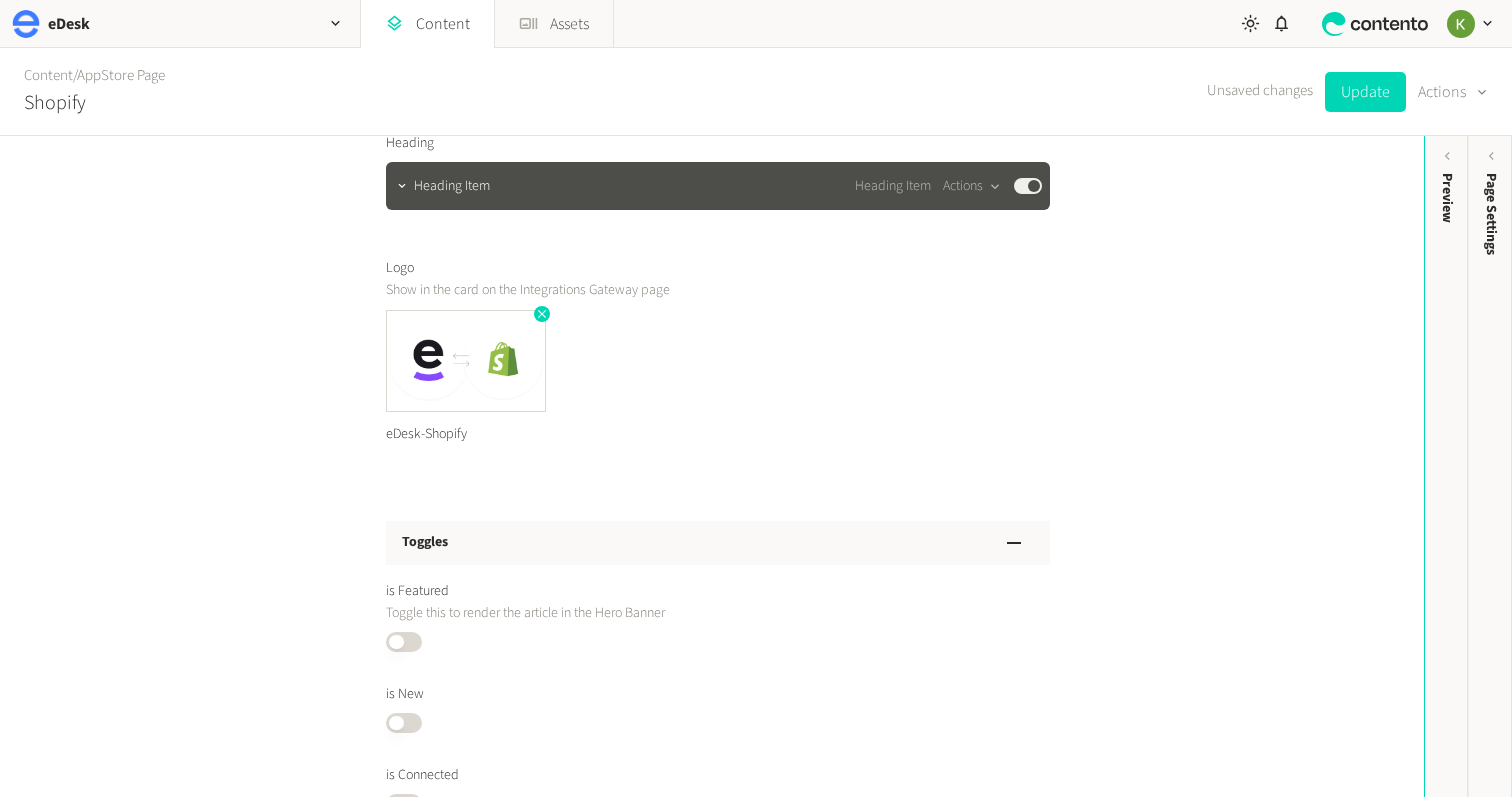 drag, startPoint x: 480, startPoint y: 362, endPoint x: 538, endPoint y: 320, distance: 71.610054 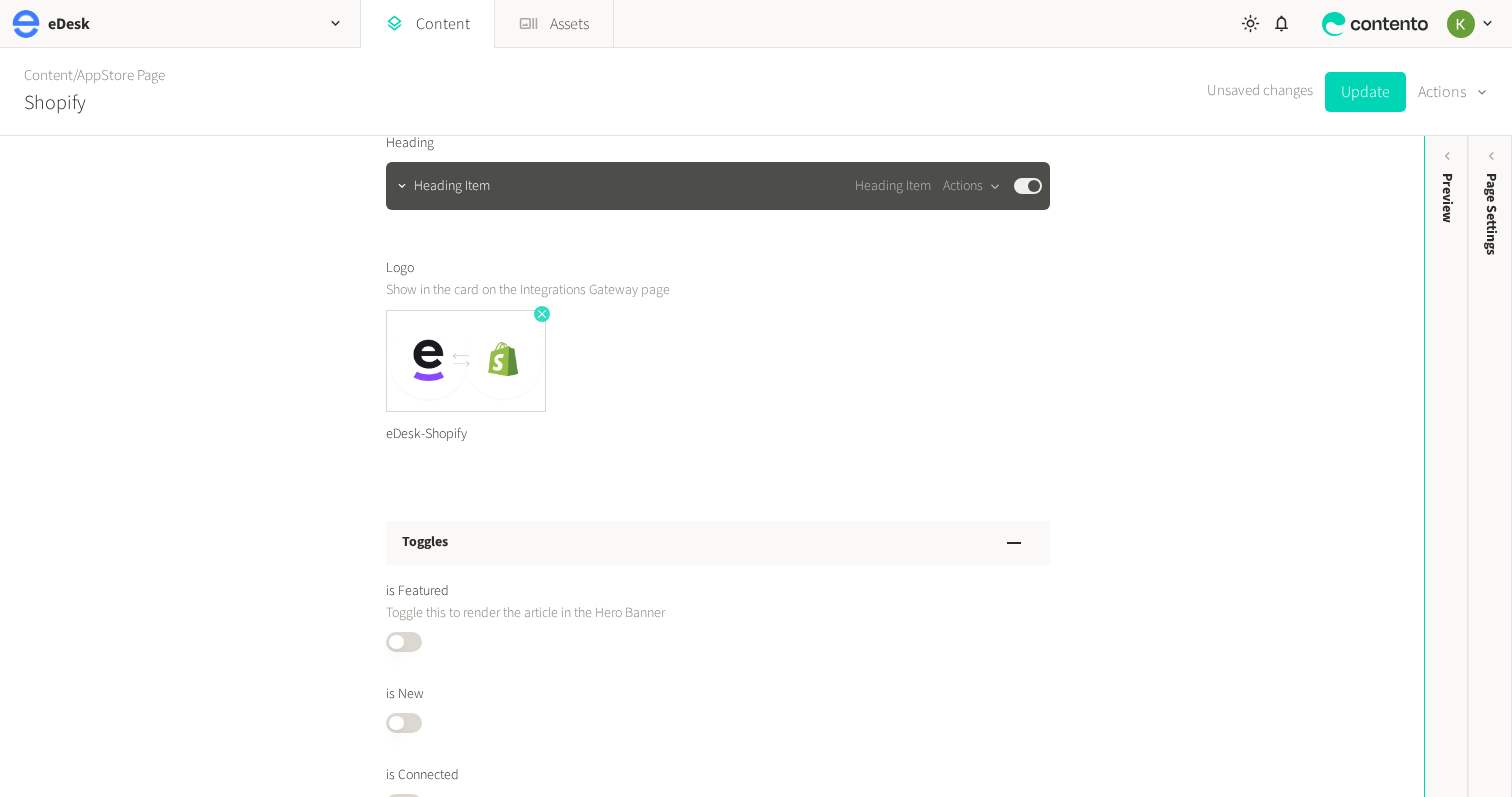 click 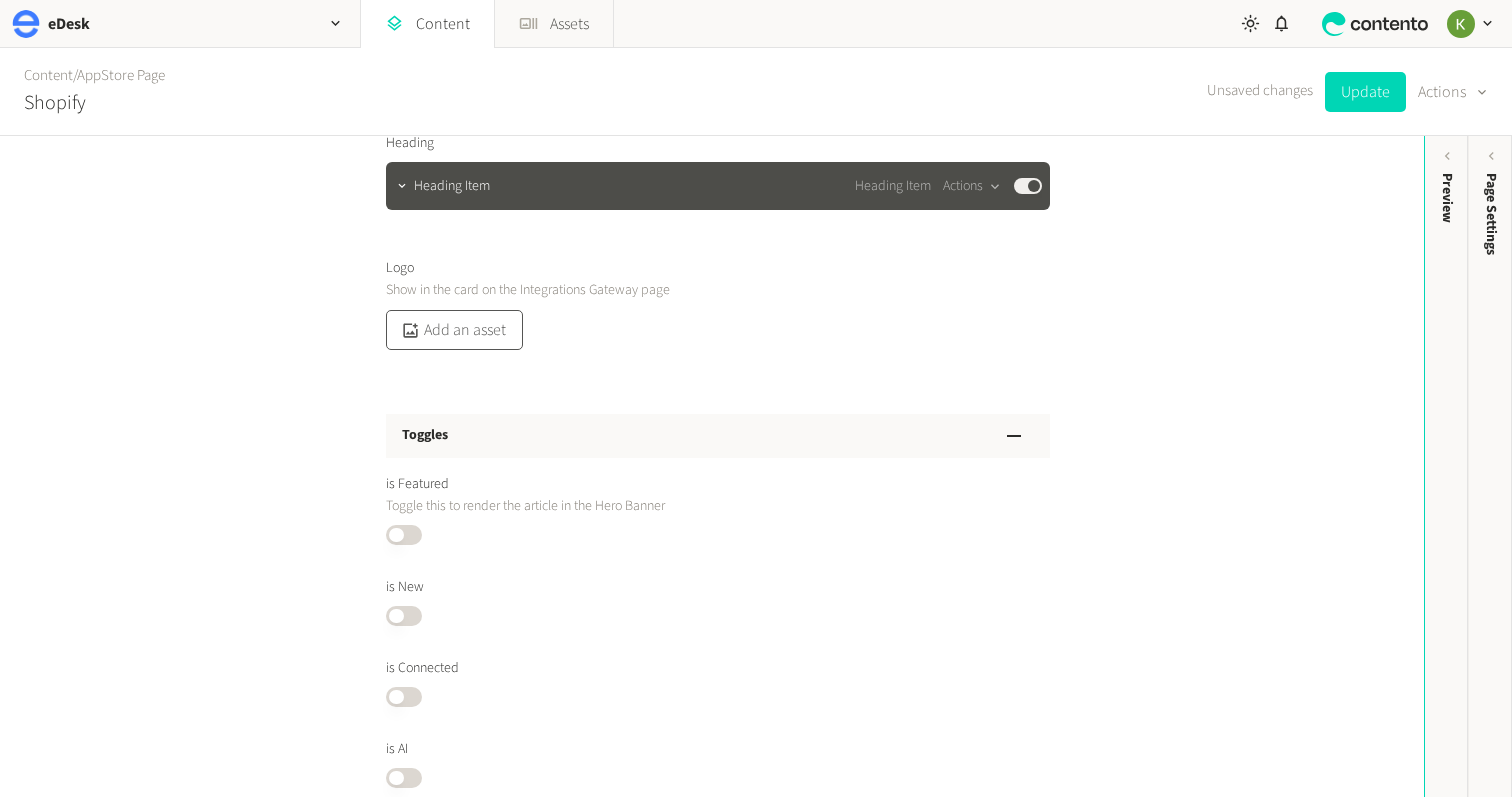 click on "Add an asset" 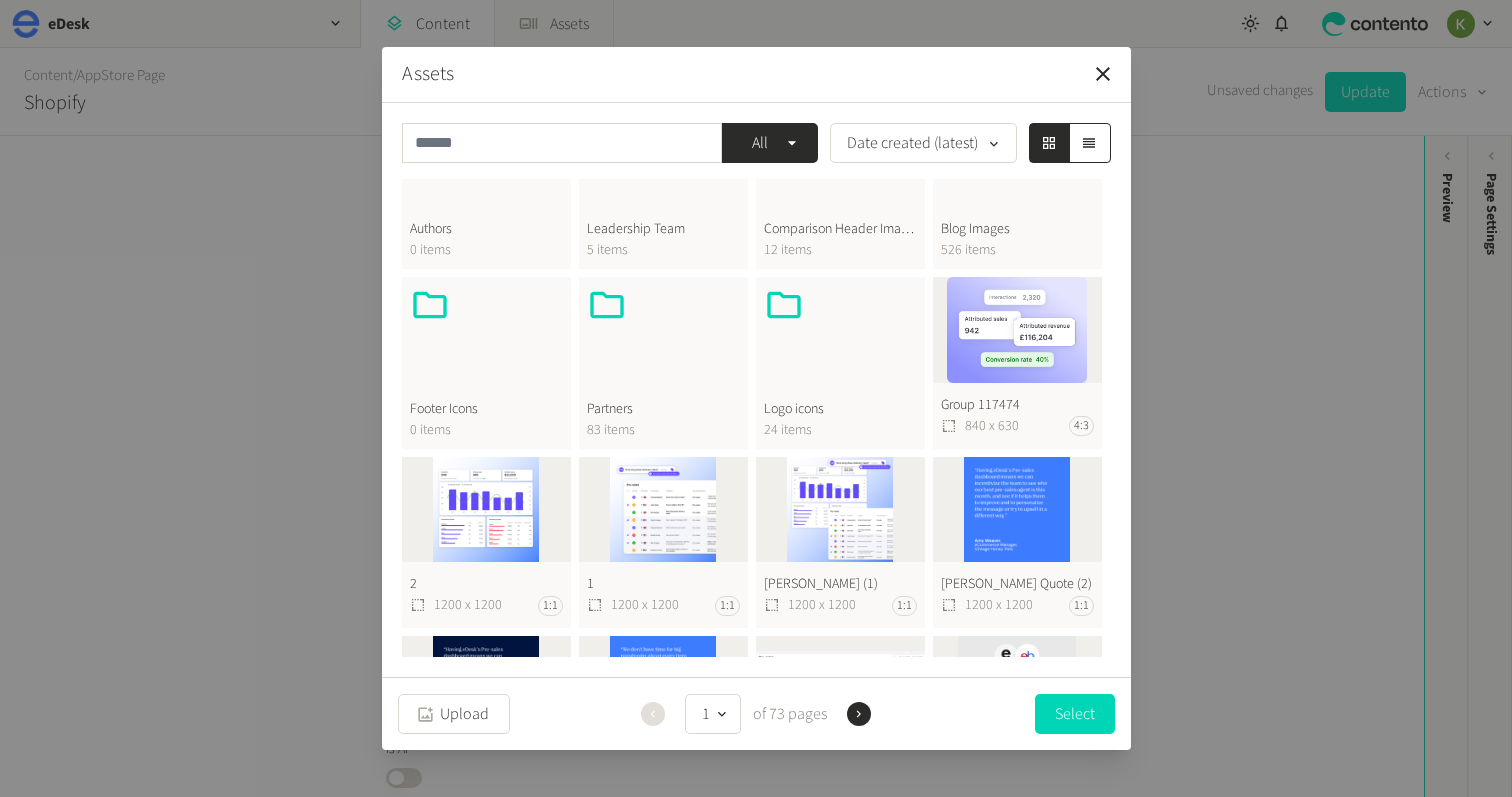 scroll, scrollTop: 758, scrollLeft: 0, axis: vertical 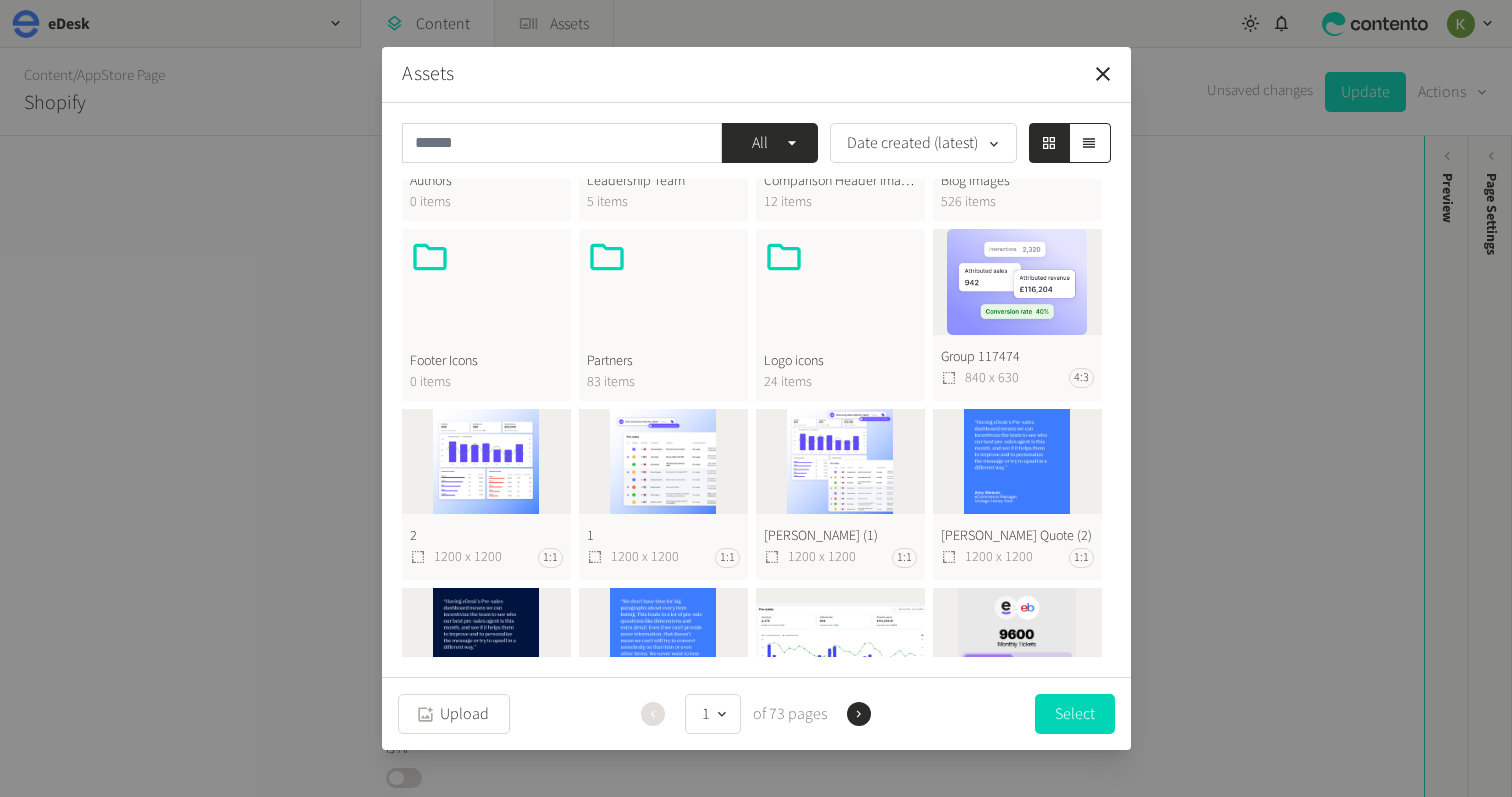 click at bounding box center [840, 285] 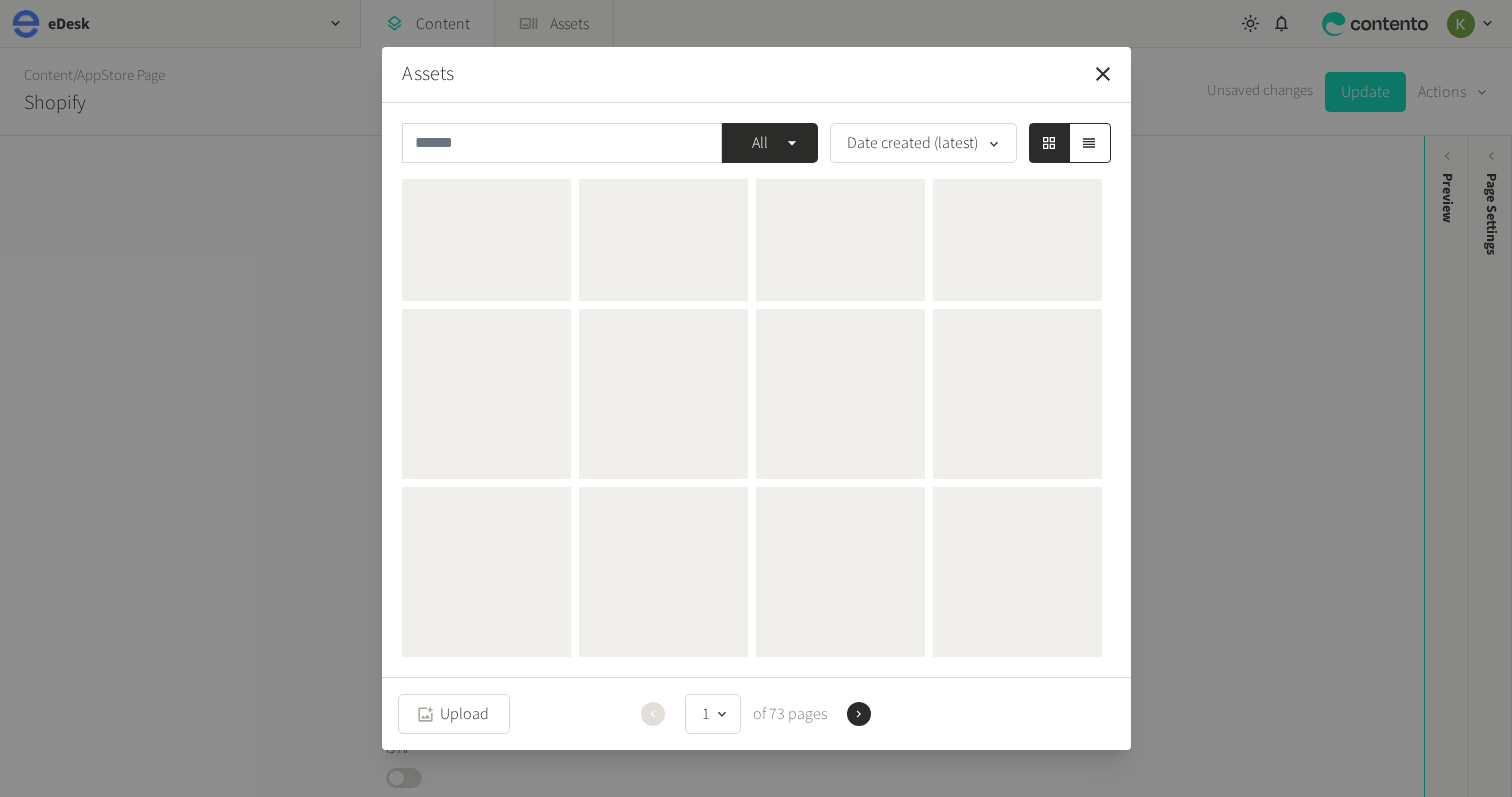 scroll, scrollTop: 0, scrollLeft: 0, axis: both 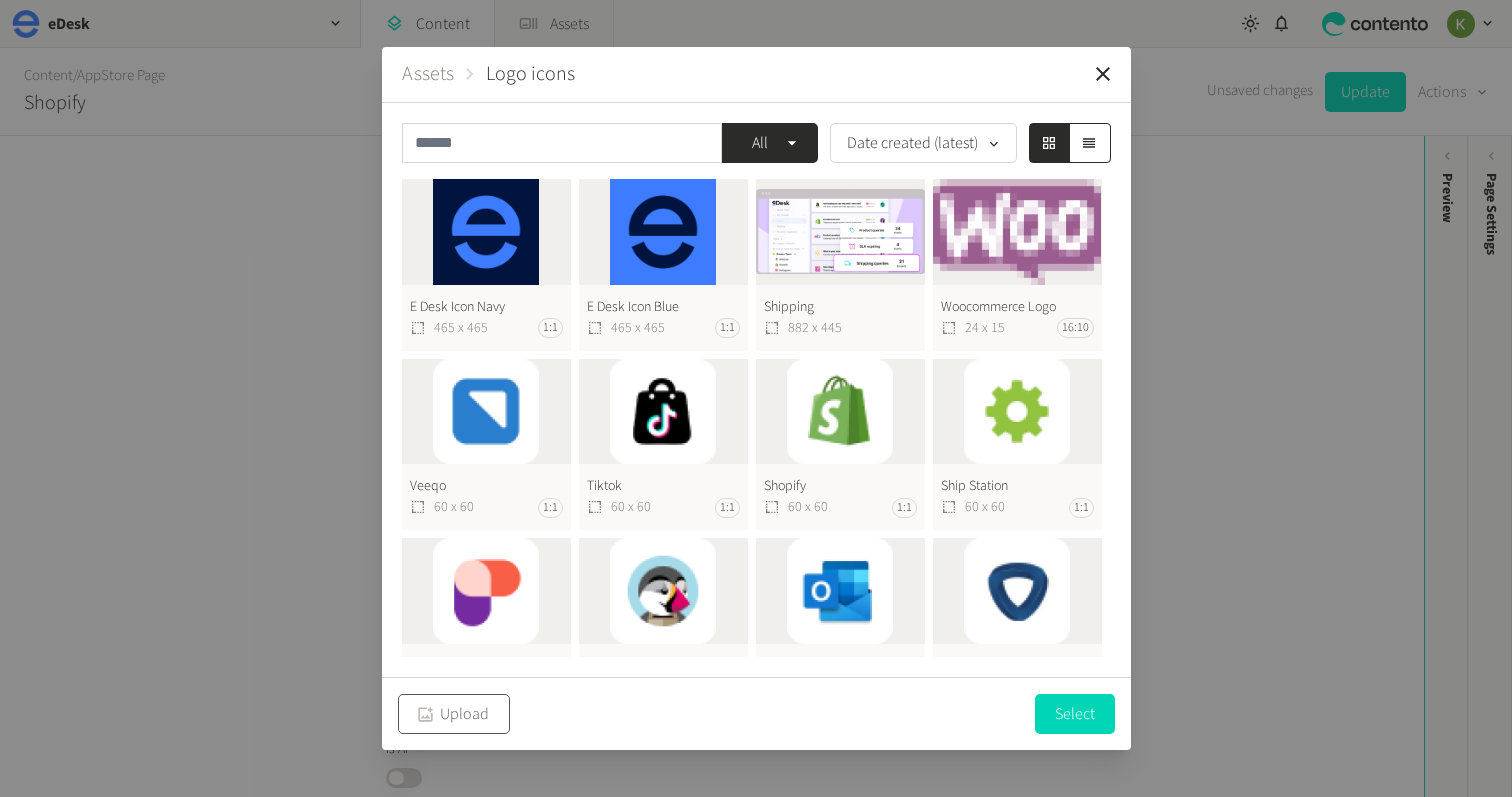 click on "Upload" at bounding box center (454, 714) 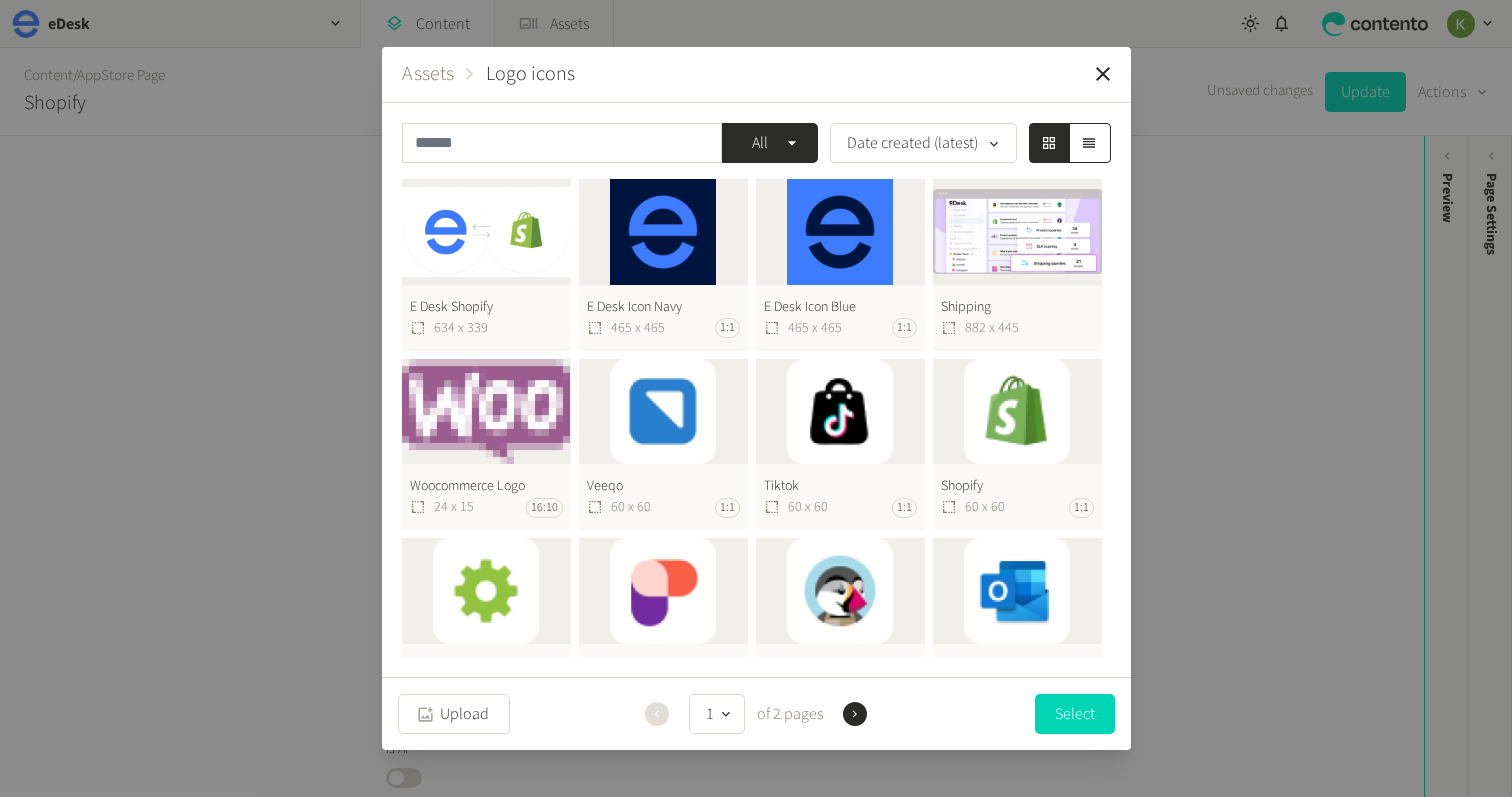 click on "E Desk Shopify  634 x 339" 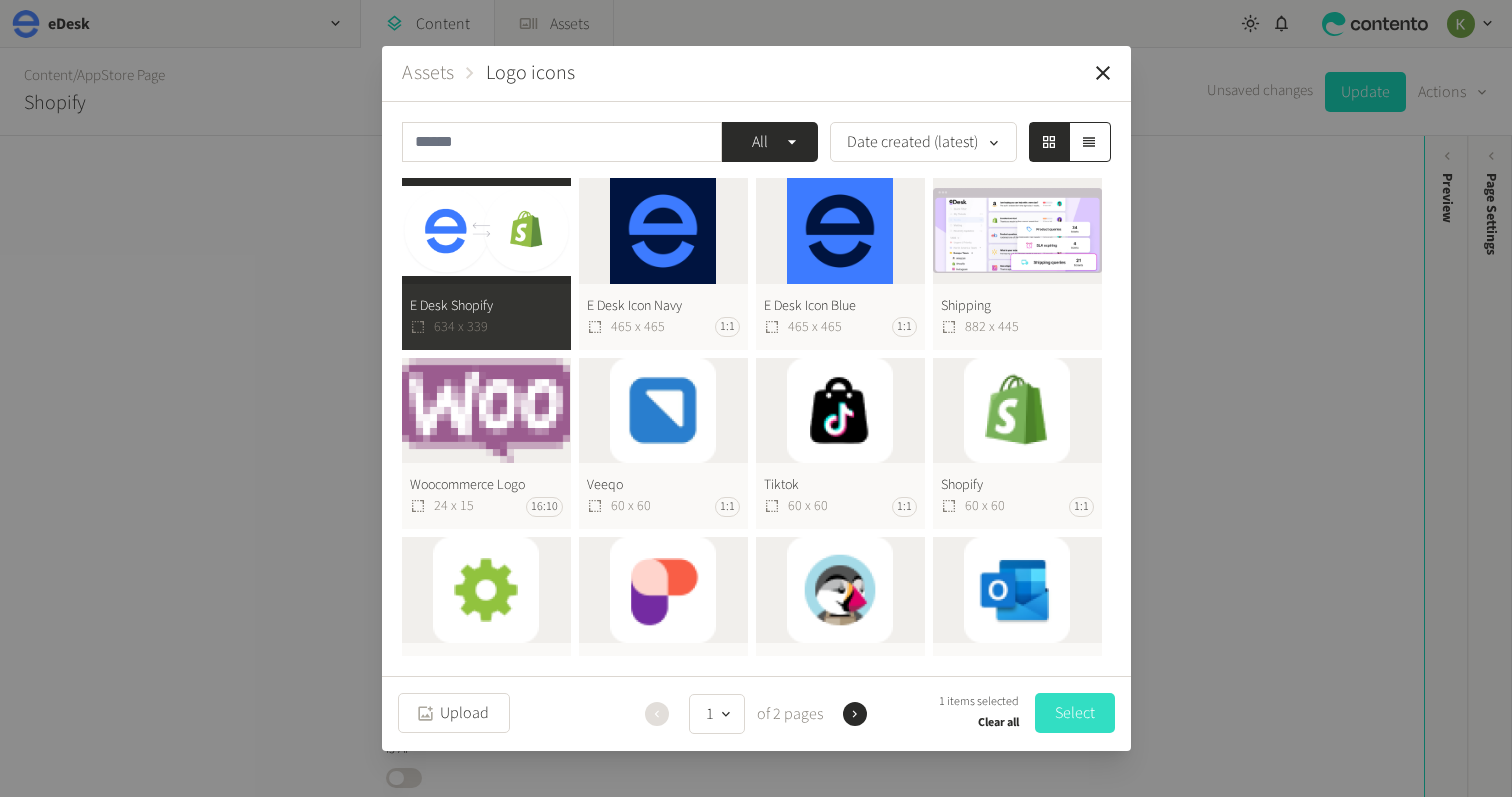 click on "Select" at bounding box center (1075, 713) 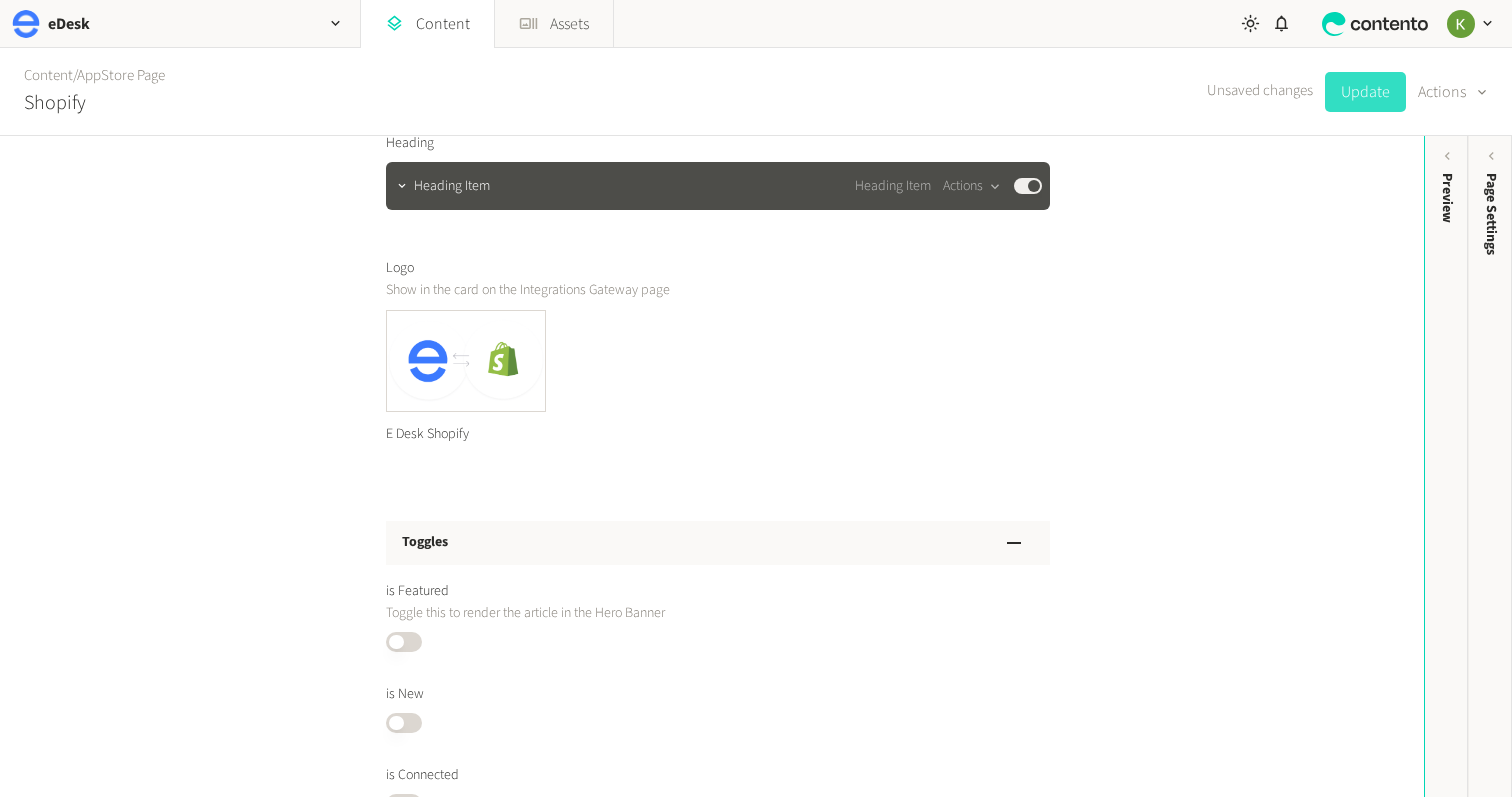 click on "Update" 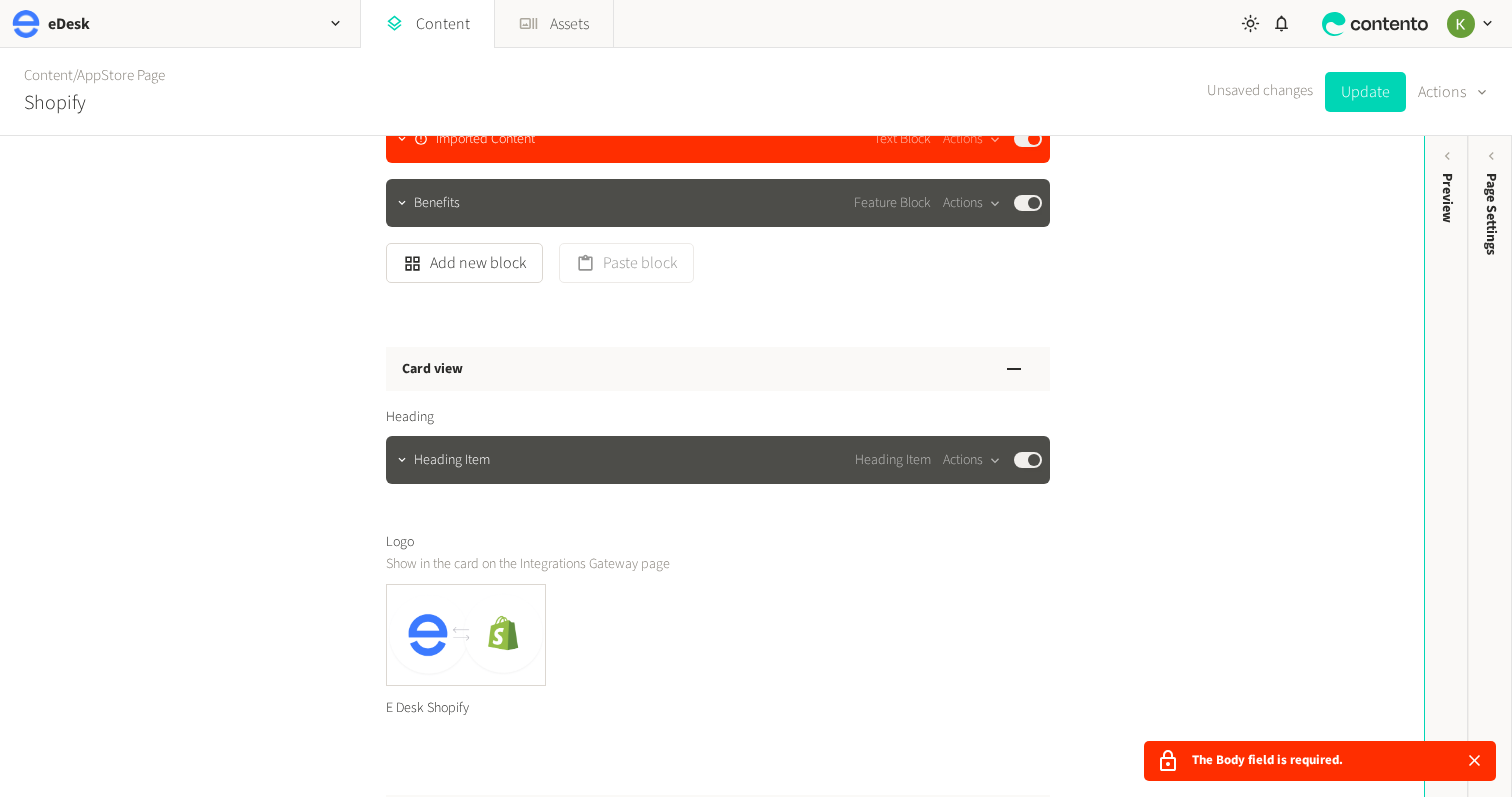 scroll, scrollTop: 799, scrollLeft: 0, axis: vertical 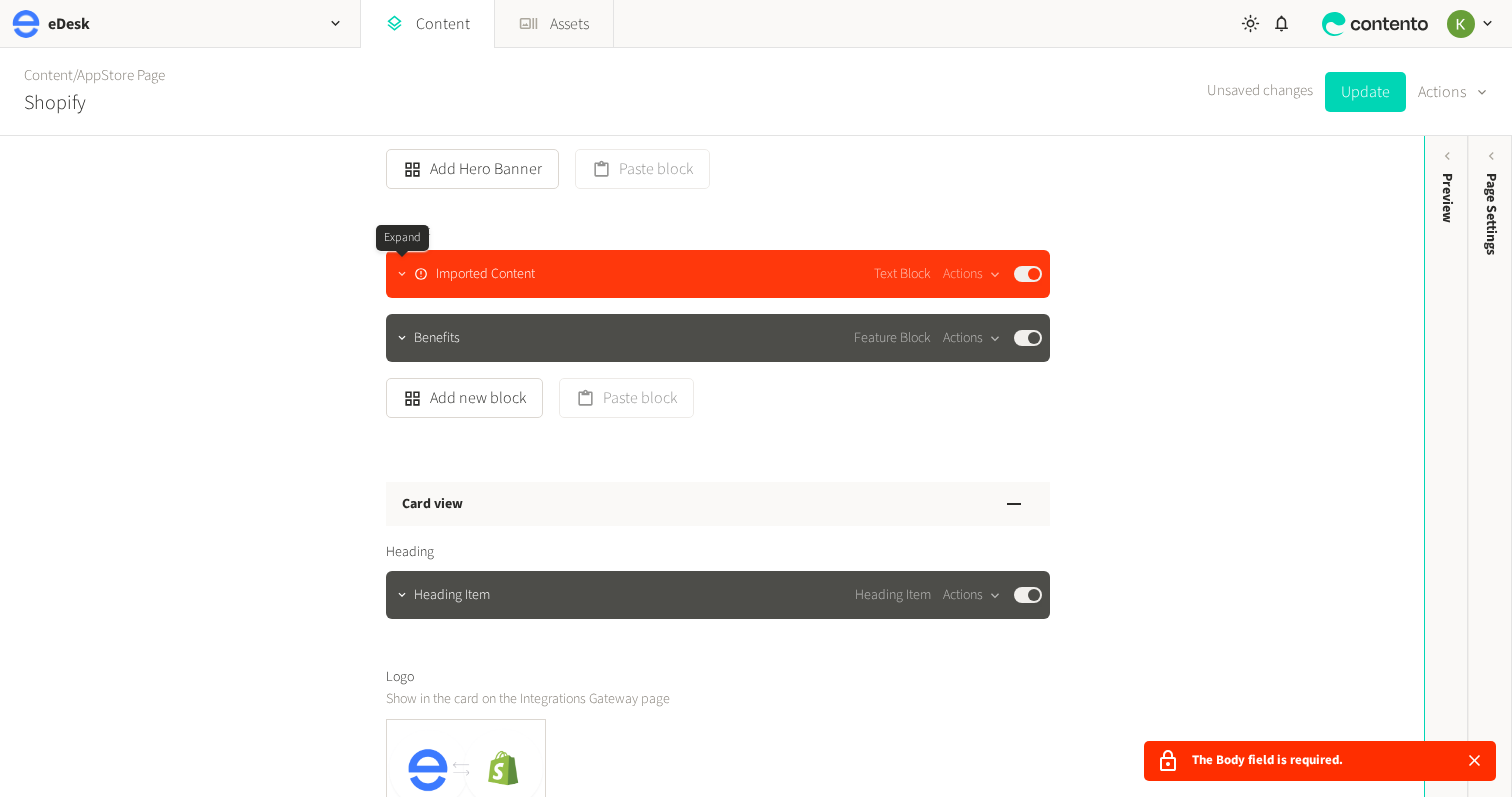click 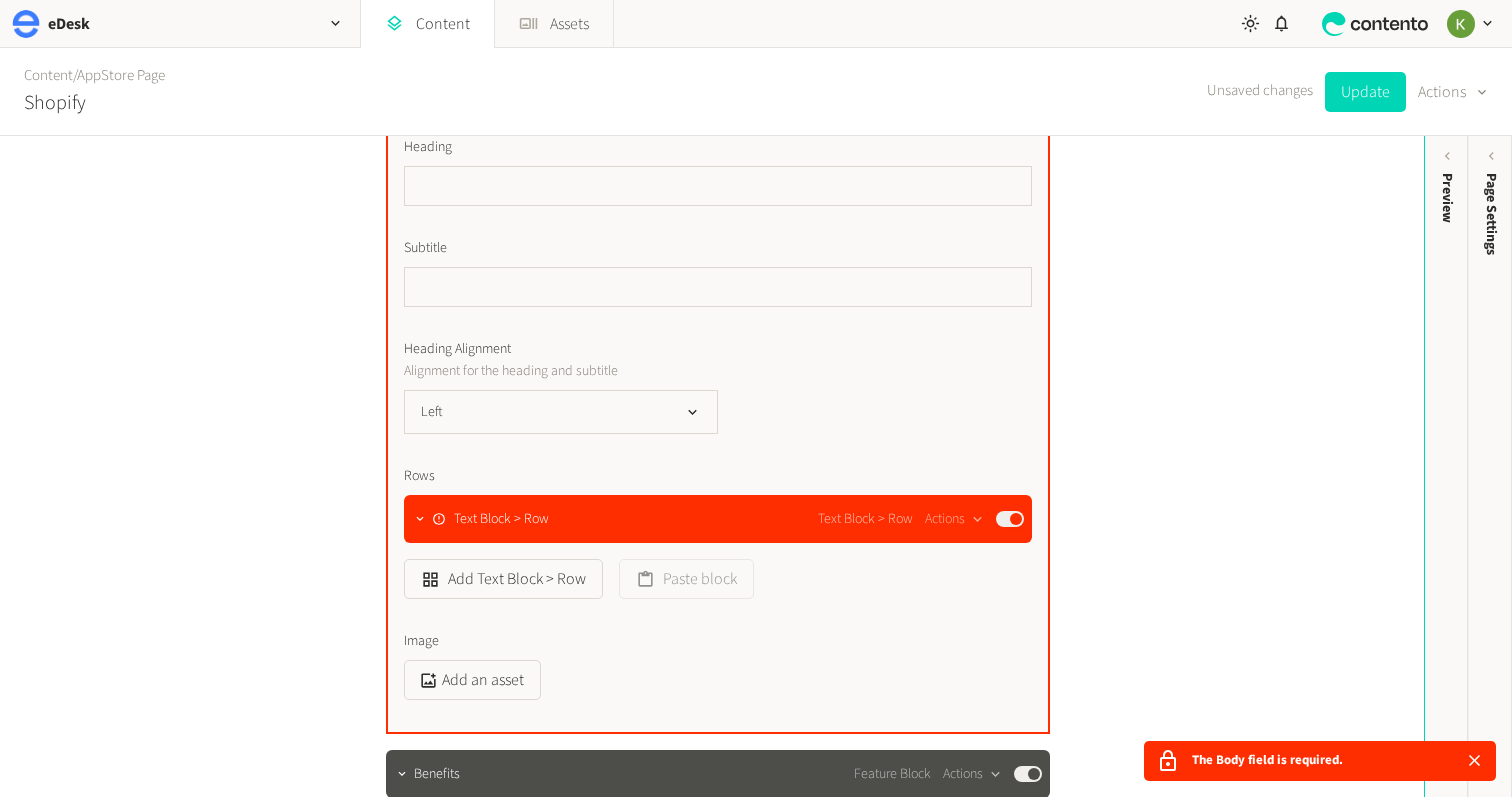 scroll, scrollTop: 1205, scrollLeft: 0, axis: vertical 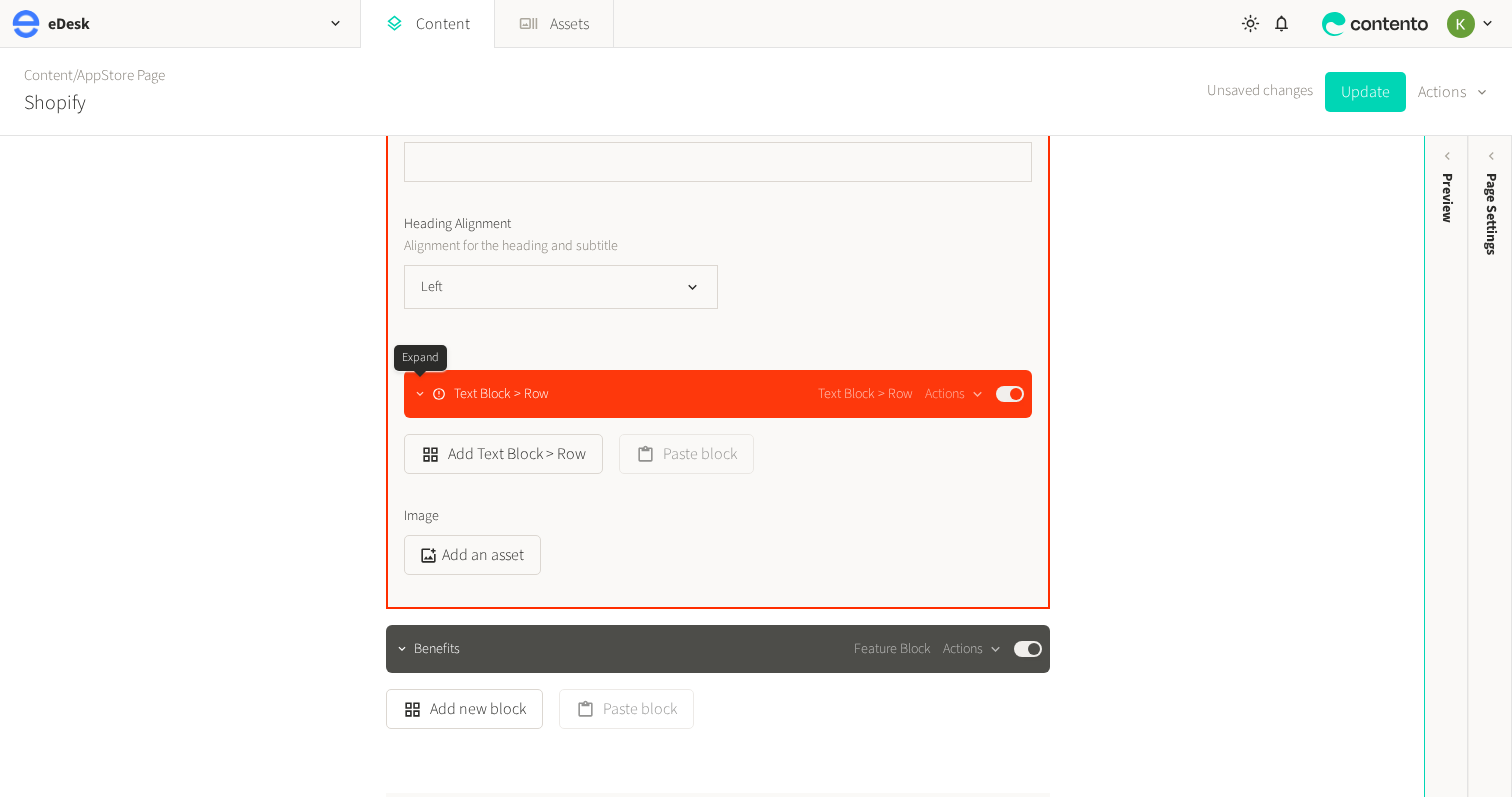 drag, startPoint x: 409, startPoint y: 396, endPoint x: 423, endPoint y: 393, distance: 14.3178215 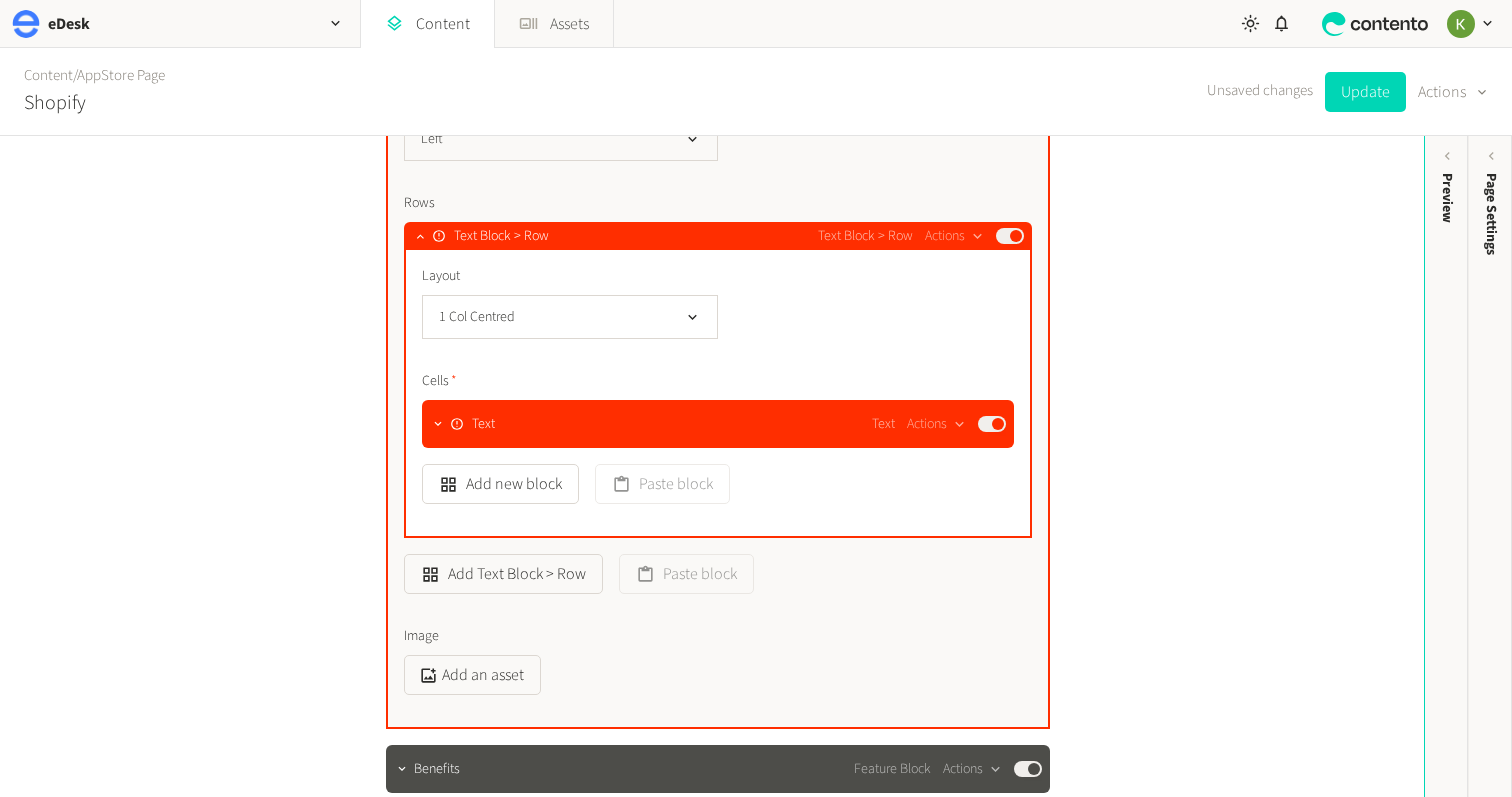 scroll, scrollTop: 1437, scrollLeft: 0, axis: vertical 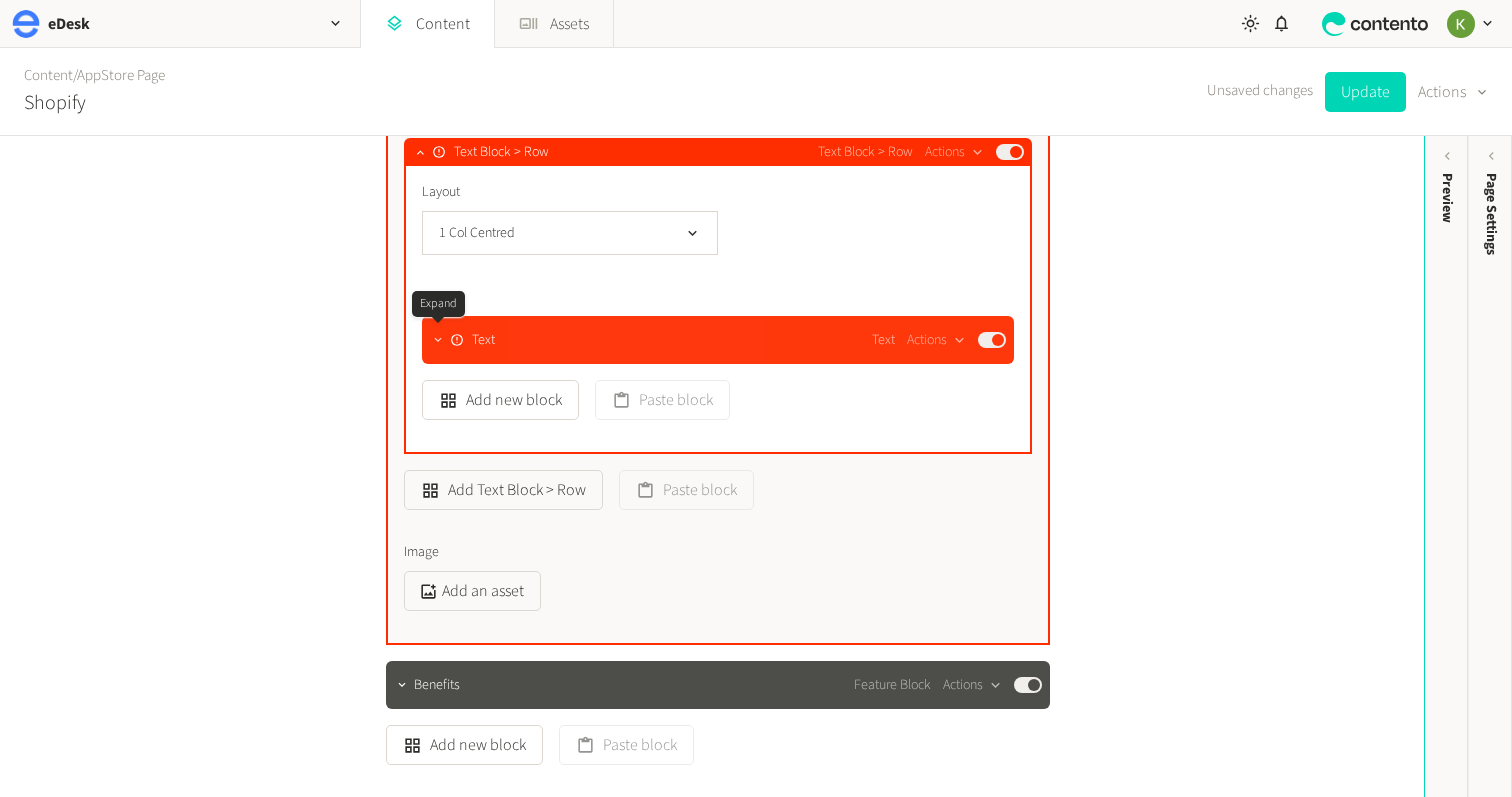 click 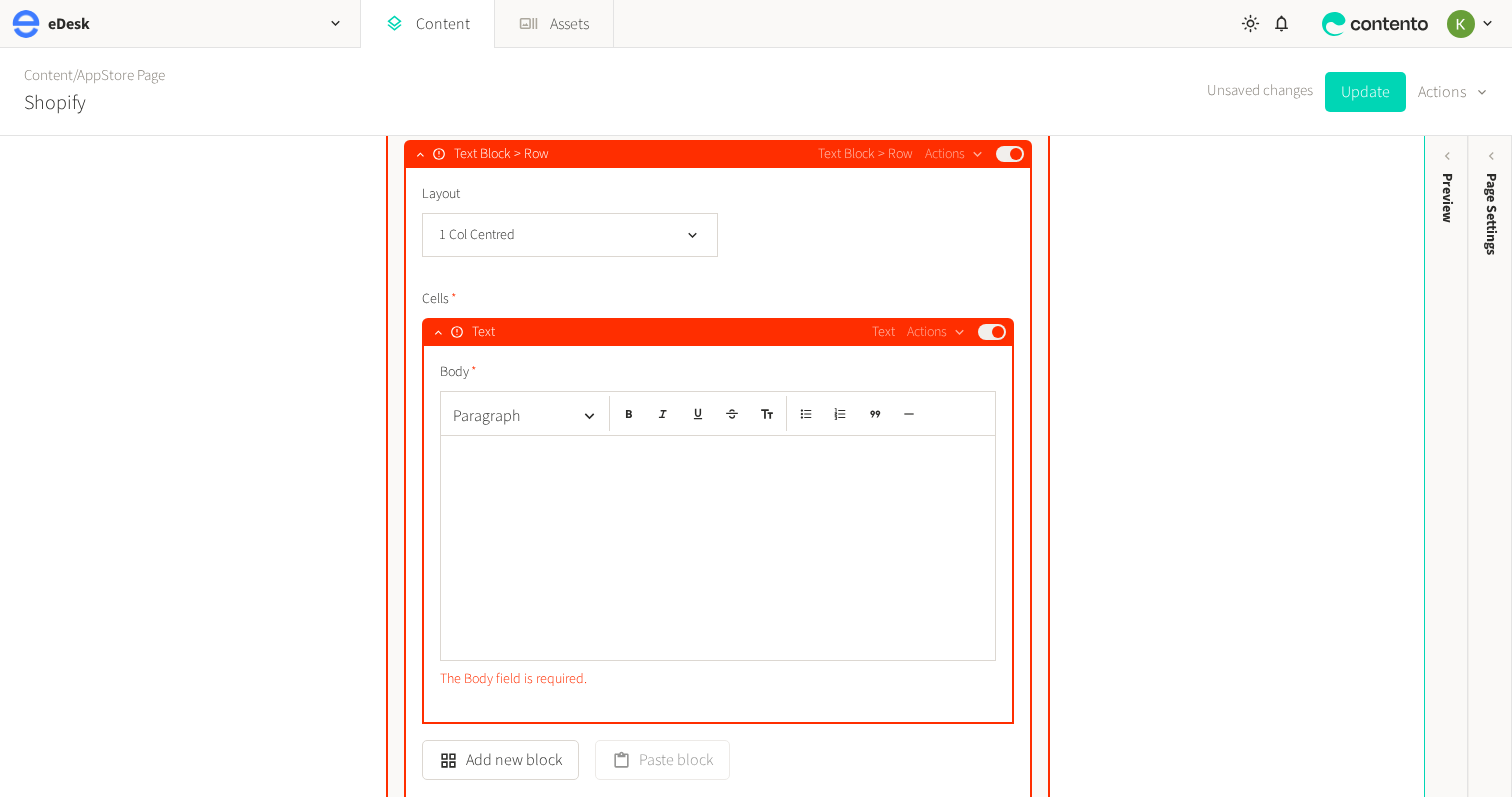 scroll, scrollTop: 1397, scrollLeft: 0, axis: vertical 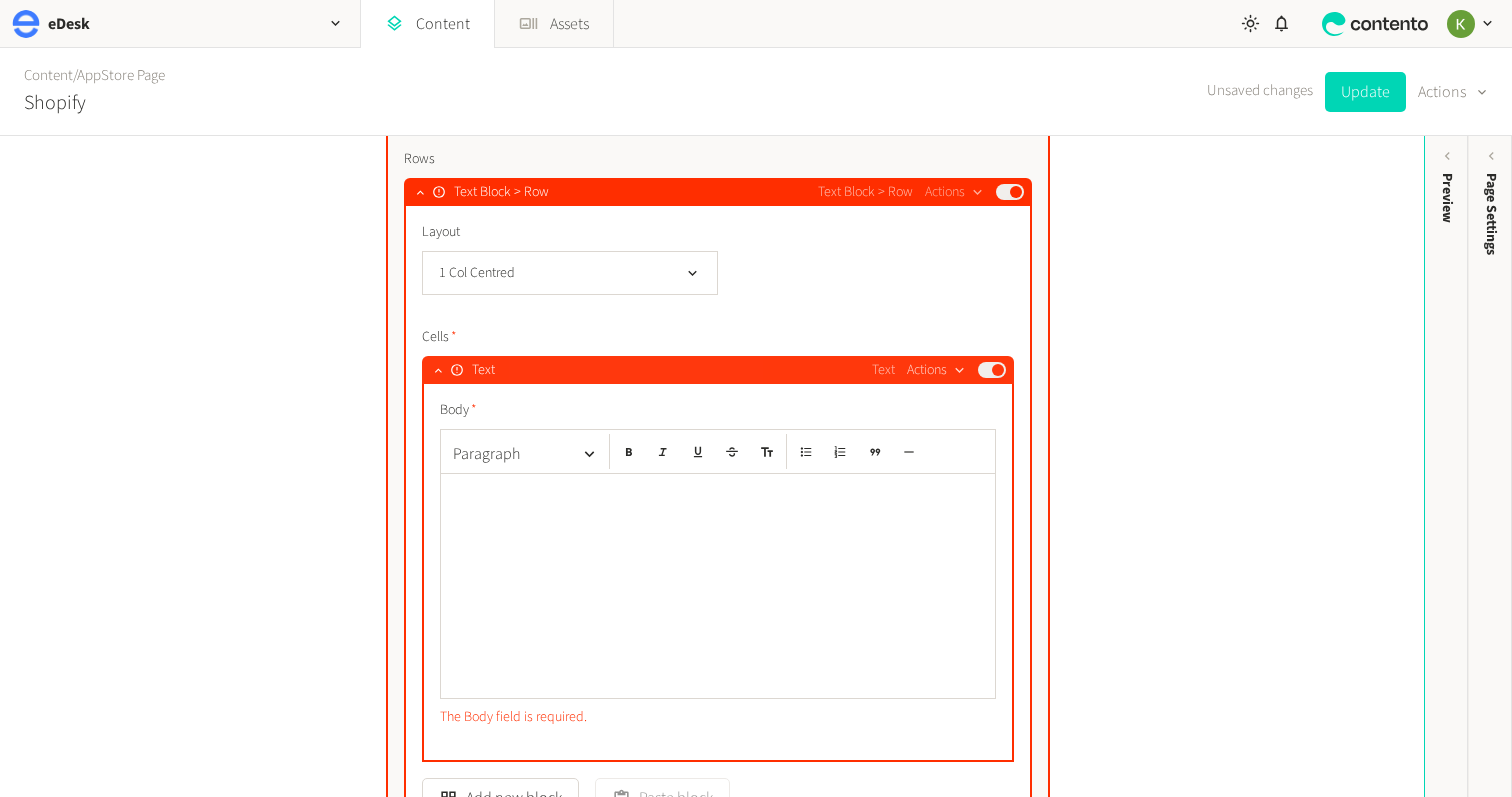 click on "Cells Text Text  Actions  Published Body Paragraph The Body field is required.  Add new block   Paste block" 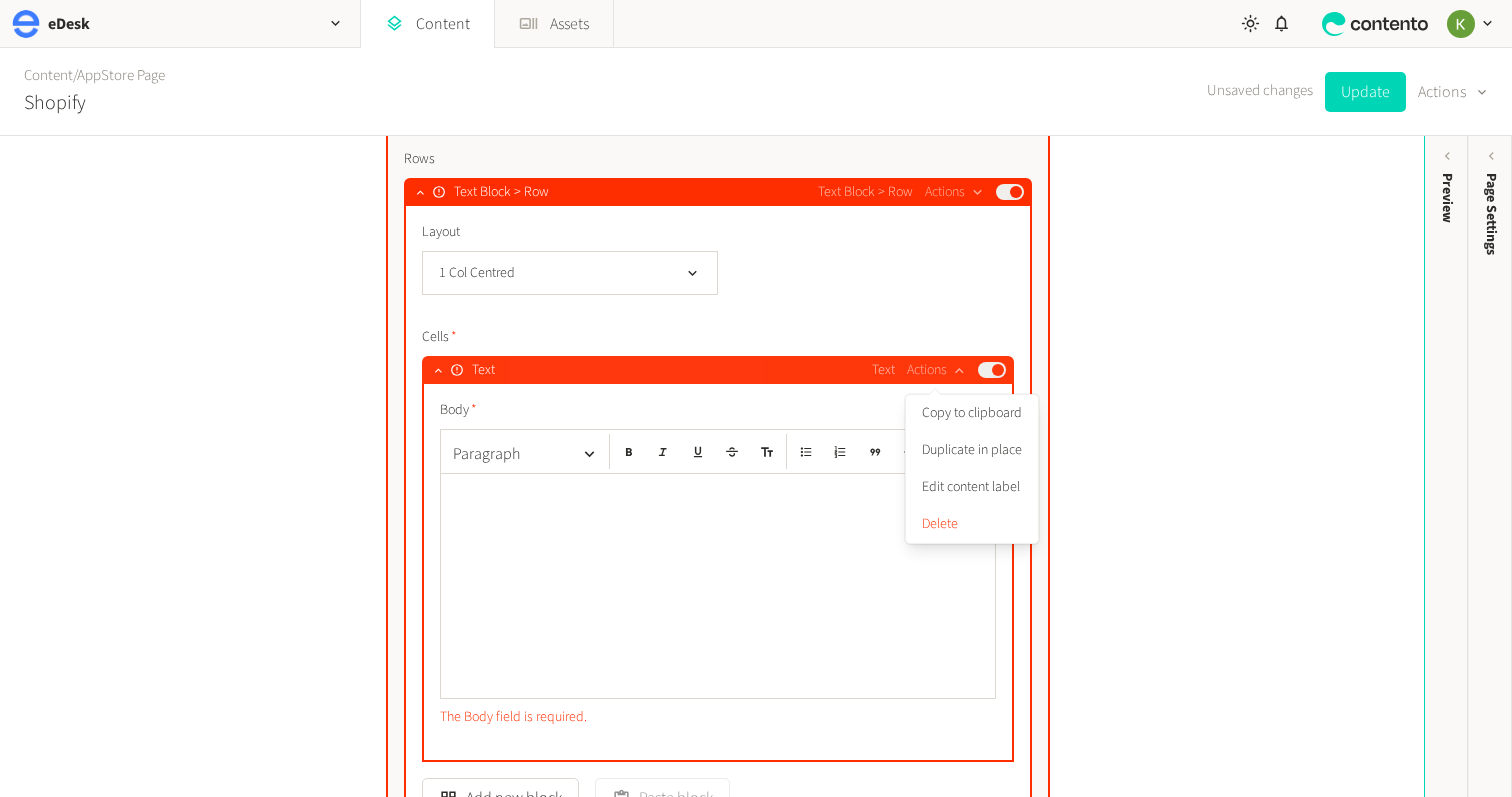 click on "Published" 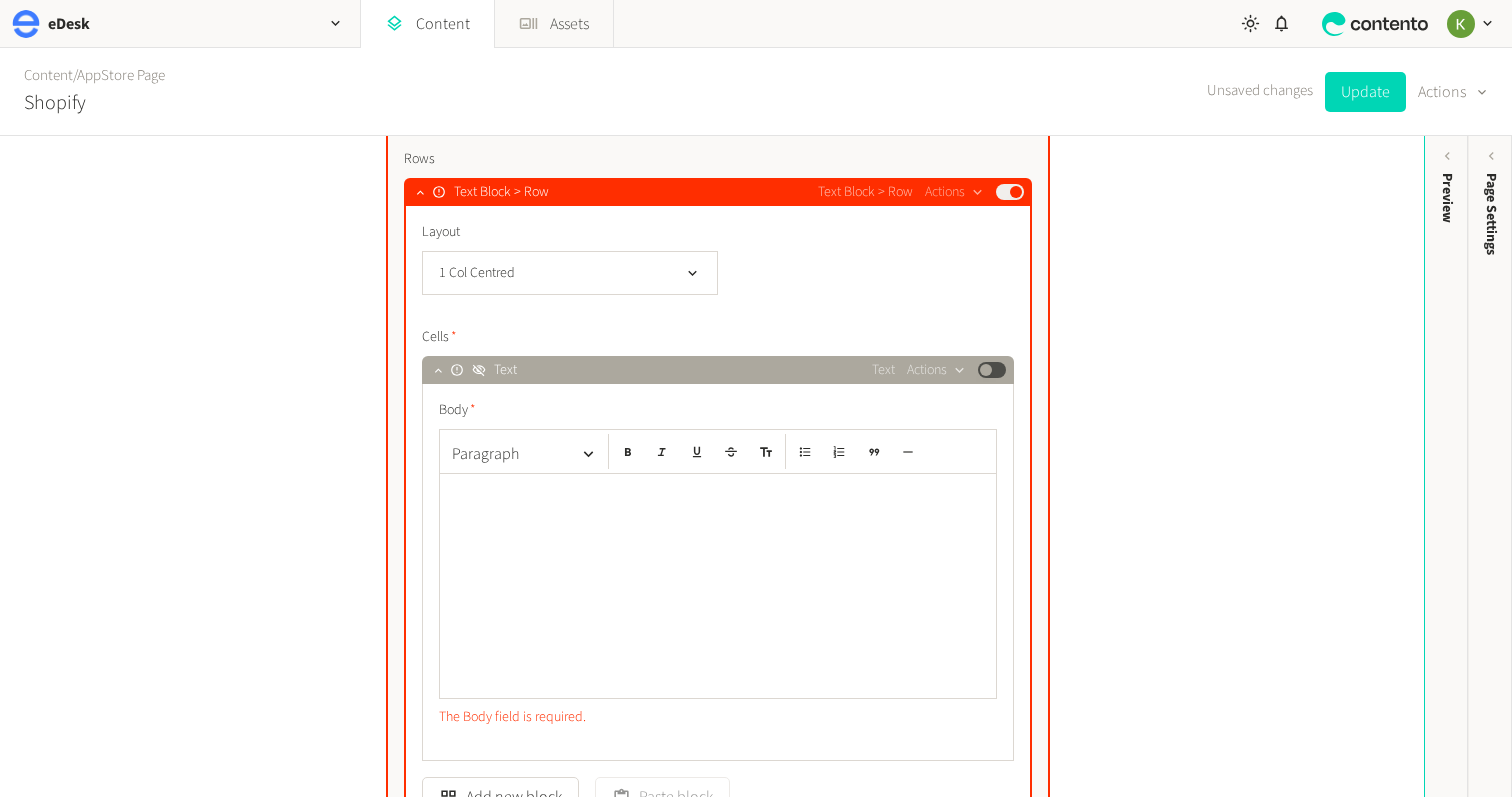 drag, startPoint x: 1354, startPoint y: 98, endPoint x: 1296, endPoint y: 113, distance: 59.908264 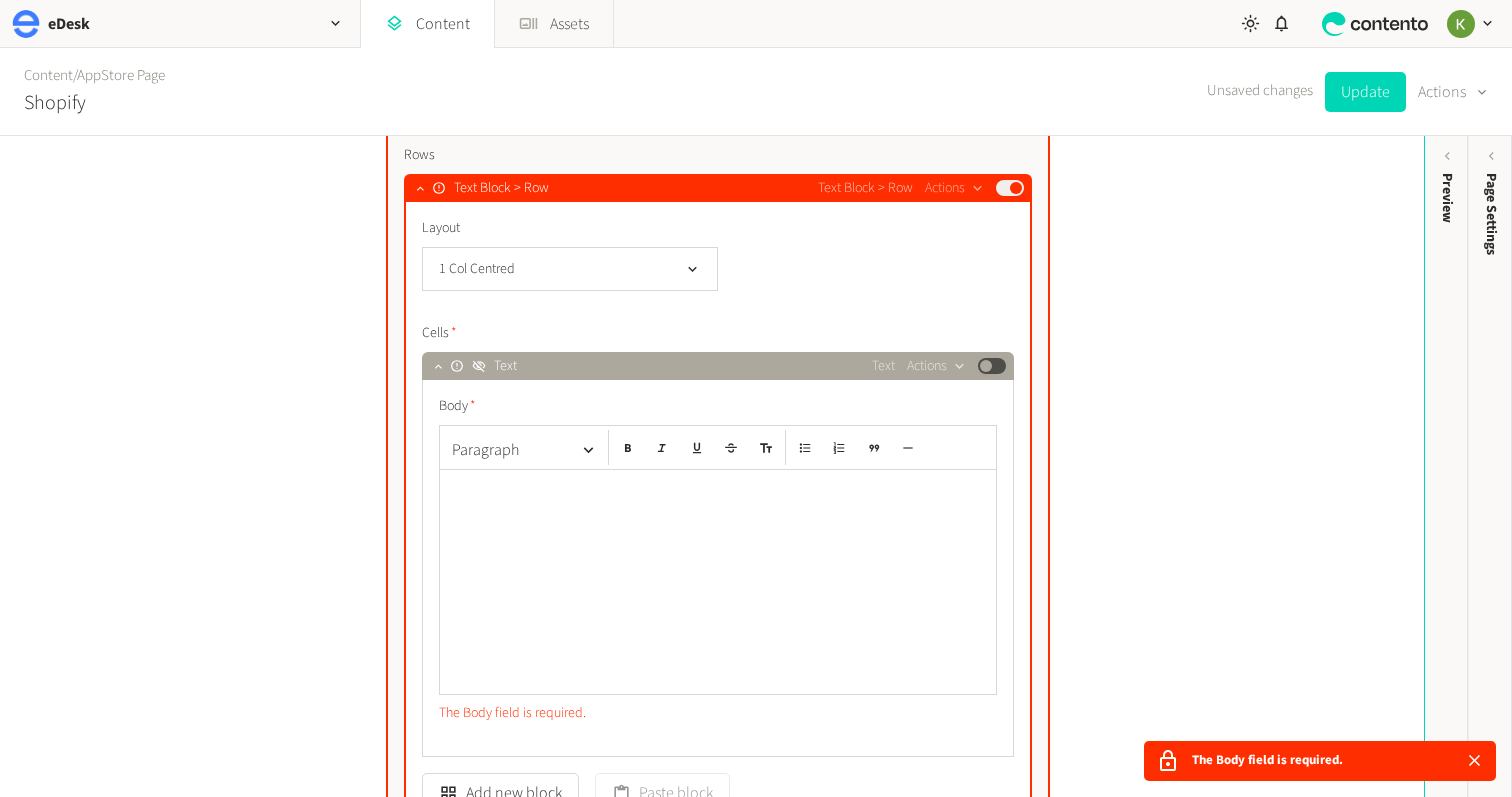 scroll, scrollTop: 1284, scrollLeft: 0, axis: vertical 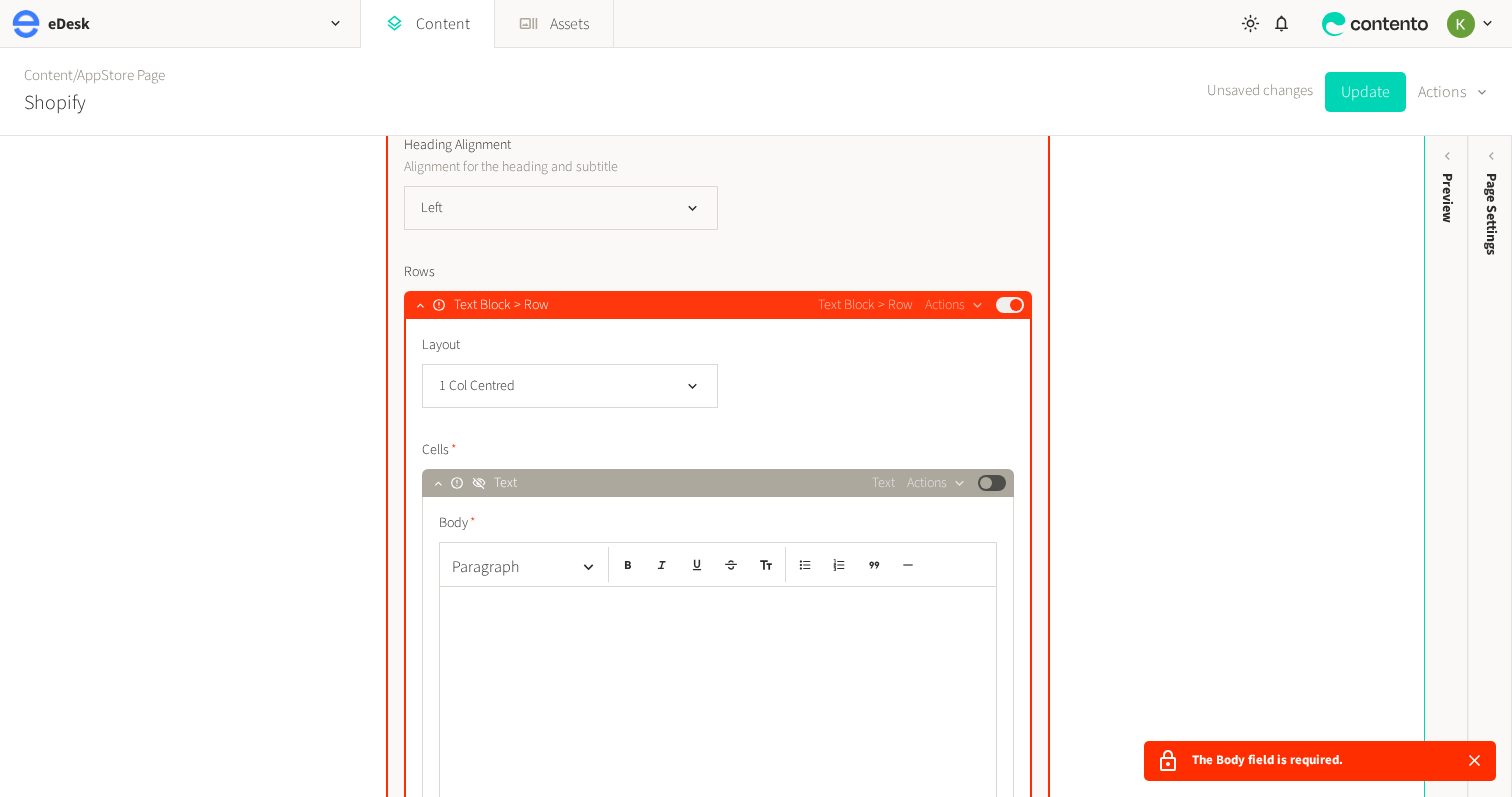 click on "Published" 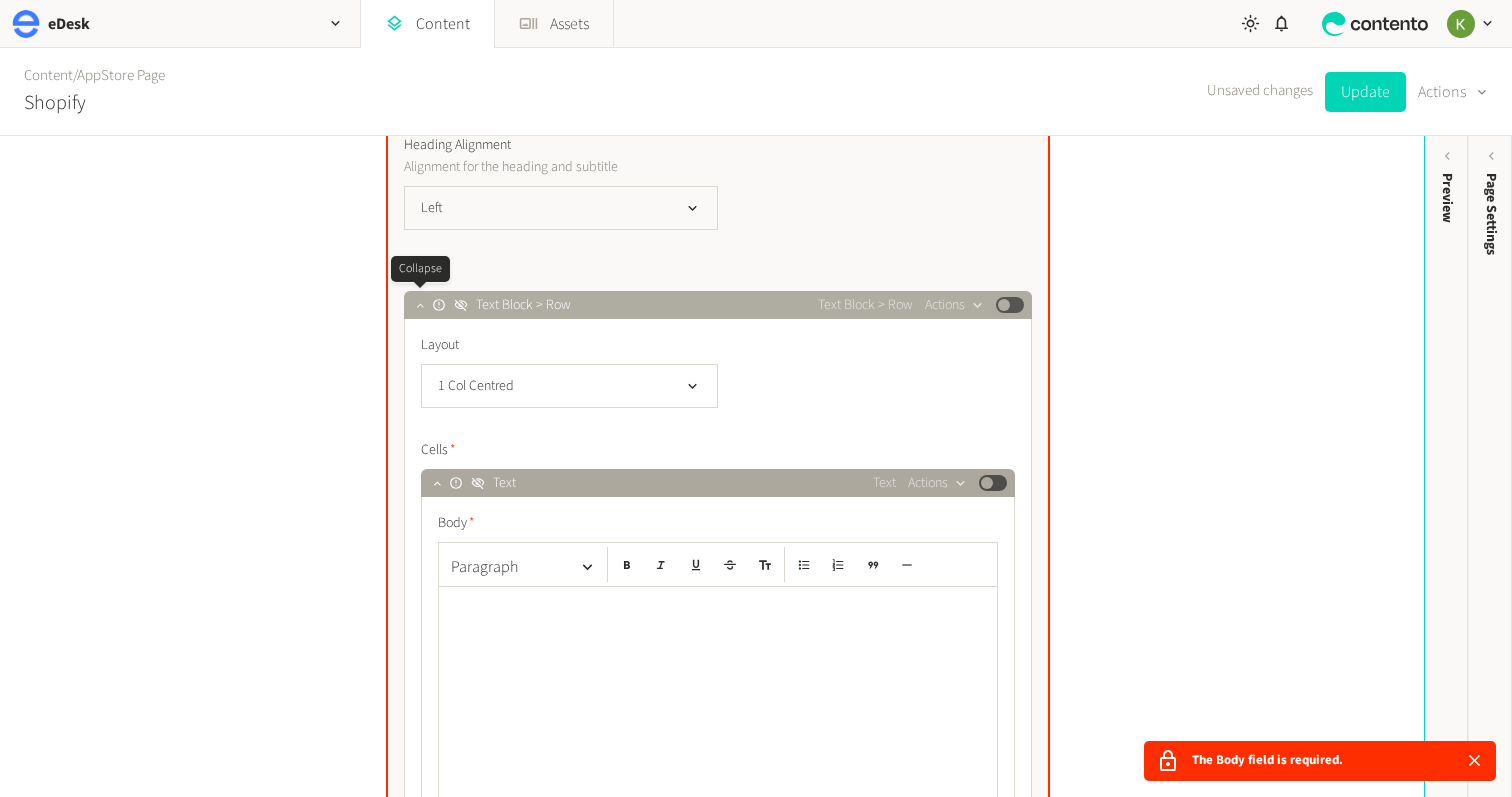 click 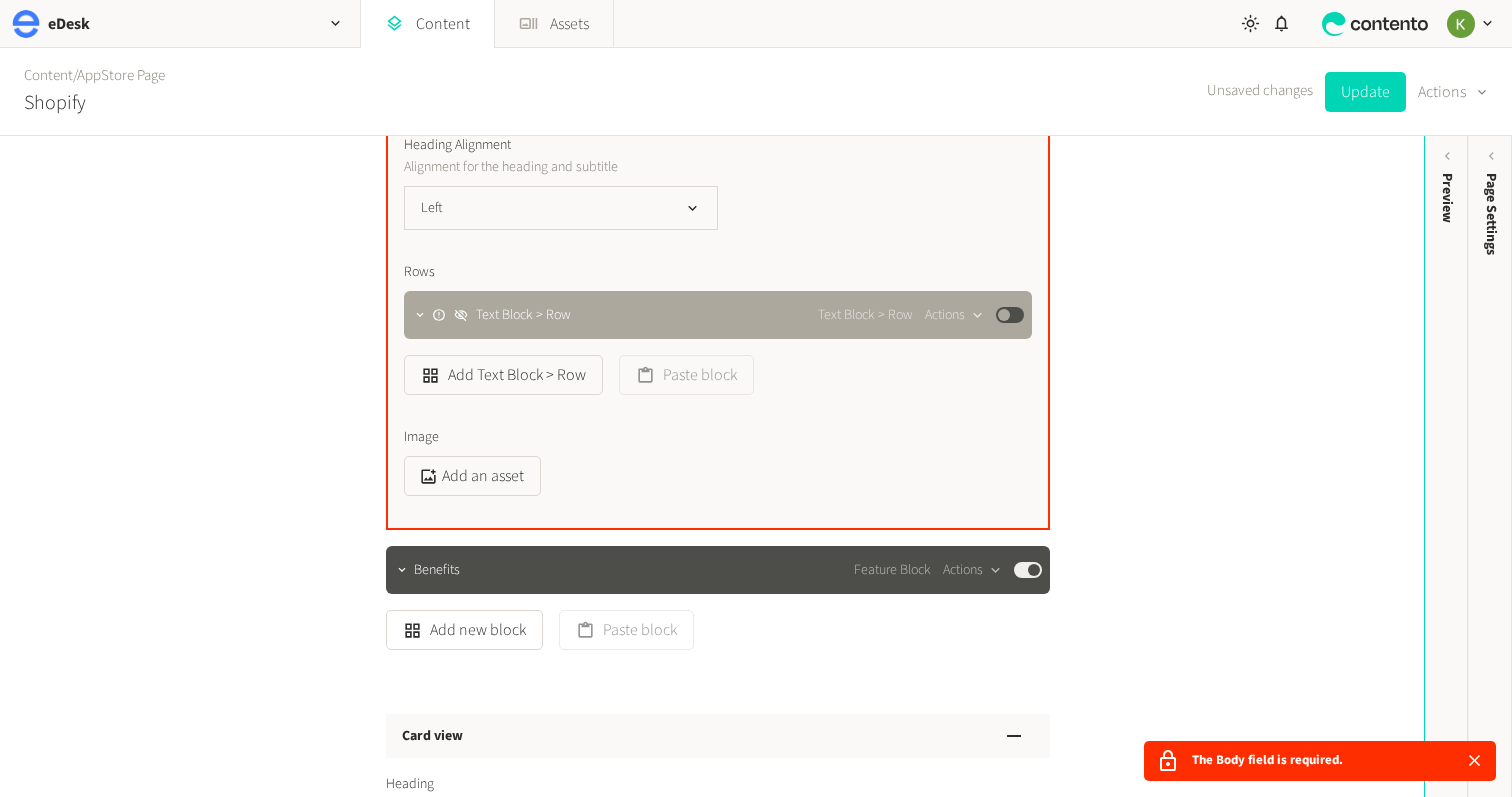 drag, startPoint x: 1346, startPoint y: 98, endPoint x: 1162, endPoint y: 167, distance: 196.51208 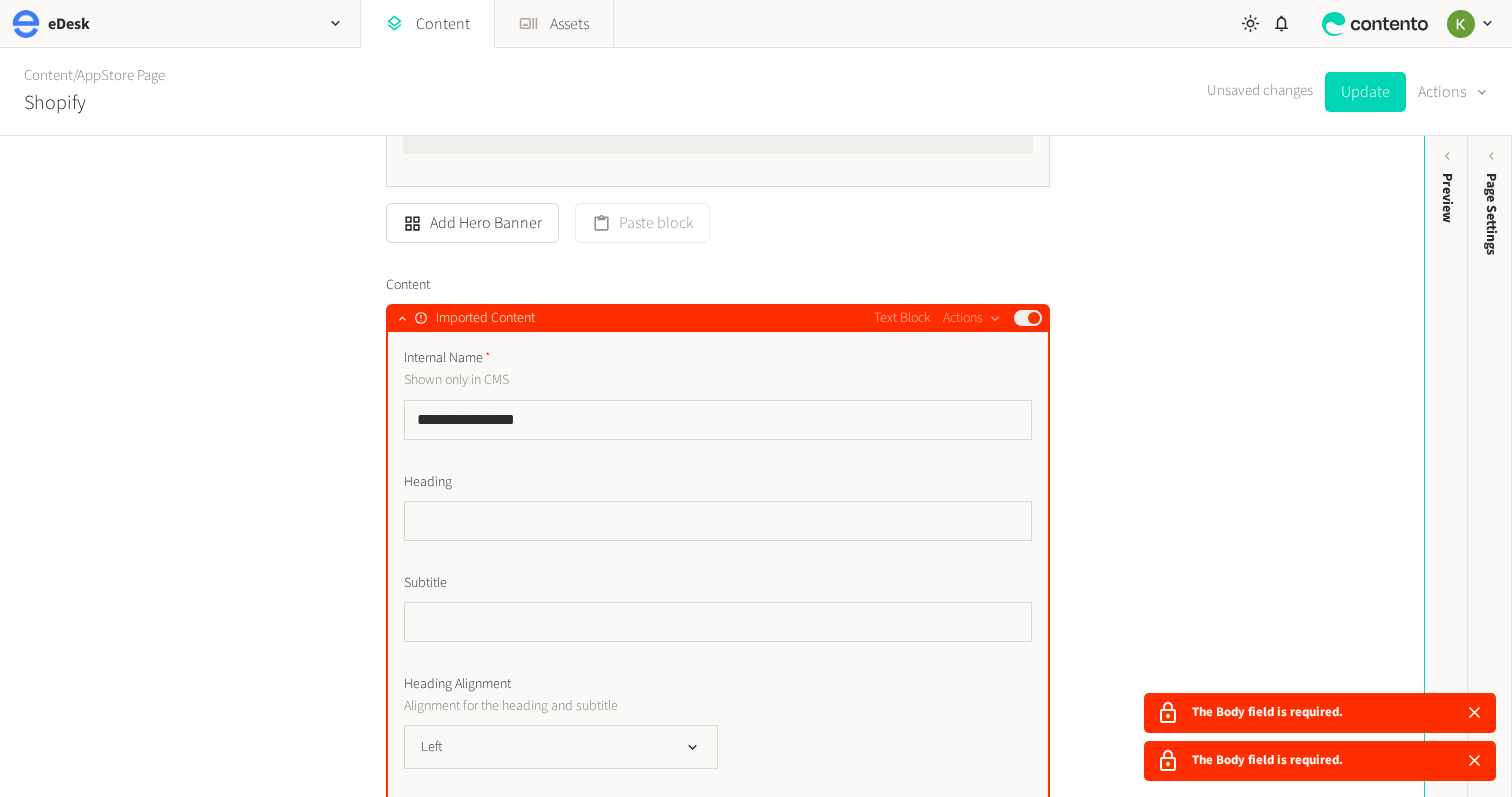 scroll, scrollTop: 733, scrollLeft: 0, axis: vertical 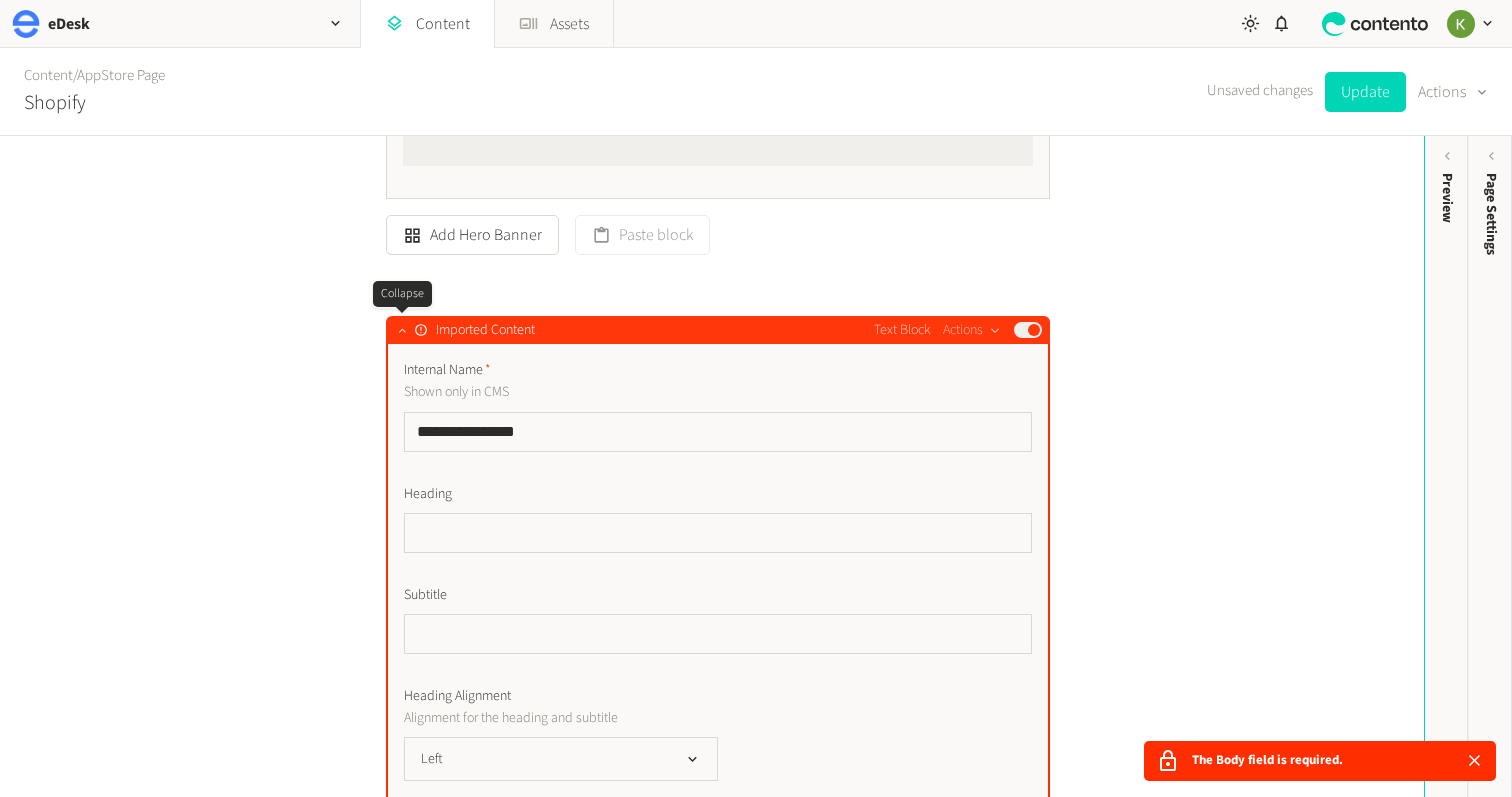 click 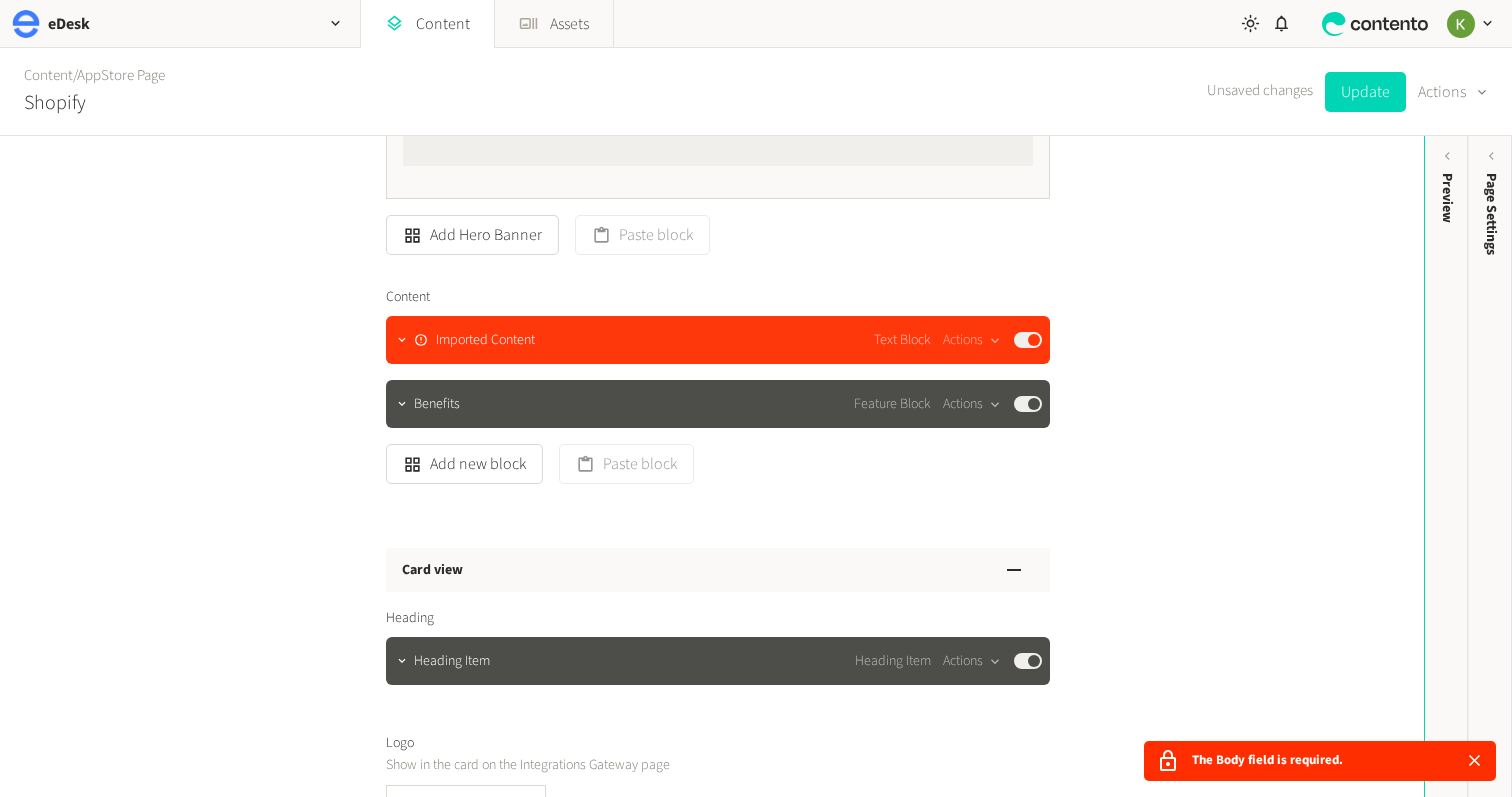 click on "Published" 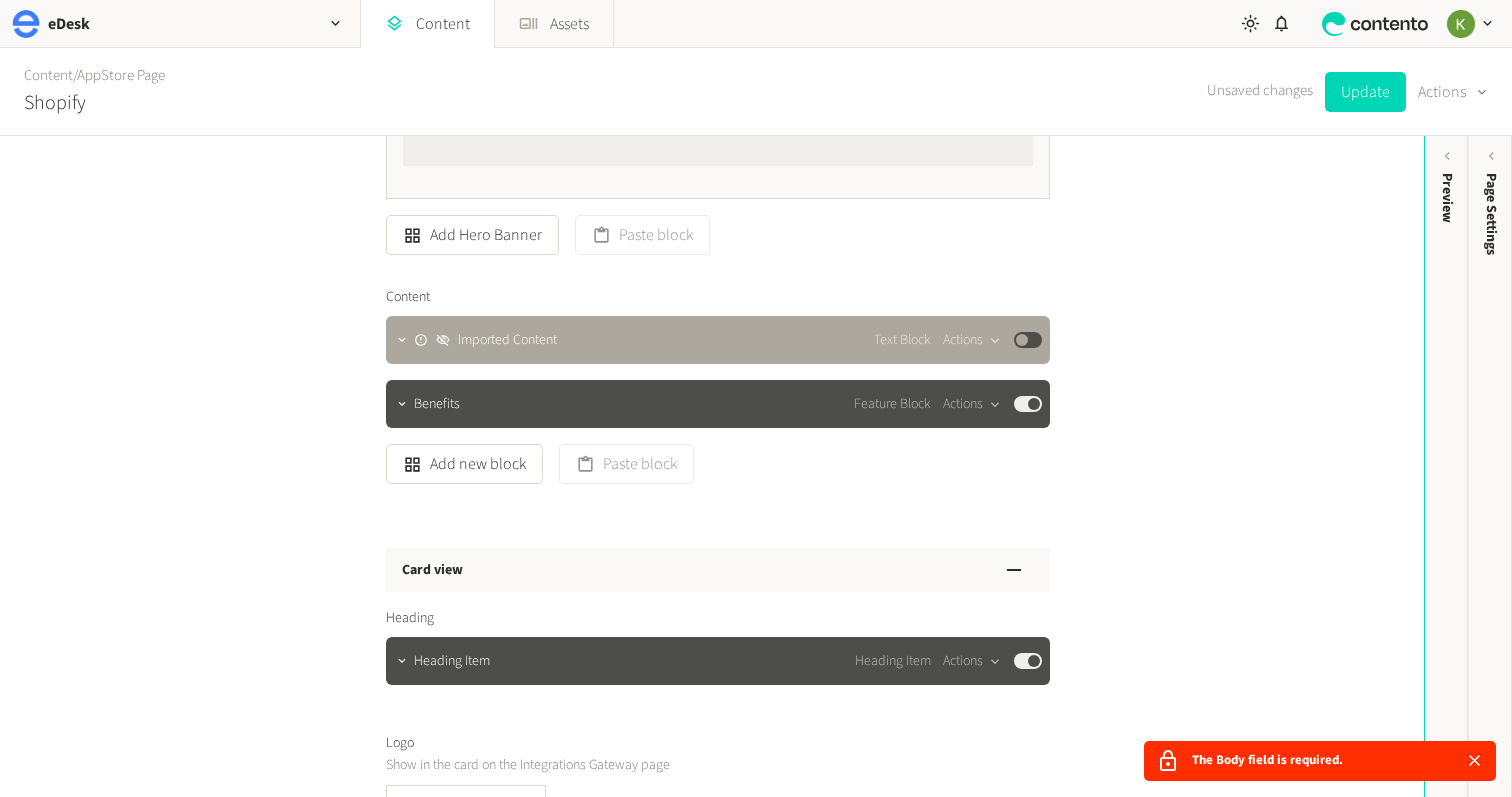 drag, startPoint x: 1373, startPoint y: 96, endPoint x: 969, endPoint y: 229, distance: 425.32928 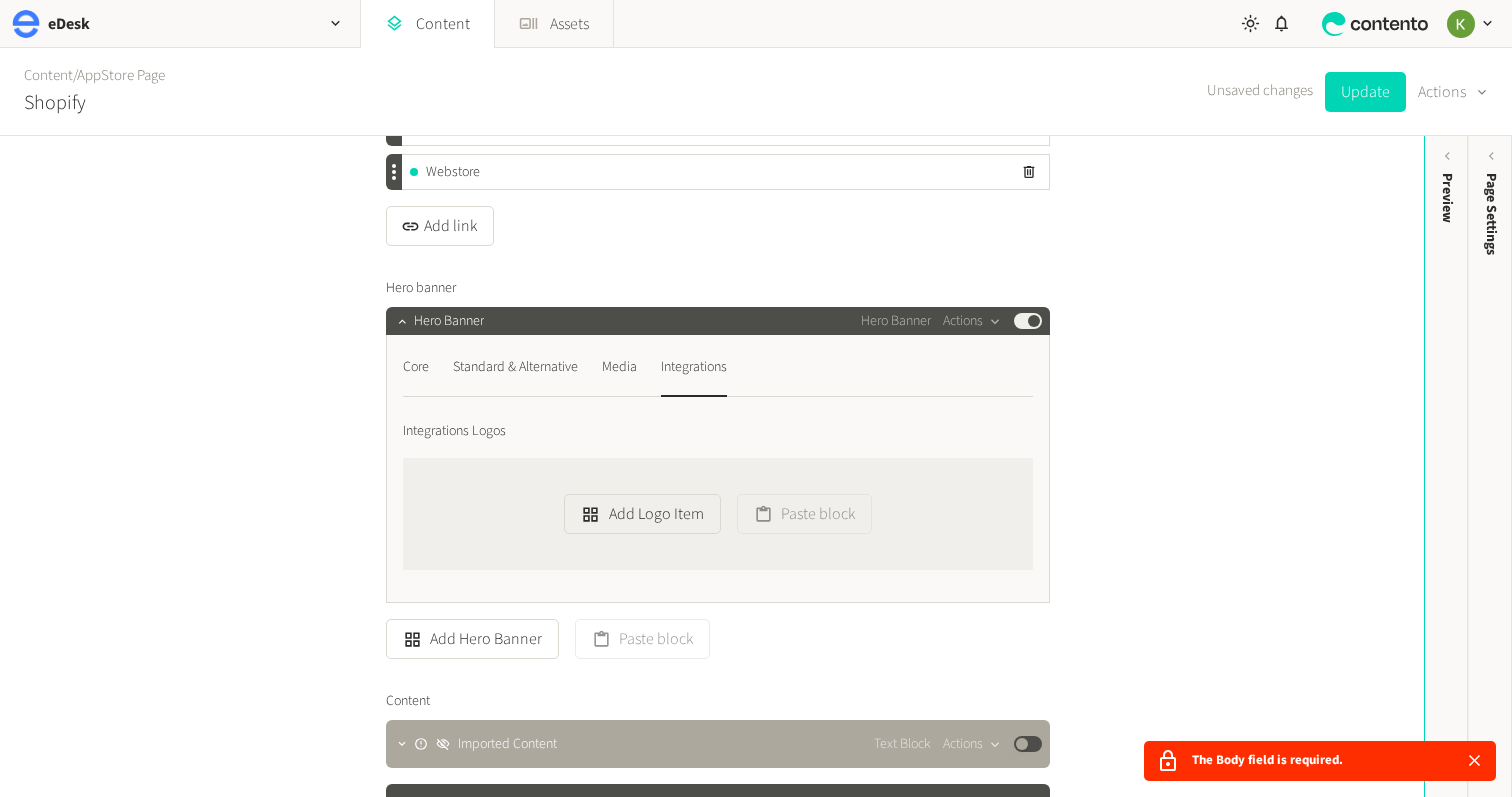 scroll, scrollTop: 0, scrollLeft: 0, axis: both 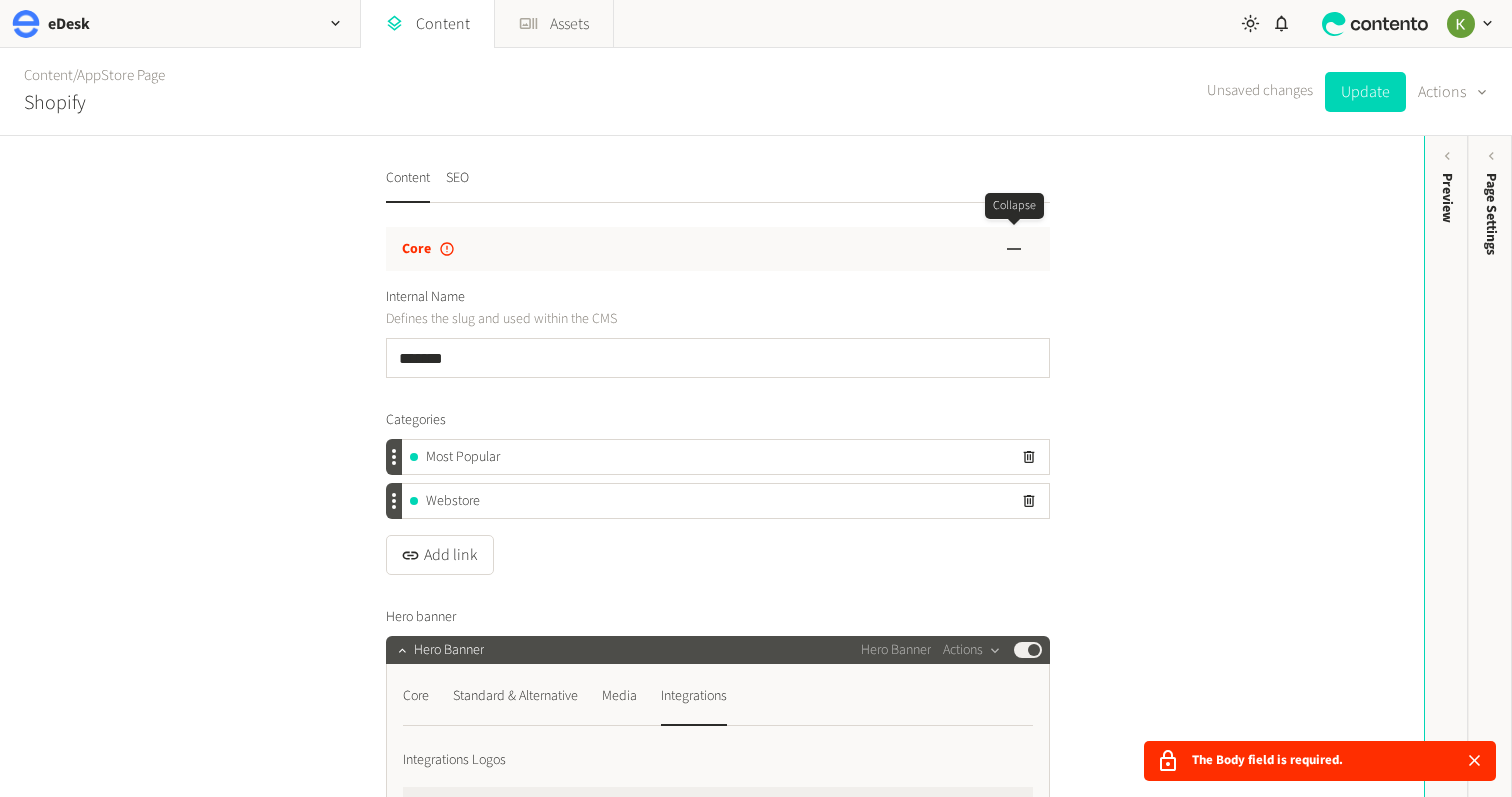 click 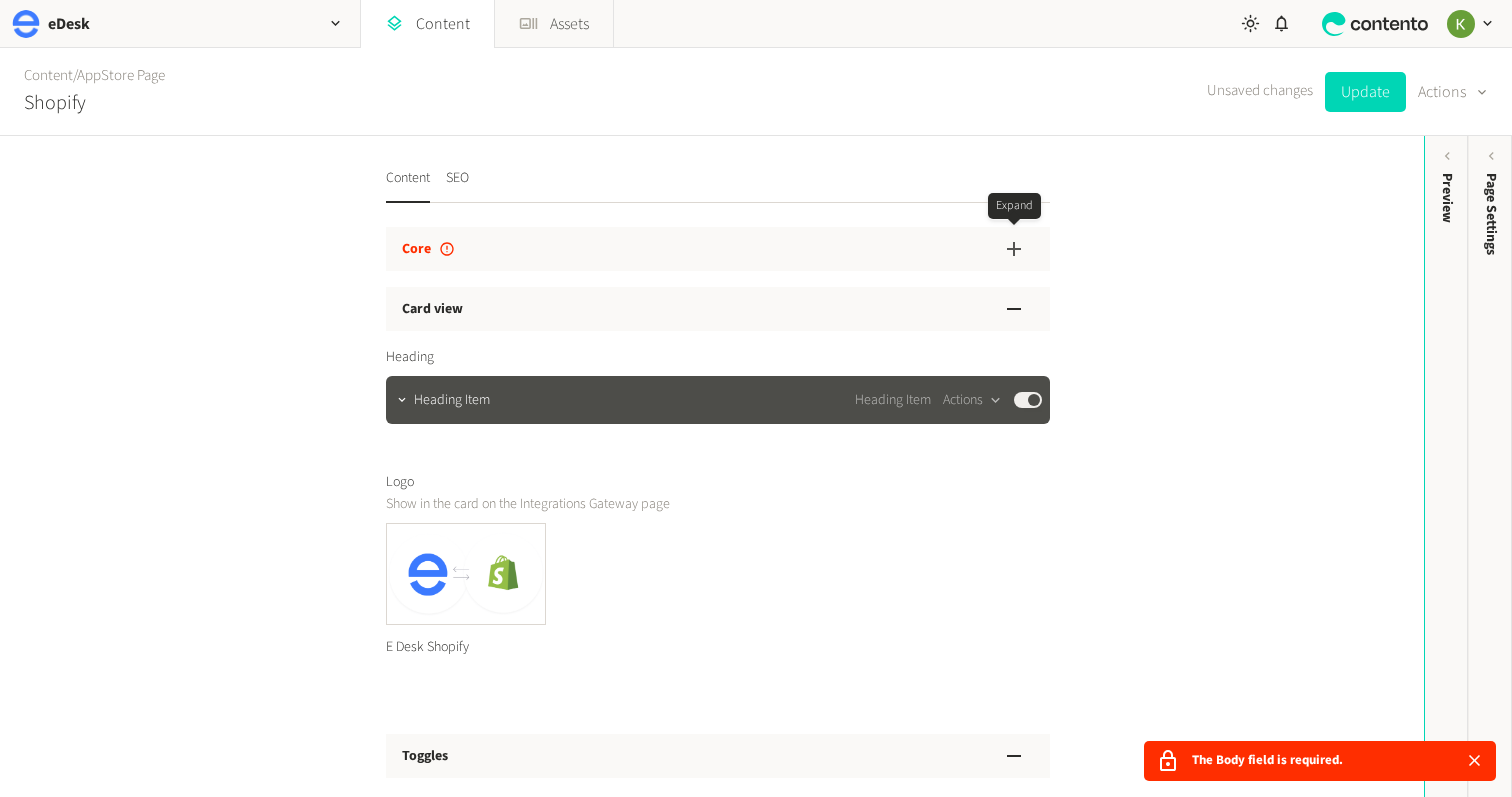 click 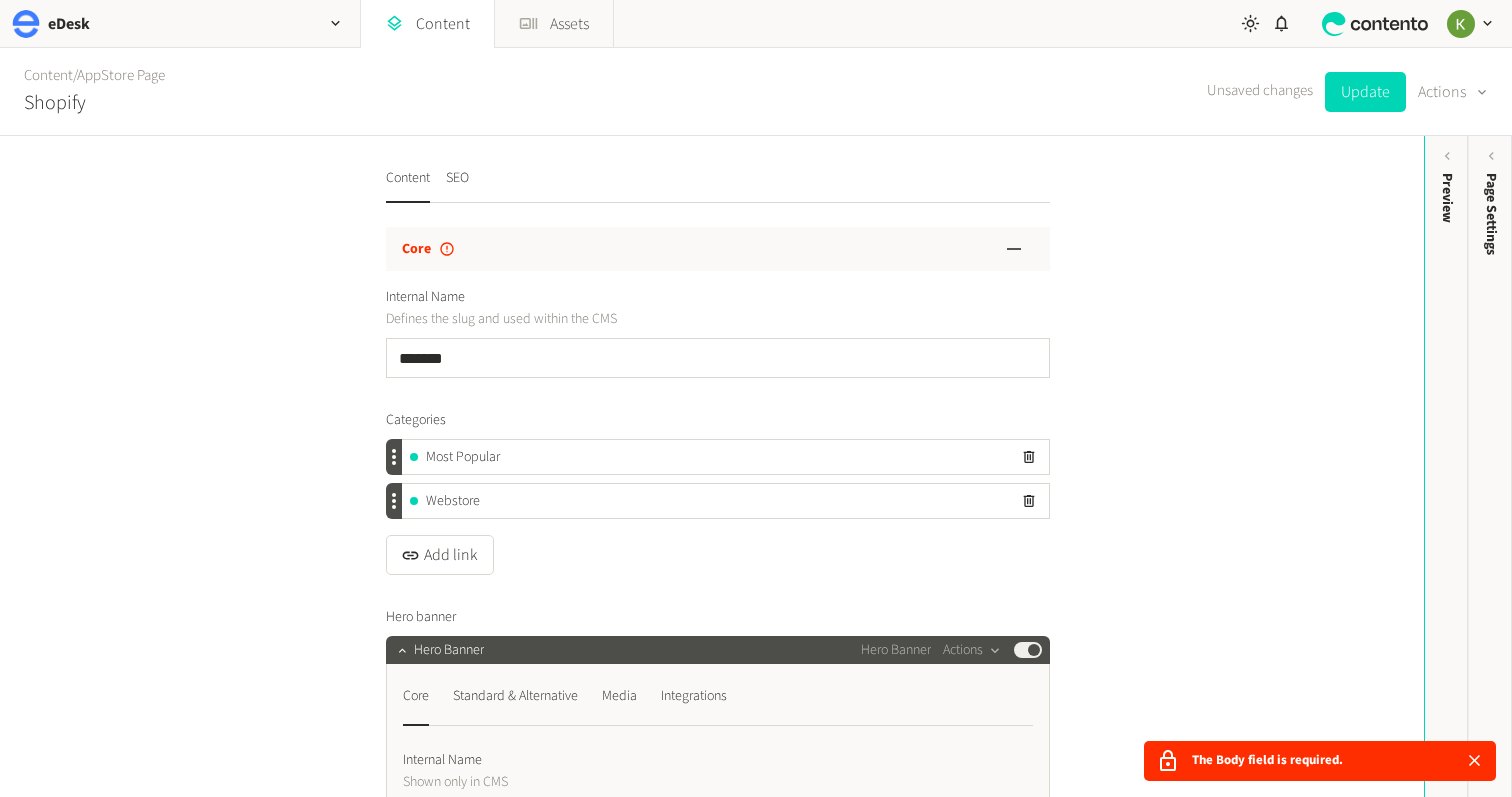 click 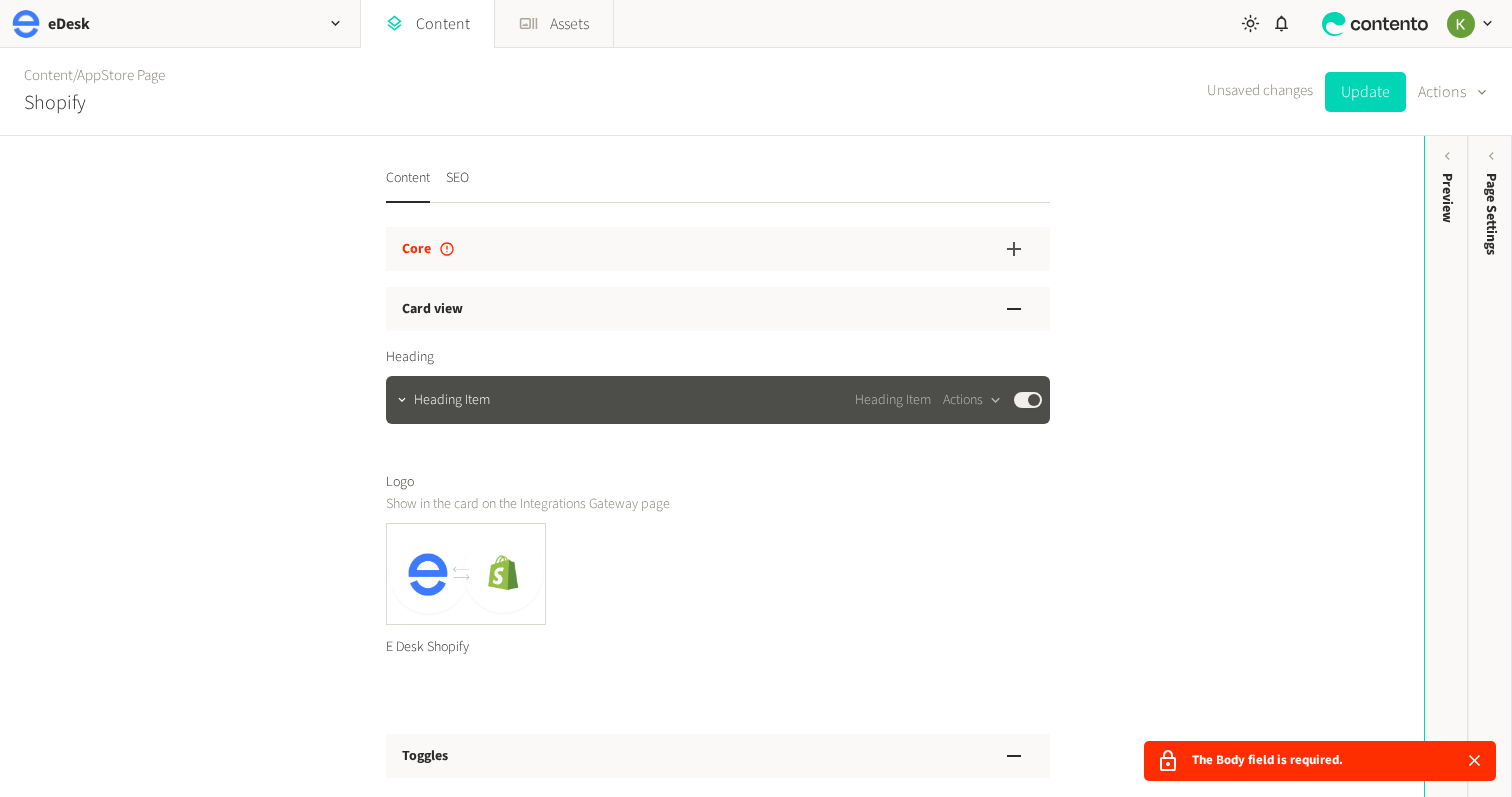 click 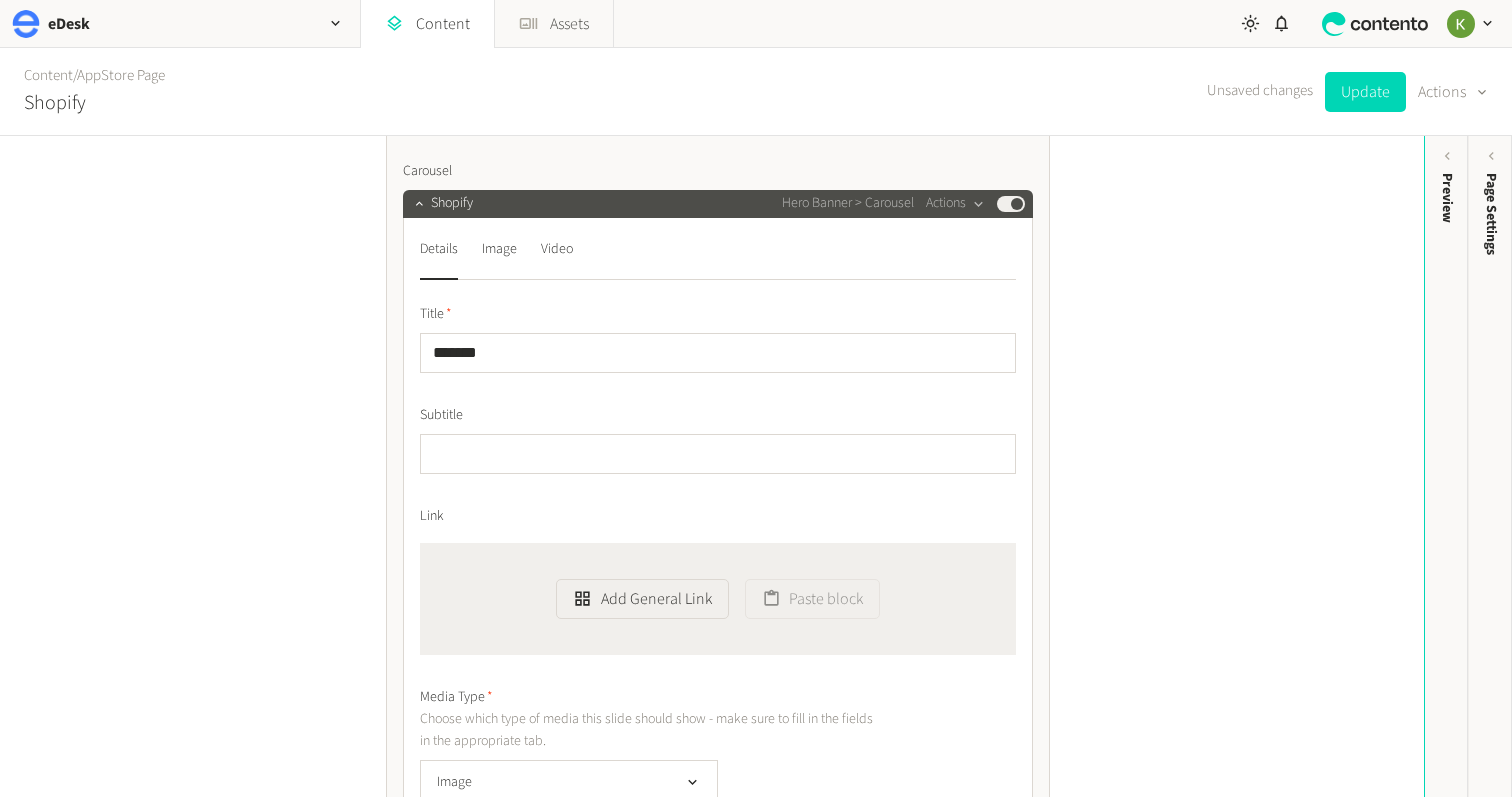scroll, scrollTop: 1820, scrollLeft: 0, axis: vertical 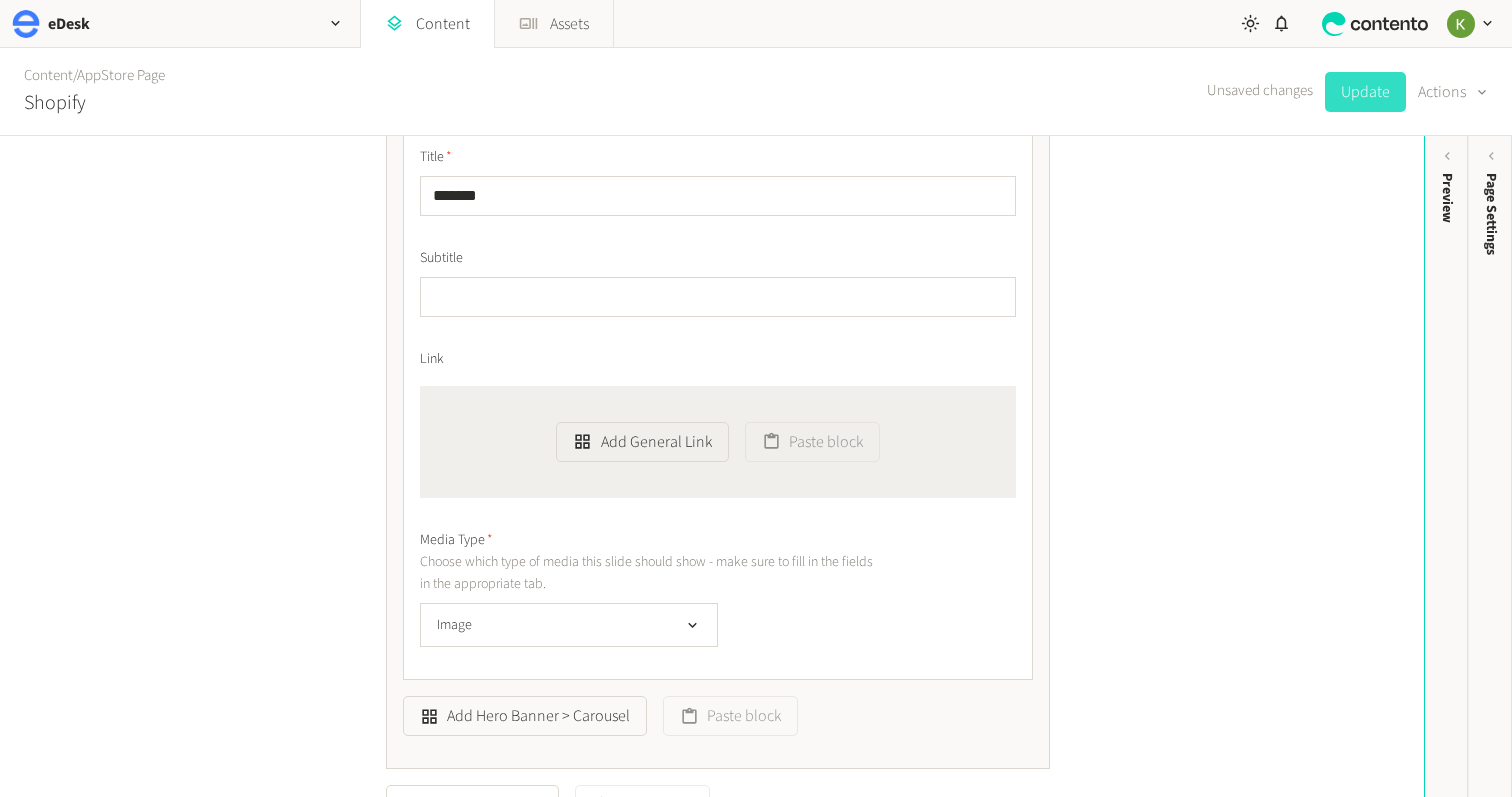 click on "Update" 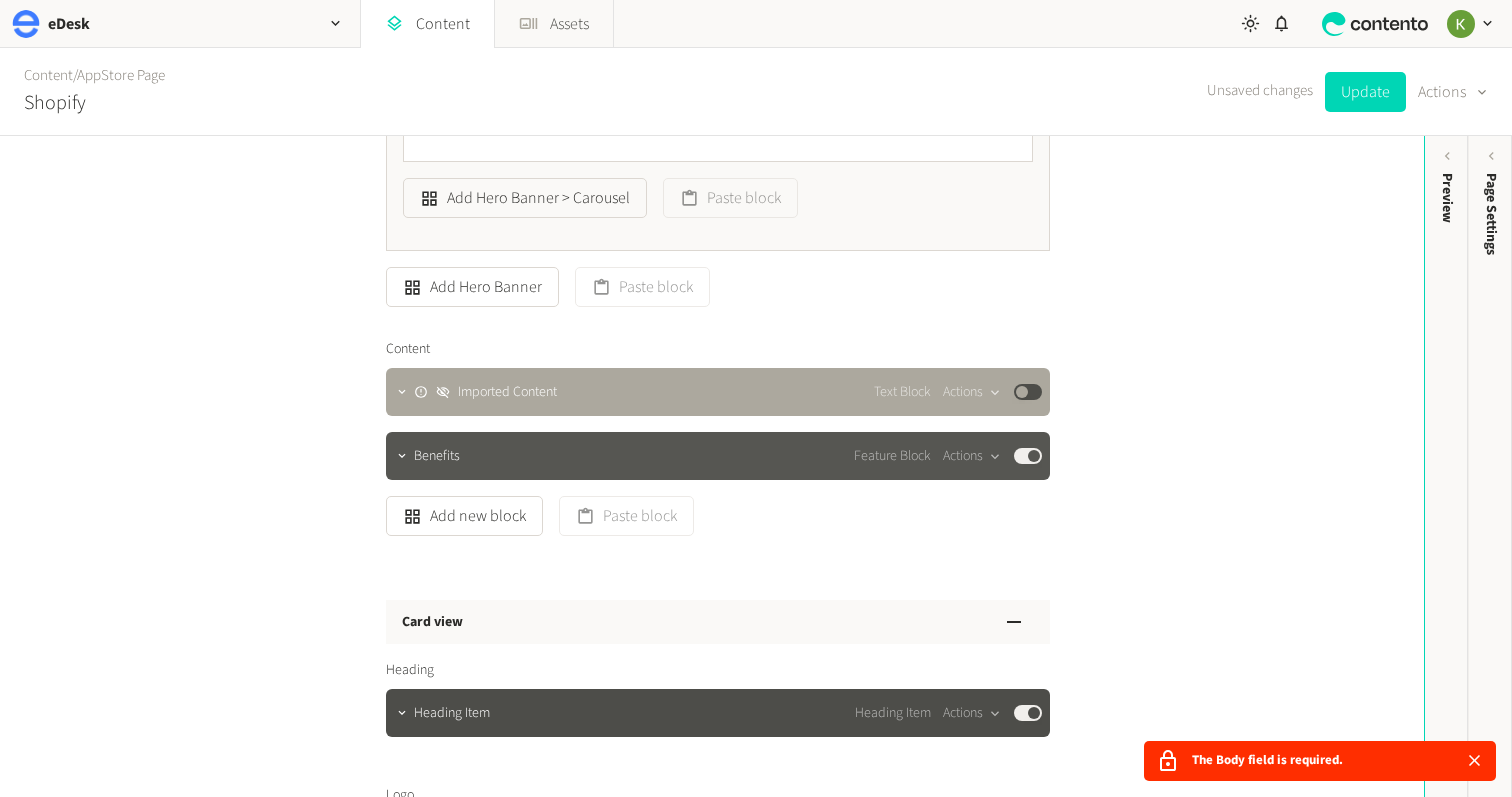 scroll, scrollTop: 2371, scrollLeft: 0, axis: vertical 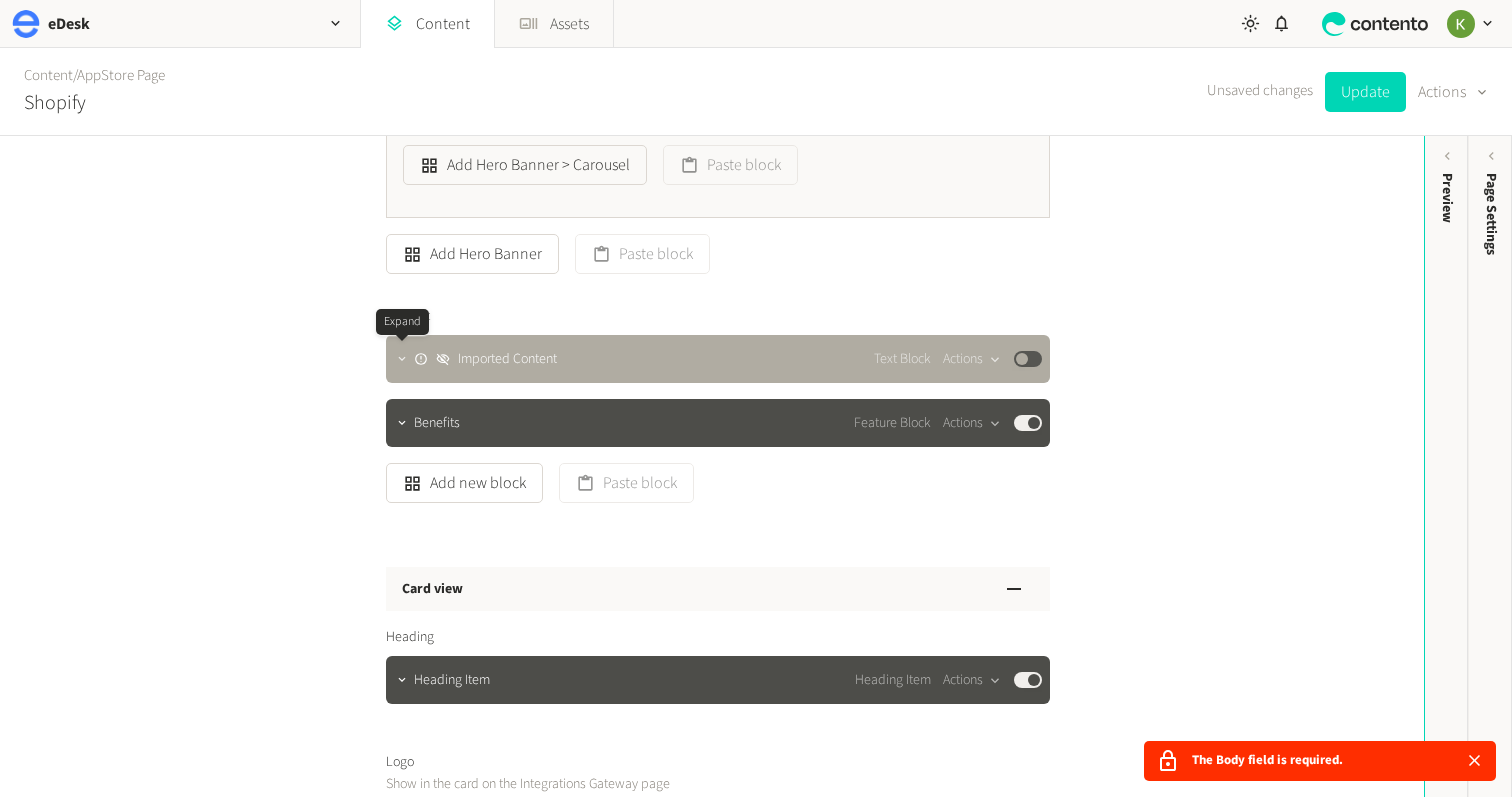 click 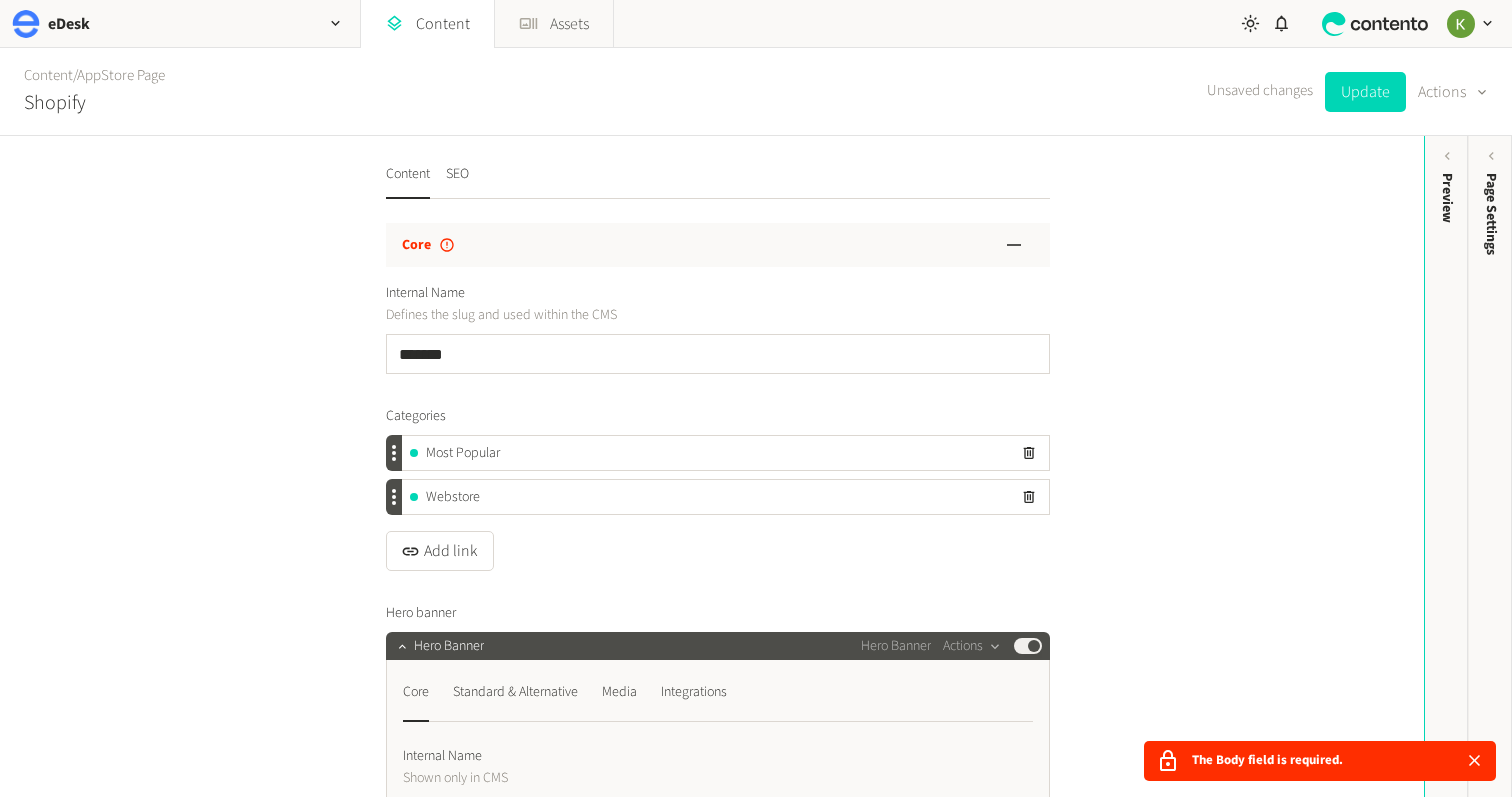 scroll, scrollTop: 0, scrollLeft: 0, axis: both 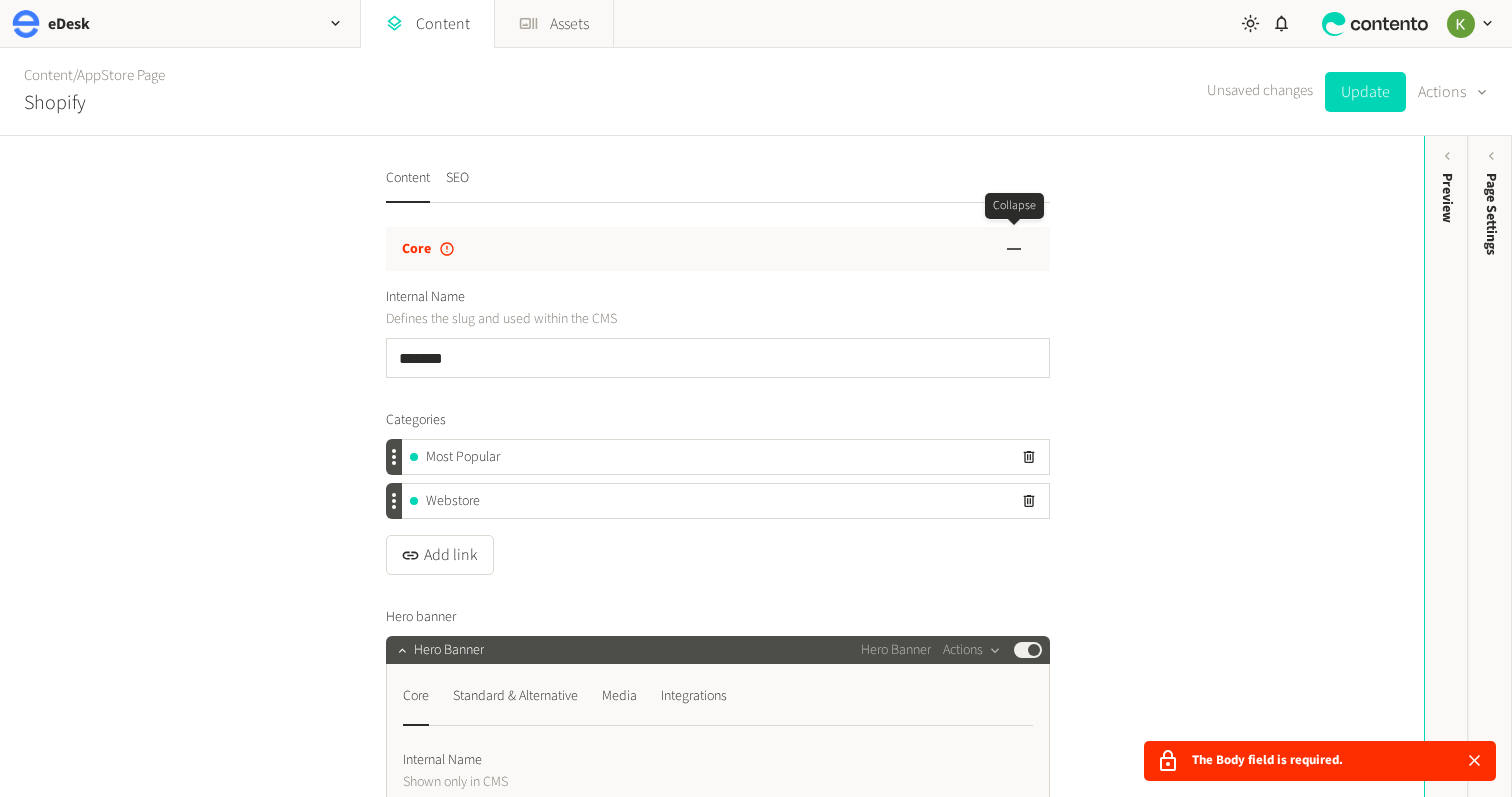 click 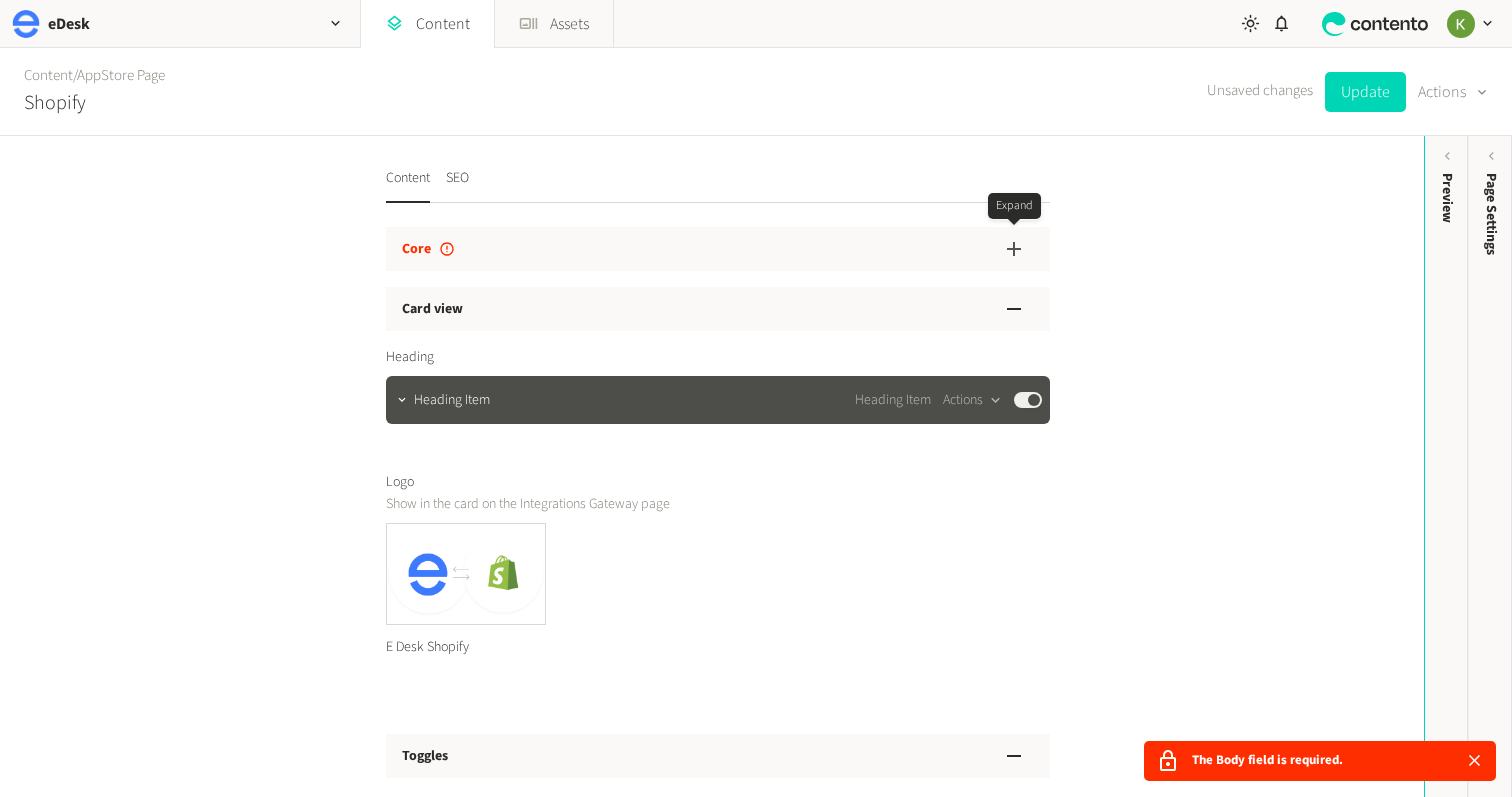 click 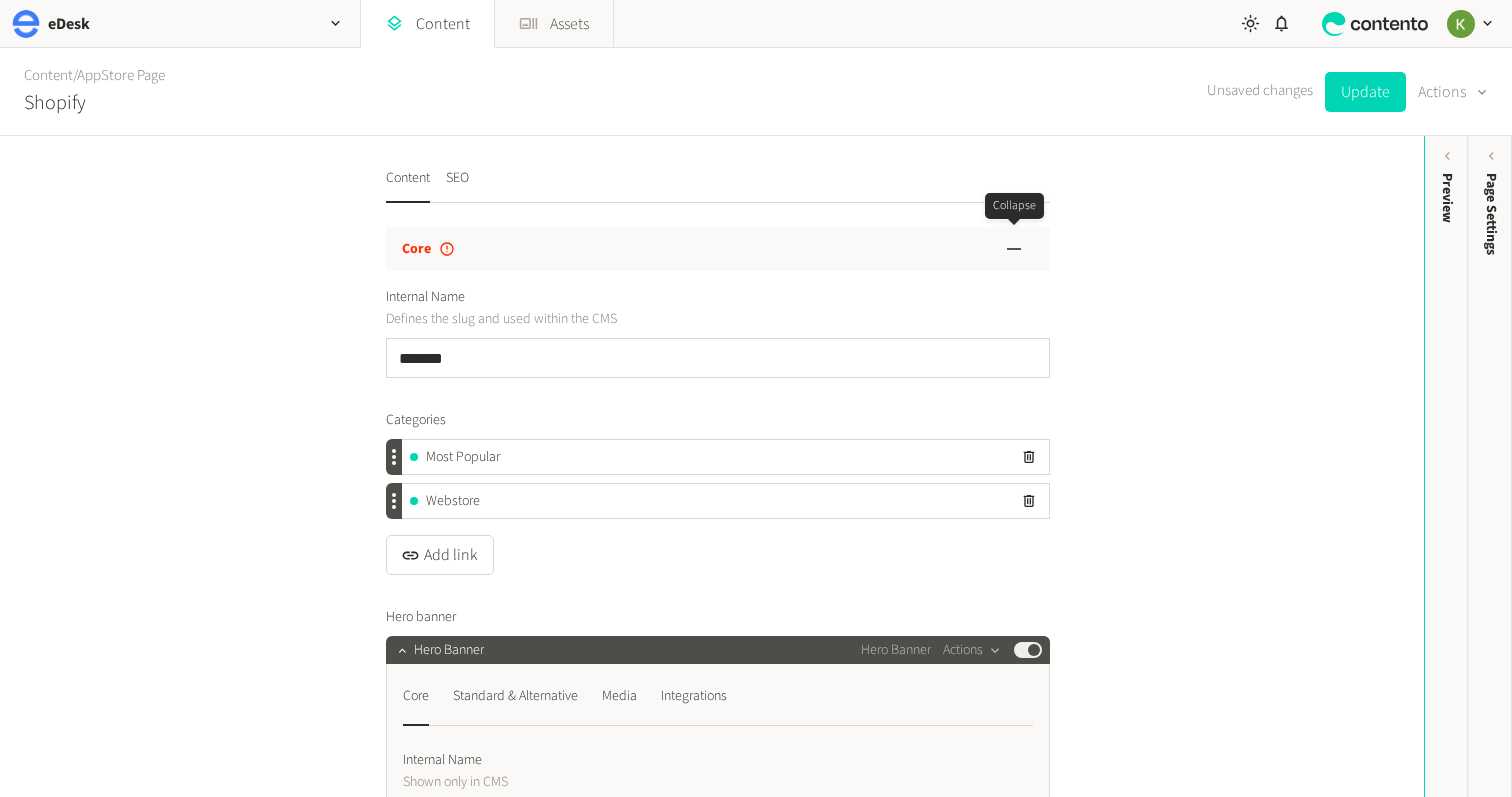click 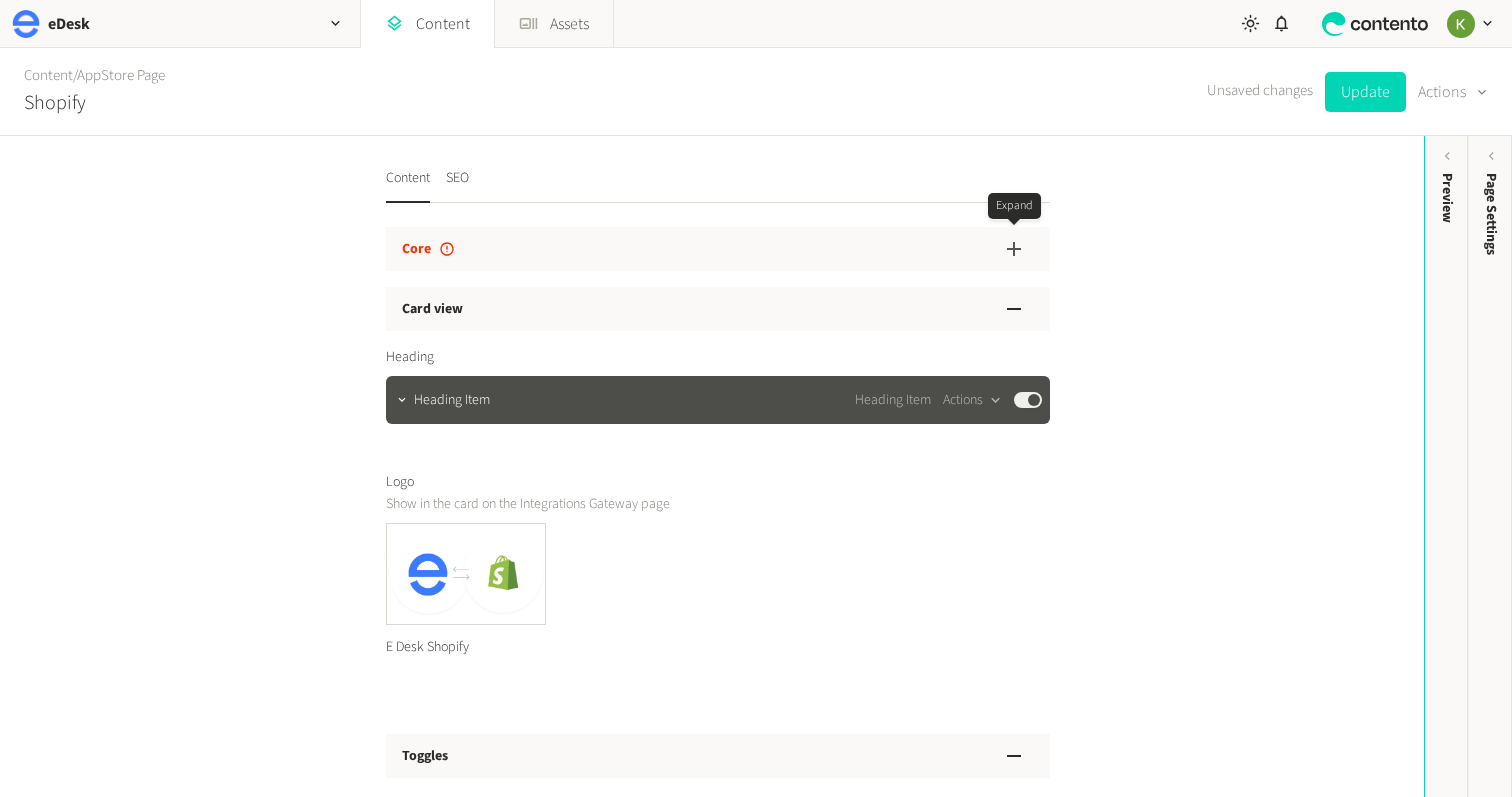 click 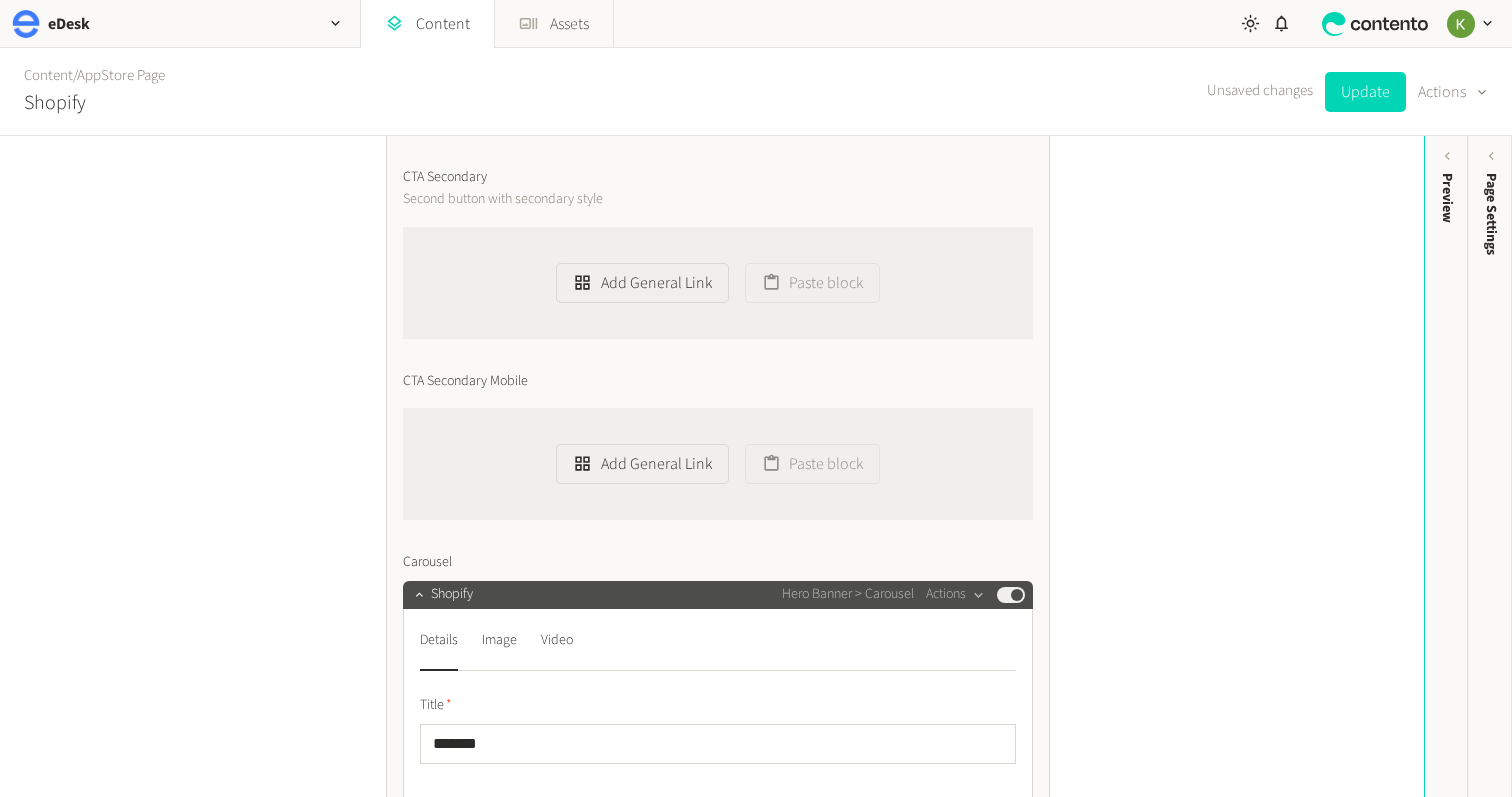 scroll, scrollTop: 1322, scrollLeft: 0, axis: vertical 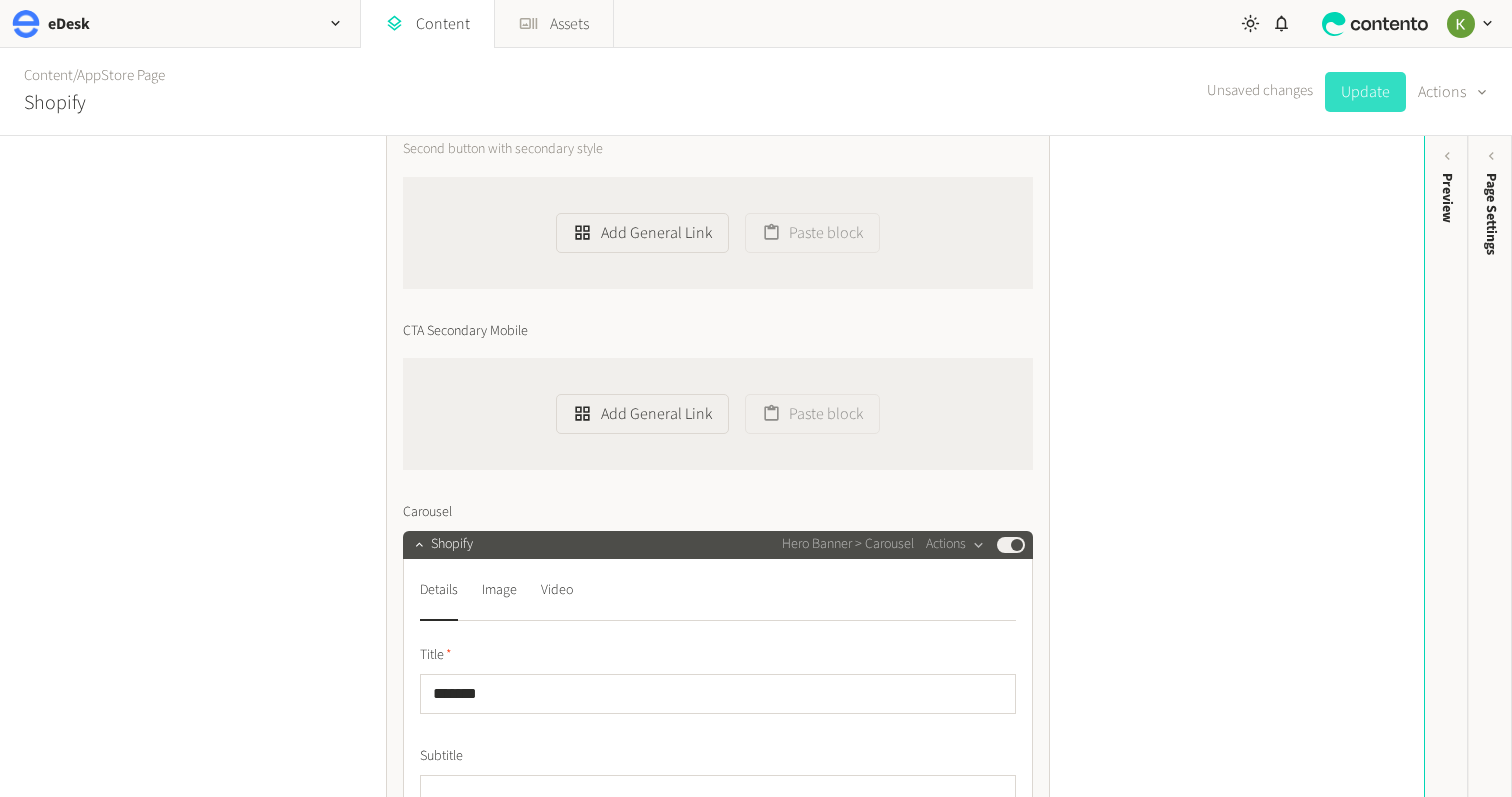 click on "Update" 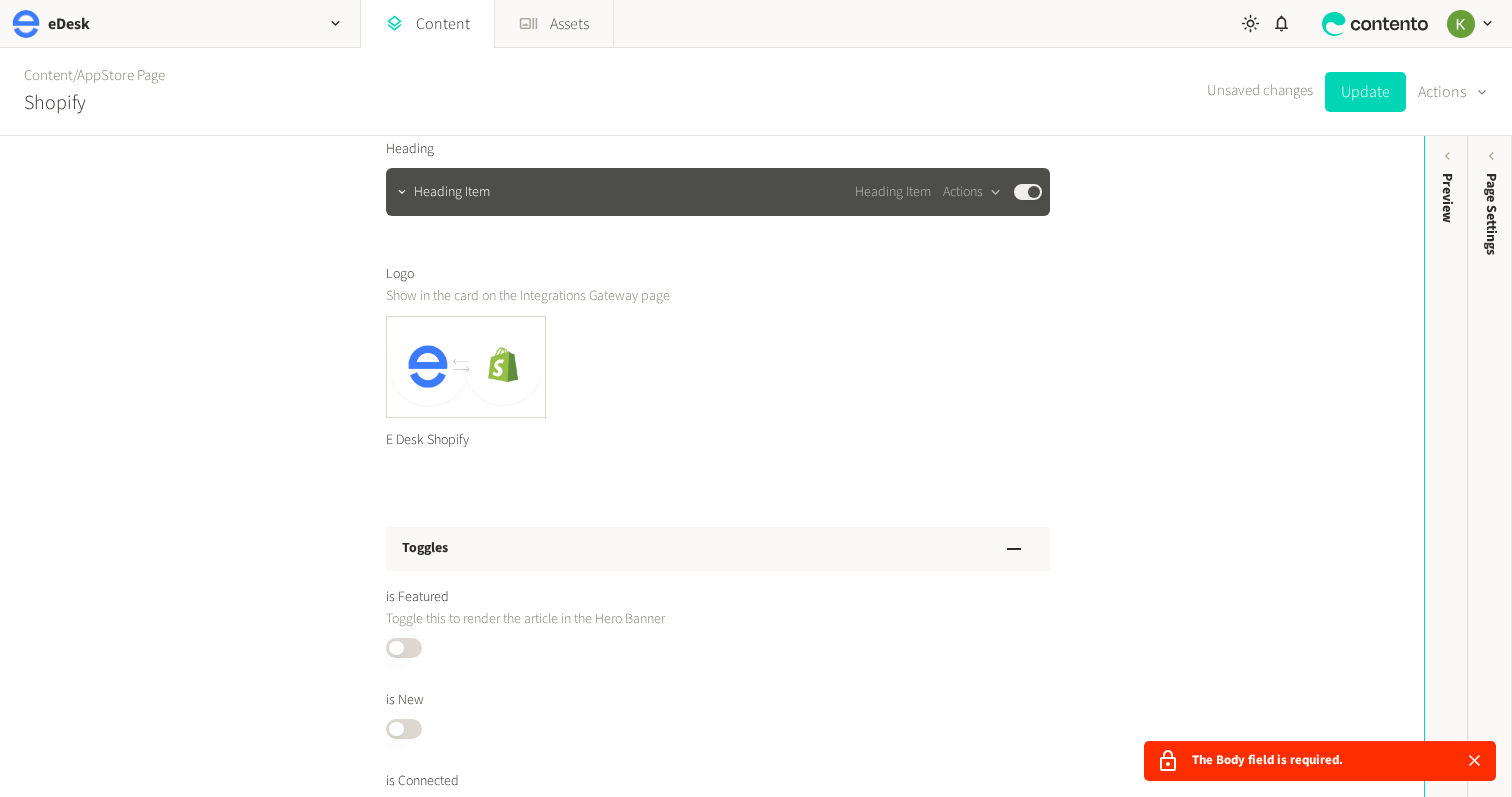 scroll, scrollTop: 3886, scrollLeft: 0, axis: vertical 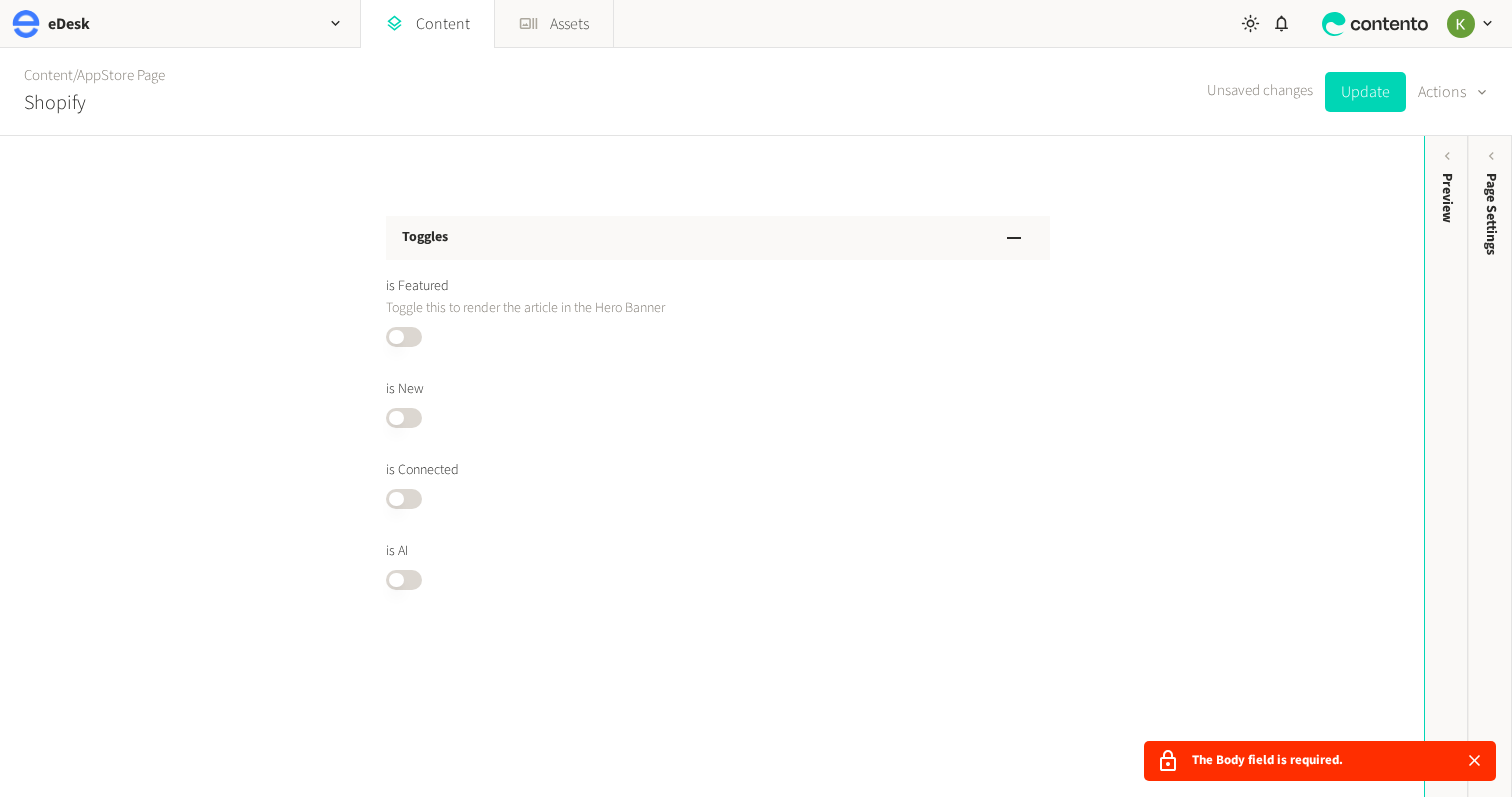 click on "The Body field is required." 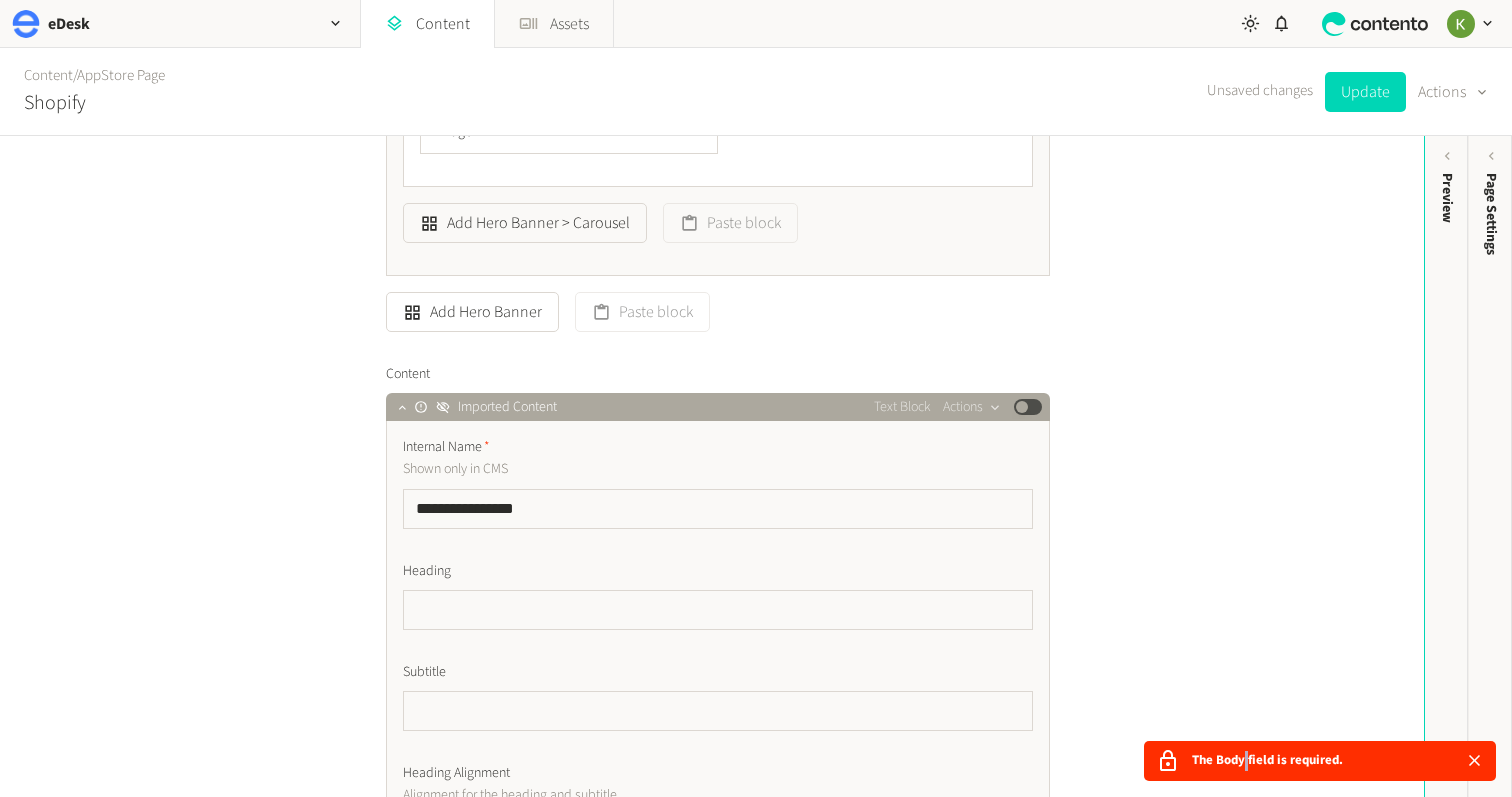 scroll, scrollTop: 2364, scrollLeft: 0, axis: vertical 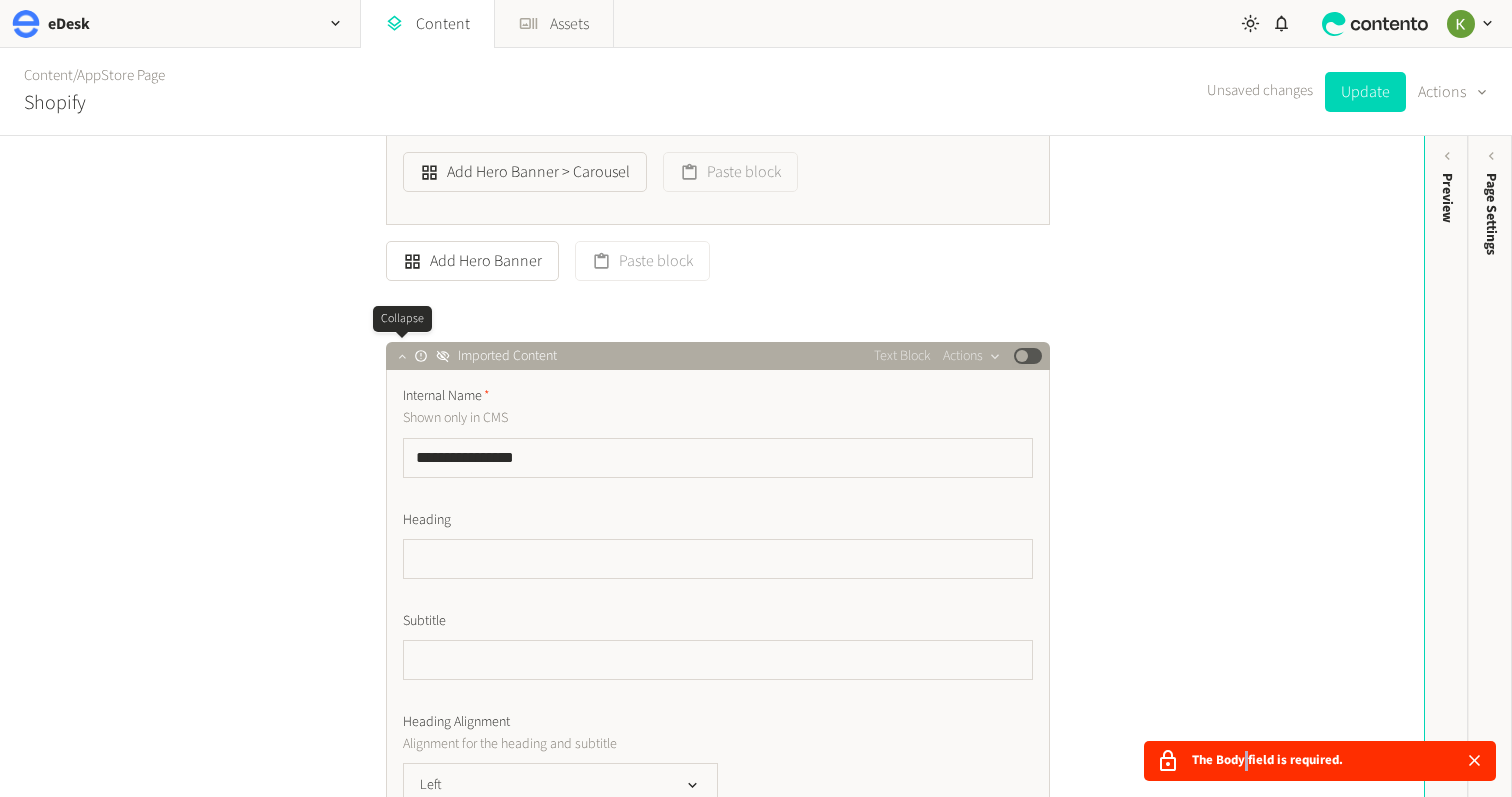 click 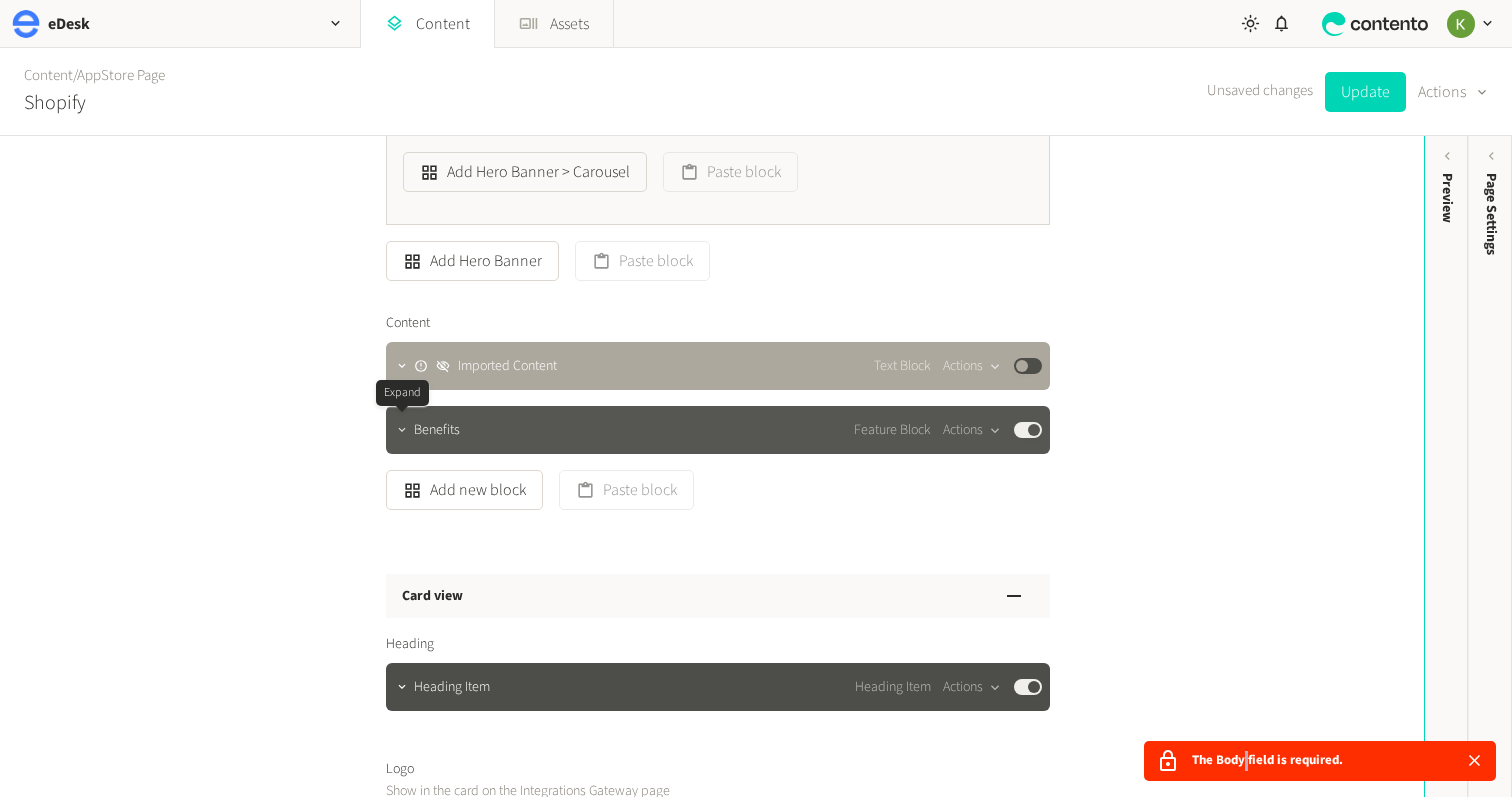 click 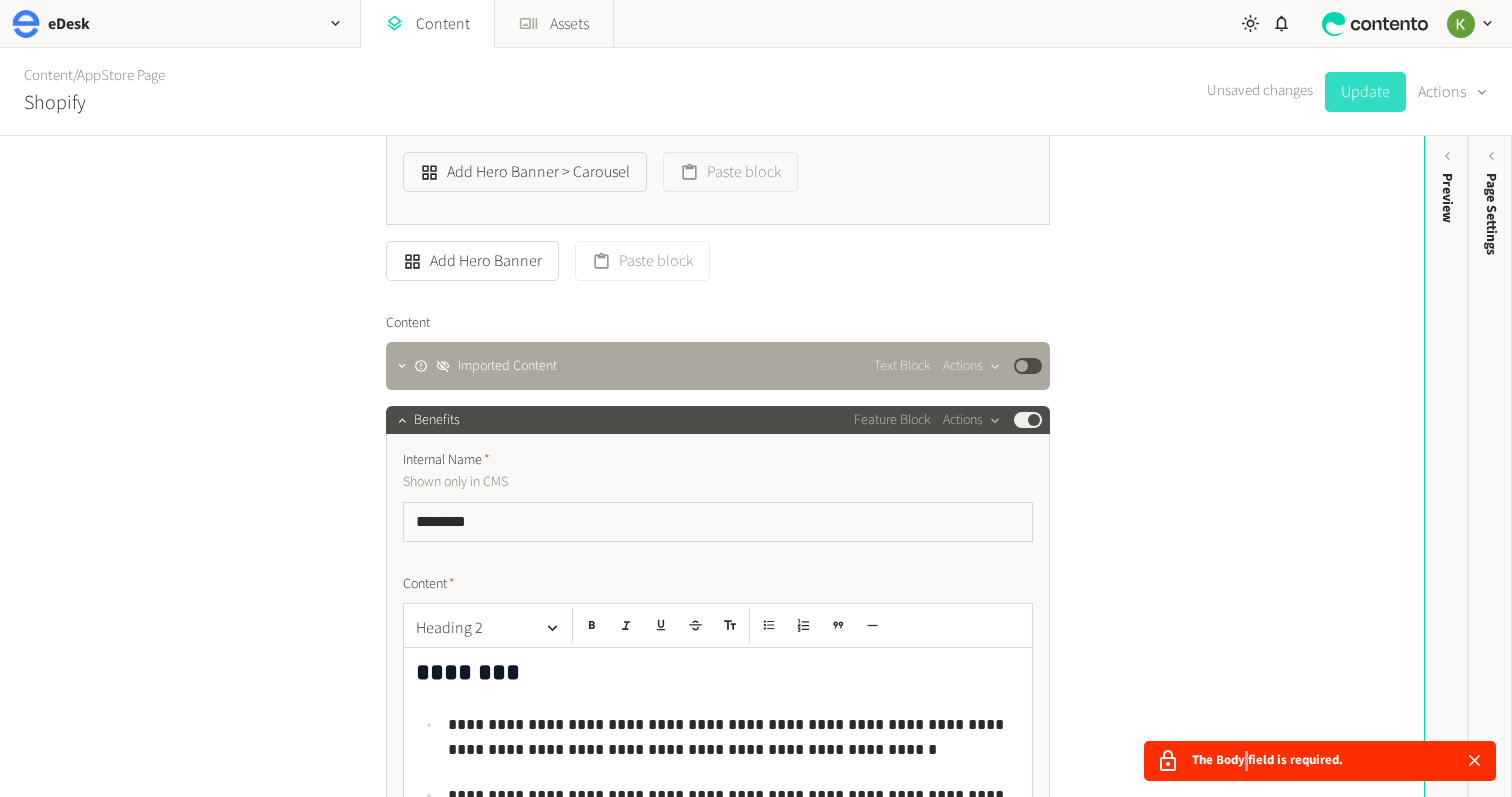 click on "Update" 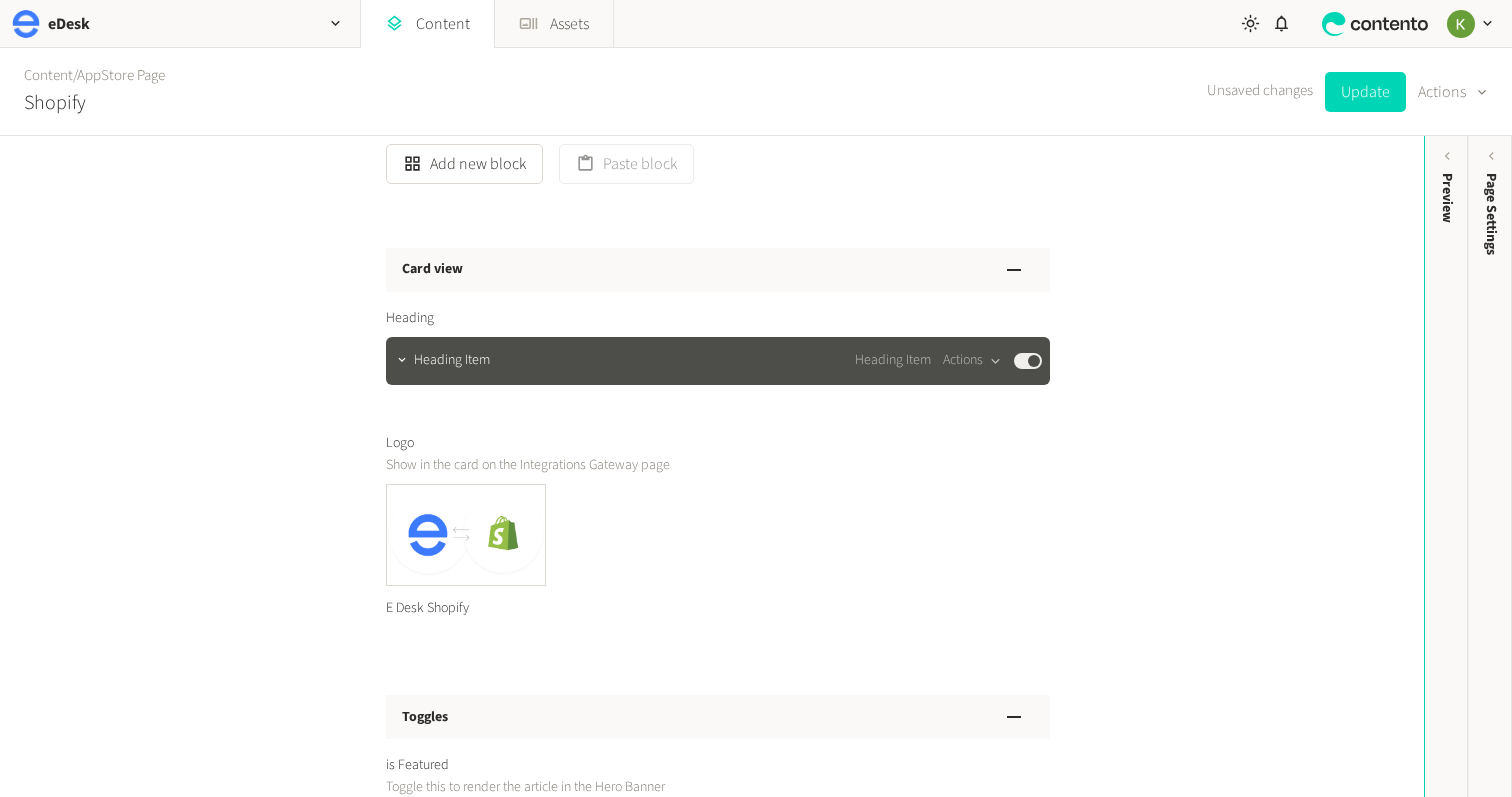 scroll, scrollTop: 4220, scrollLeft: 0, axis: vertical 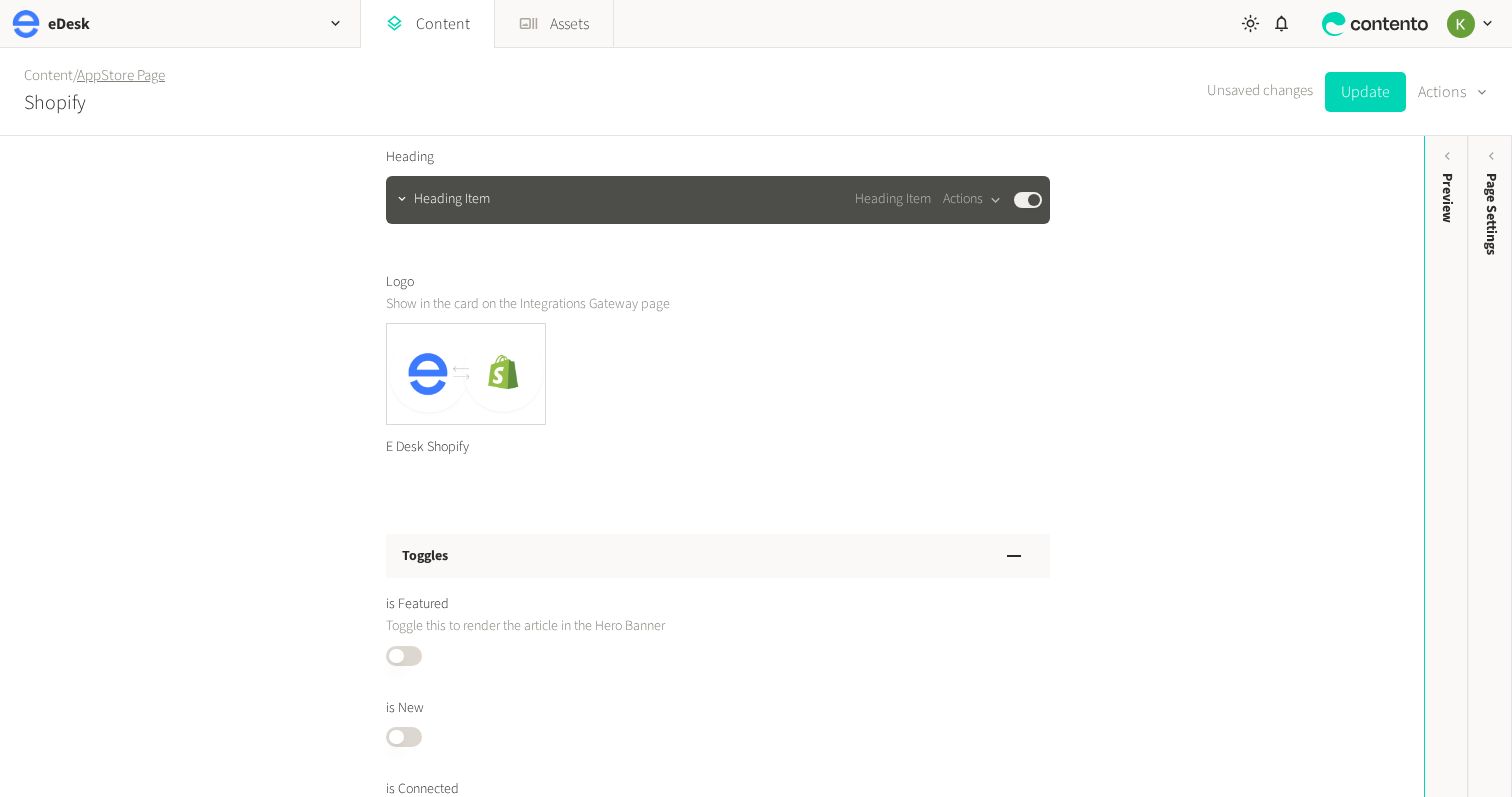 click on "AppStore Page" 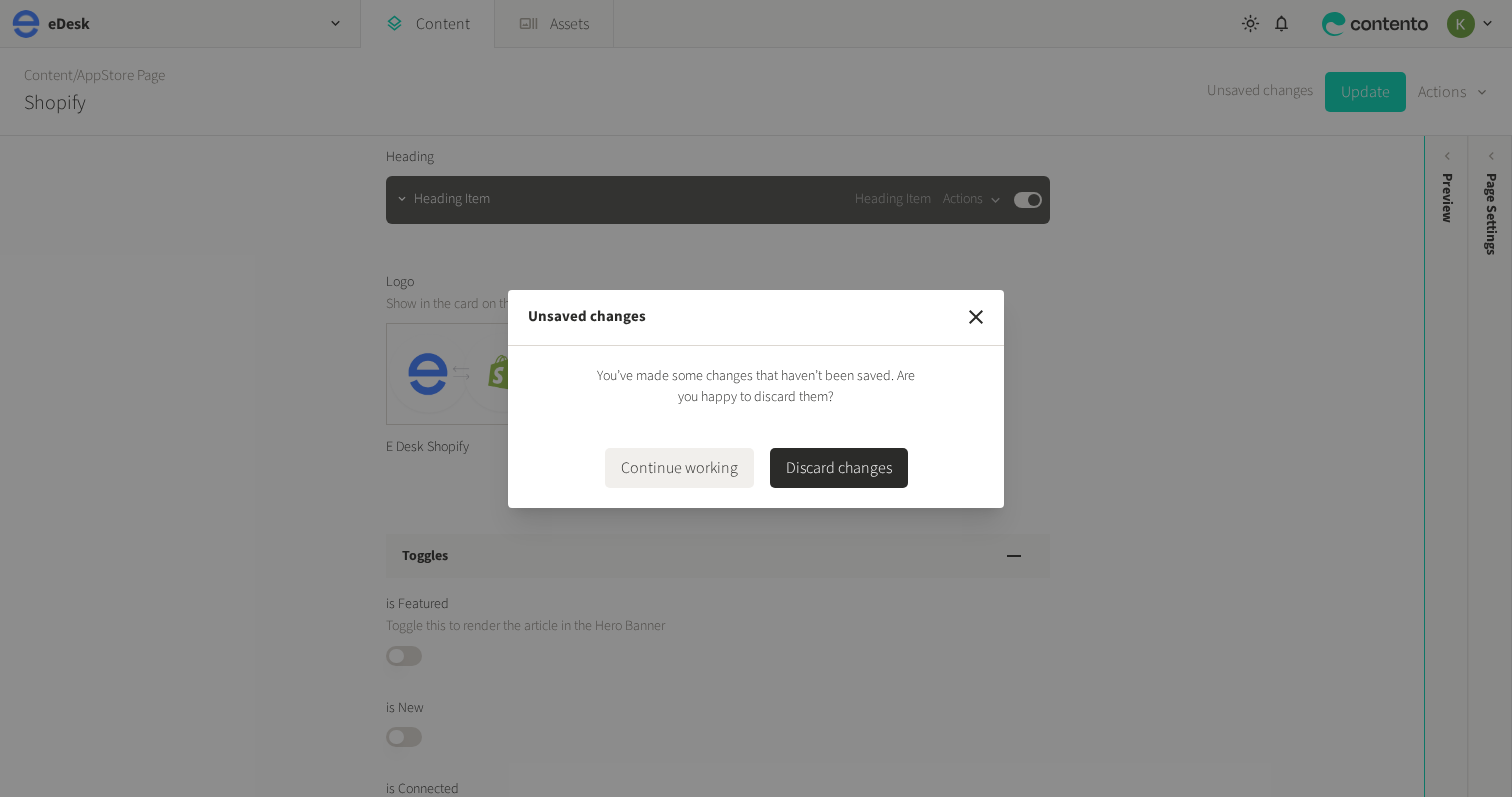 click on "Continue working" at bounding box center [679, 468] 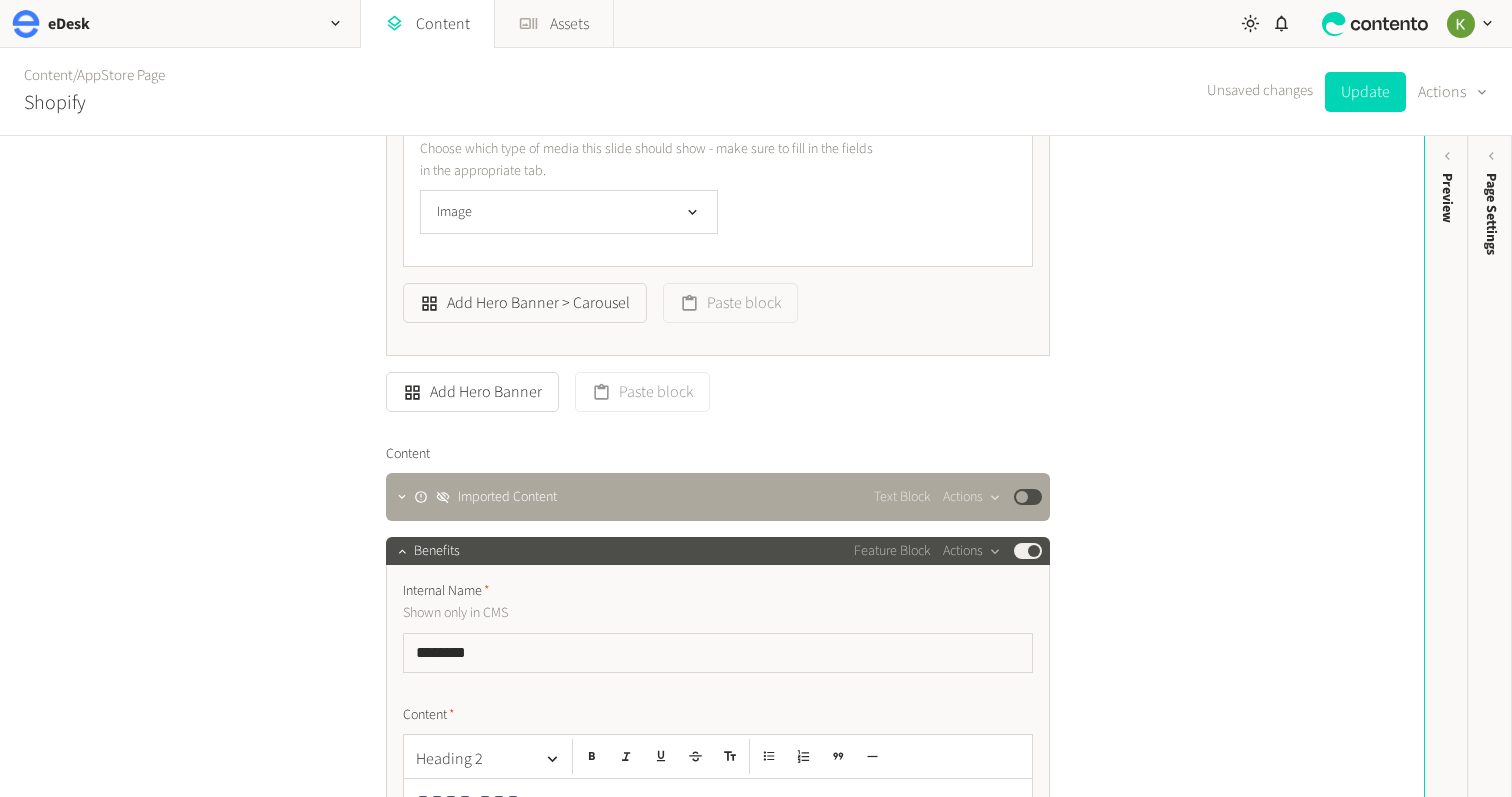 scroll, scrollTop: 2168, scrollLeft: 0, axis: vertical 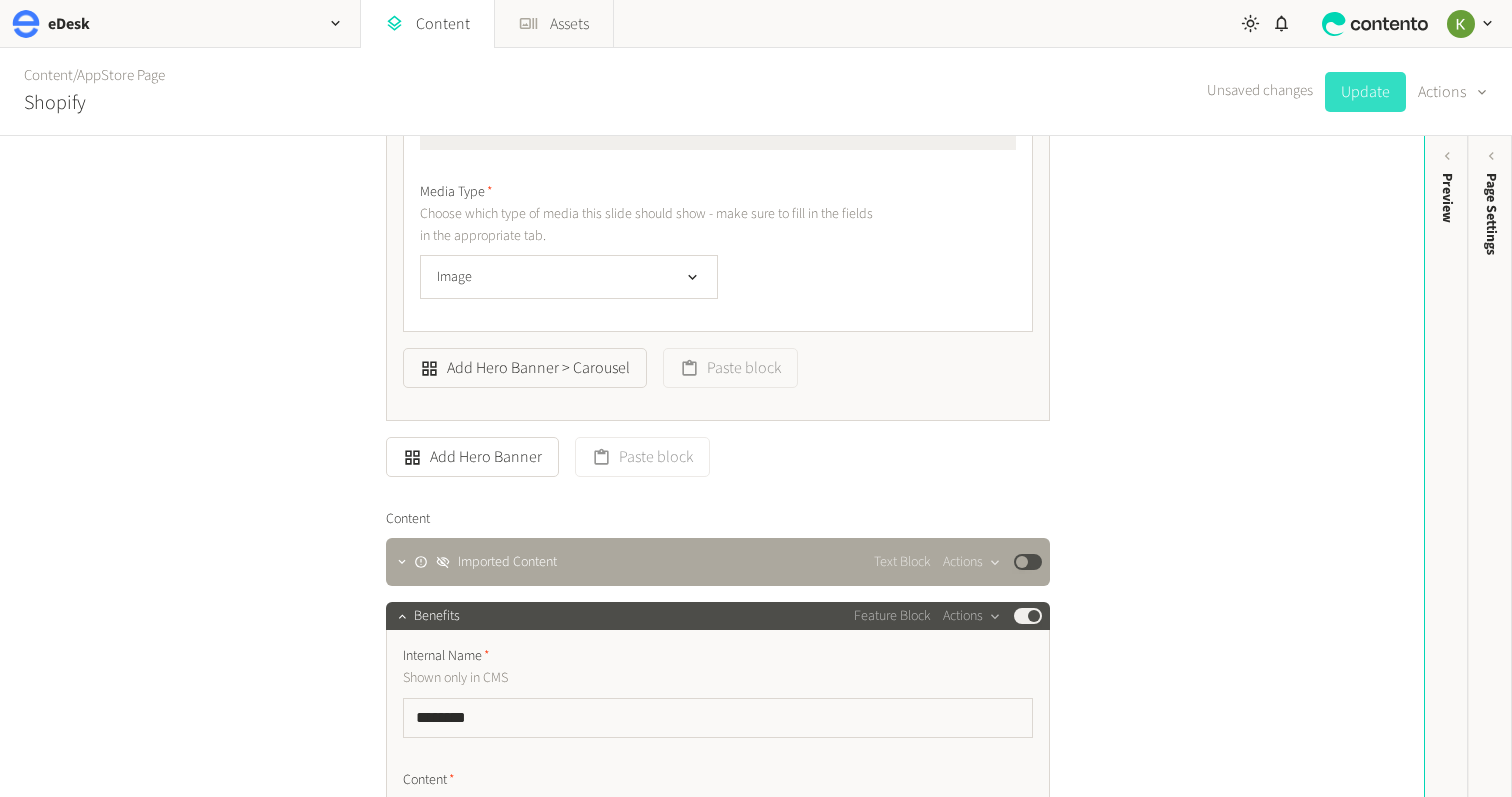 click on "Update" 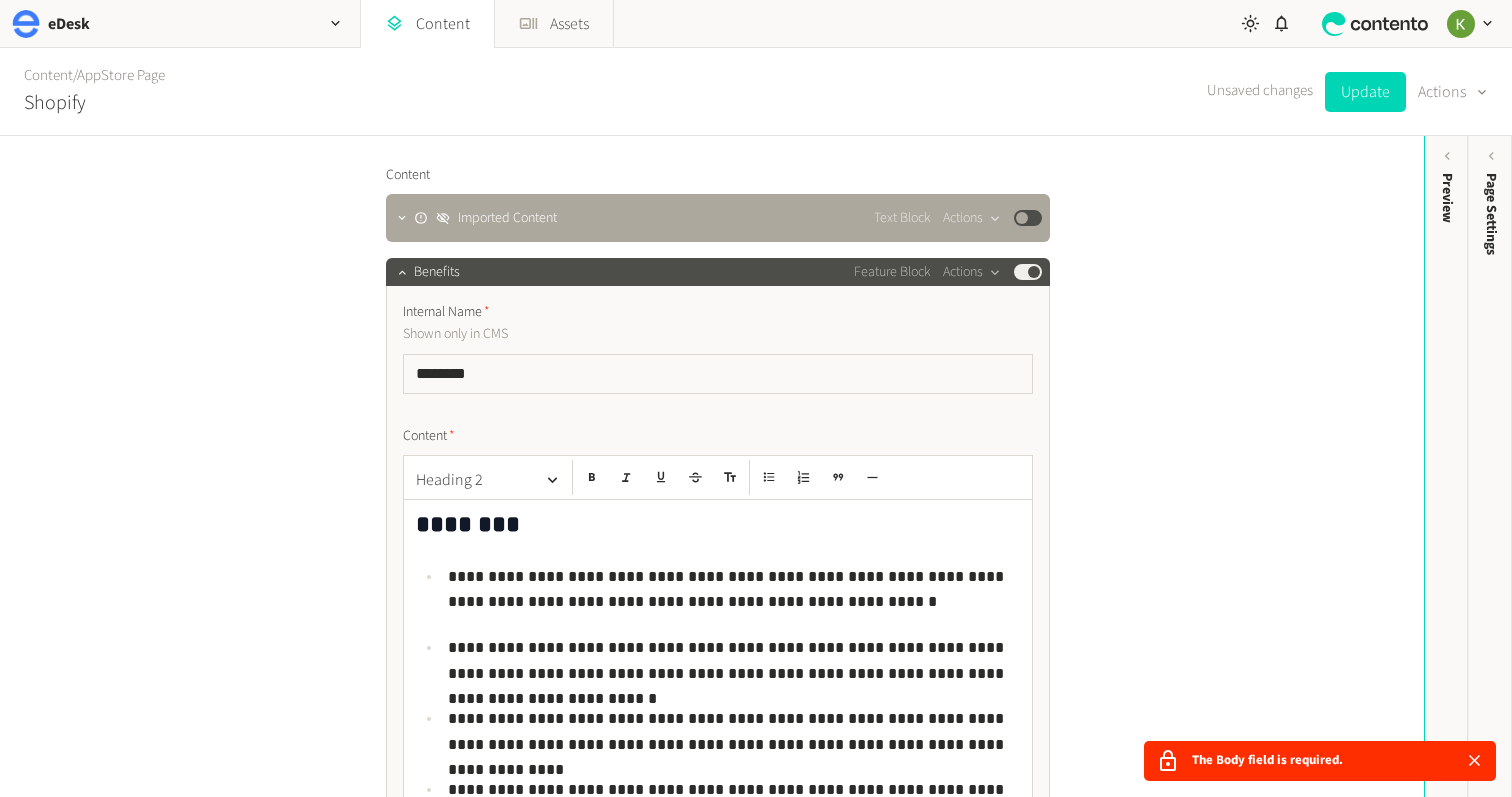 scroll, scrollTop: 2400, scrollLeft: 0, axis: vertical 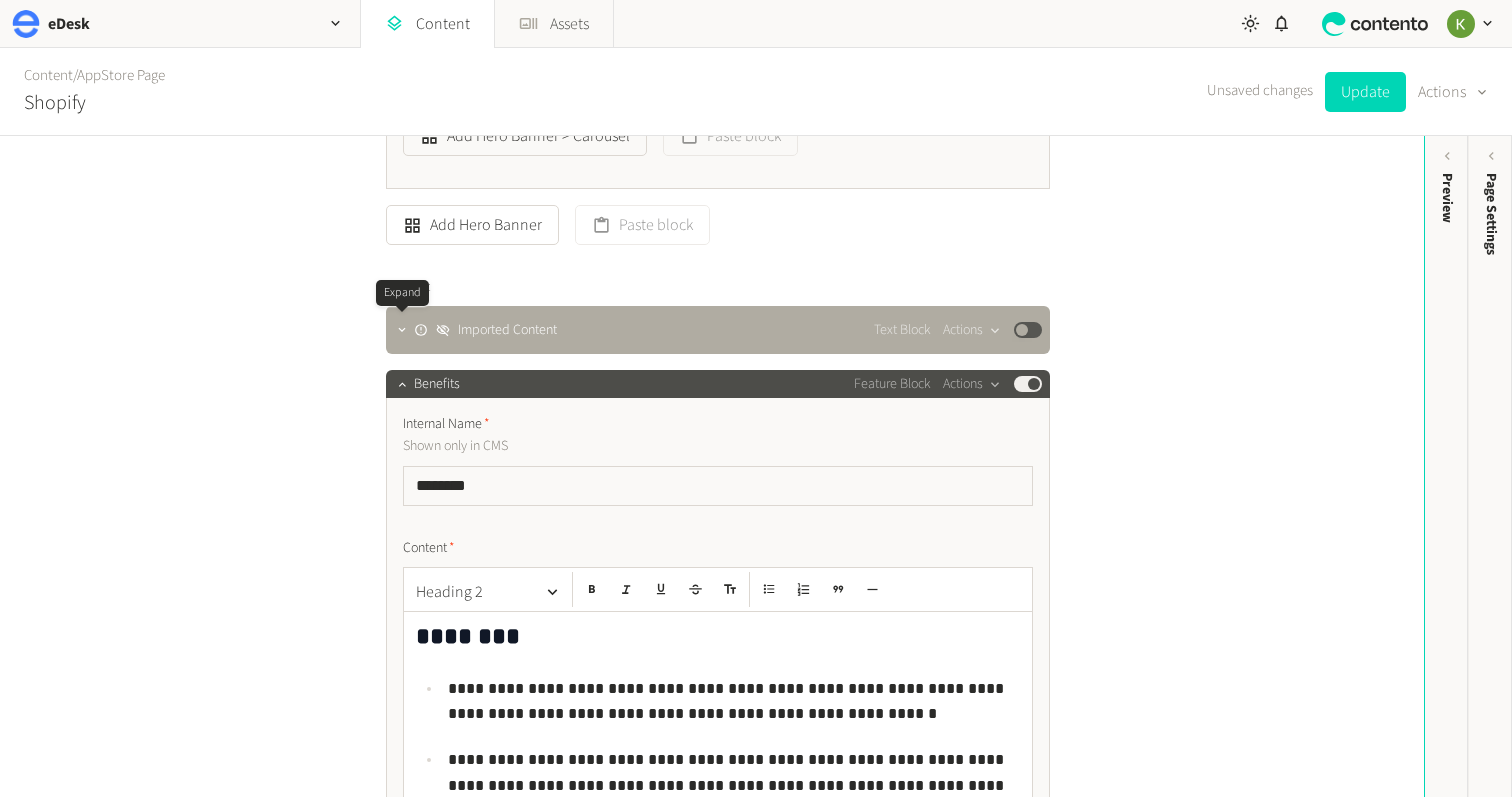 click 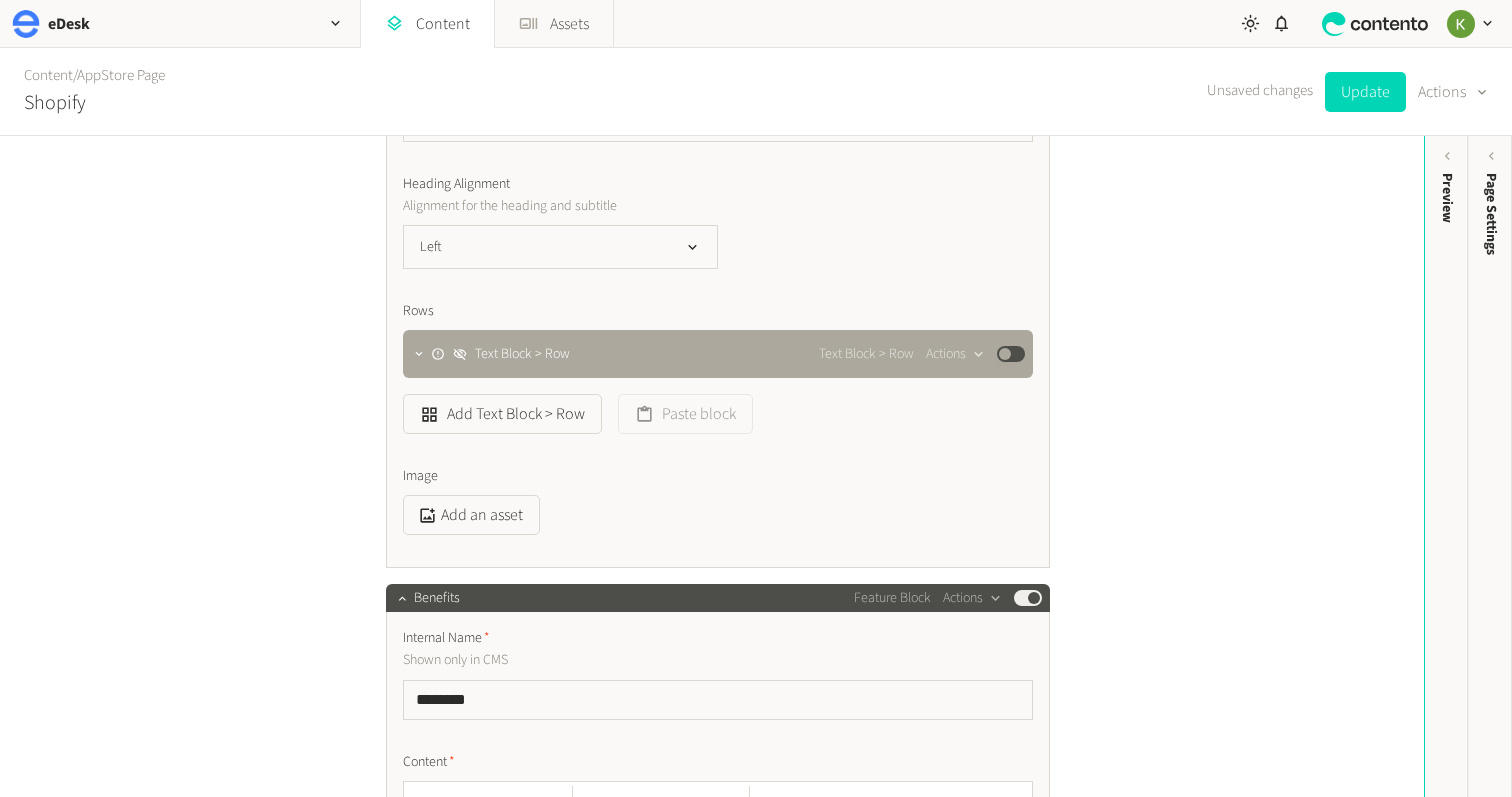 scroll, scrollTop: 2983, scrollLeft: 0, axis: vertical 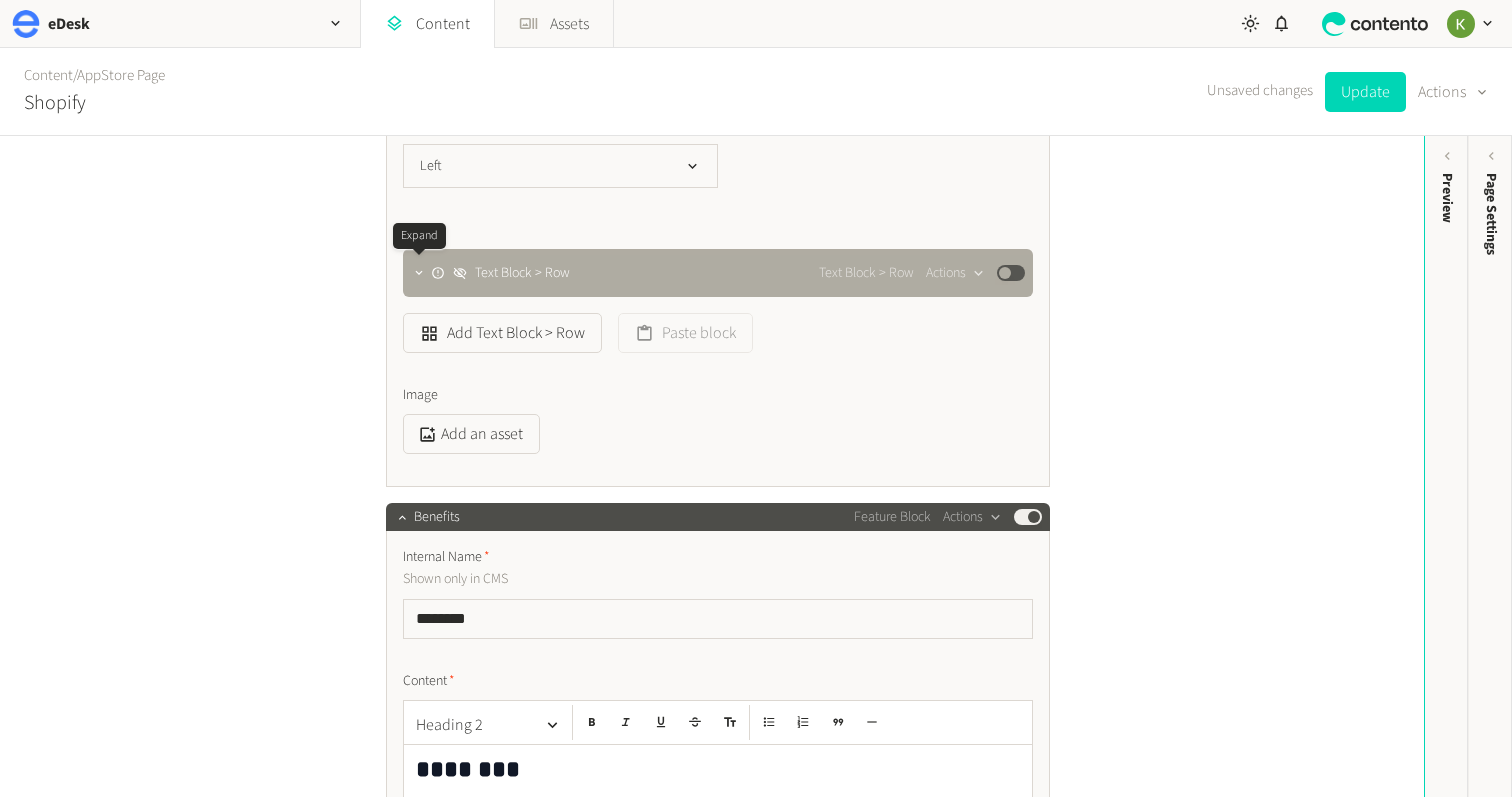 click 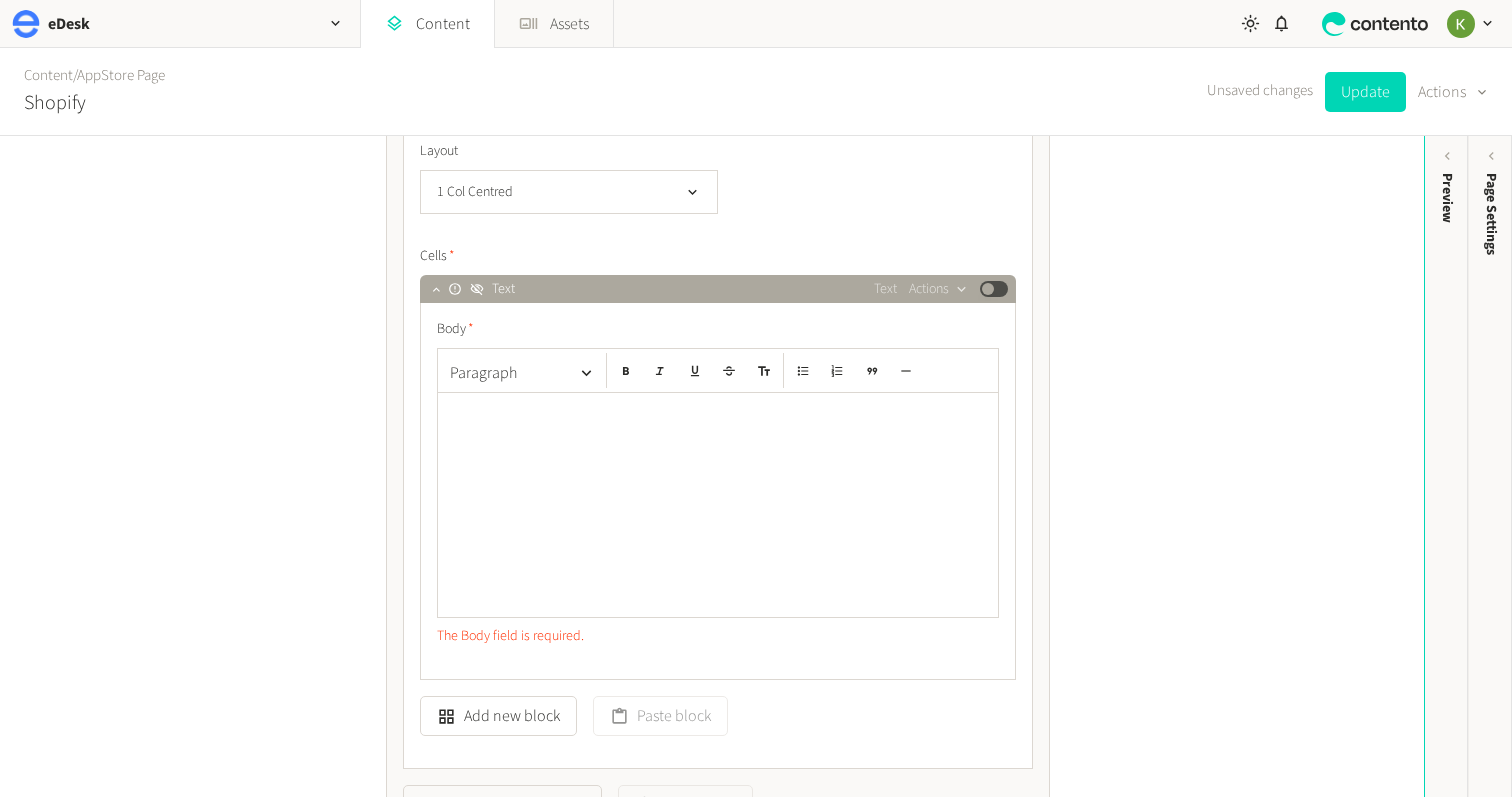 scroll, scrollTop: 3131, scrollLeft: 0, axis: vertical 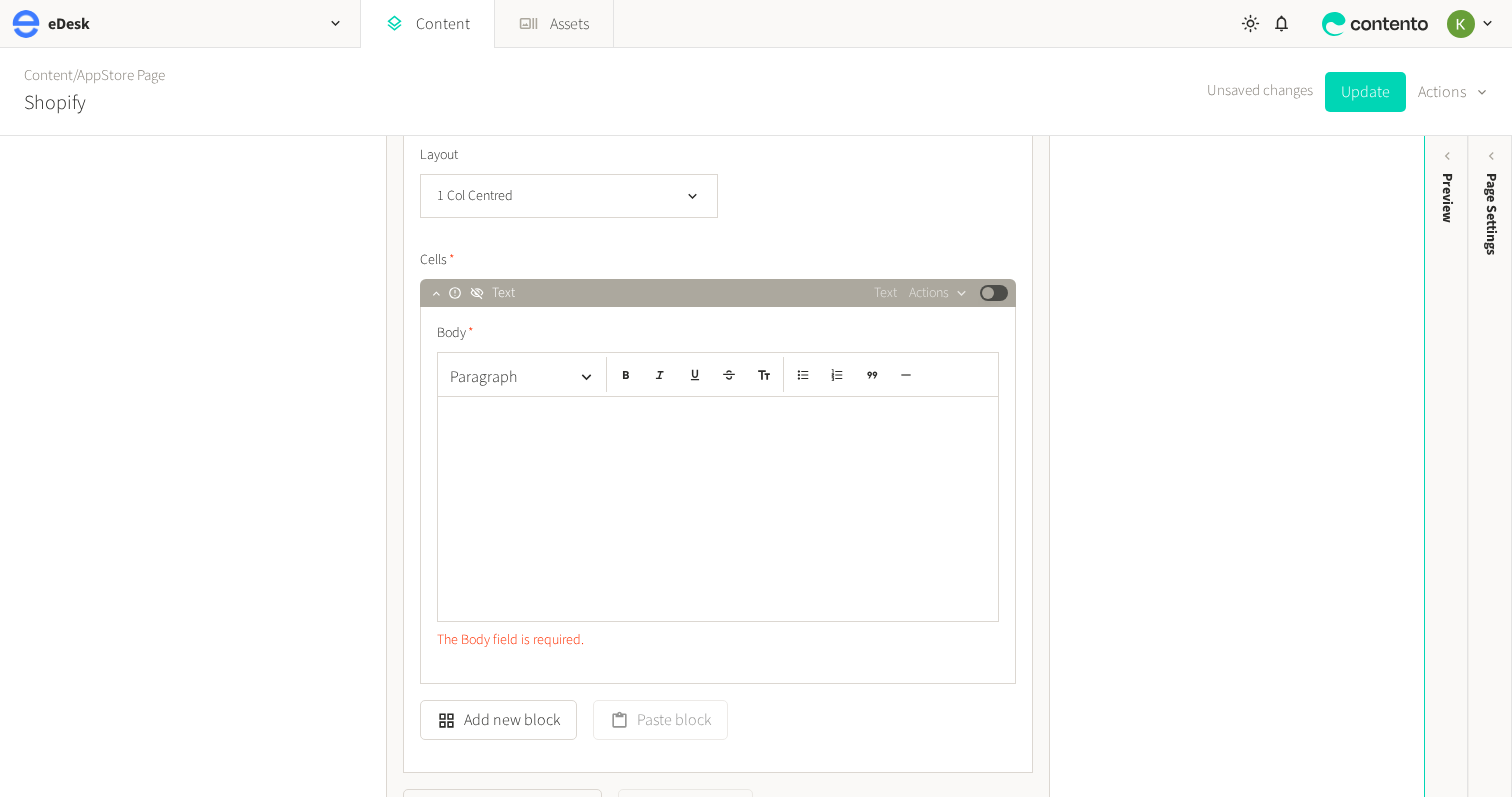 click 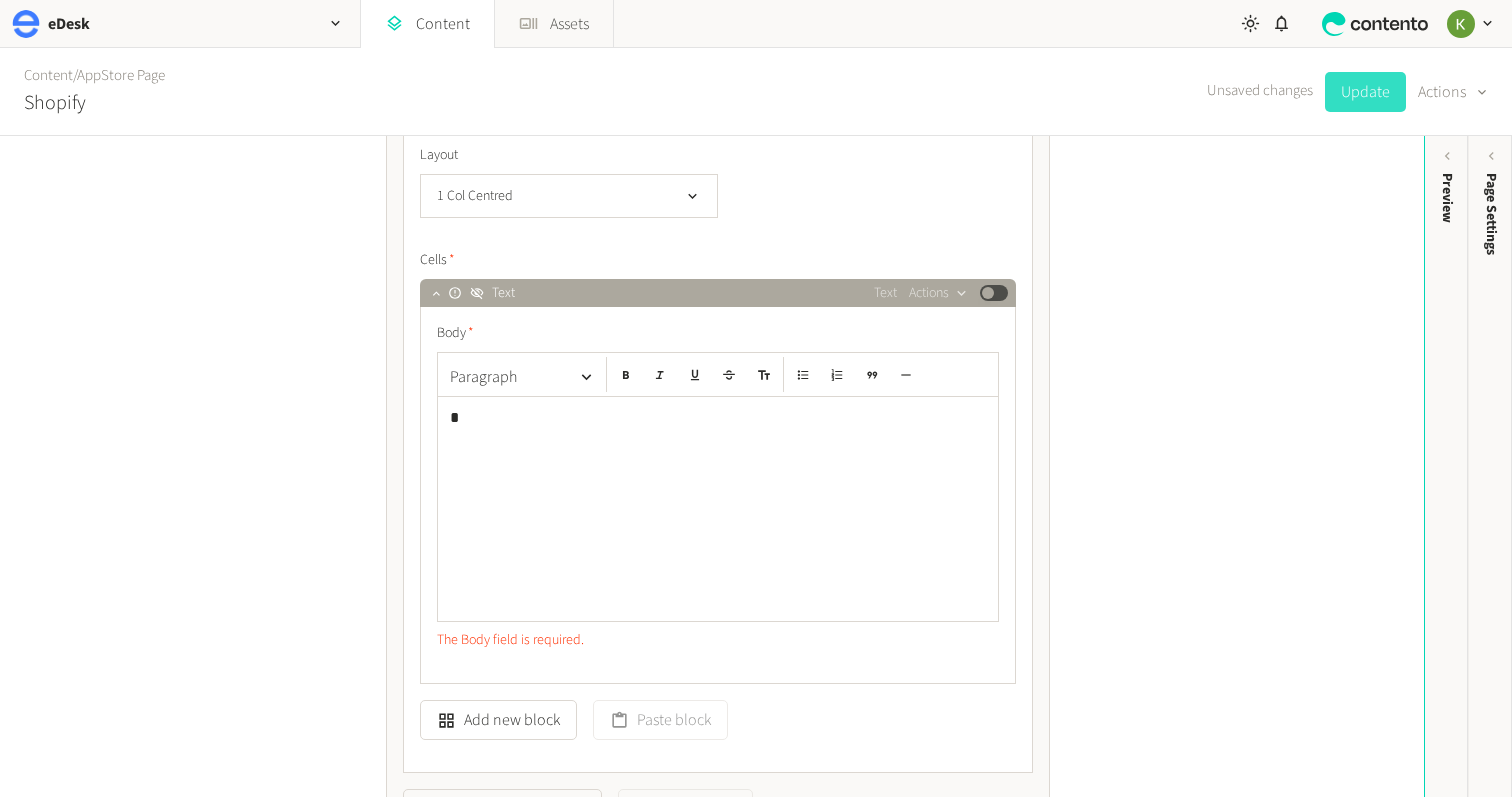 click on "Update" 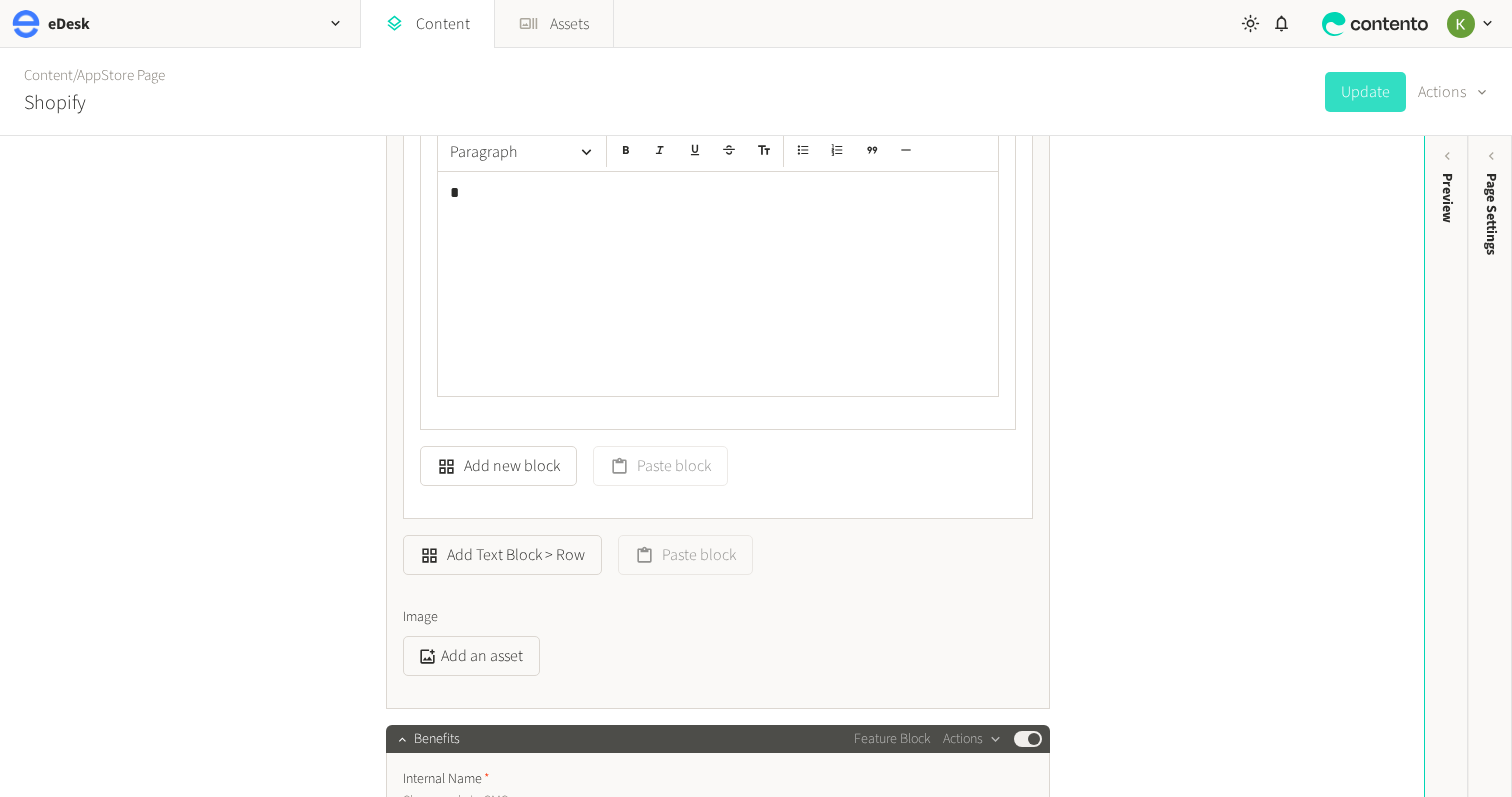 scroll, scrollTop: 3001, scrollLeft: 0, axis: vertical 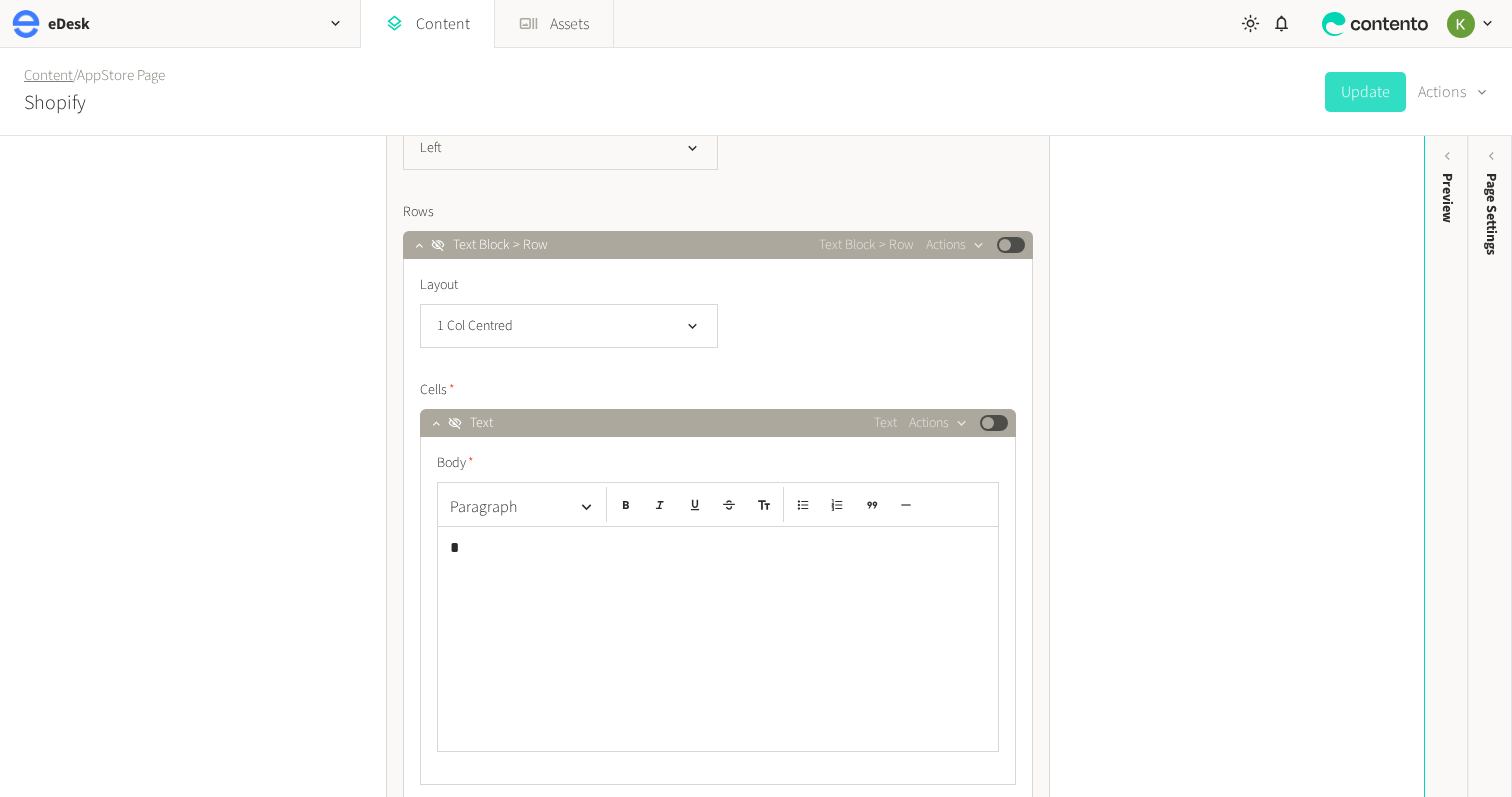 click on "Content" 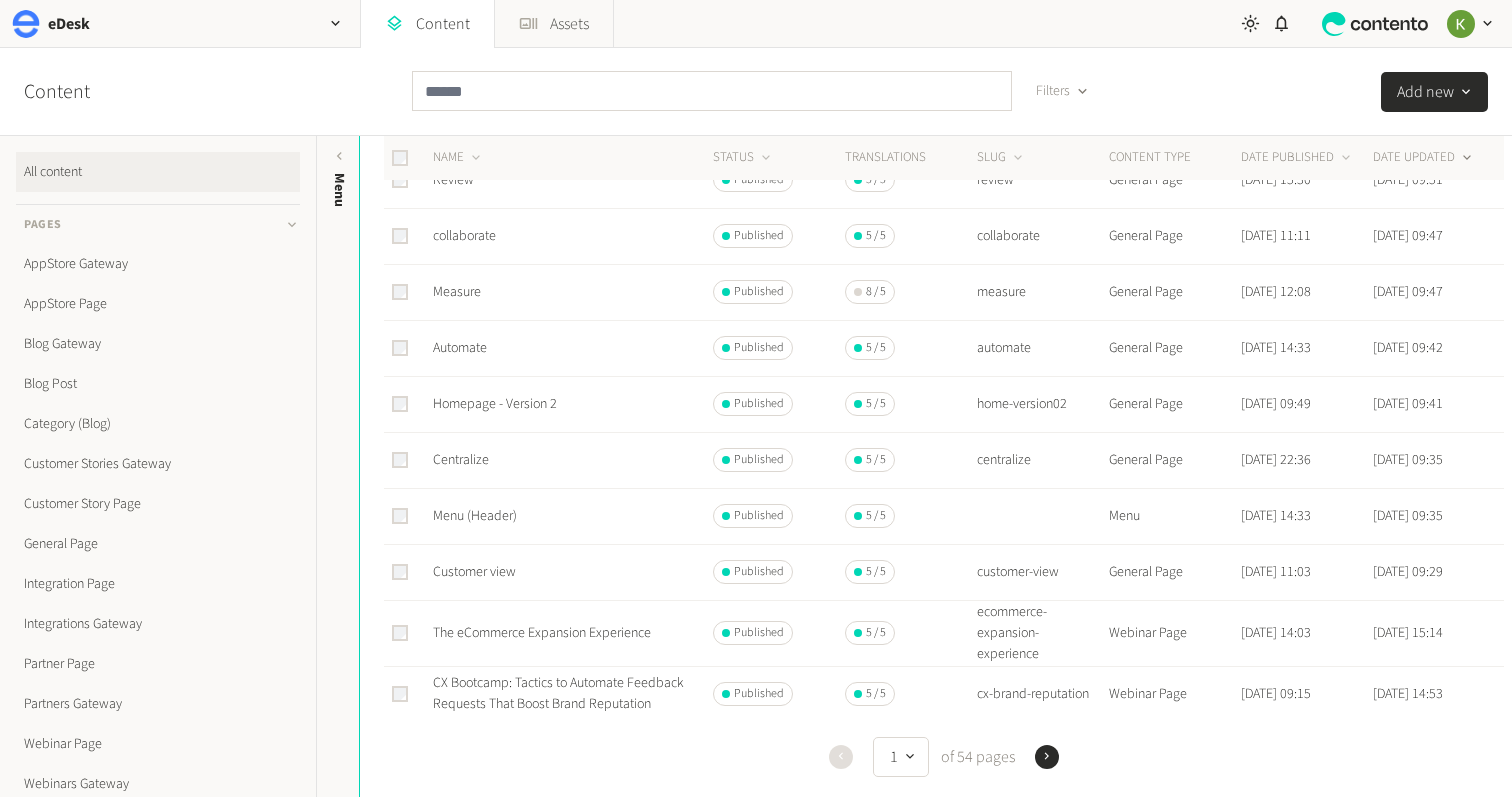 scroll, scrollTop: 872, scrollLeft: 0, axis: vertical 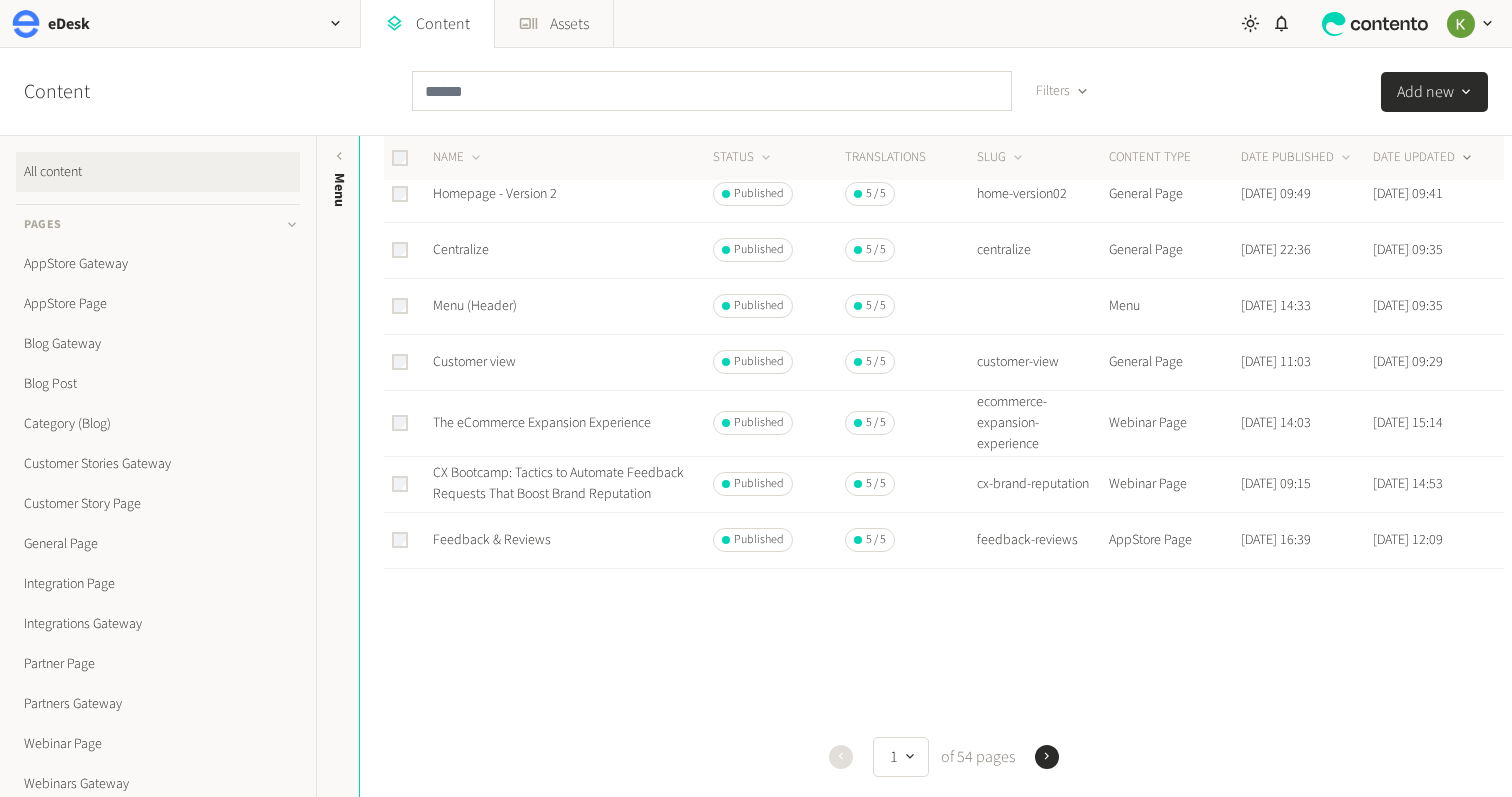 click 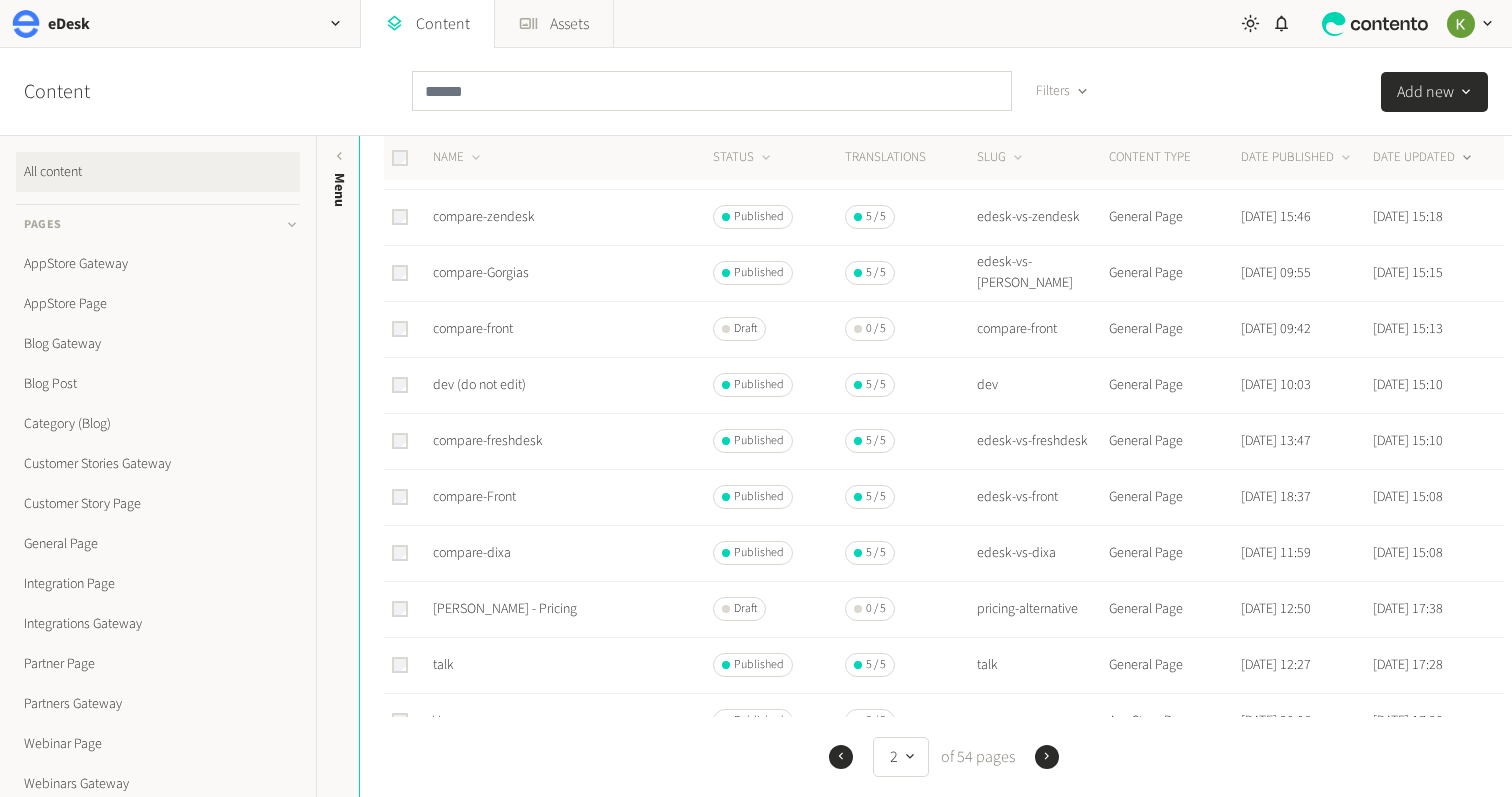 scroll, scrollTop: 219, scrollLeft: 0, axis: vertical 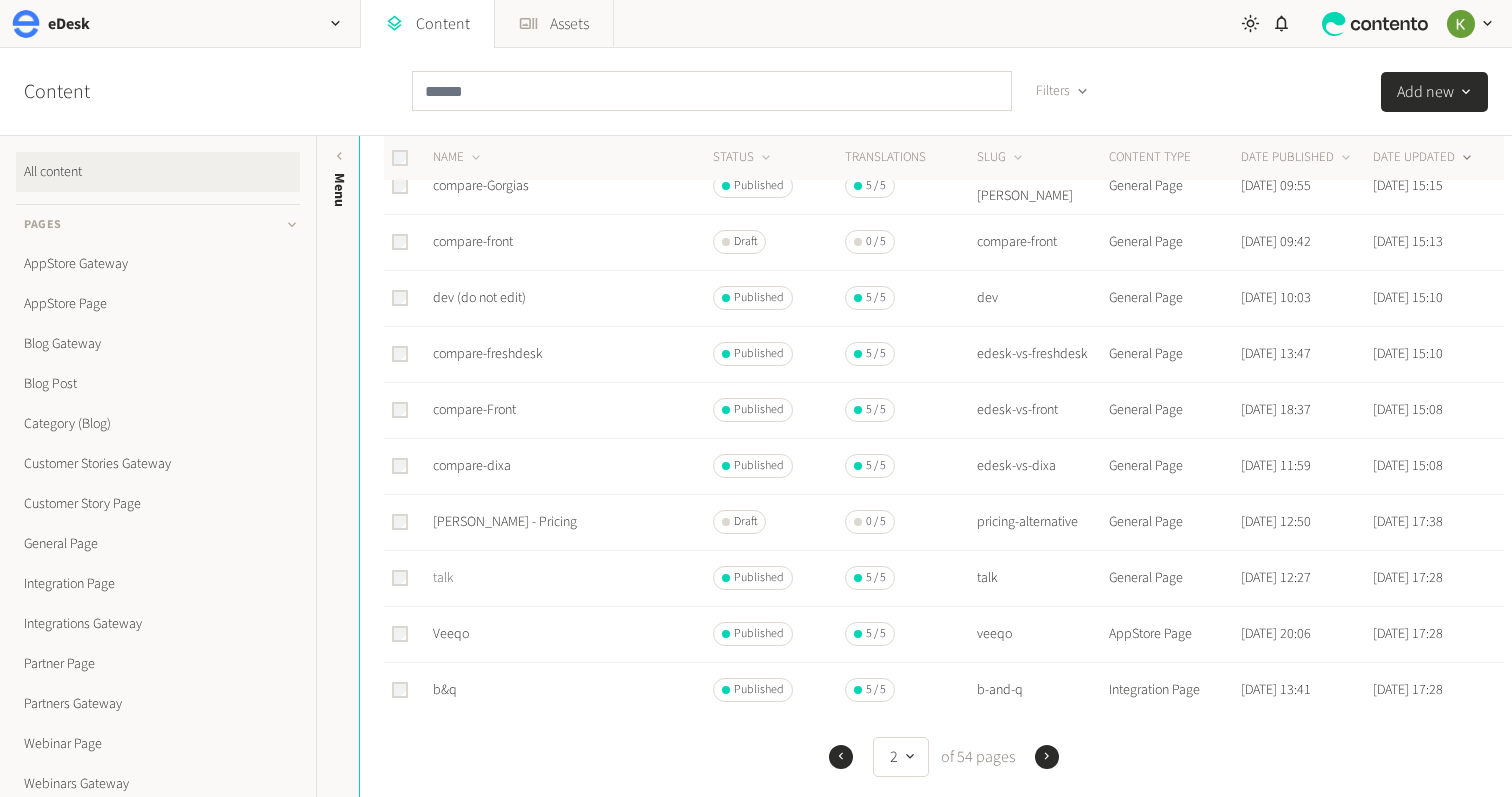 click on "talk" 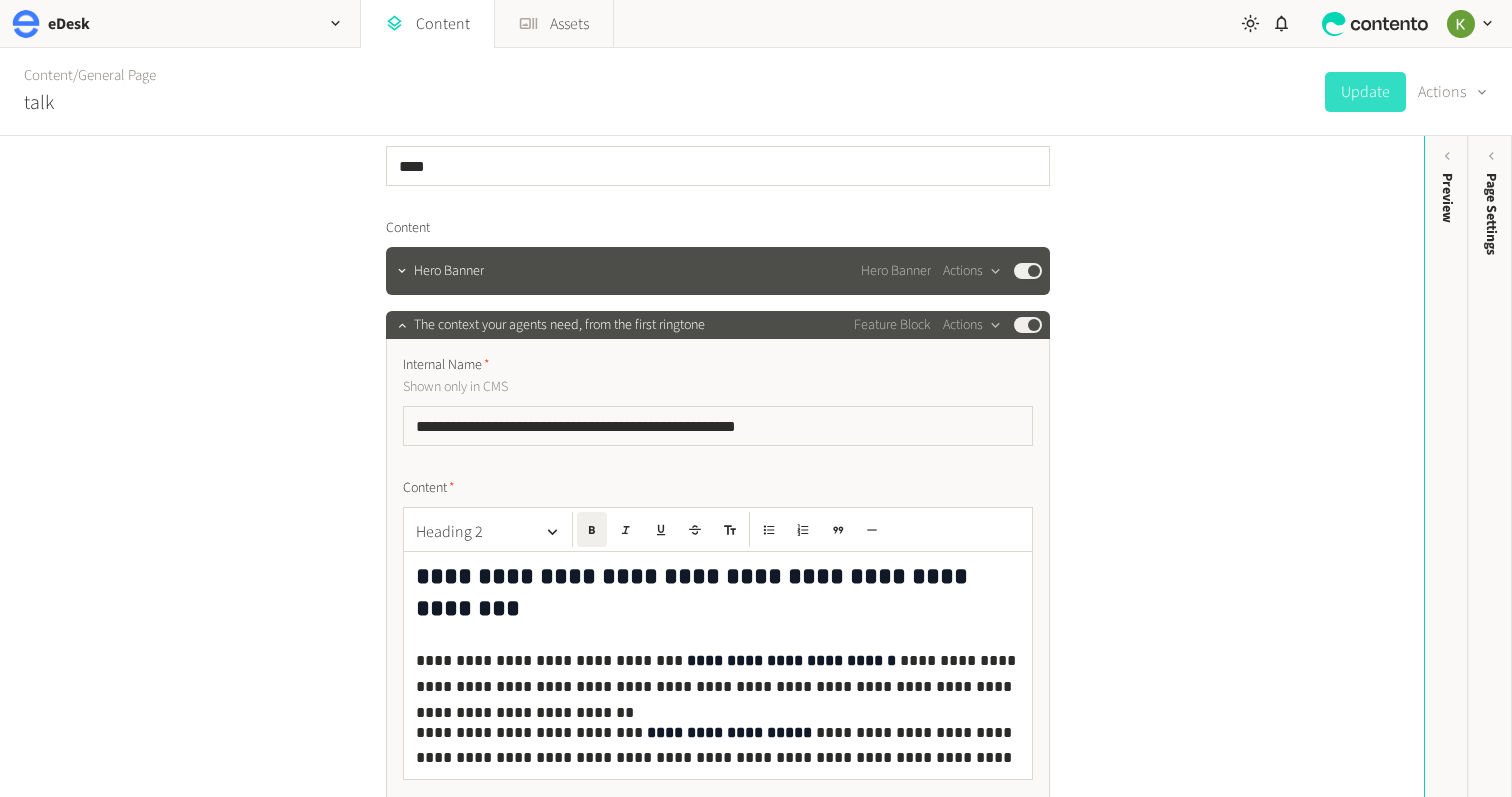 scroll, scrollTop: 0, scrollLeft: 0, axis: both 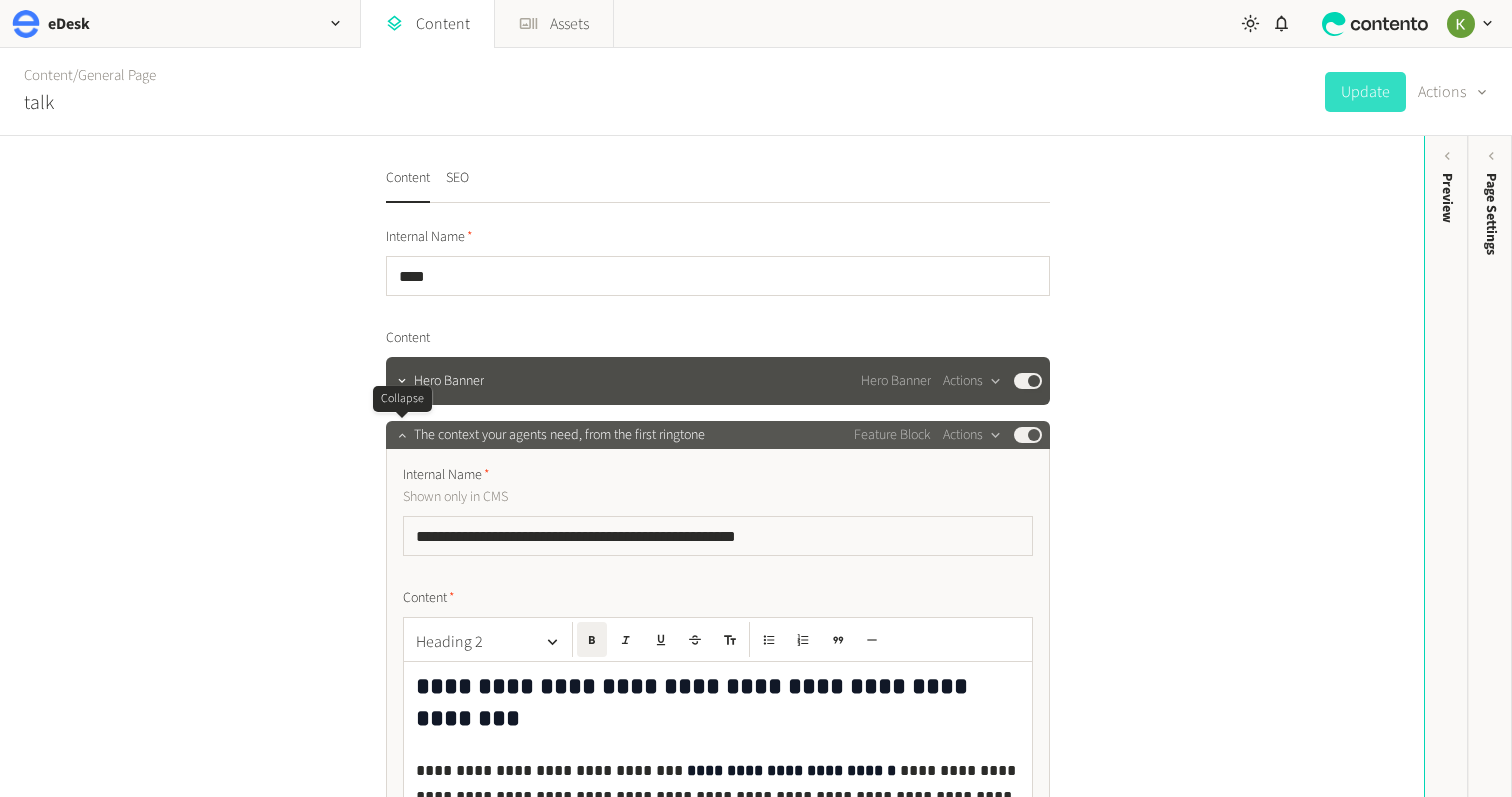 click 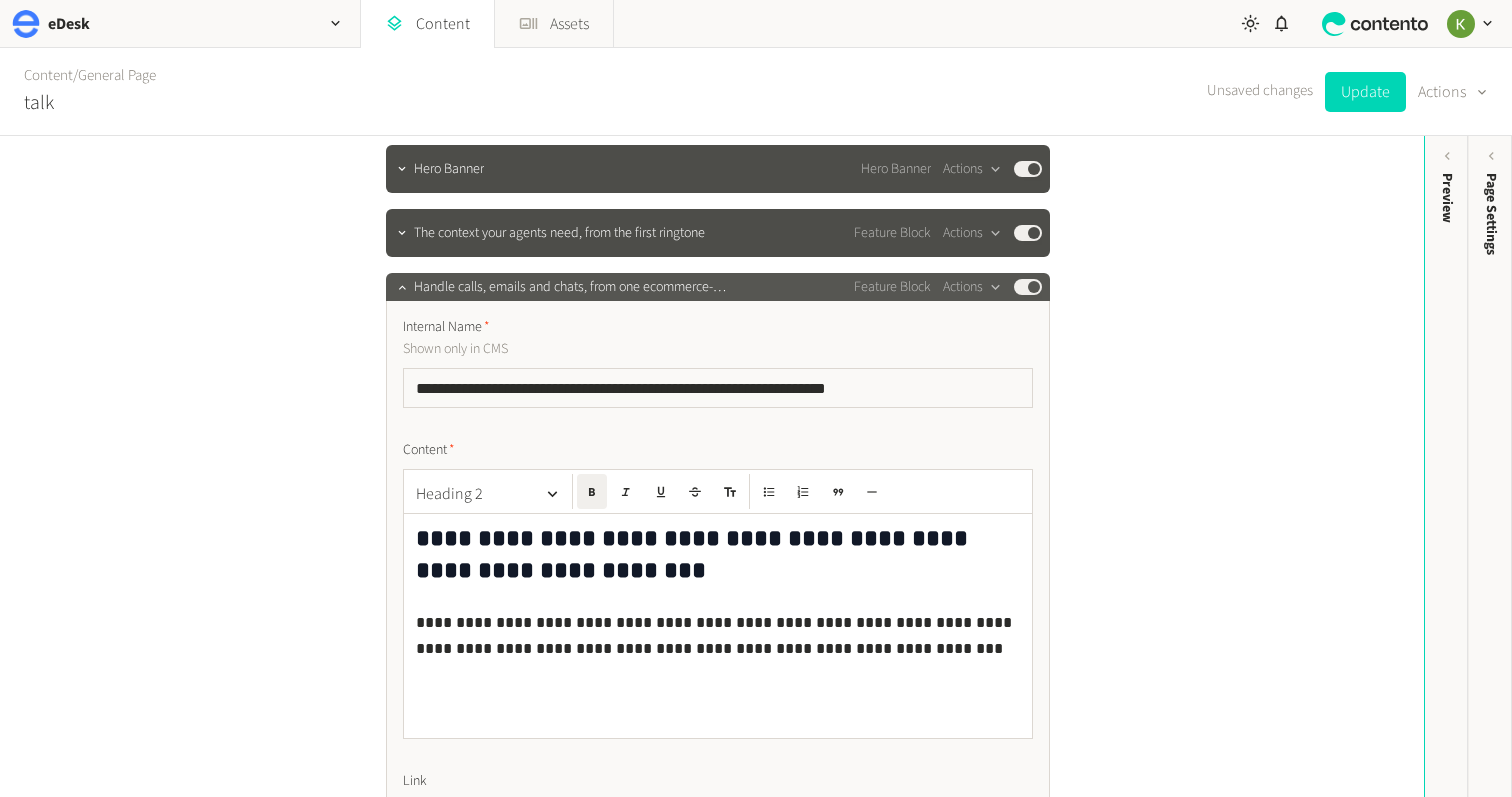 scroll, scrollTop: 281, scrollLeft: 0, axis: vertical 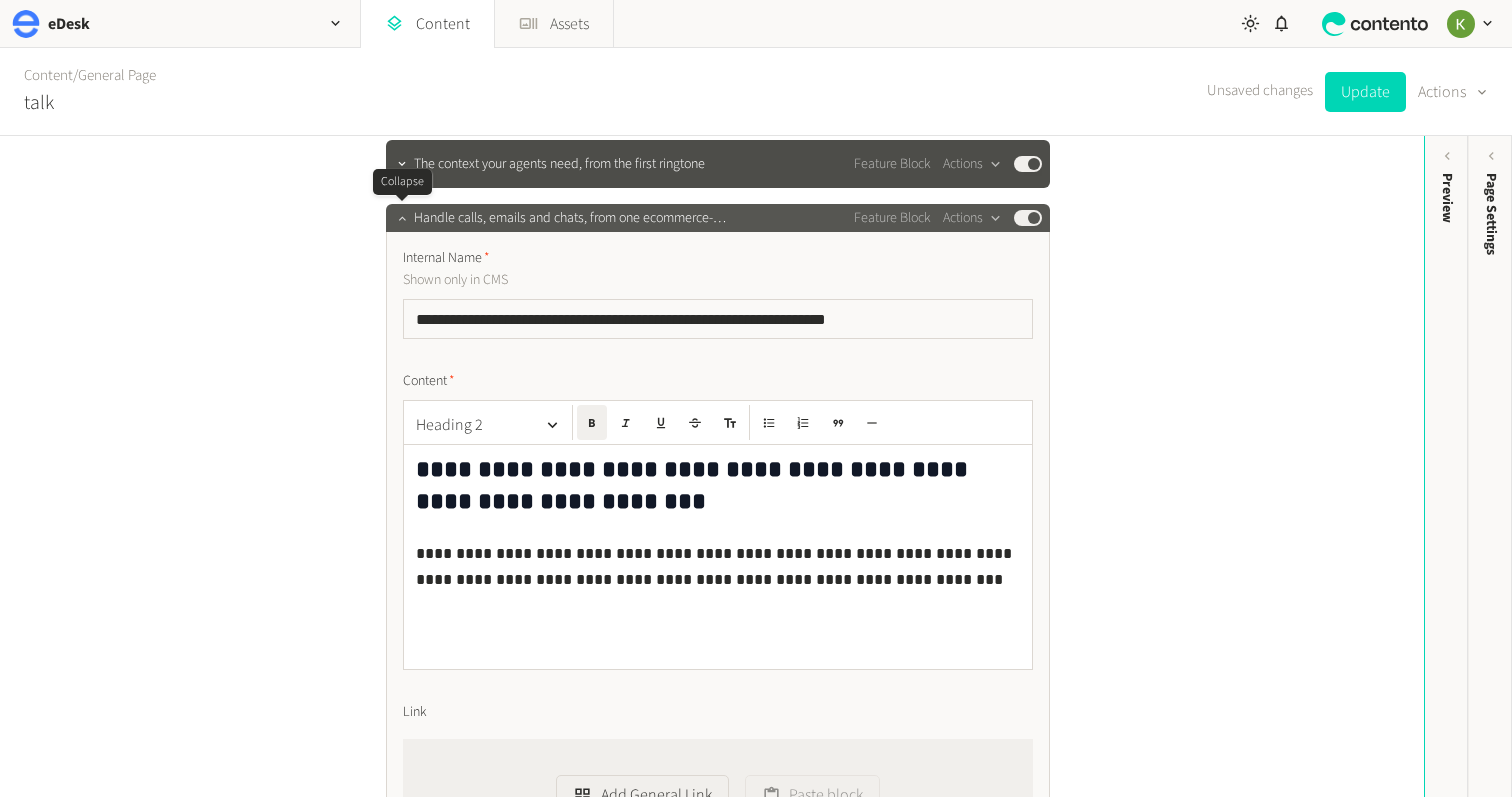 click 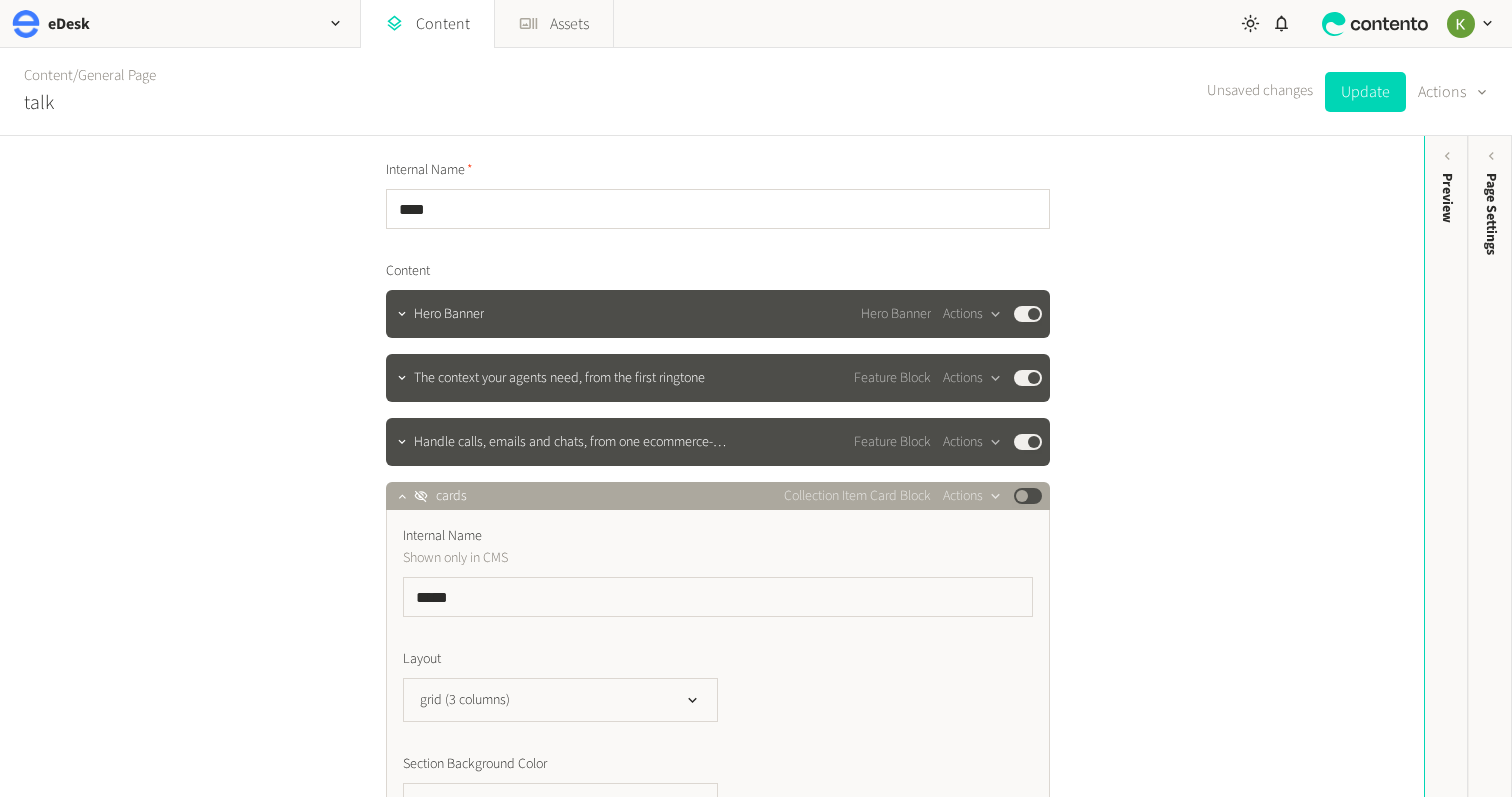 scroll, scrollTop: 0, scrollLeft: 0, axis: both 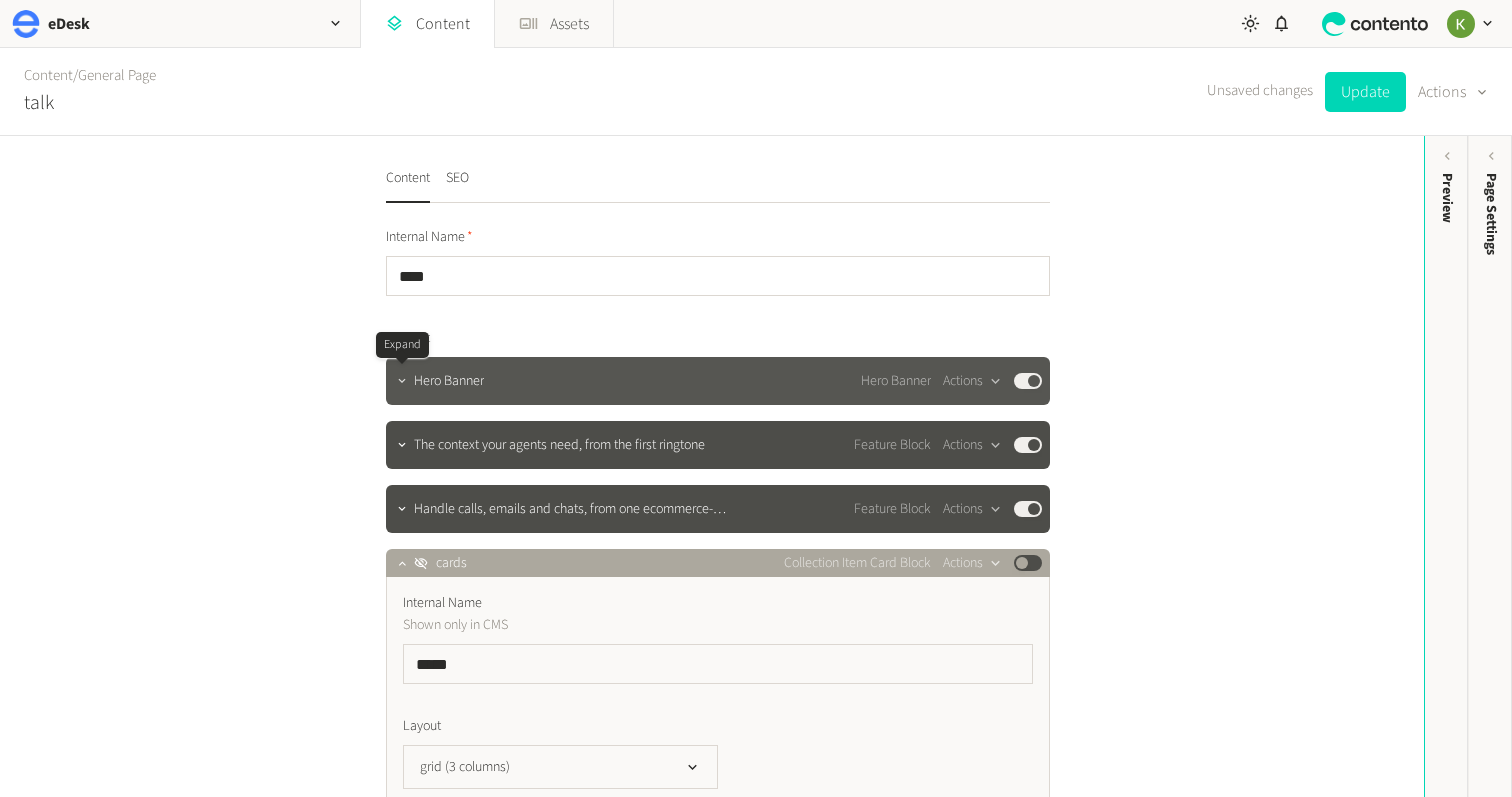 click 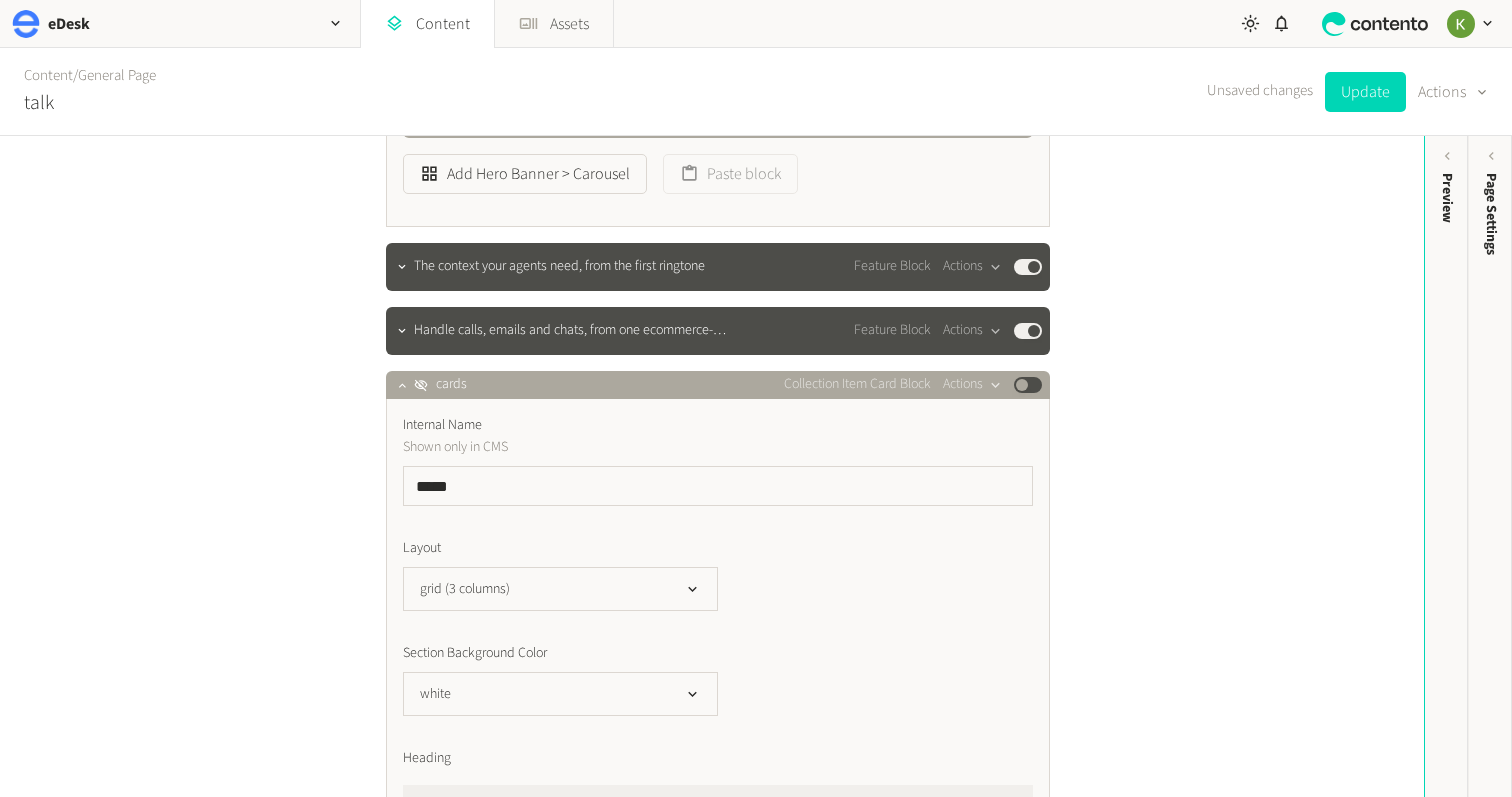 scroll, scrollTop: 2487, scrollLeft: 0, axis: vertical 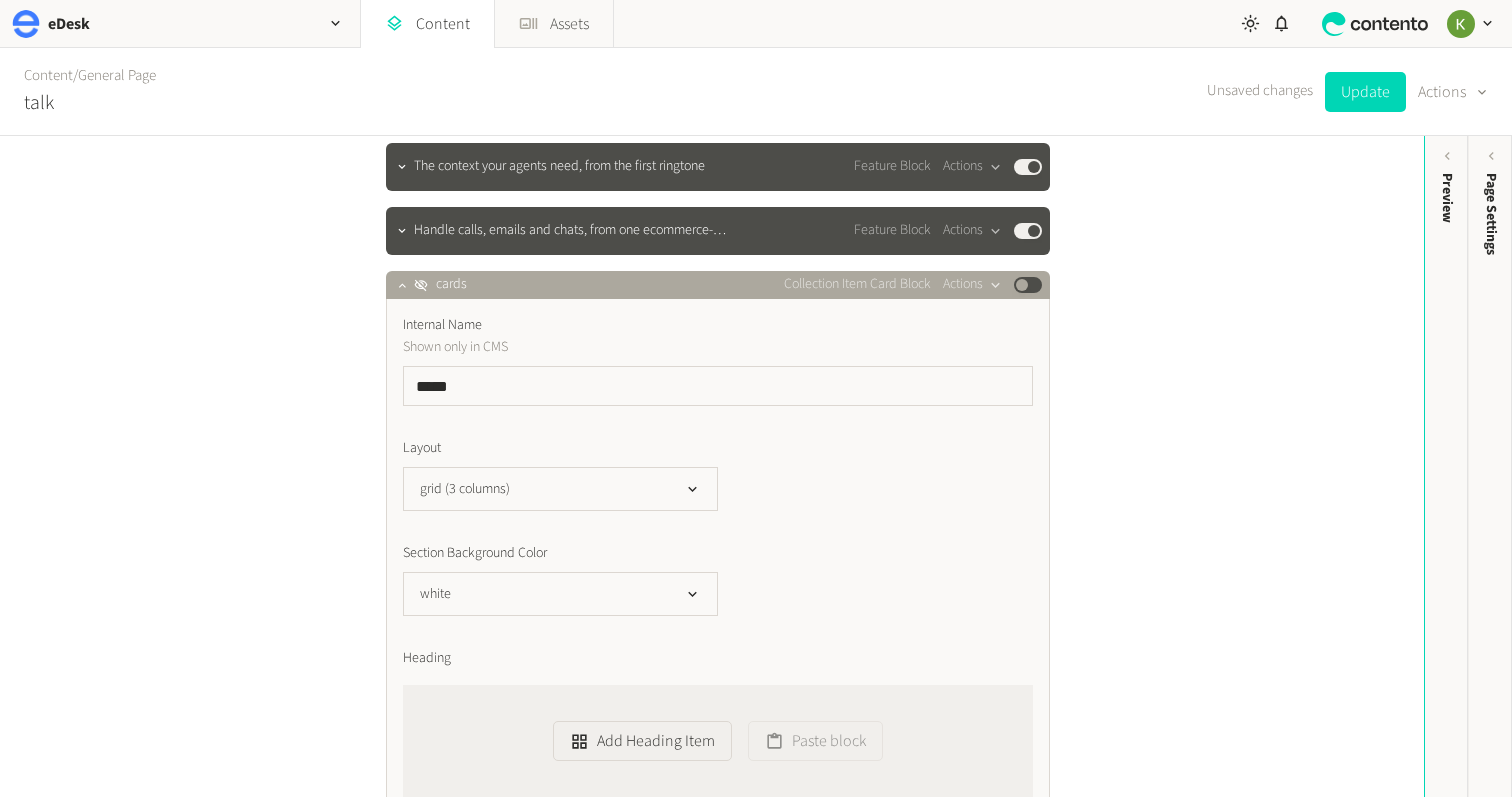 type 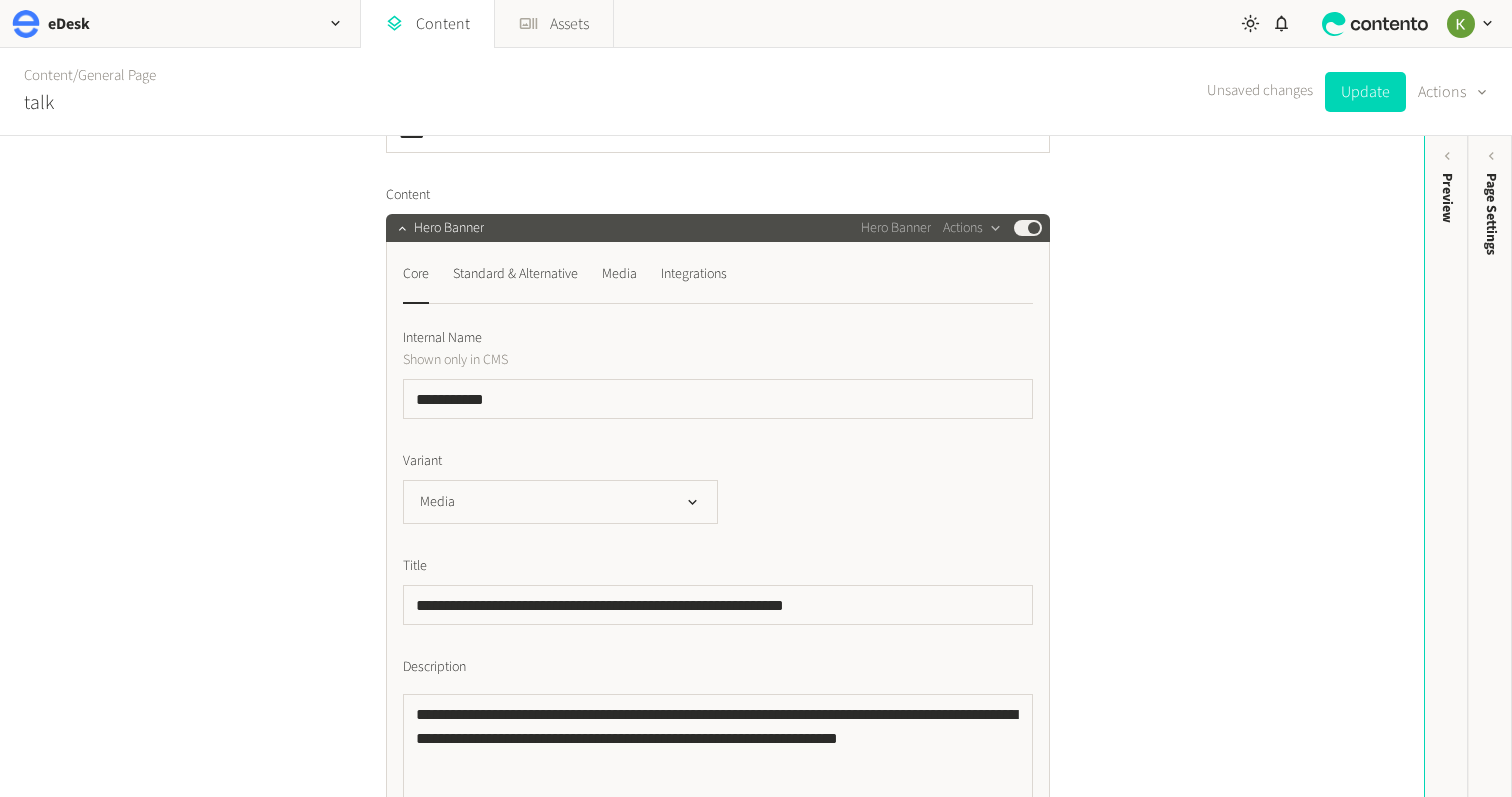 scroll, scrollTop: 50, scrollLeft: 0, axis: vertical 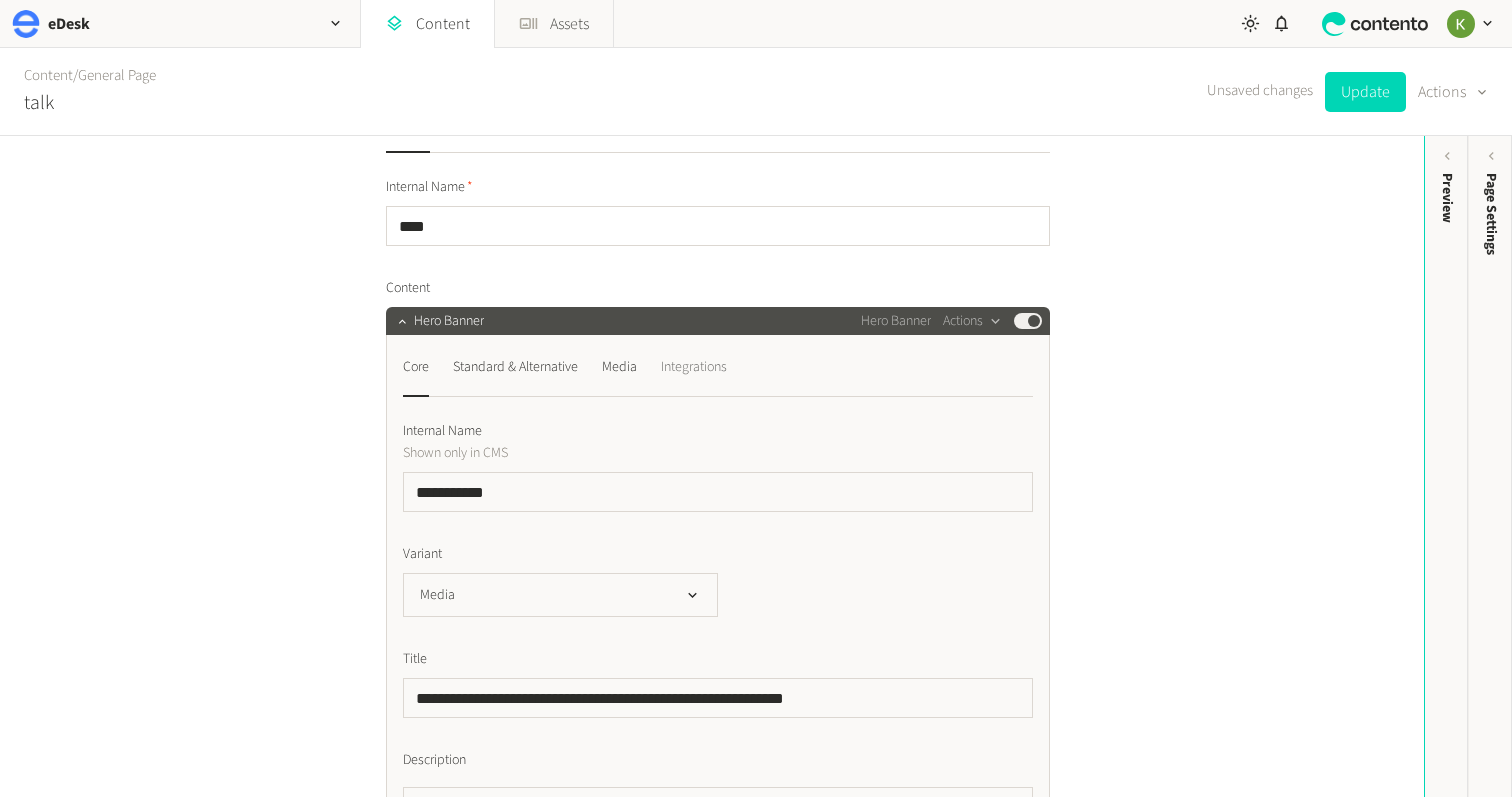 click on "Integrations" 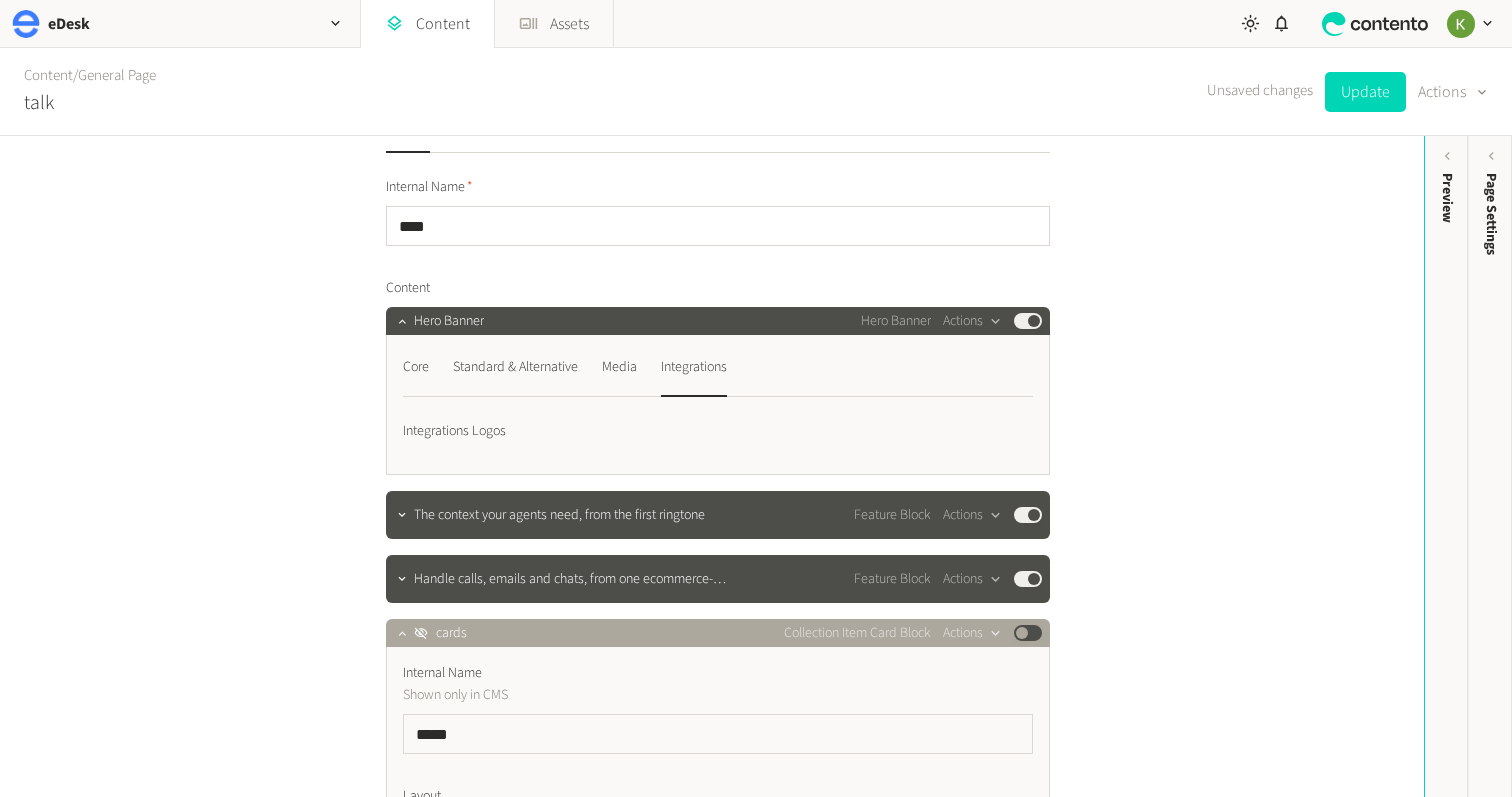 click on "Integrations" 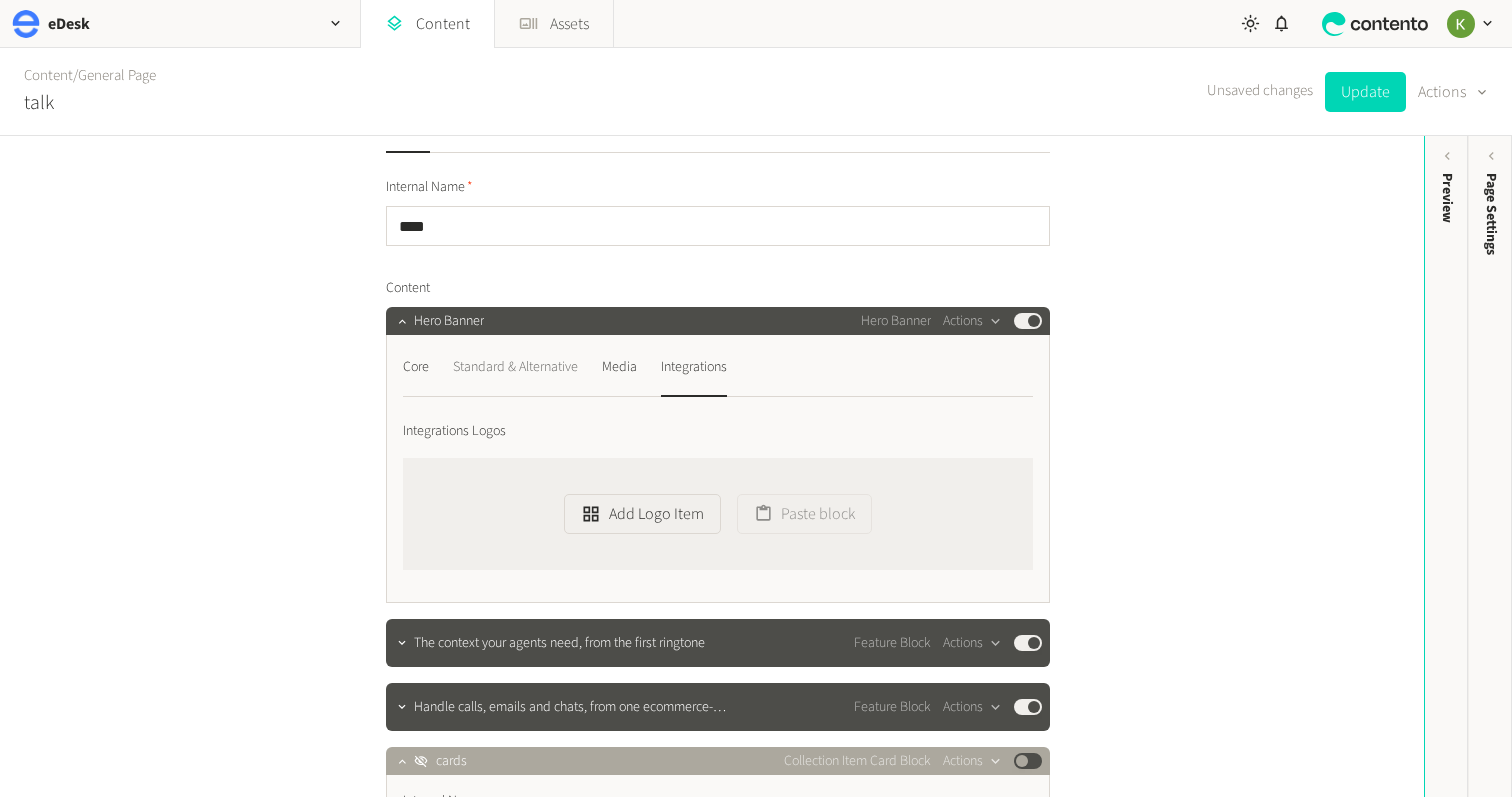 click on "Standard & Alternative" 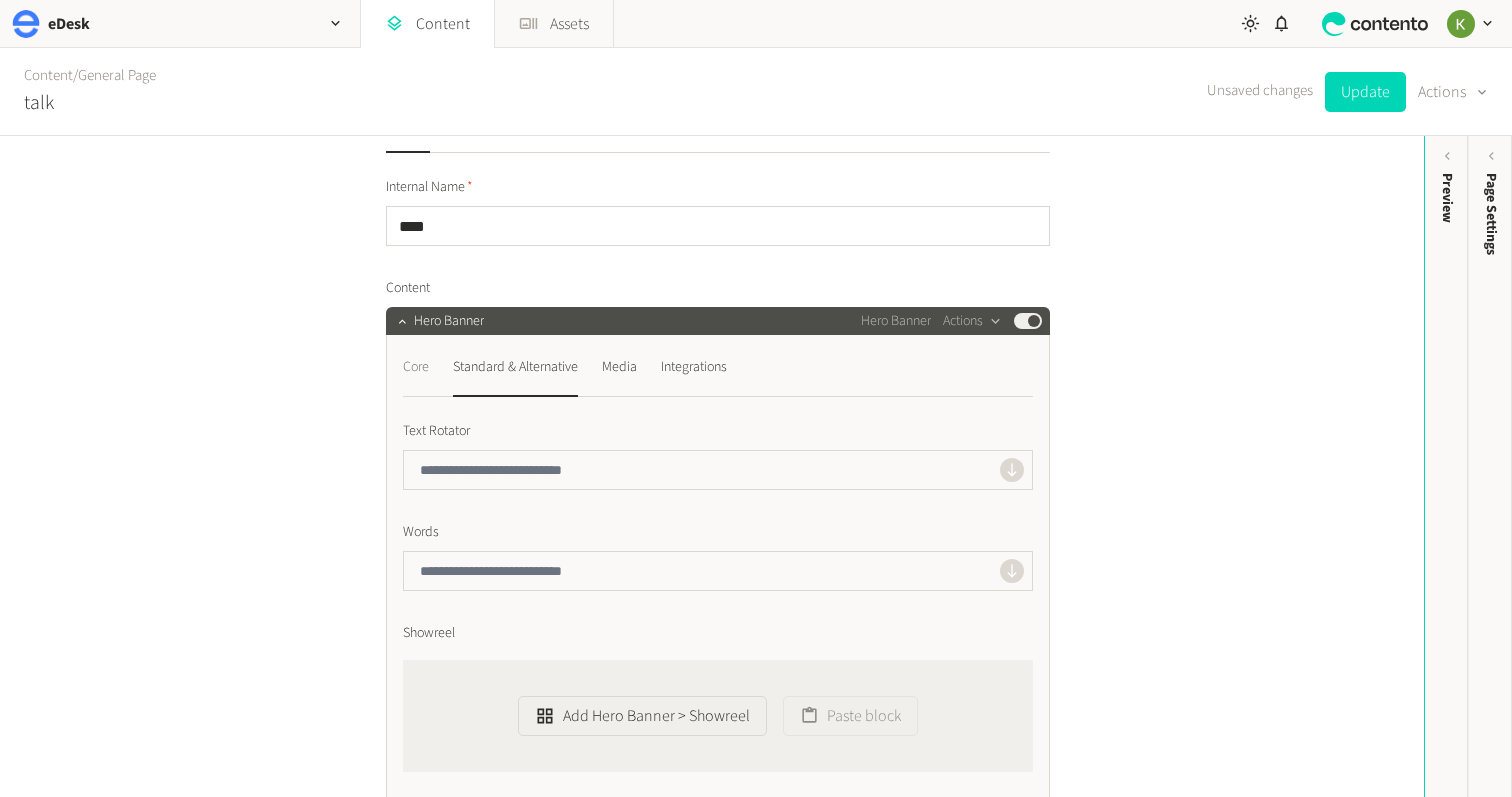 click on "Core" 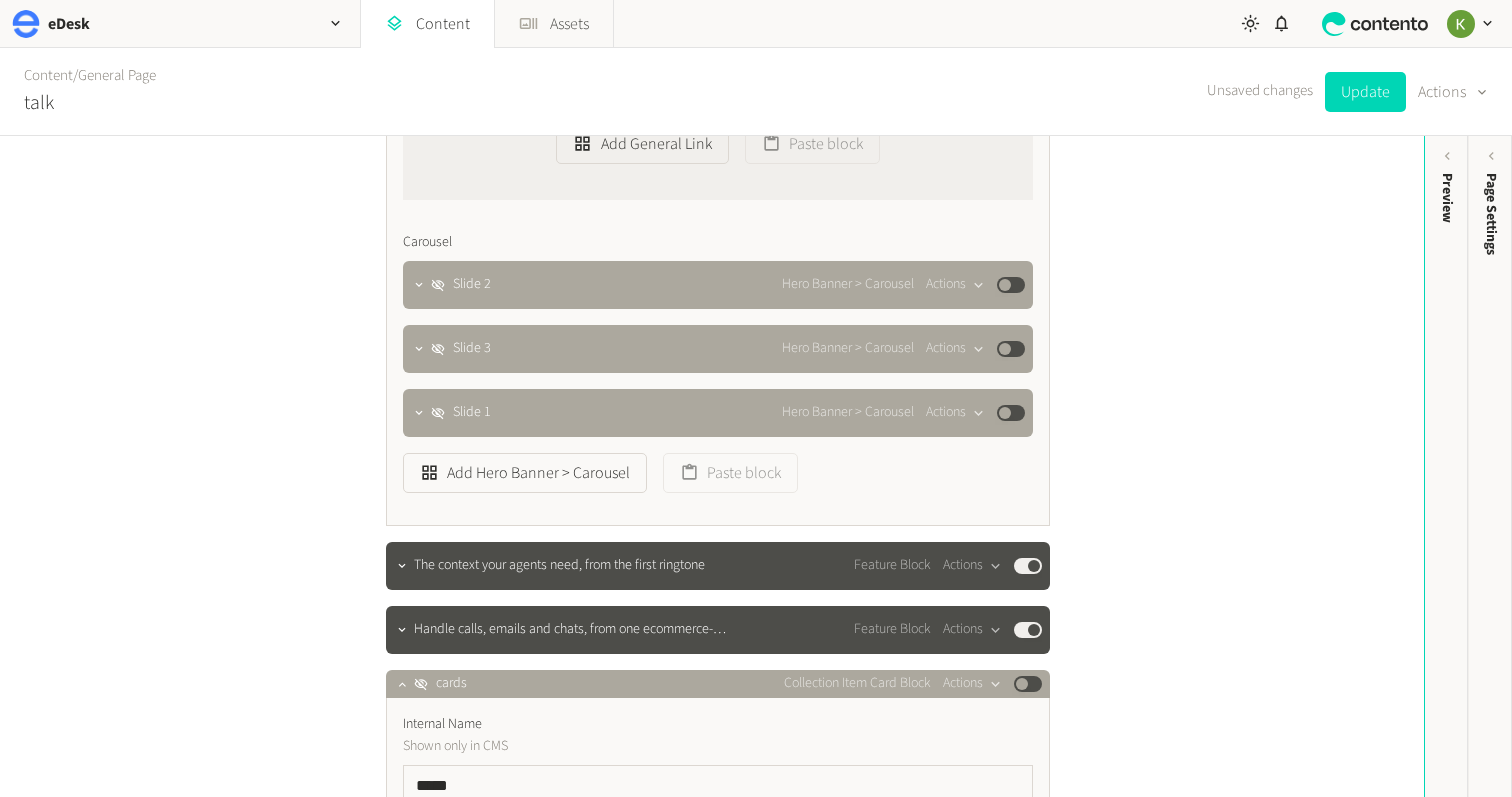 scroll, scrollTop: 2147, scrollLeft: 0, axis: vertical 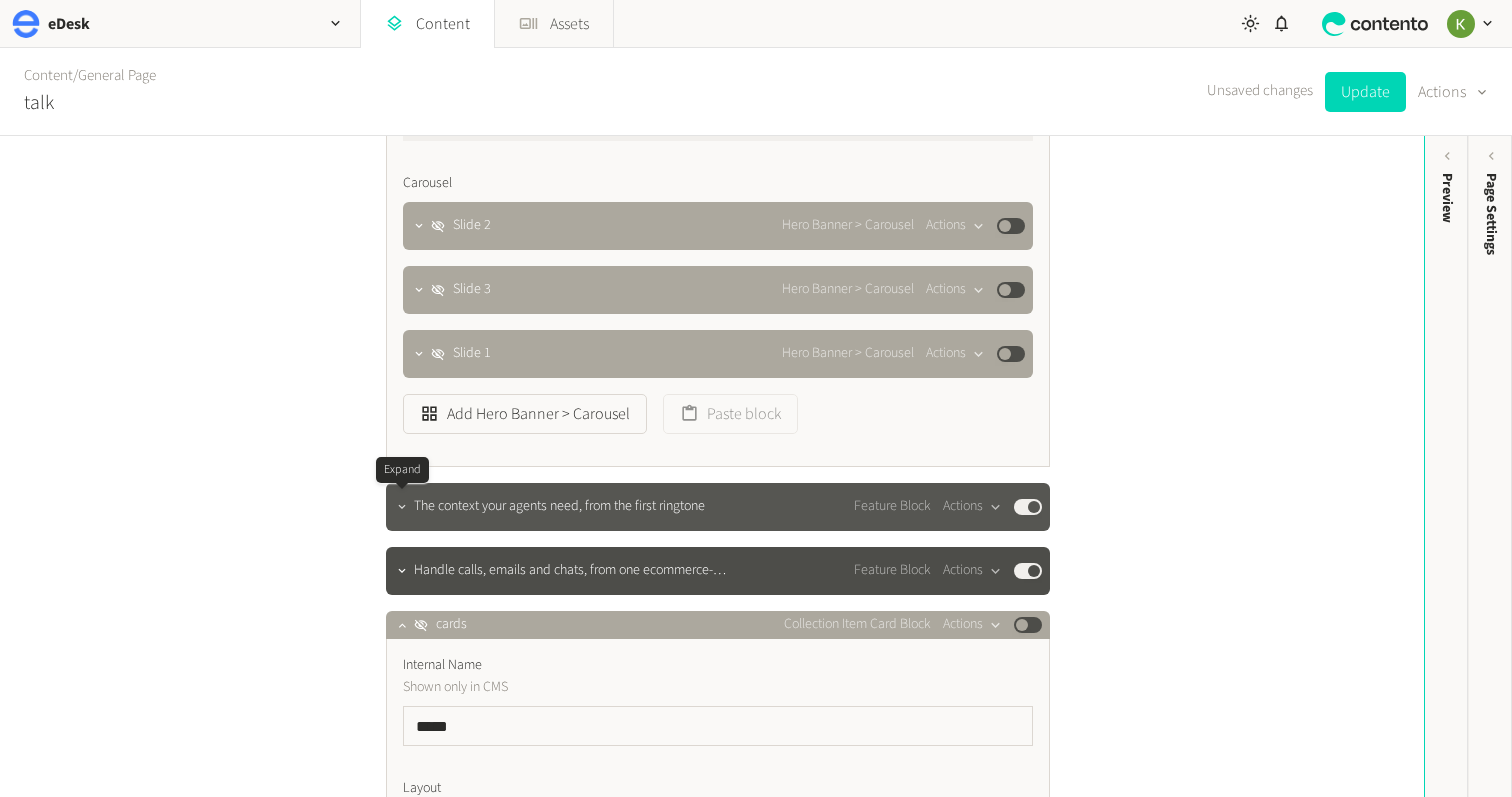 click 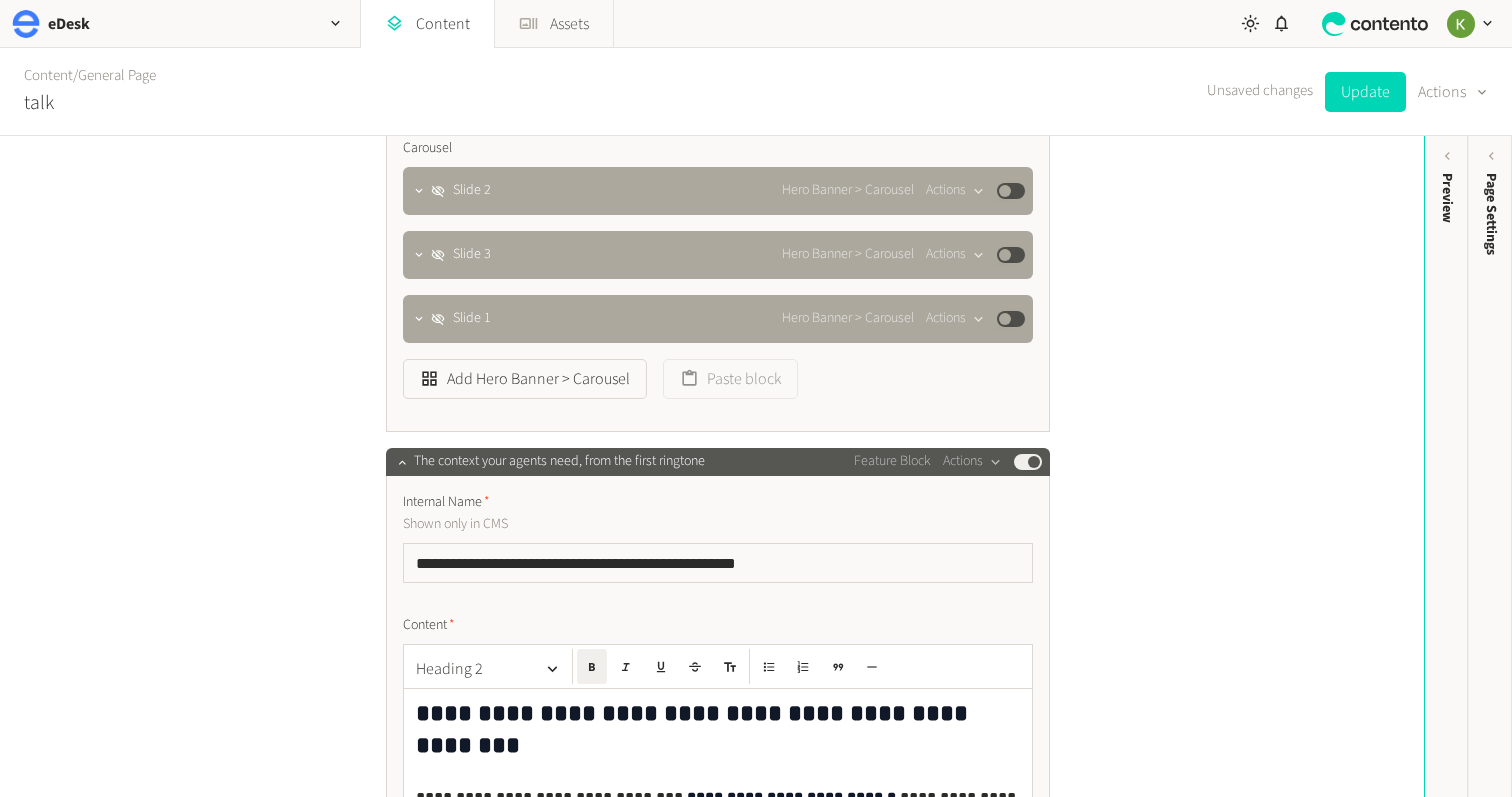 scroll, scrollTop: 2396, scrollLeft: 0, axis: vertical 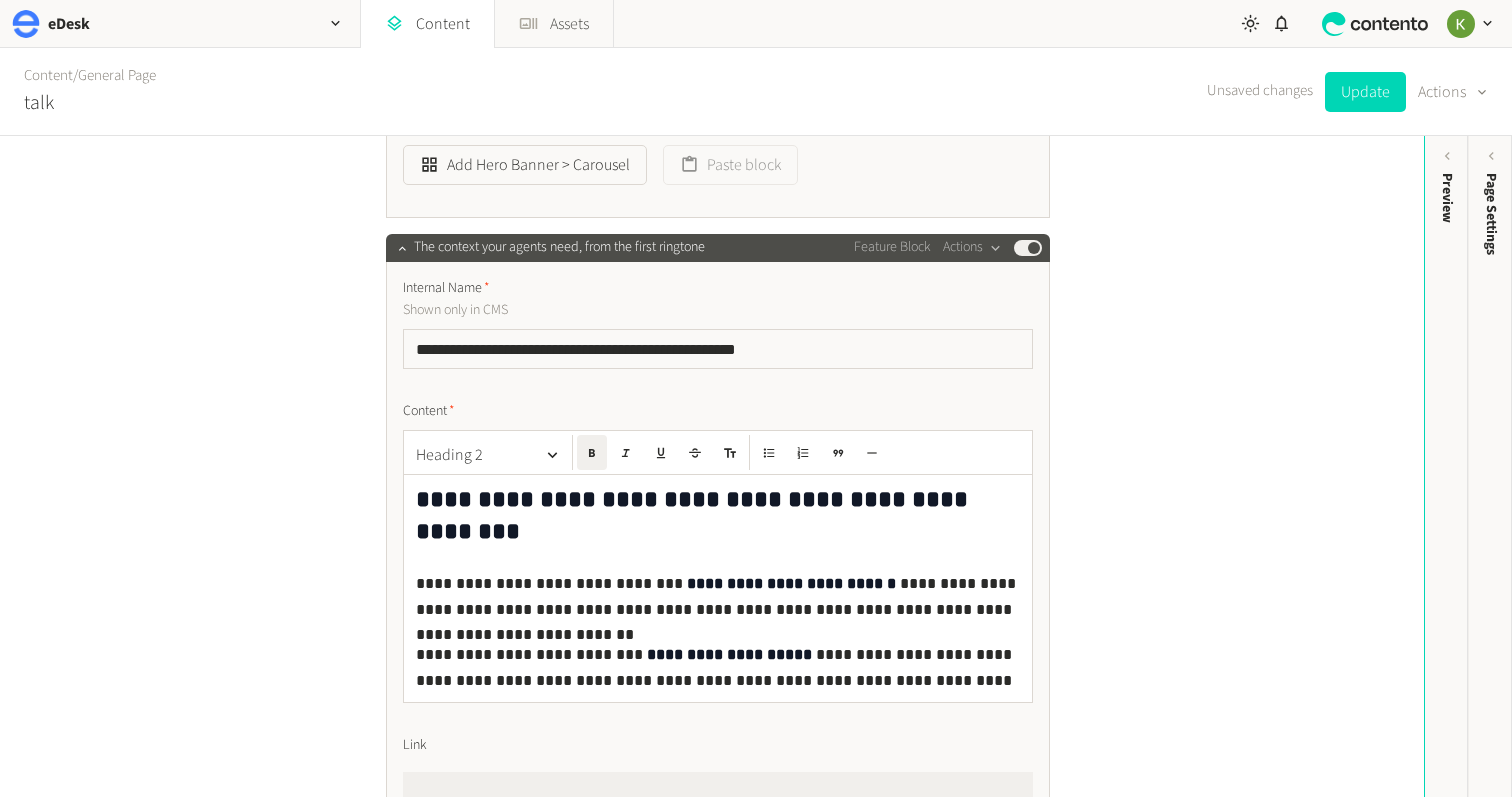 type 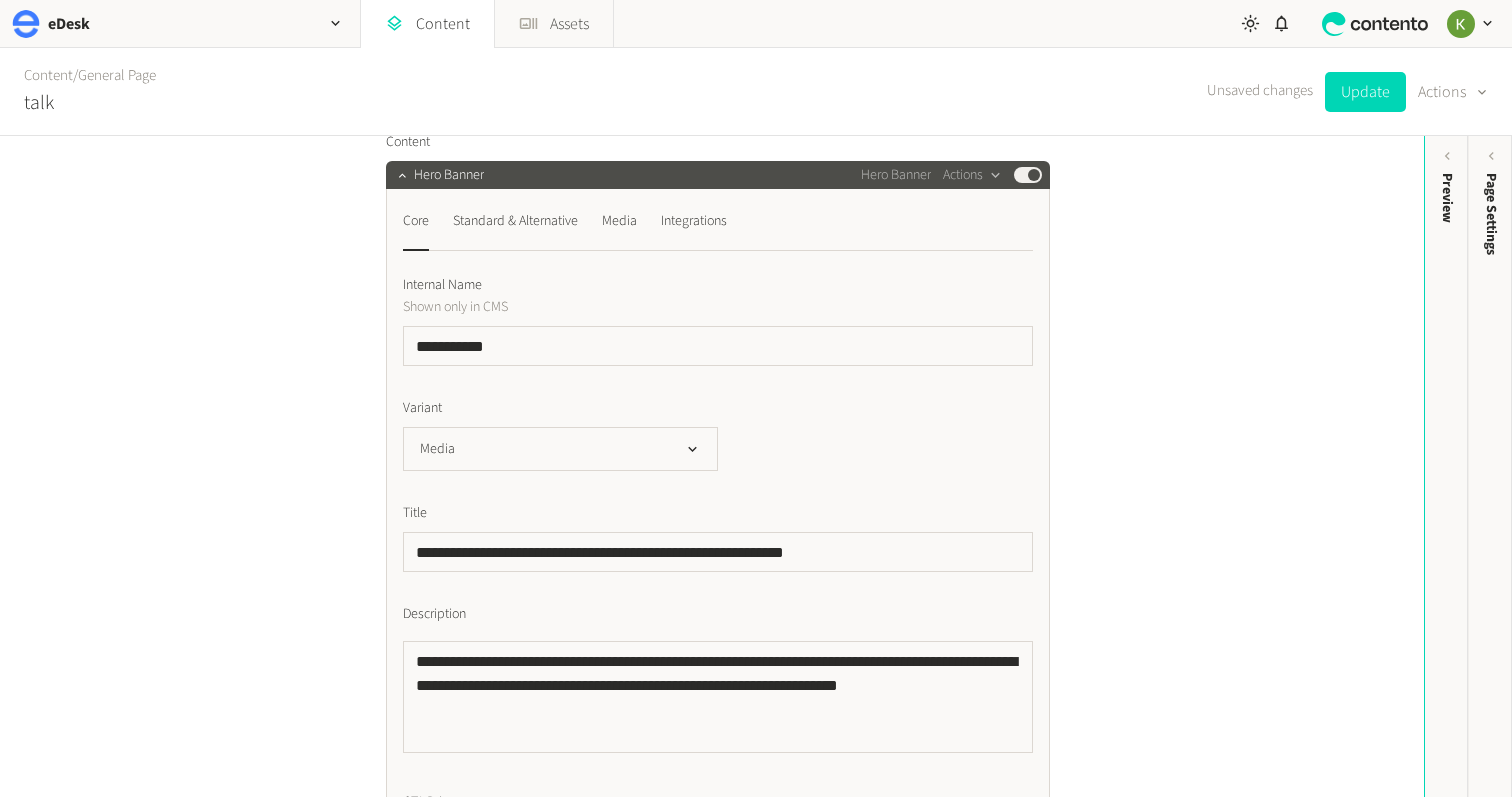 scroll, scrollTop: 0, scrollLeft: 0, axis: both 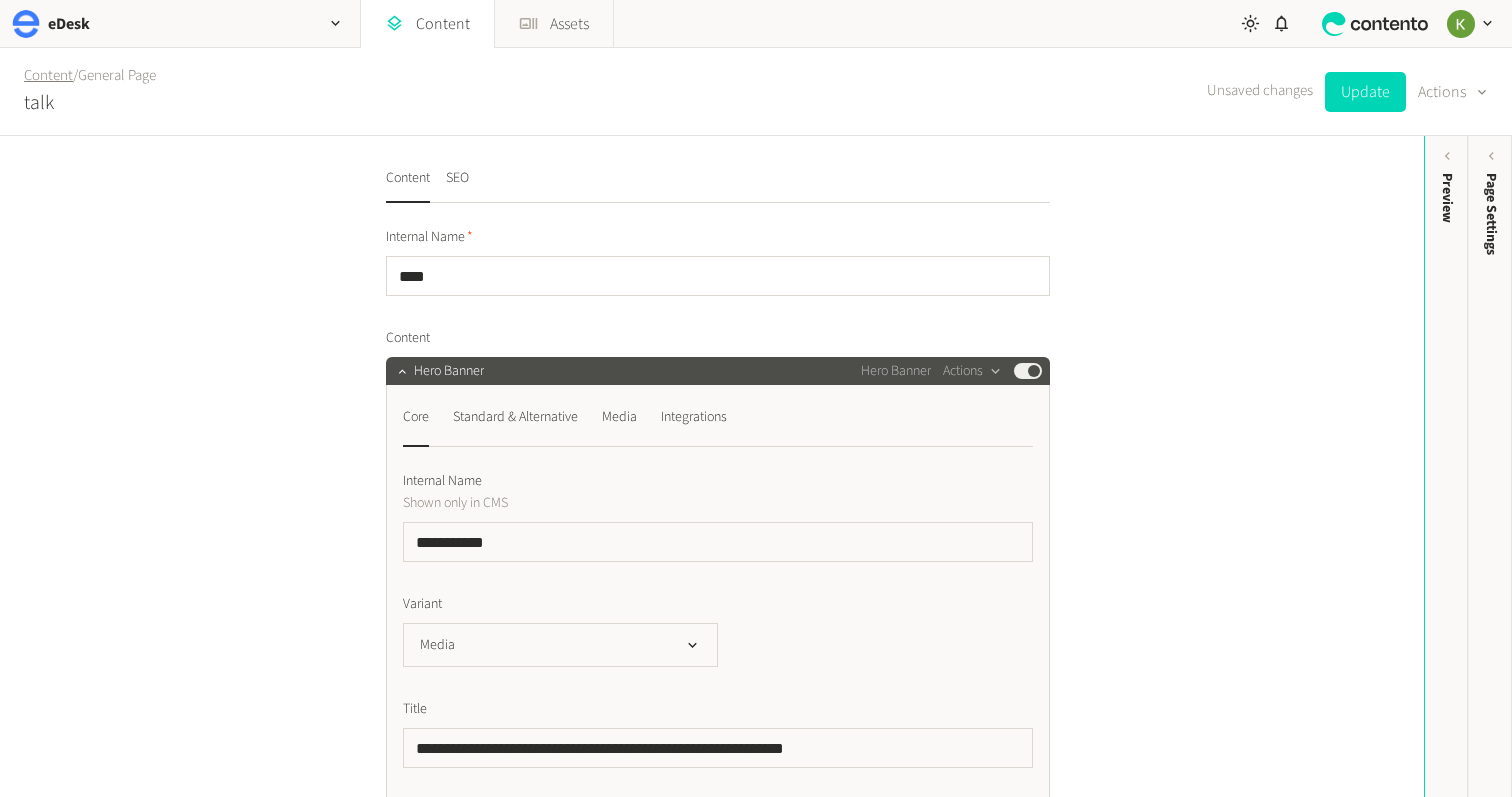 click on "Content" 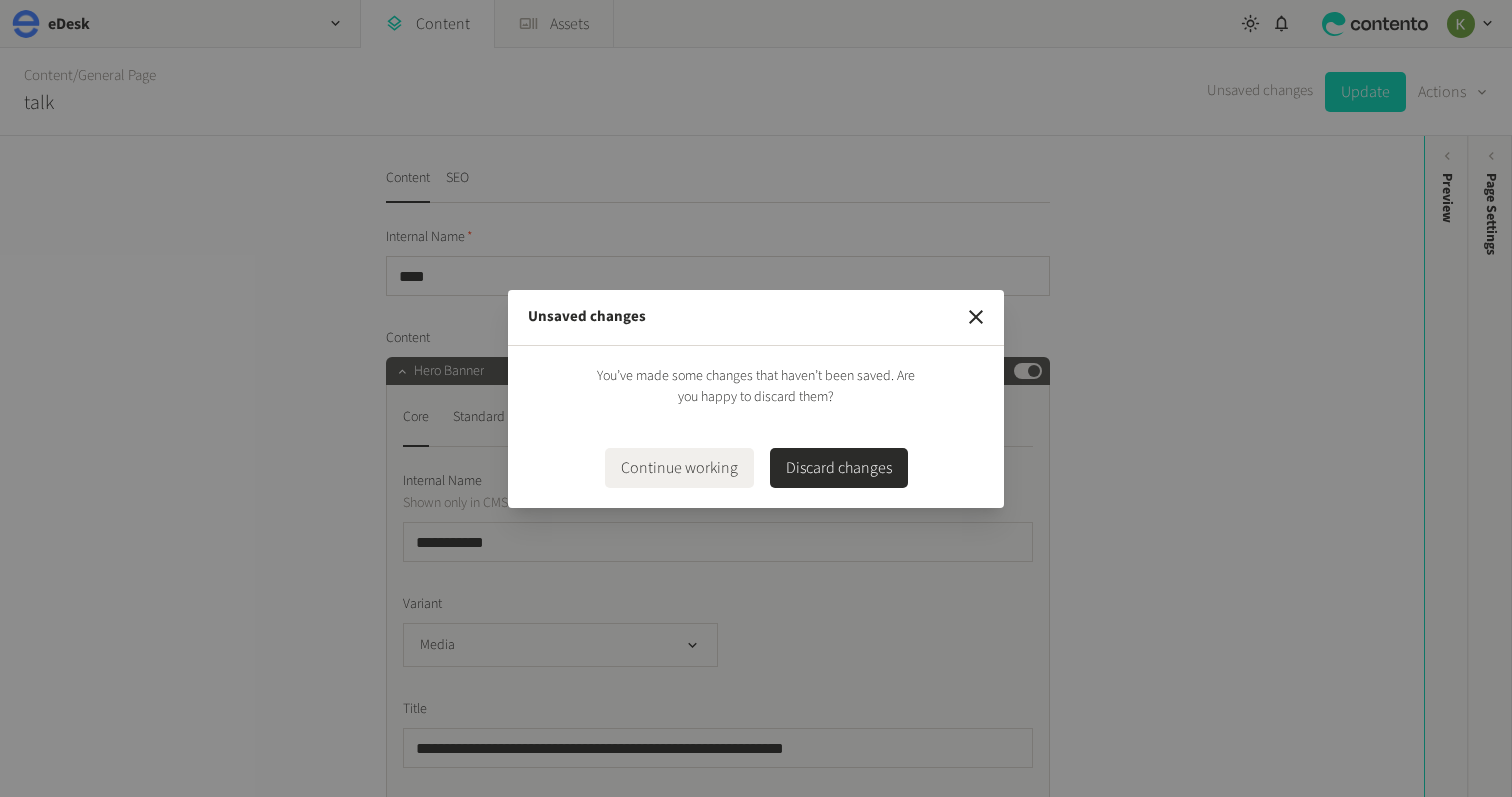 click on "Discard changes" at bounding box center (839, 468) 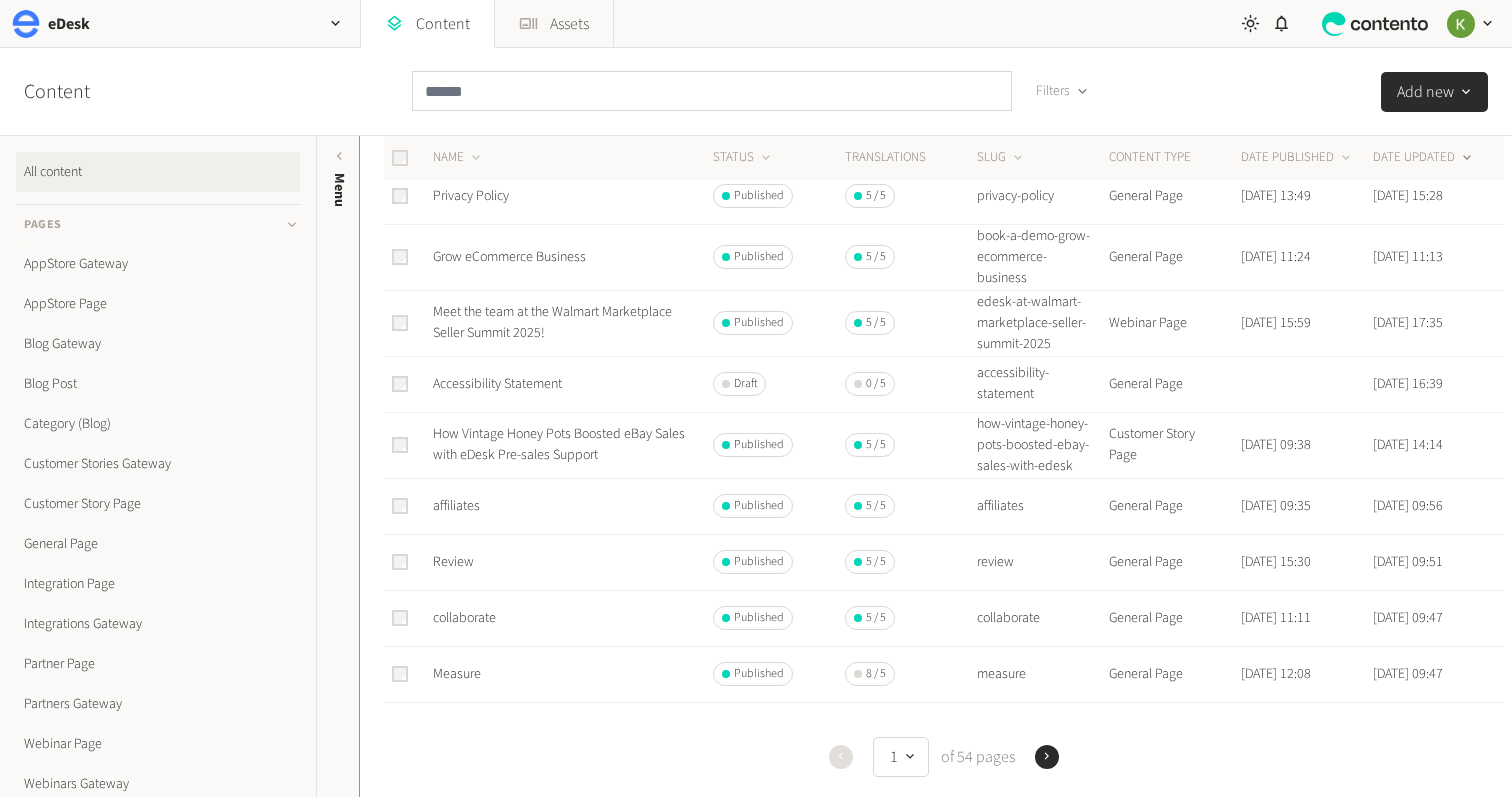 scroll, scrollTop: 0, scrollLeft: 0, axis: both 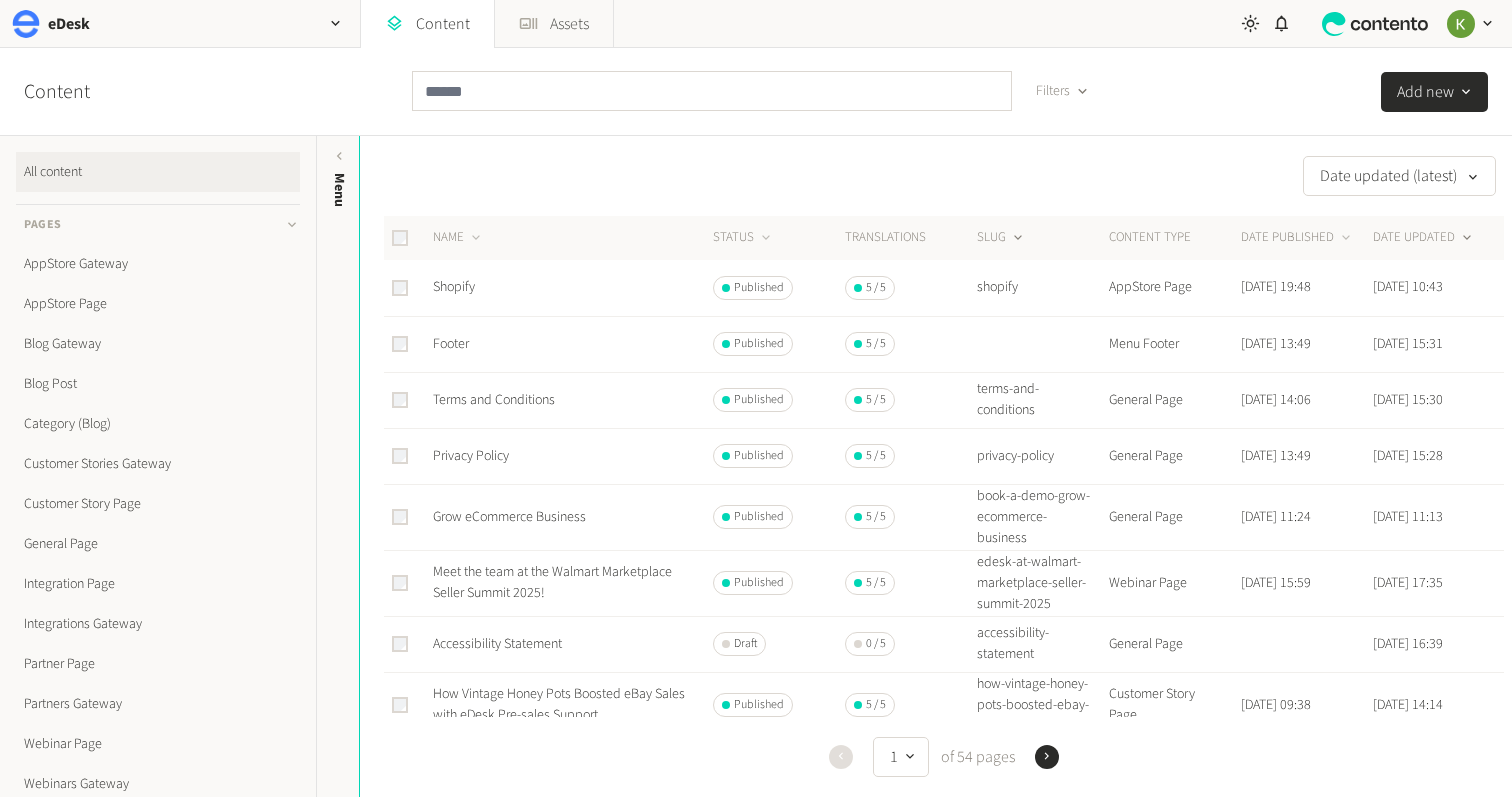 click on "SLUG" 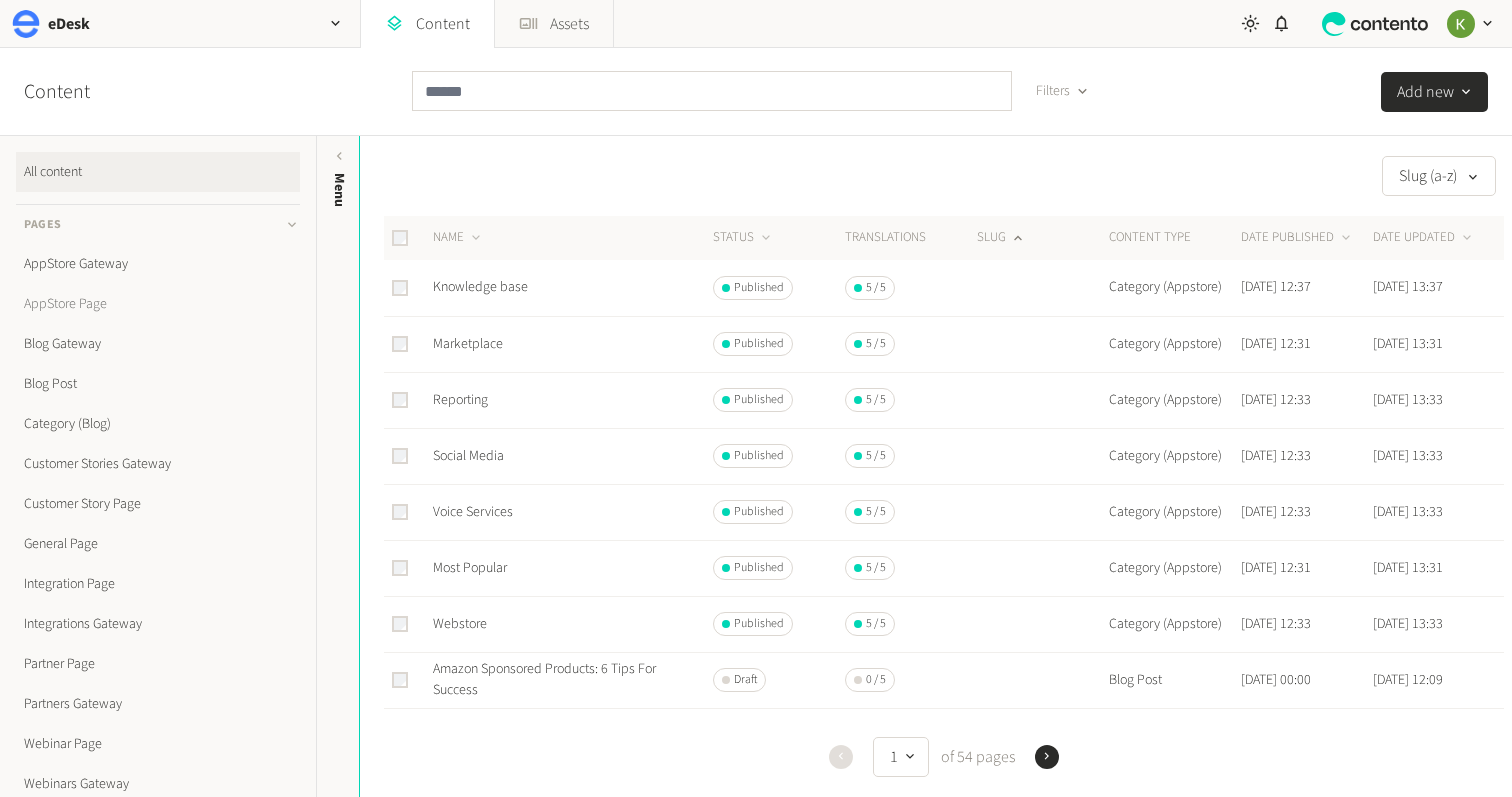 click on "AppStore Page" 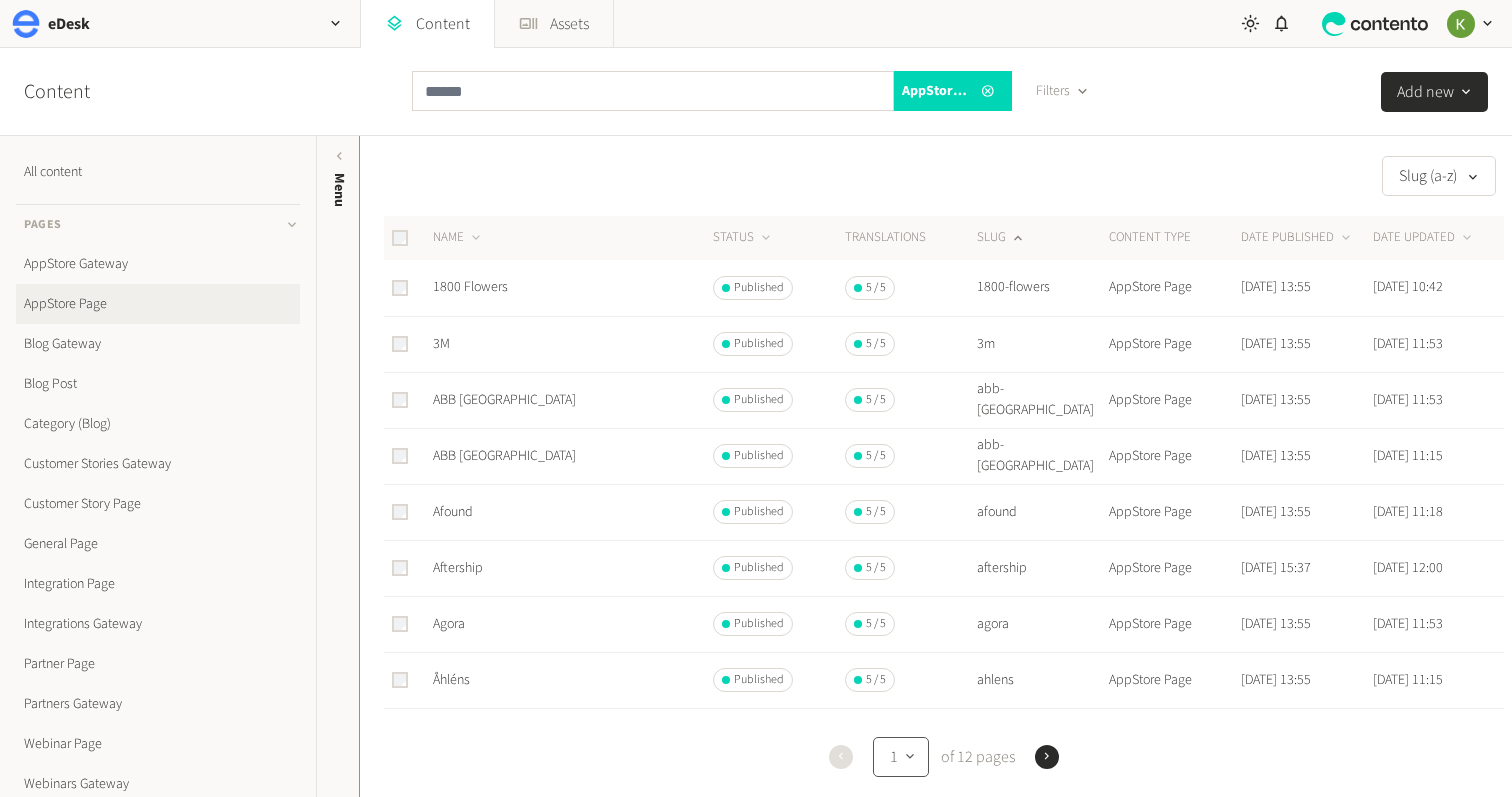 click 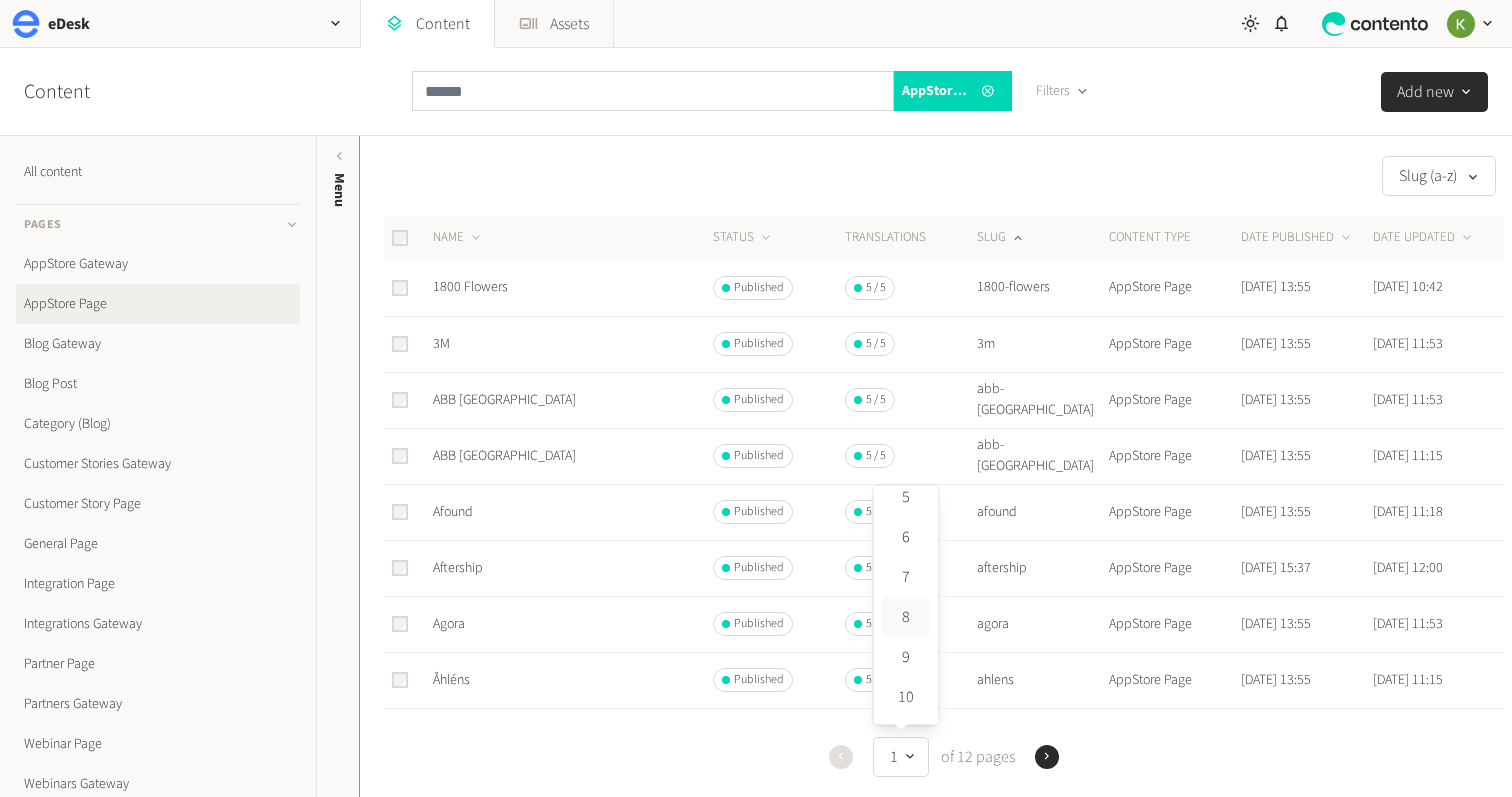scroll, scrollTop: 258, scrollLeft: 0, axis: vertical 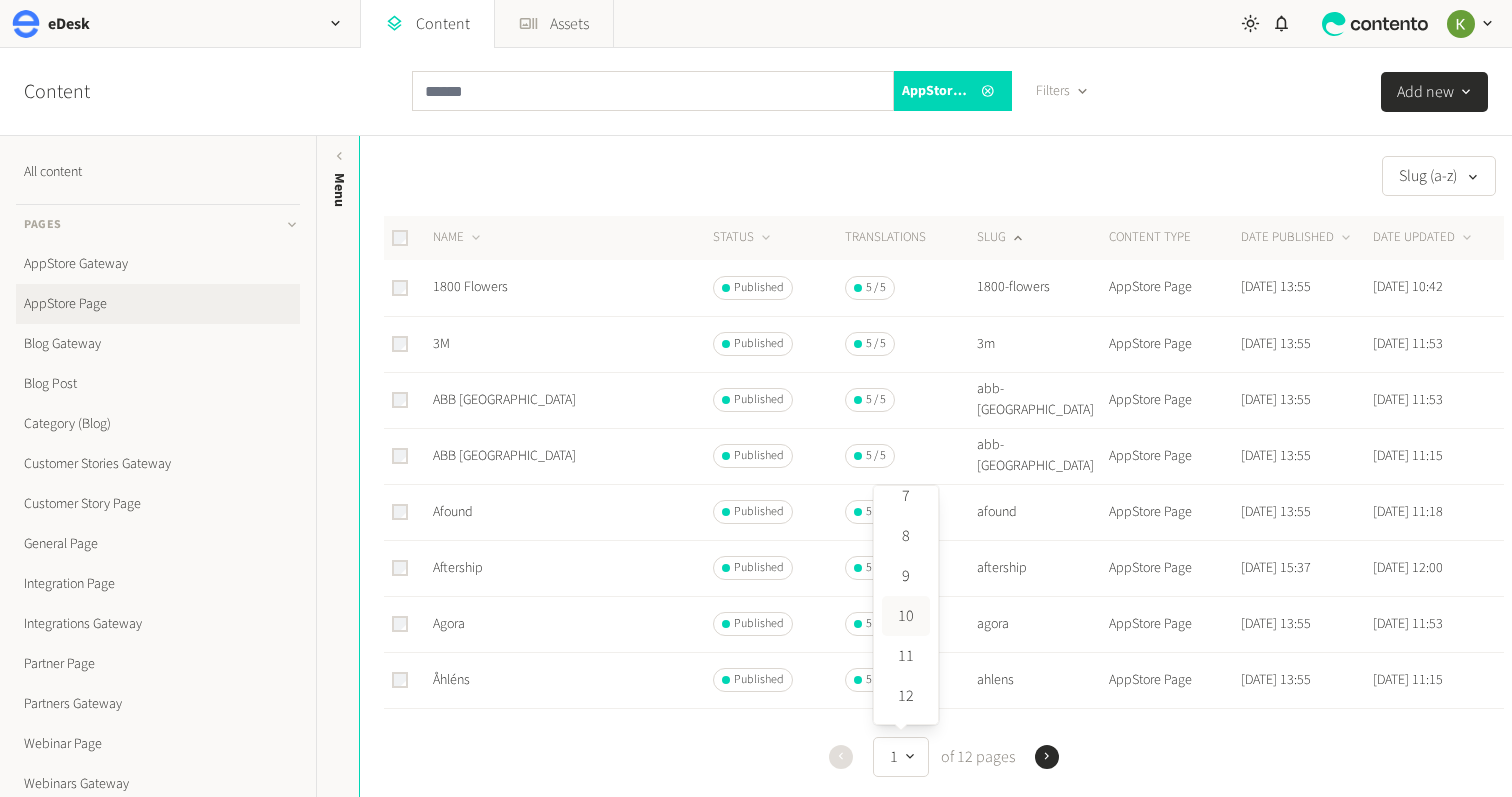 click on "10" 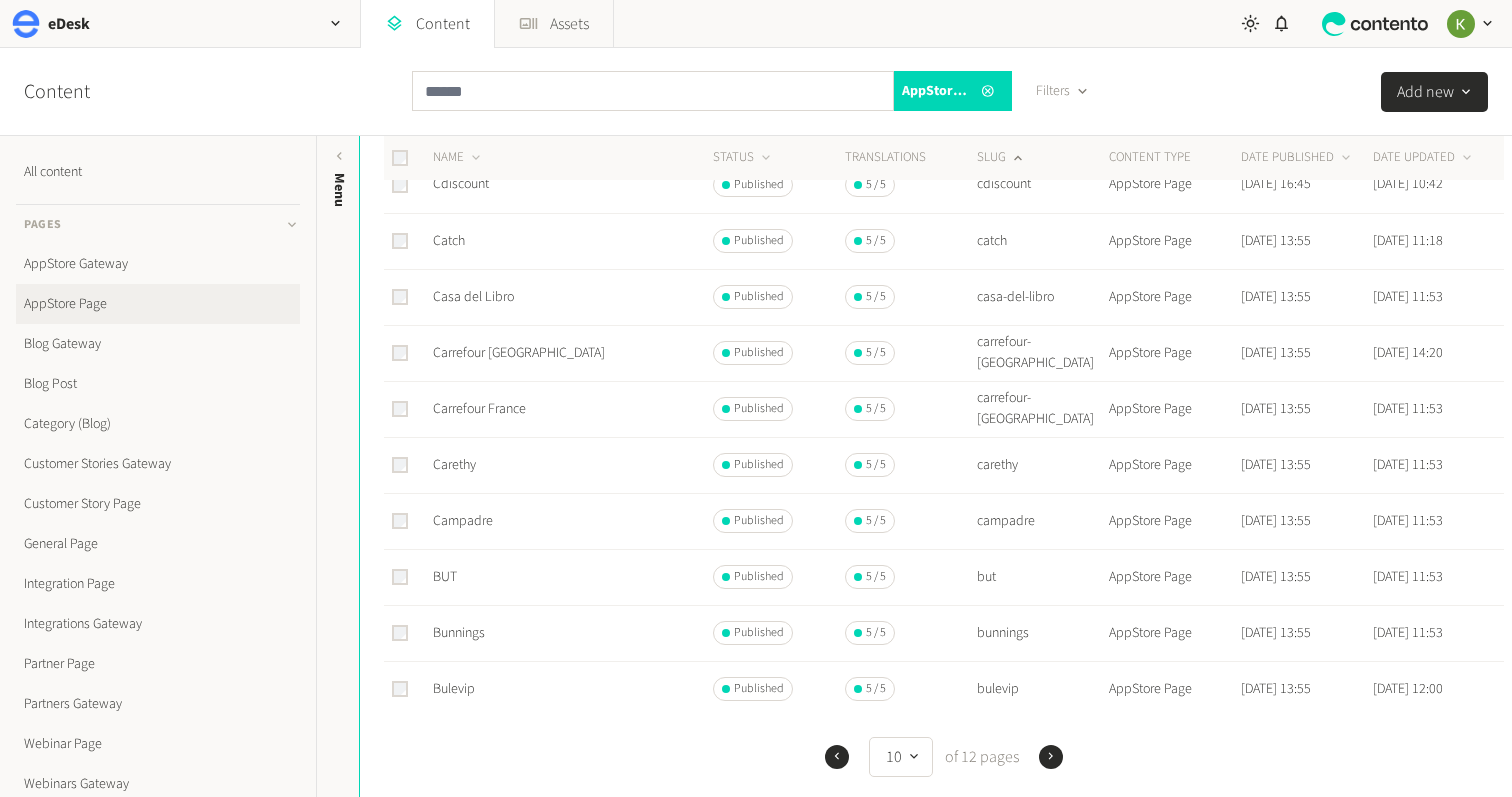 scroll, scrollTop: 0, scrollLeft: 0, axis: both 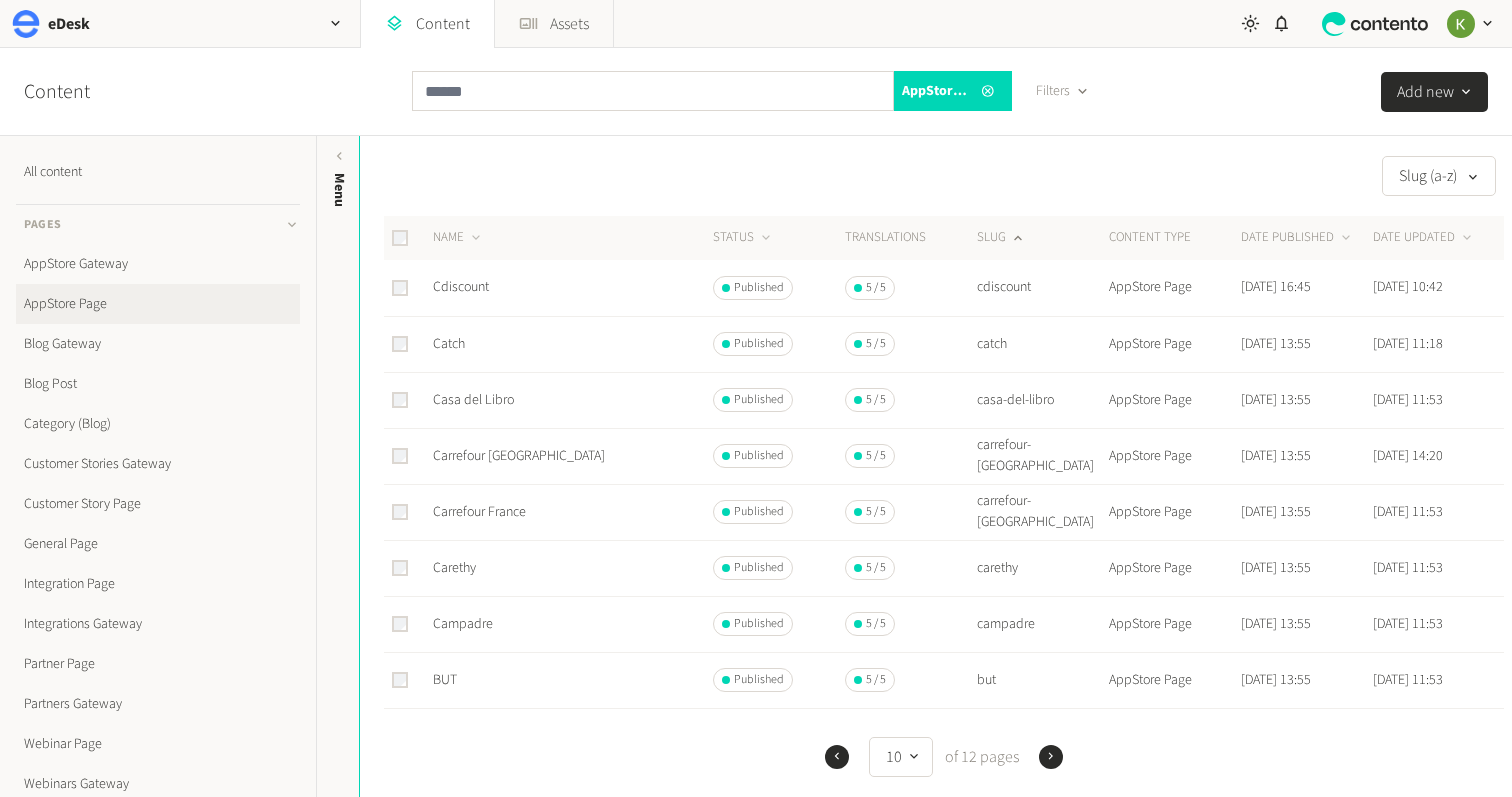 click on "Translations" 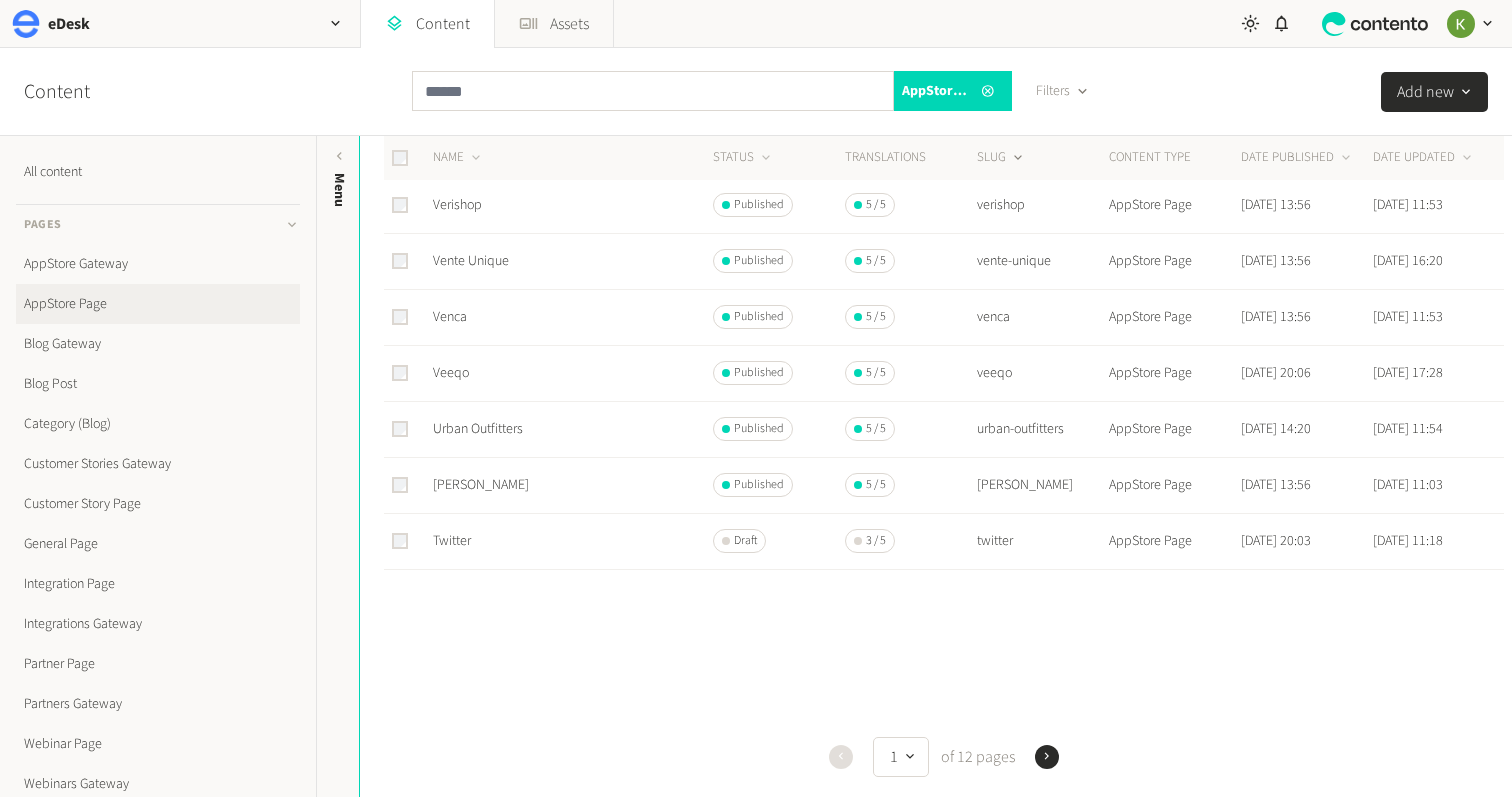 scroll, scrollTop: 807, scrollLeft: 0, axis: vertical 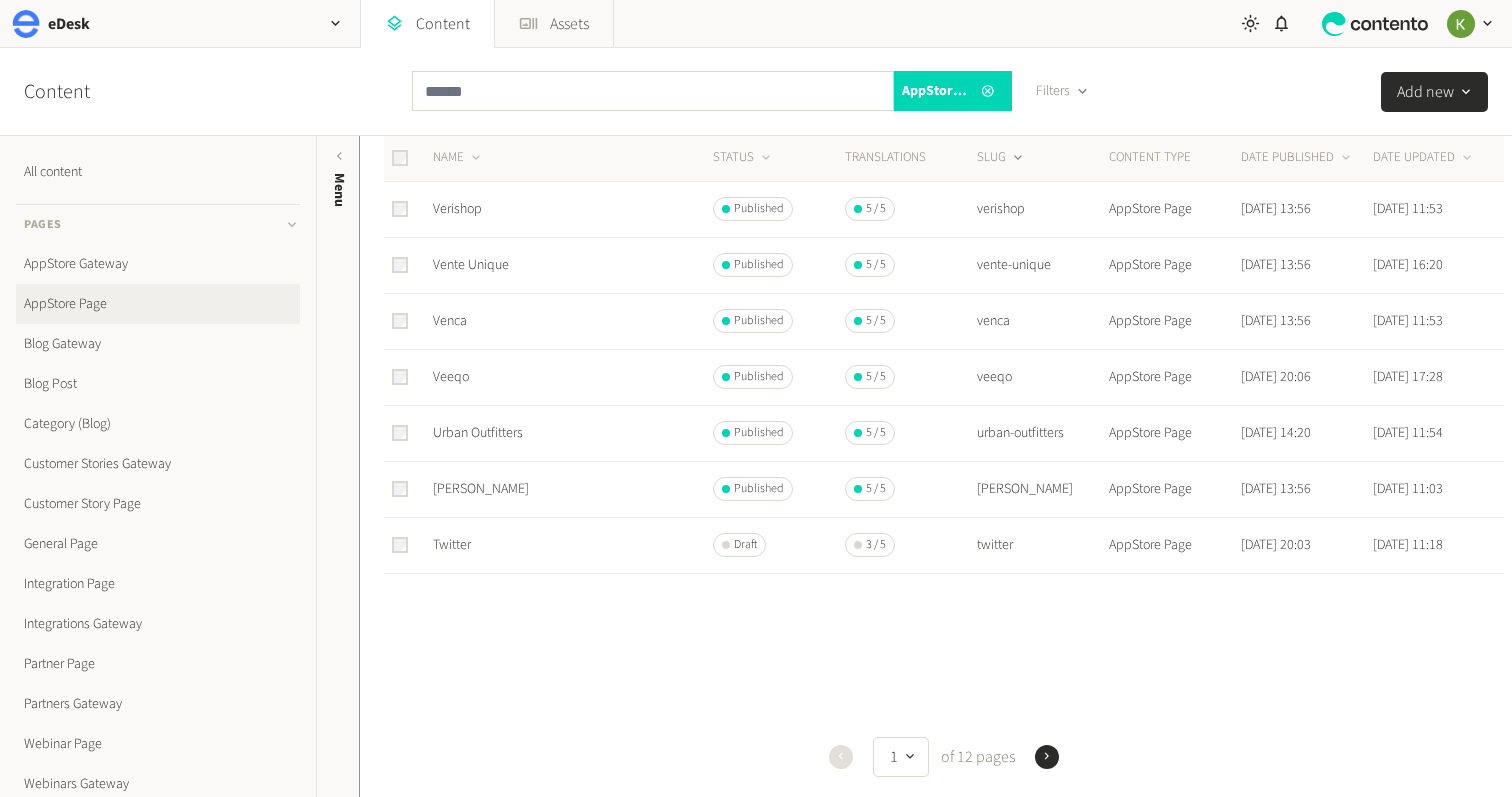 click 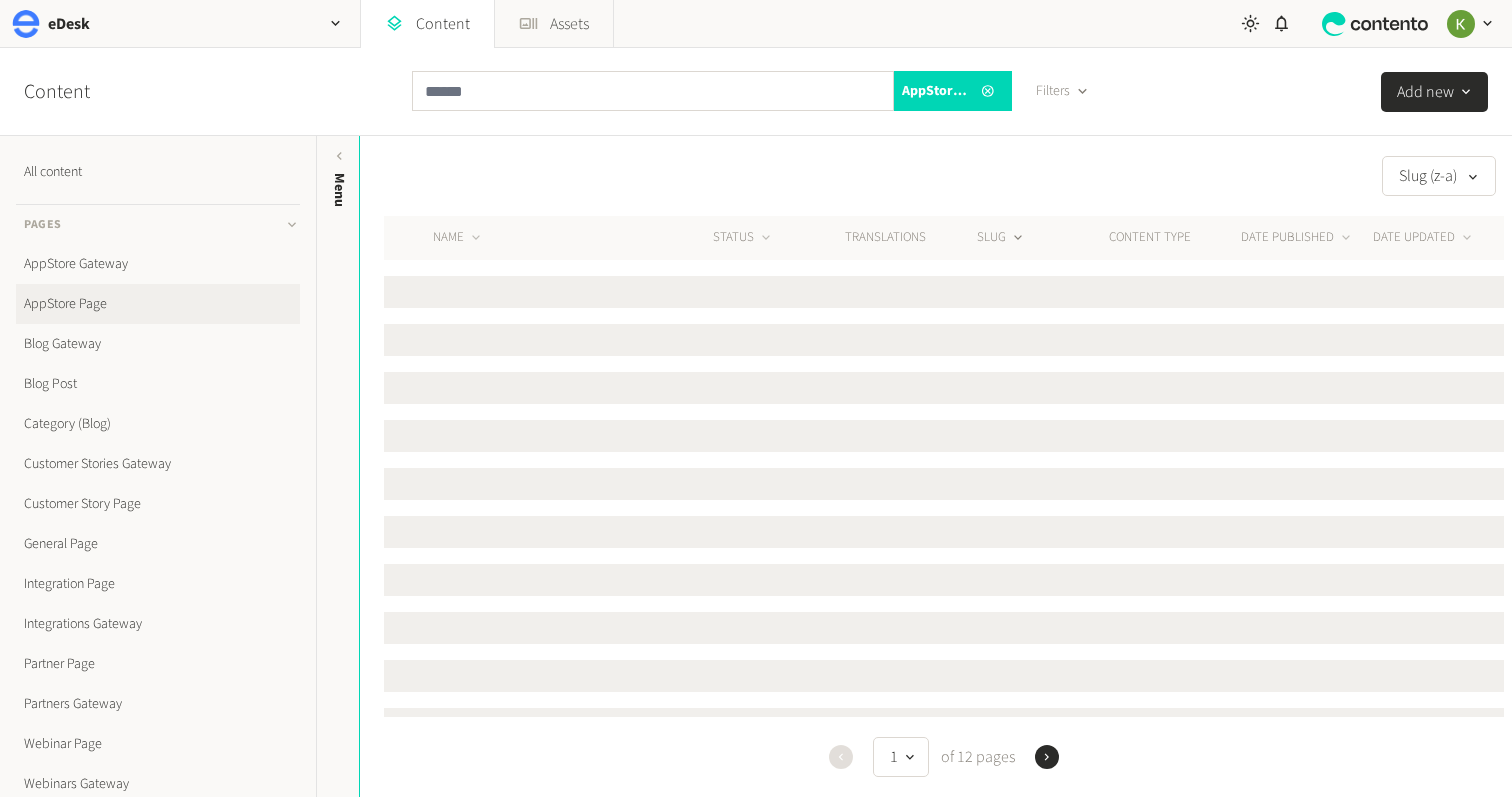 scroll, scrollTop: 2, scrollLeft: 0, axis: vertical 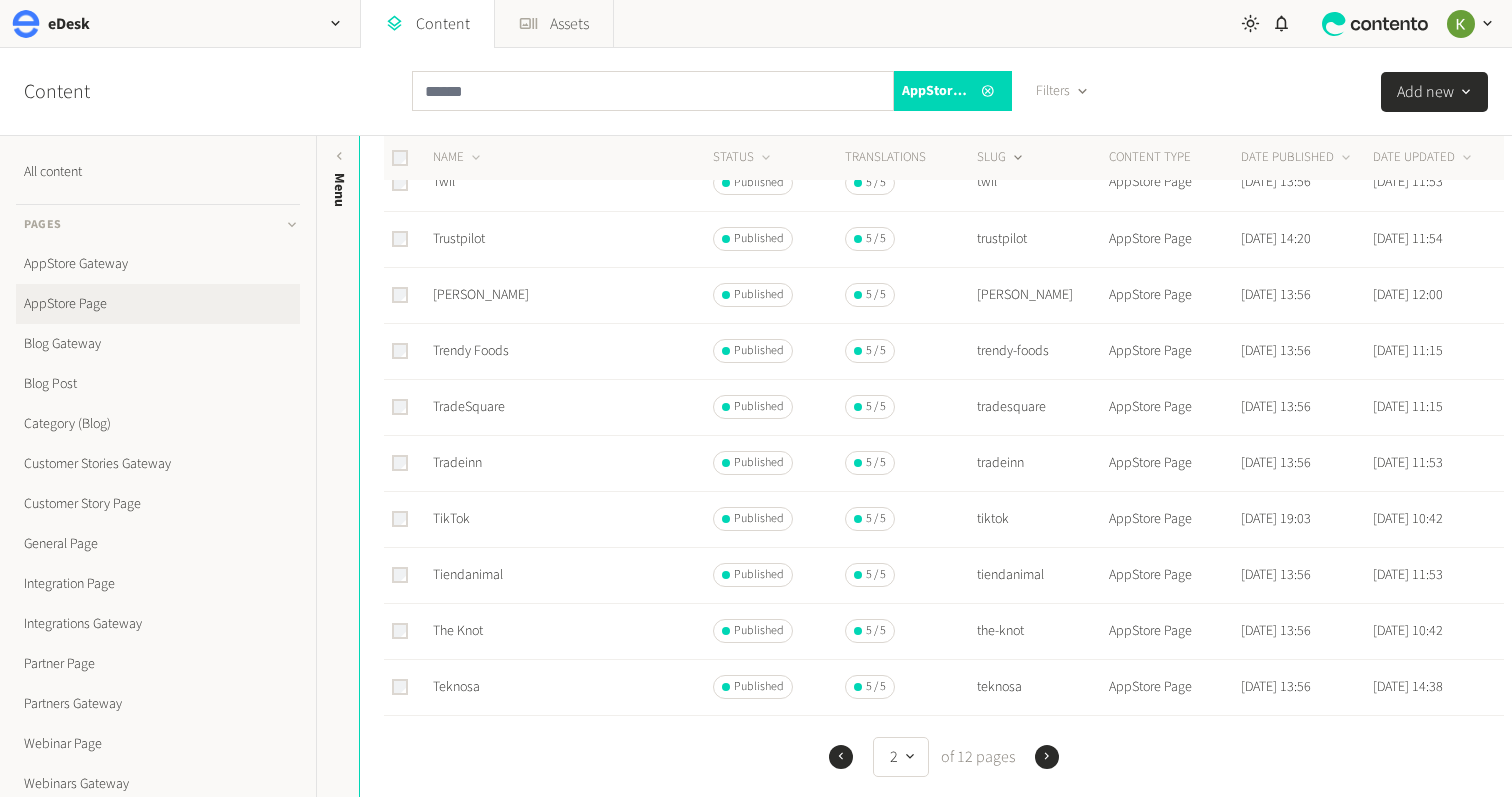drag, startPoint x: 989, startPoint y: 148, endPoint x: 1022, endPoint y: 172, distance: 40.804413 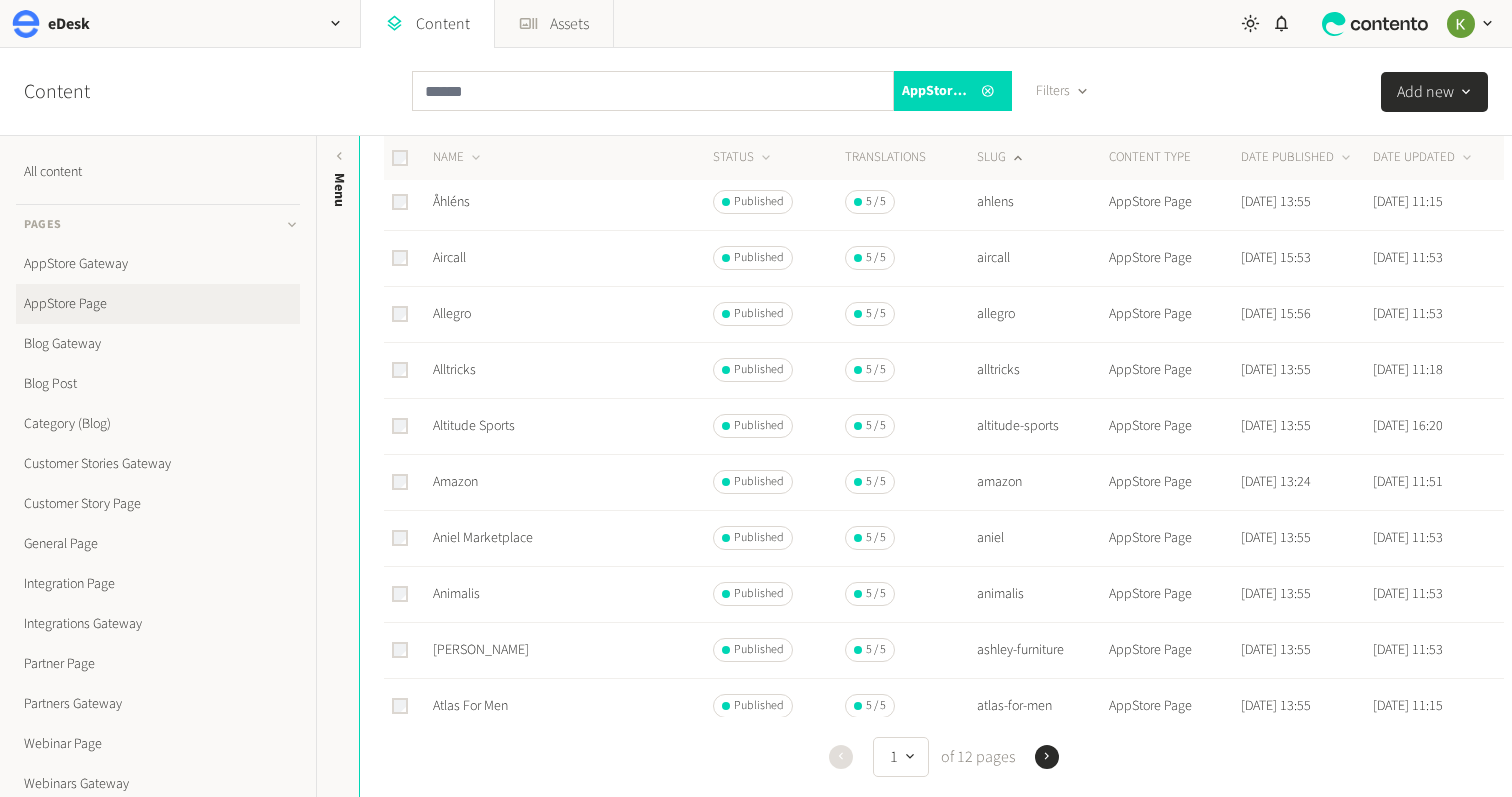 scroll, scrollTop: 811, scrollLeft: 0, axis: vertical 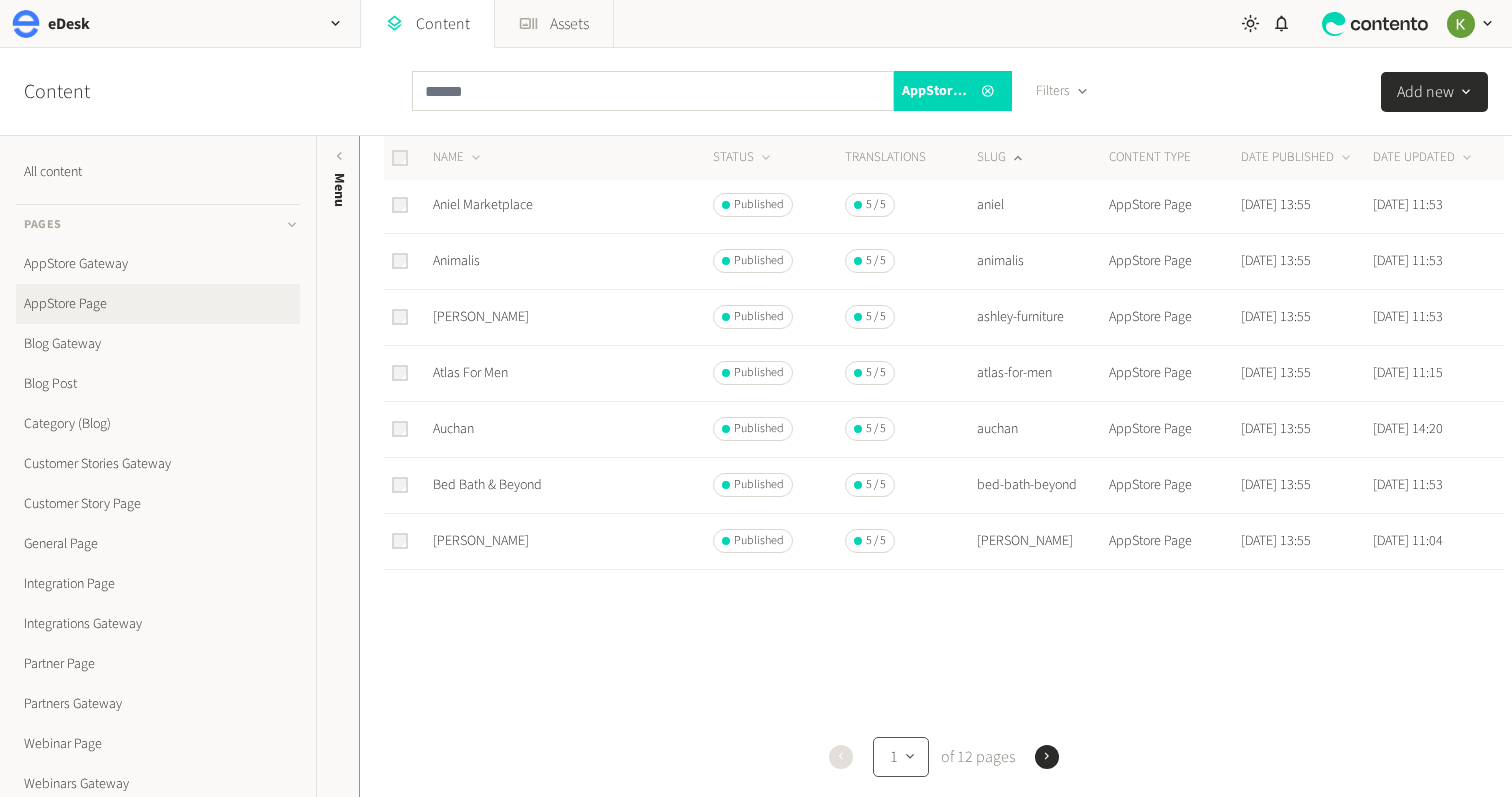 click 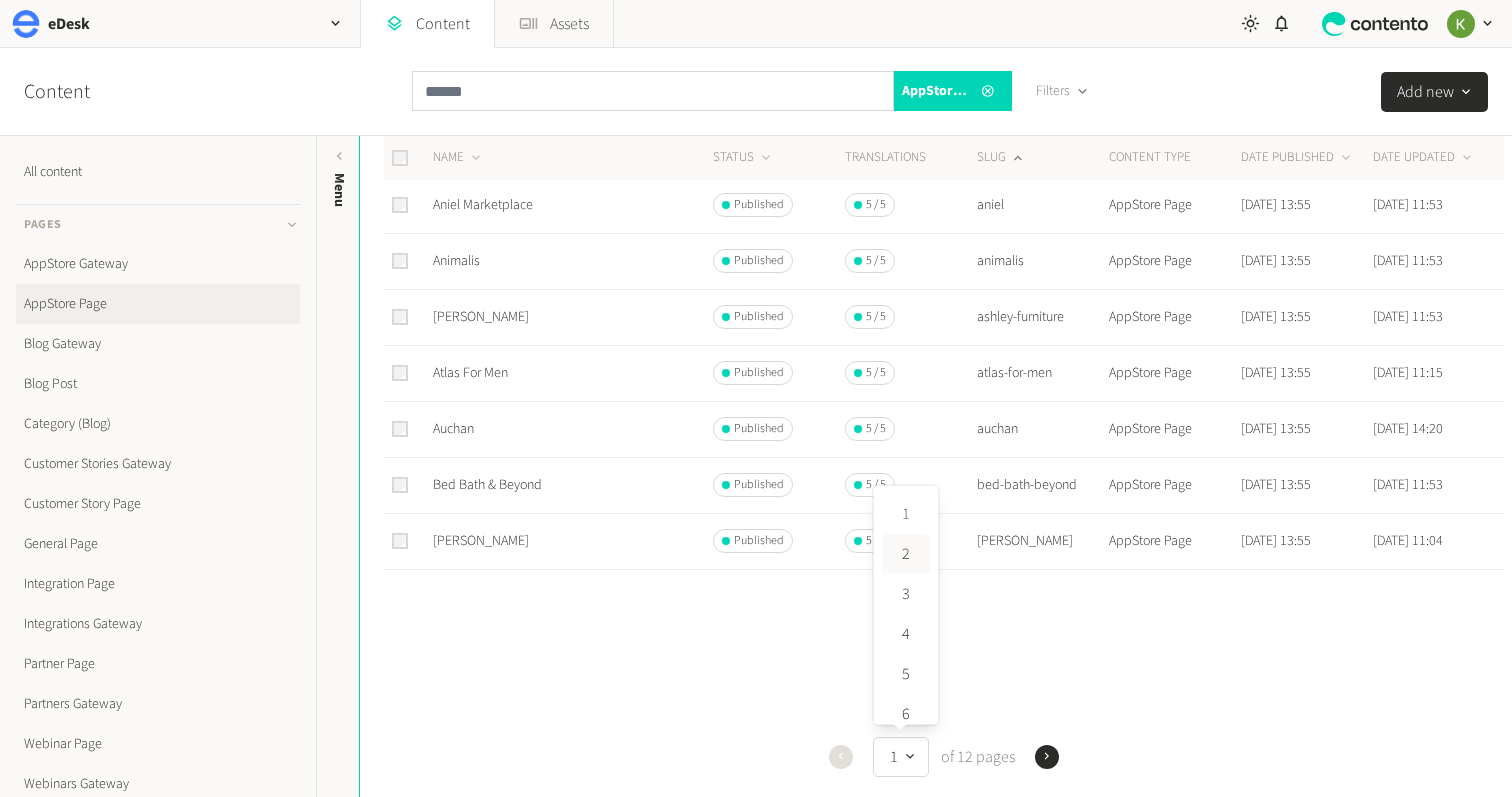 click on "2" 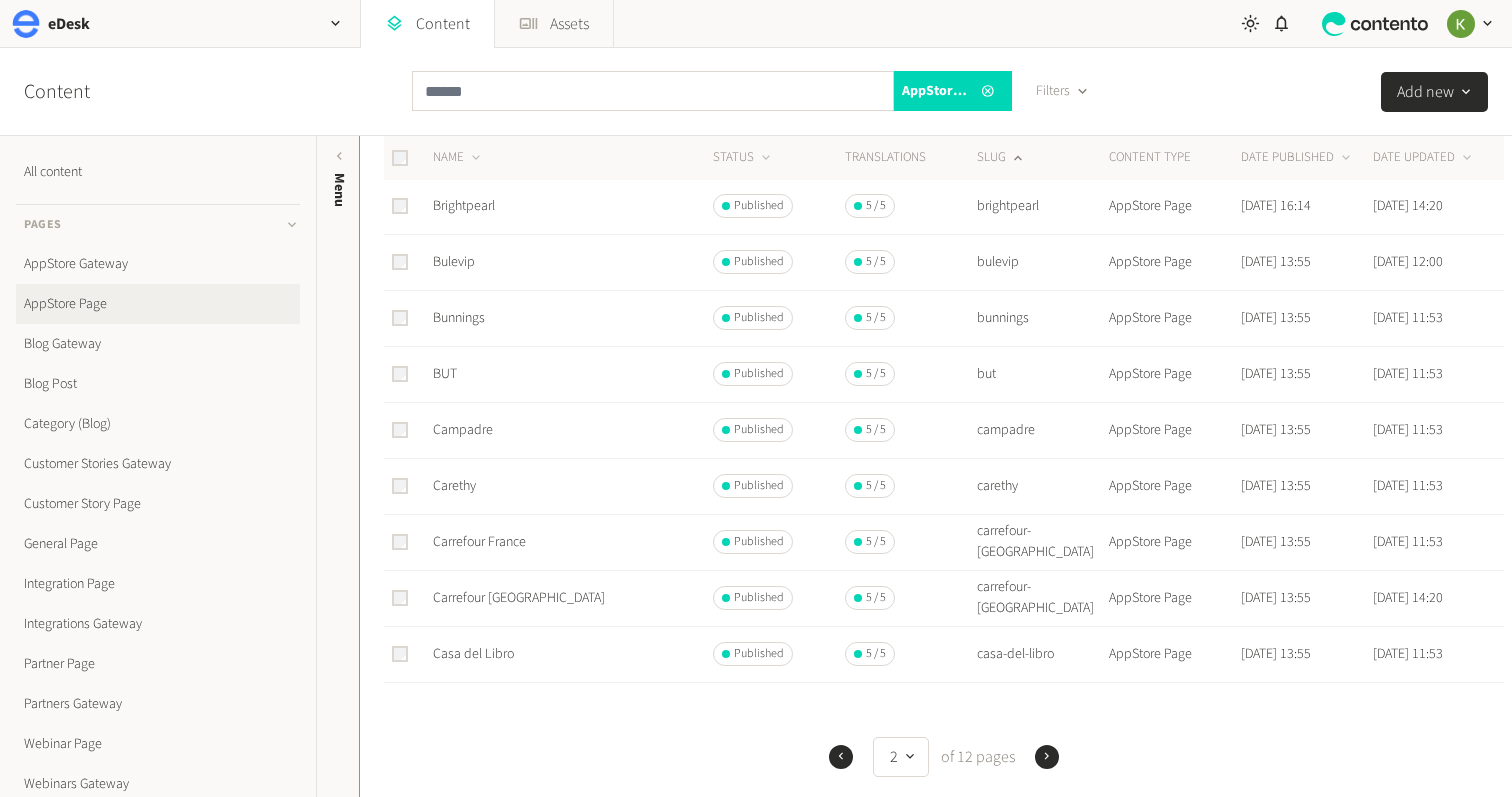 scroll, scrollTop: 811, scrollLeft: 0, axis: vertical 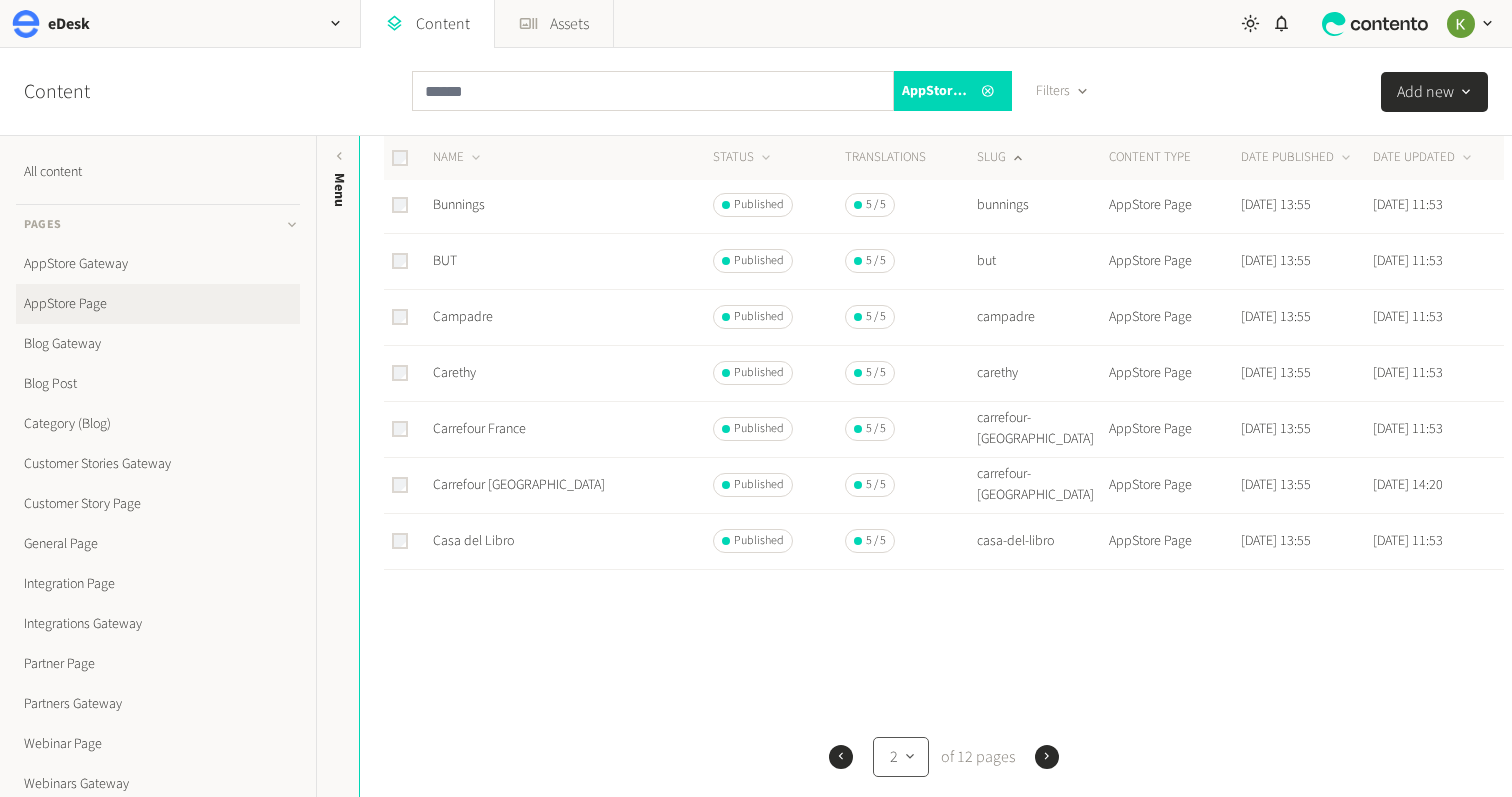 click 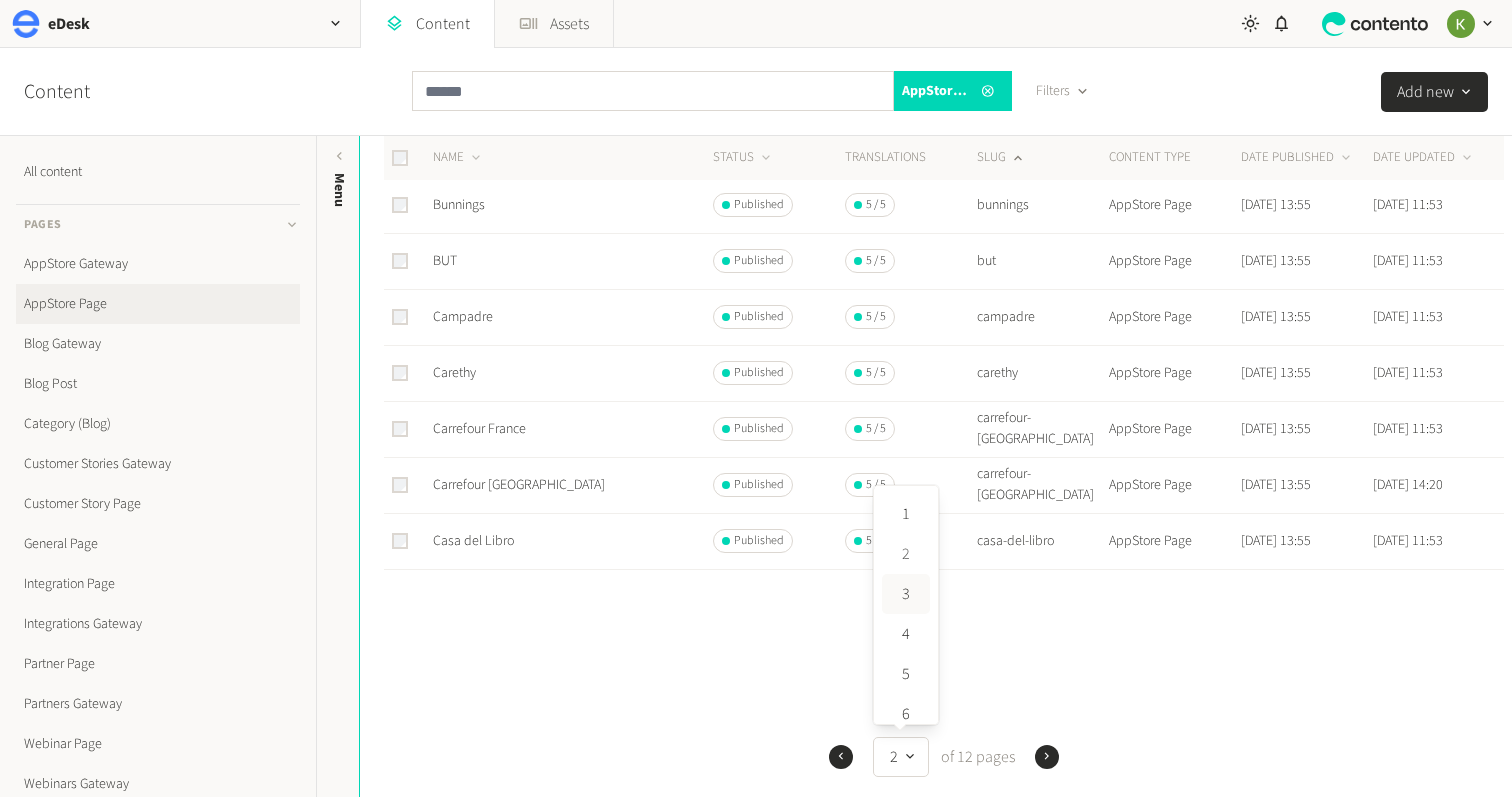 click on "3" 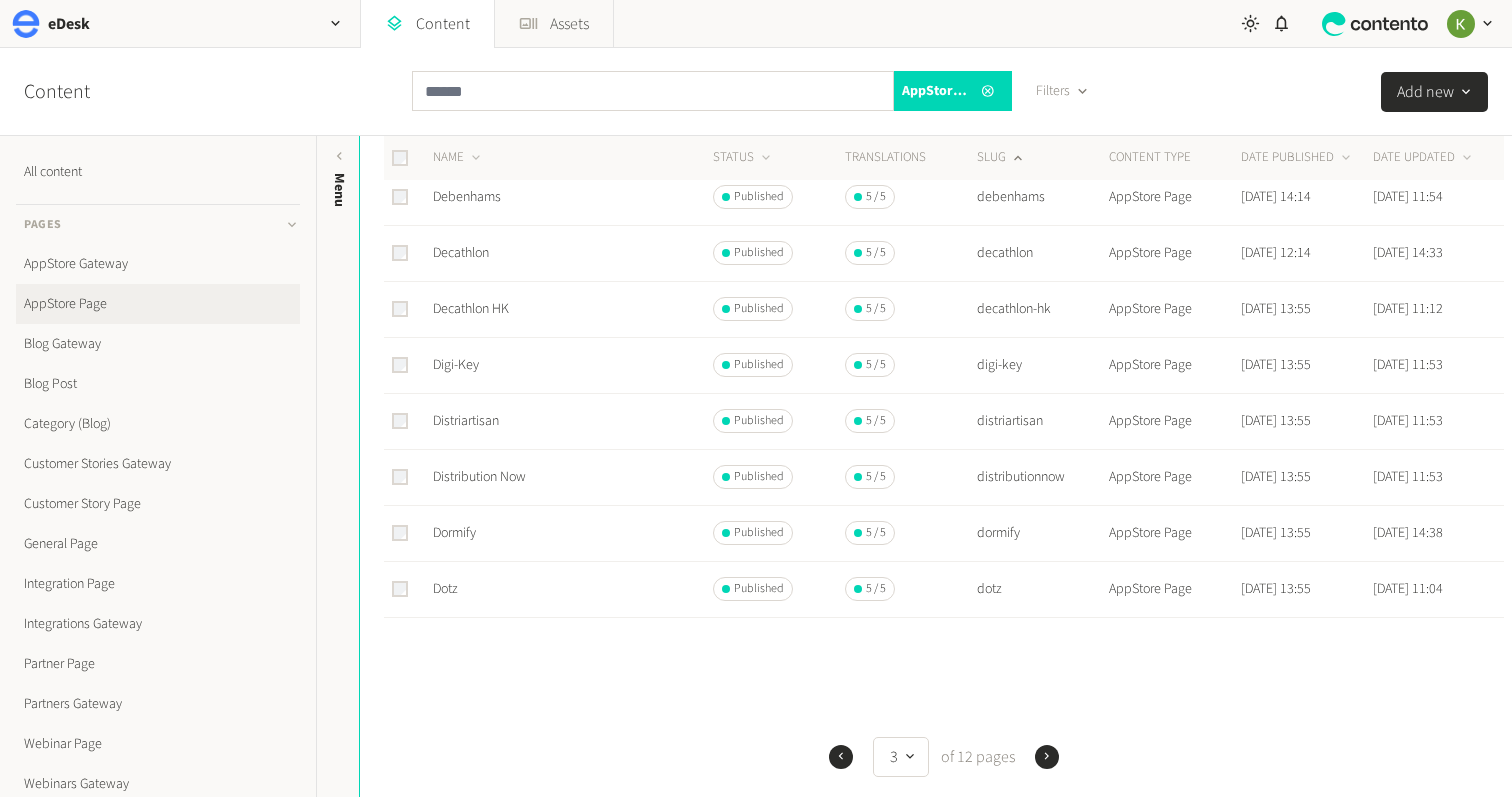 scroll, scrollTop: 811, scrollLeft: 0, axis: vertical 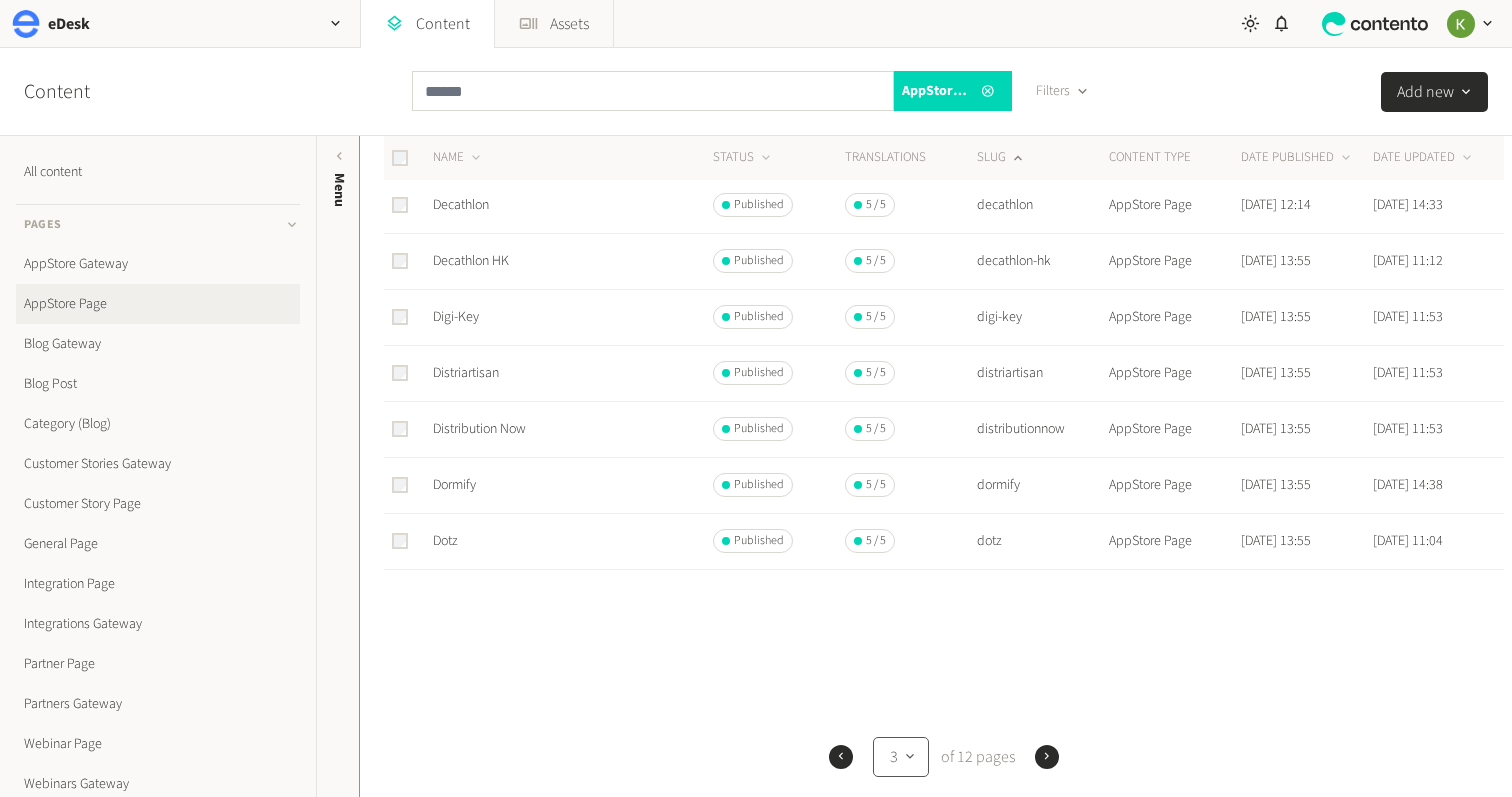 click 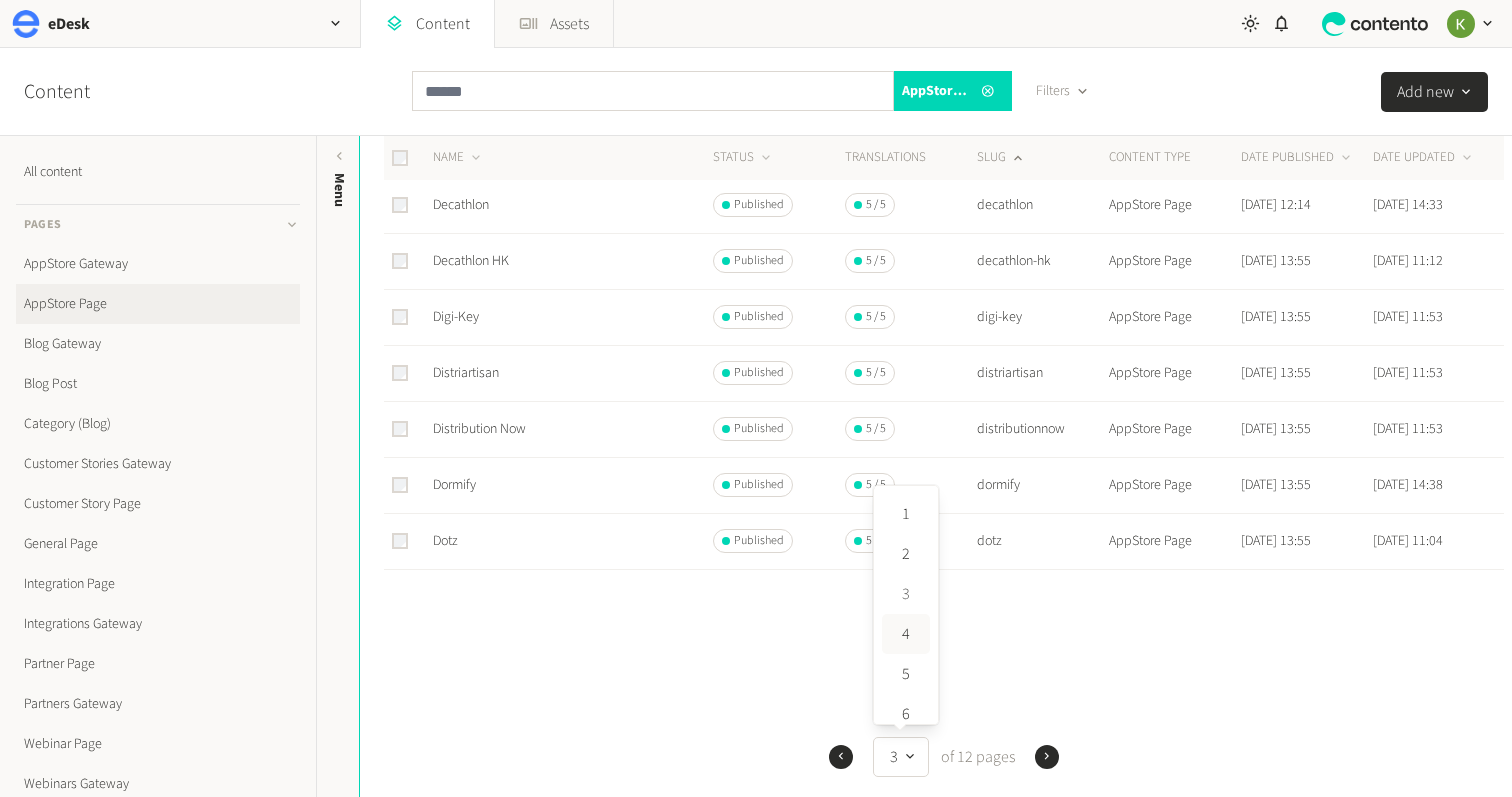 click on "4" 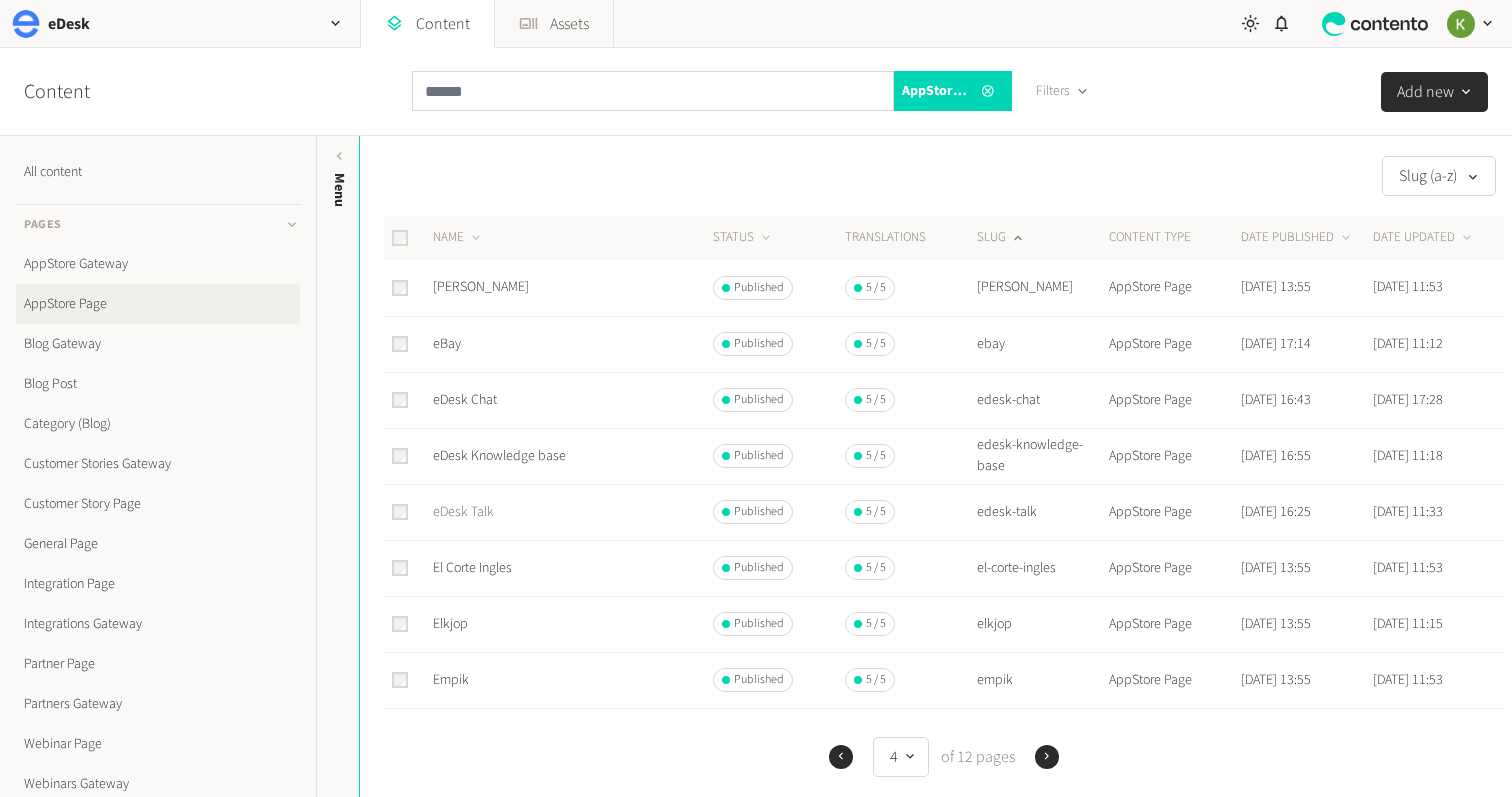 click on "eDesk Talk" 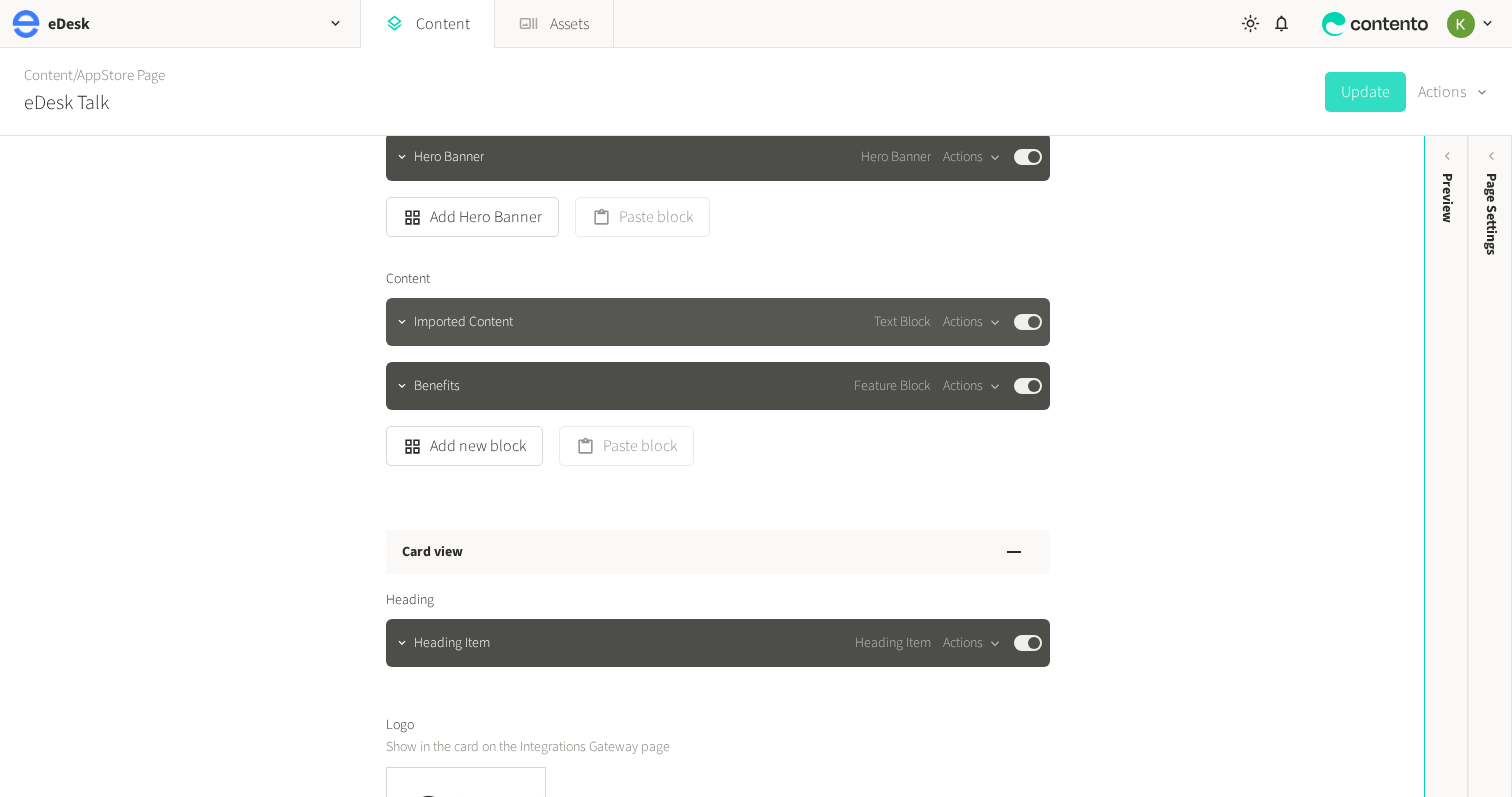 scroll, scrollTop: 334, scrollLeft: 0, axis: vertical 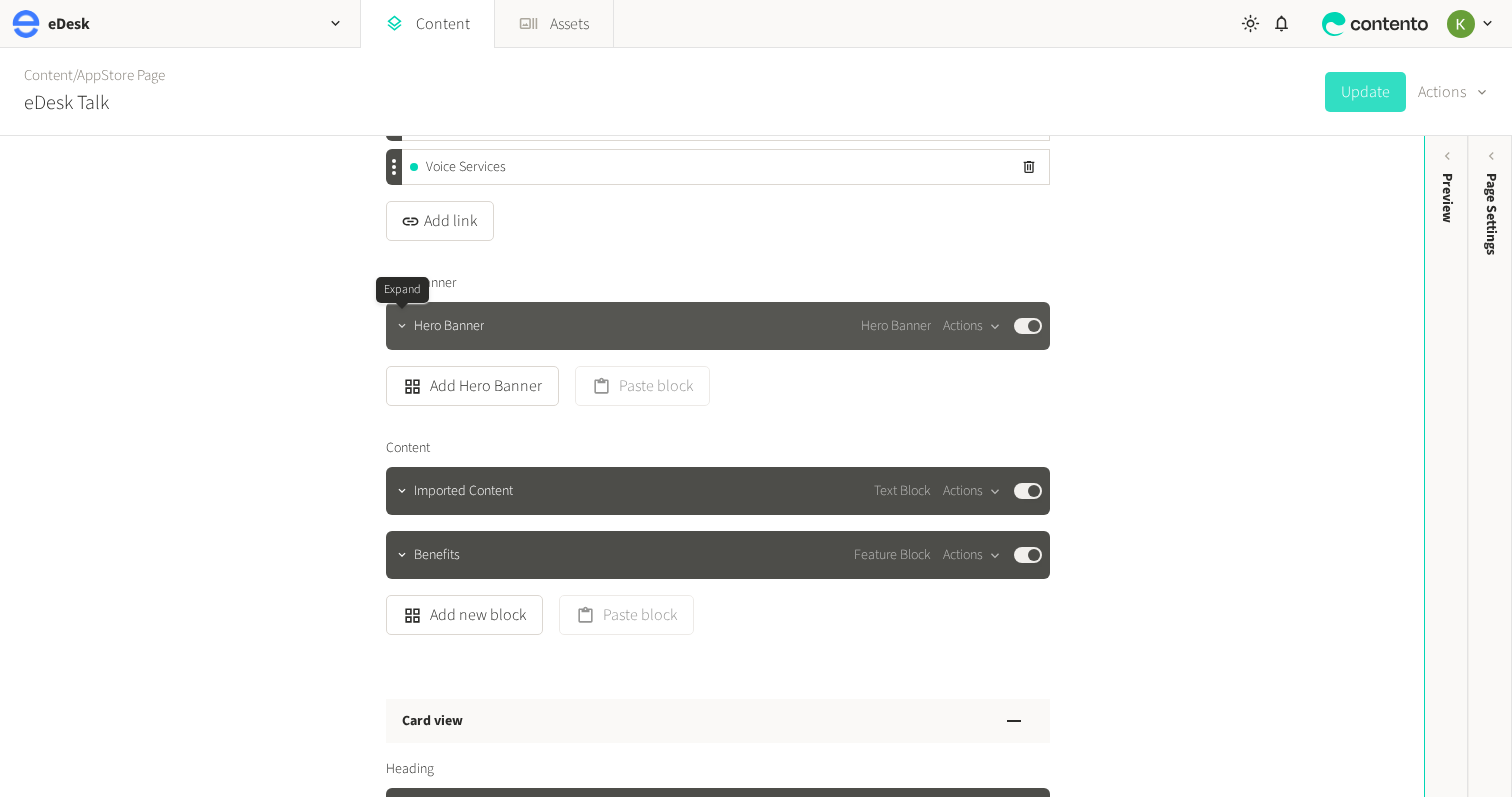 click 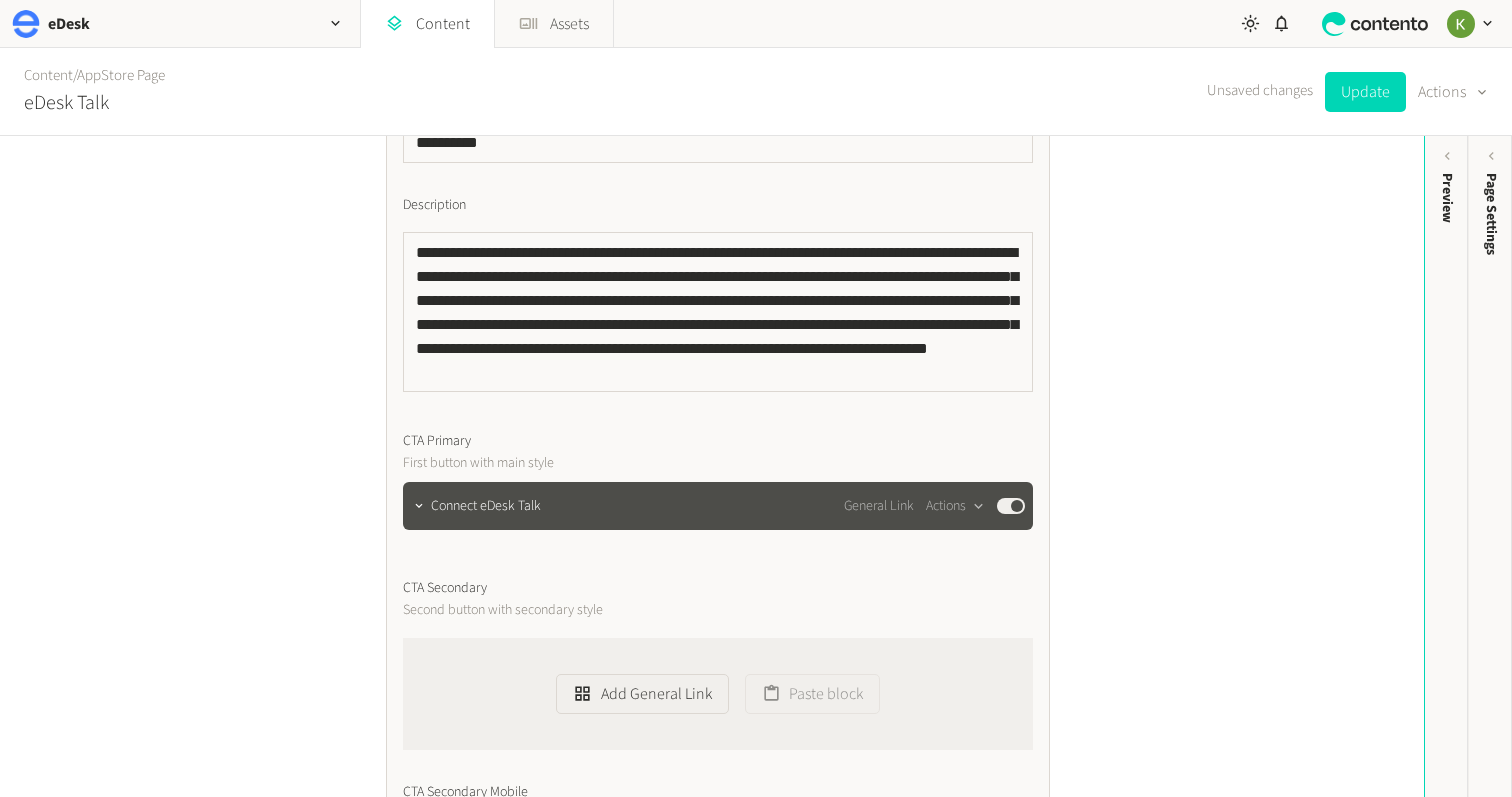 scroll, scrollTop: 989, scrollLeft: 0, axis: vertical 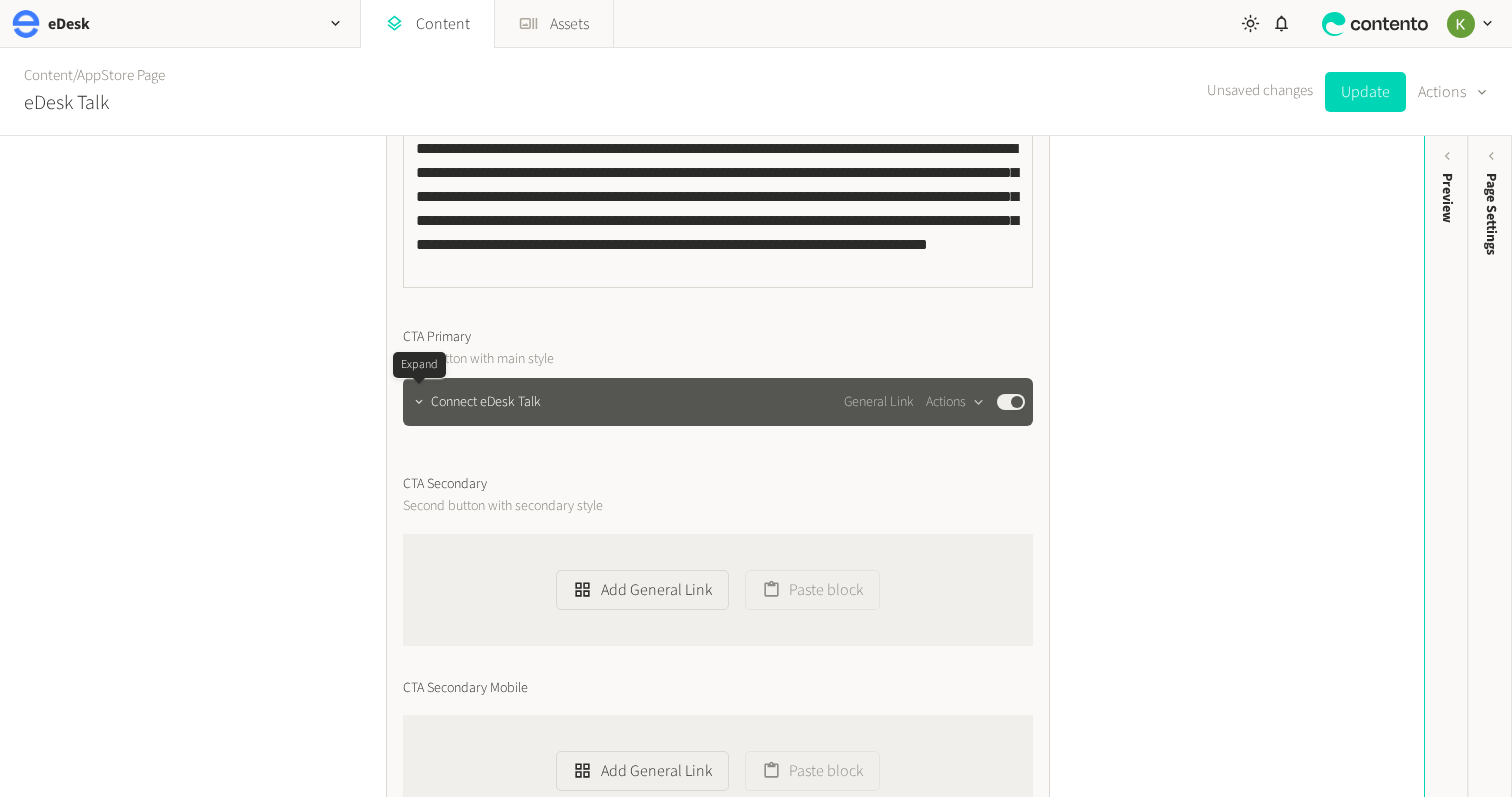 click 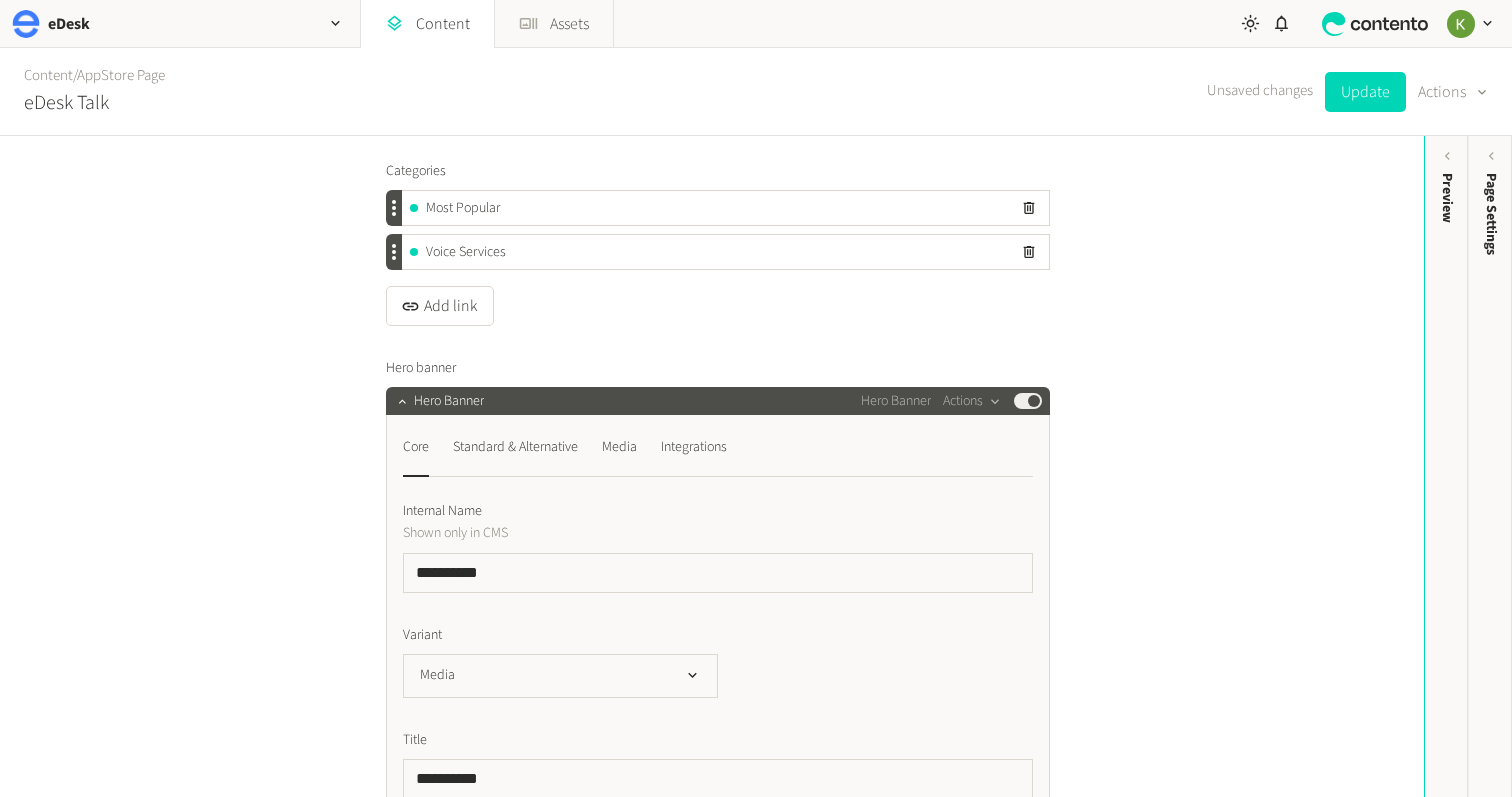 scroll, scrollTop: 132, scrollLeft: 0, axis: vertical 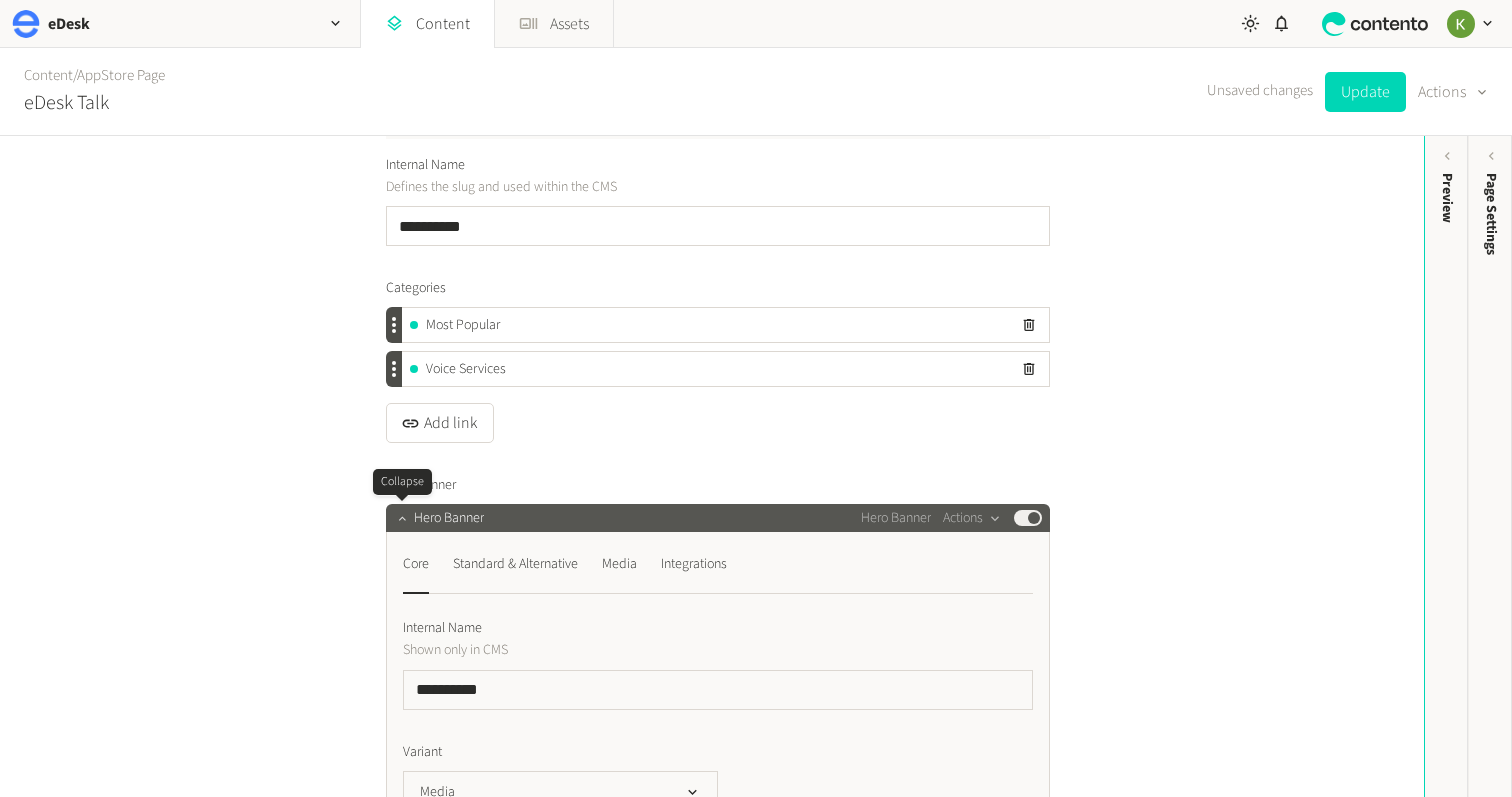 click 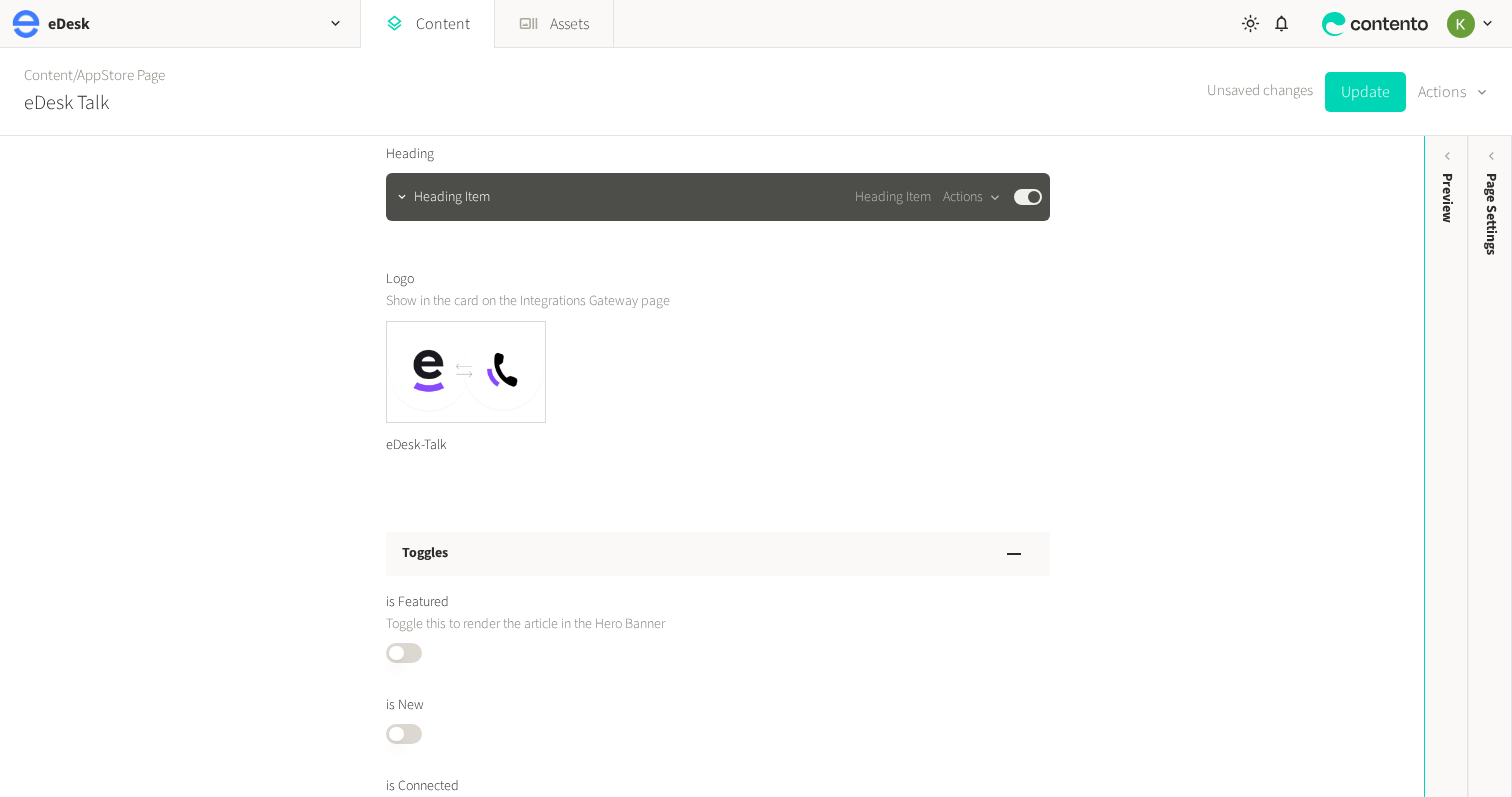 scroll, scrollTop: 1089, scrollLeft: 0, axis: vertical 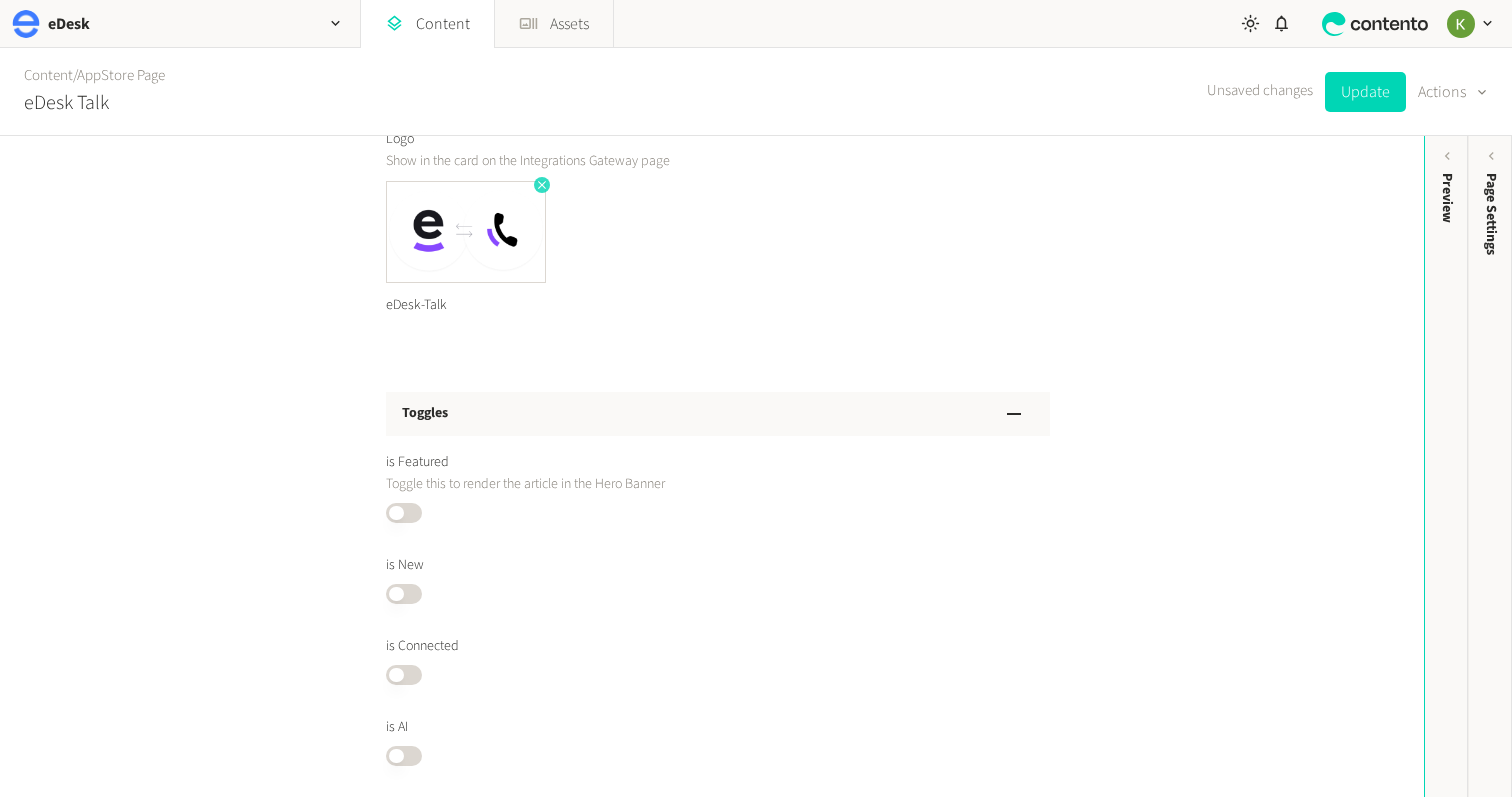 click 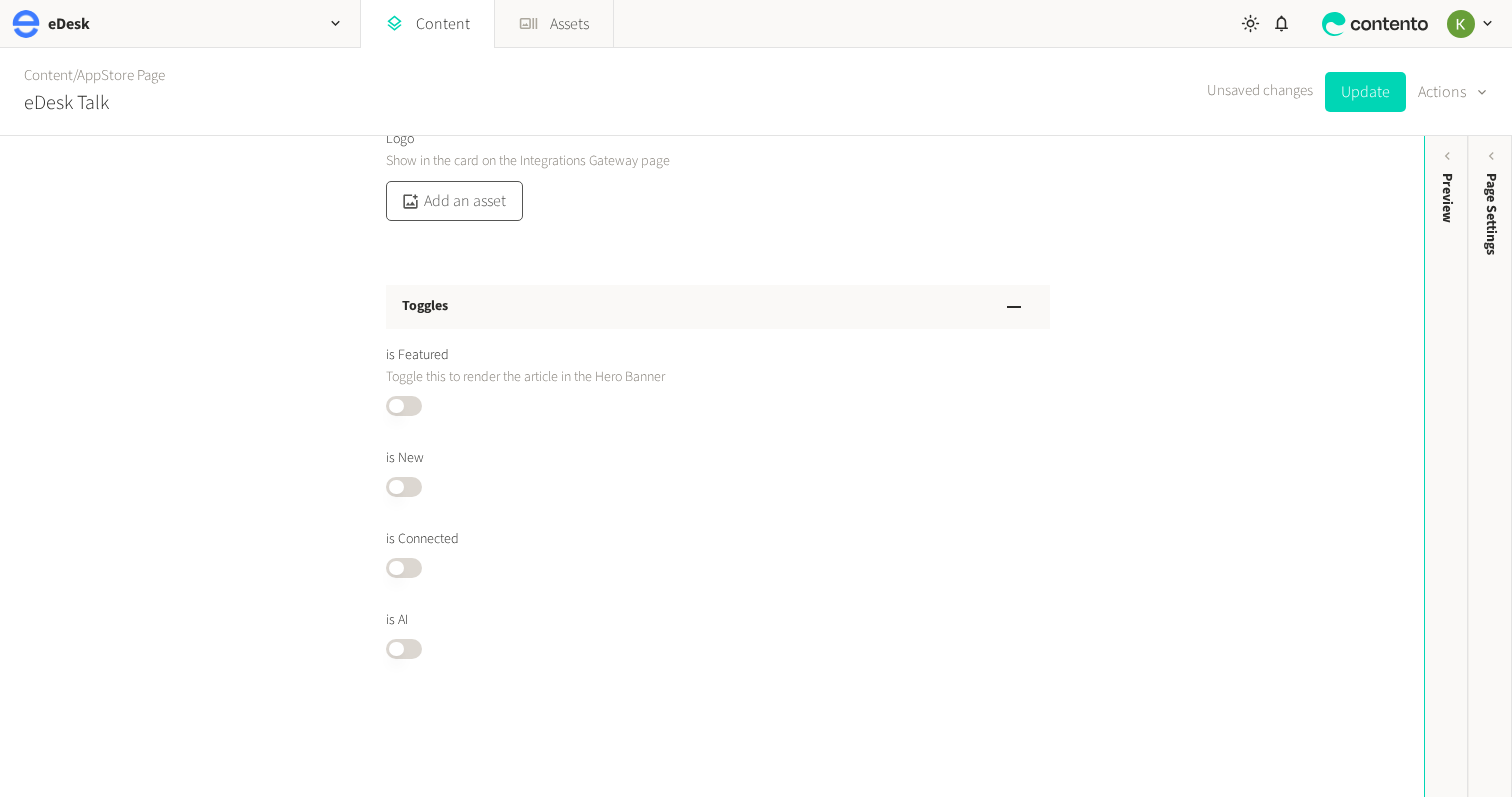 click on "Add an asset" 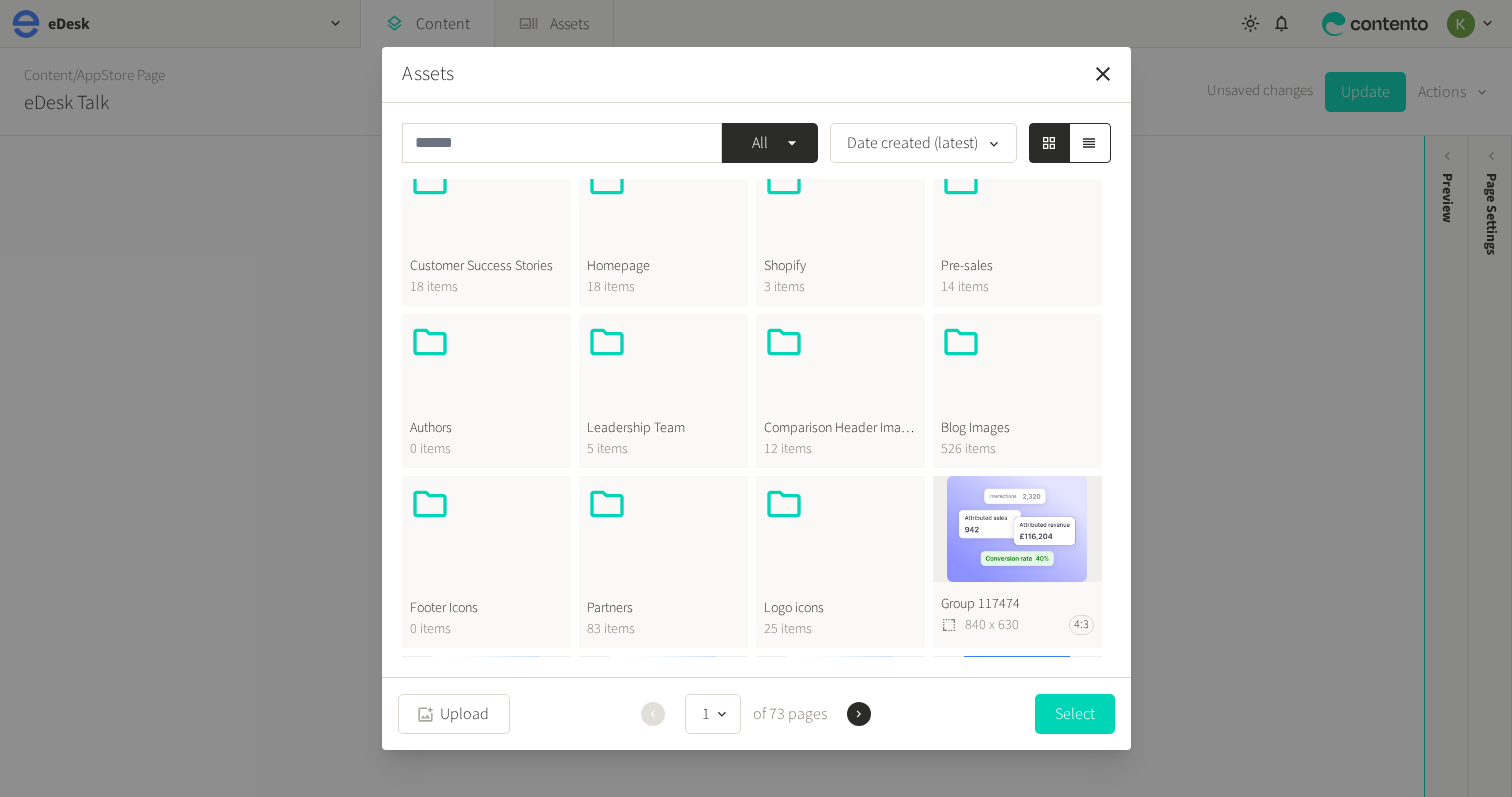 scroll, scrollTop: 576, scrollLeft: 0, axis: vertical 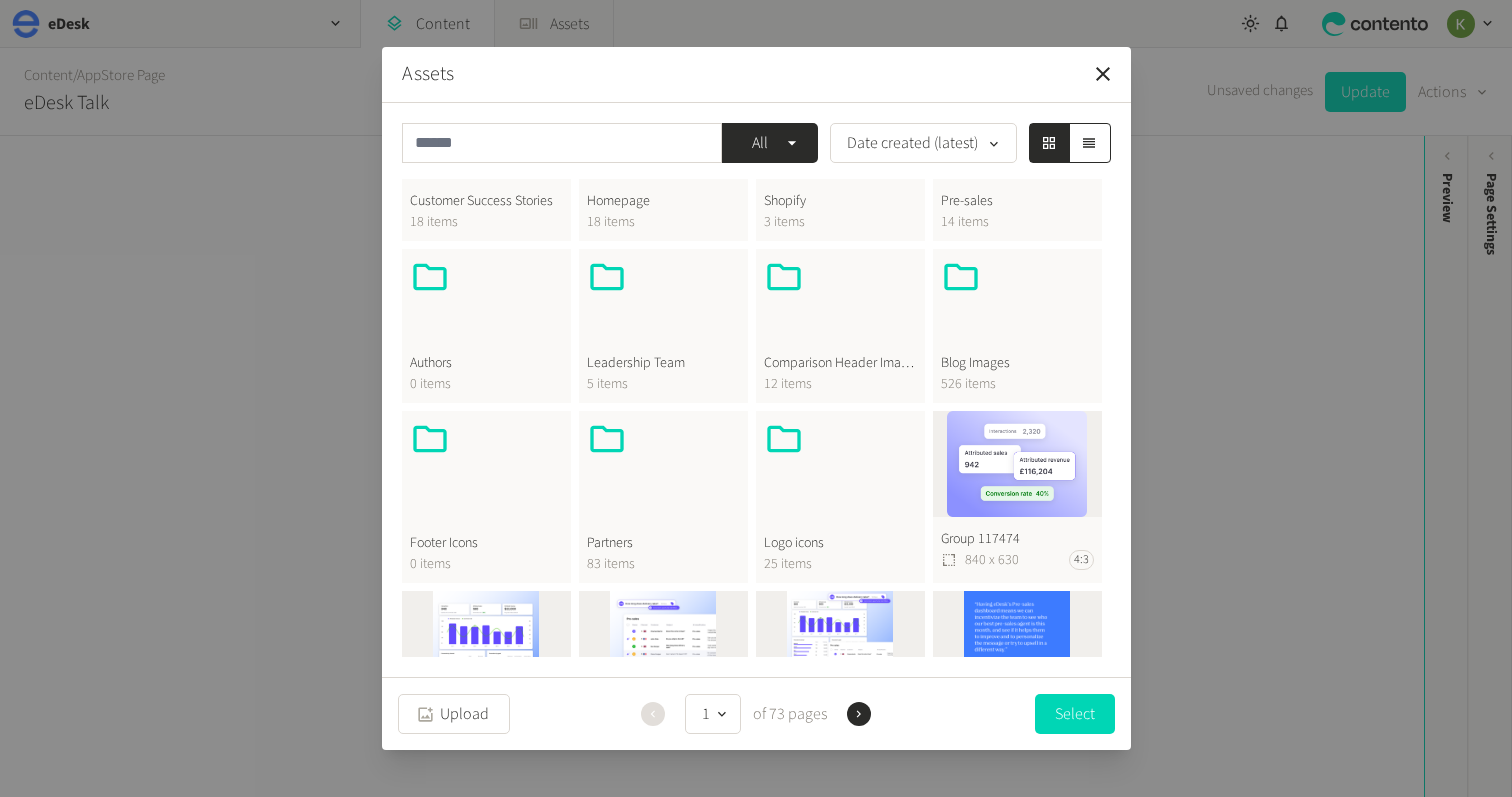 click on "Logo icons 25 items" at bounding box center [840, 497] 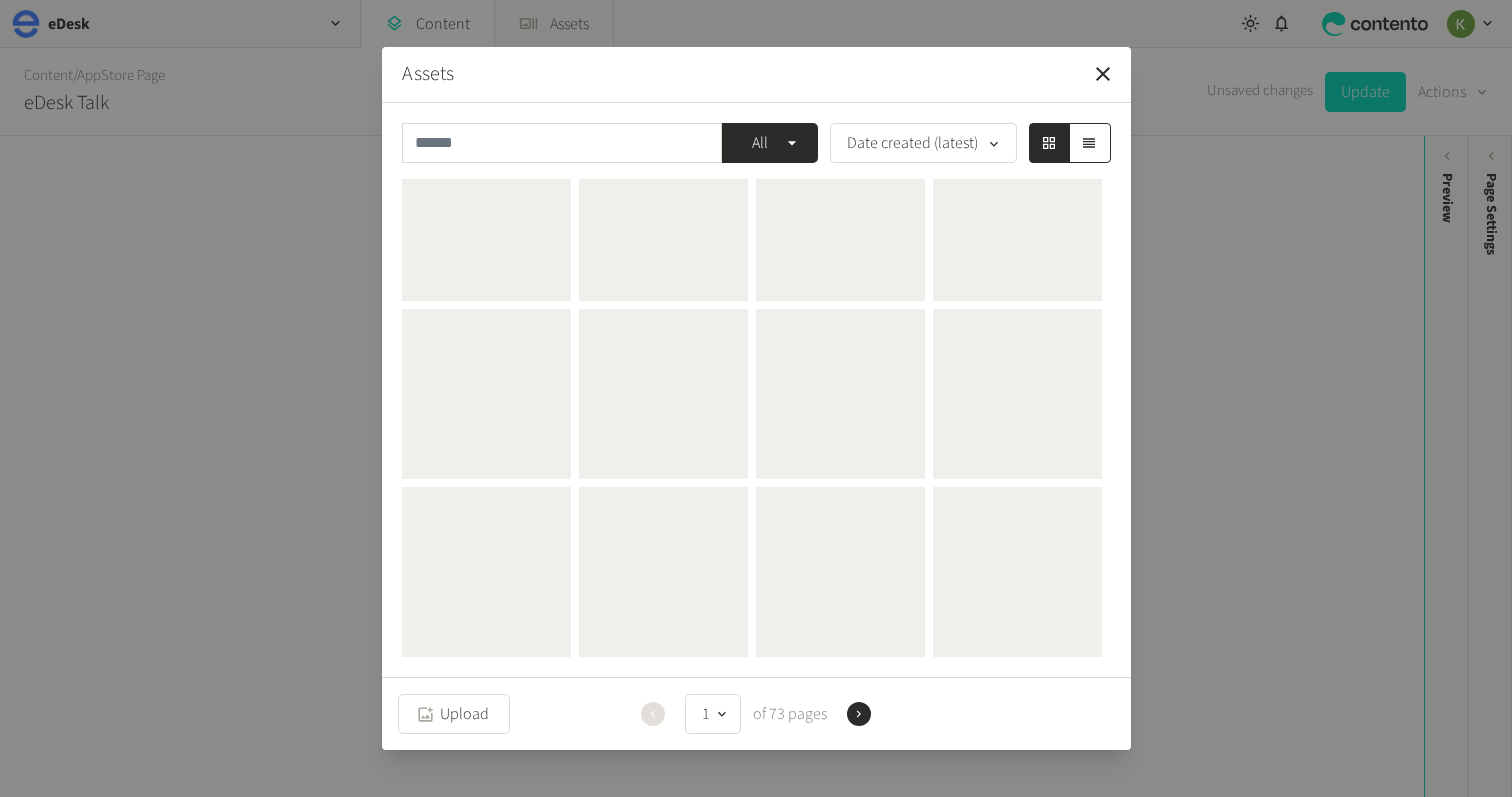 scroll, scrollTop: 0, scrollLeft: 0, axis: both 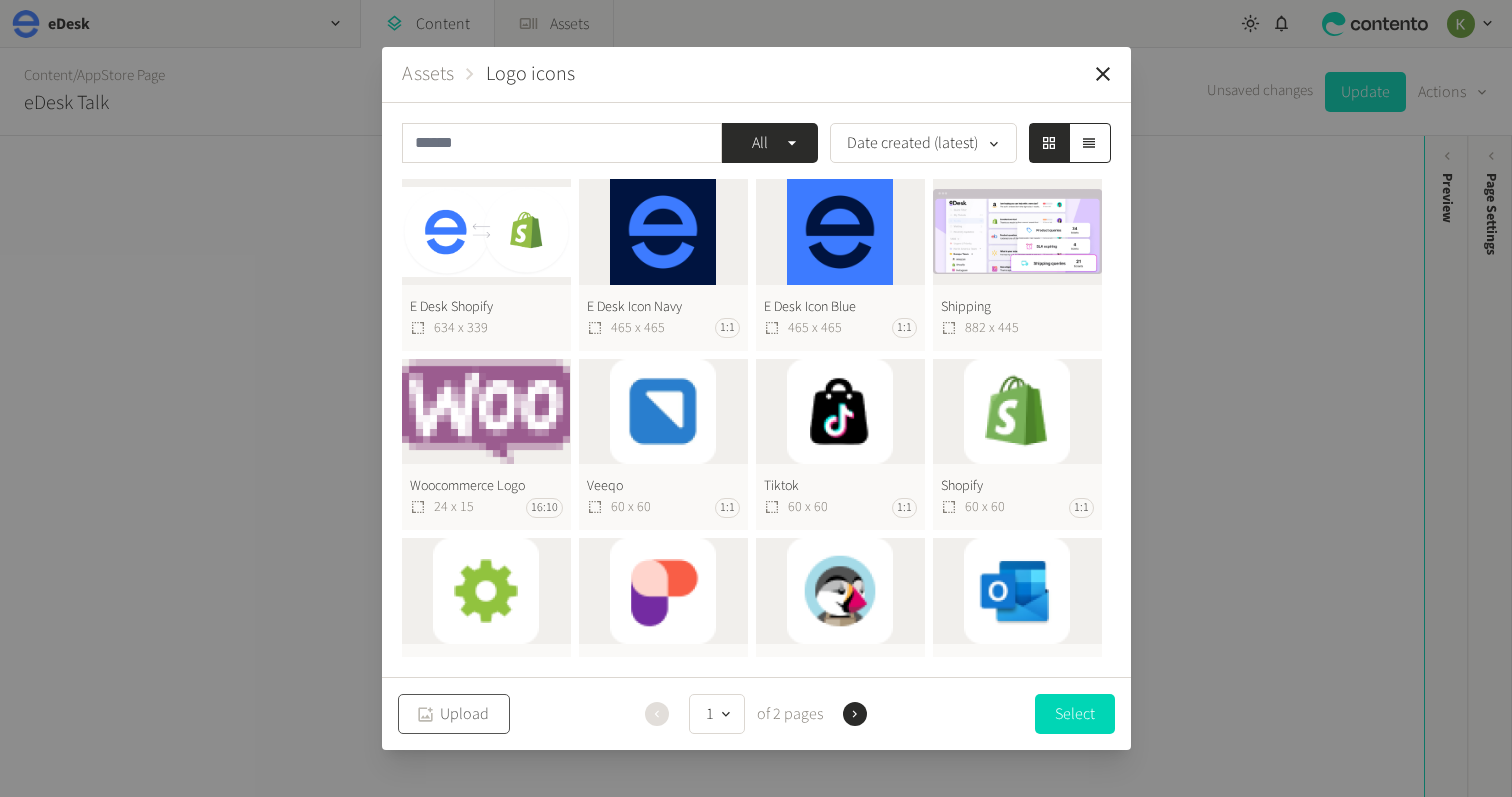 click on "Upload" at bounding box center [454, 714] 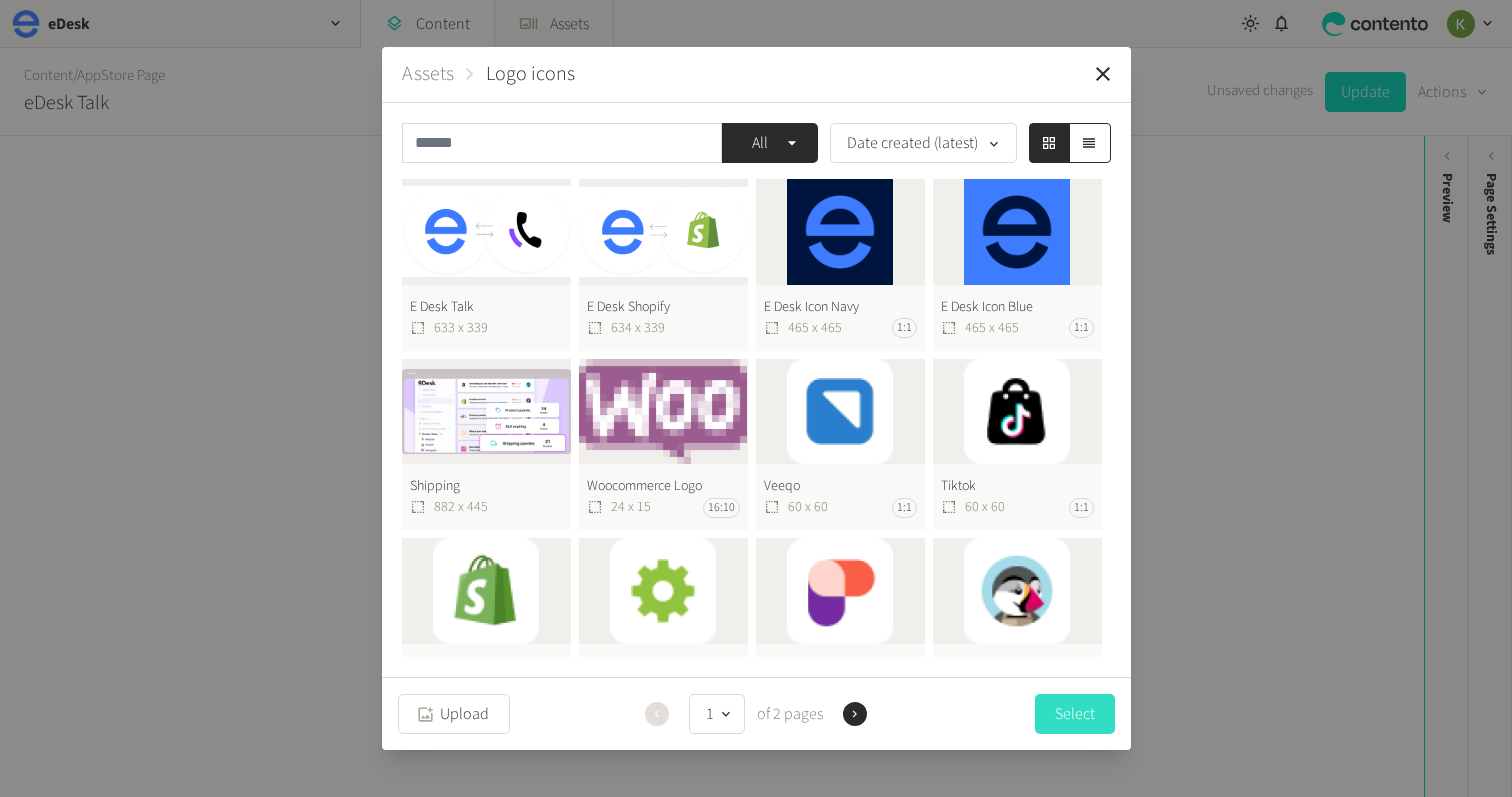 click on "Select" at bounding box center (1075, 714) 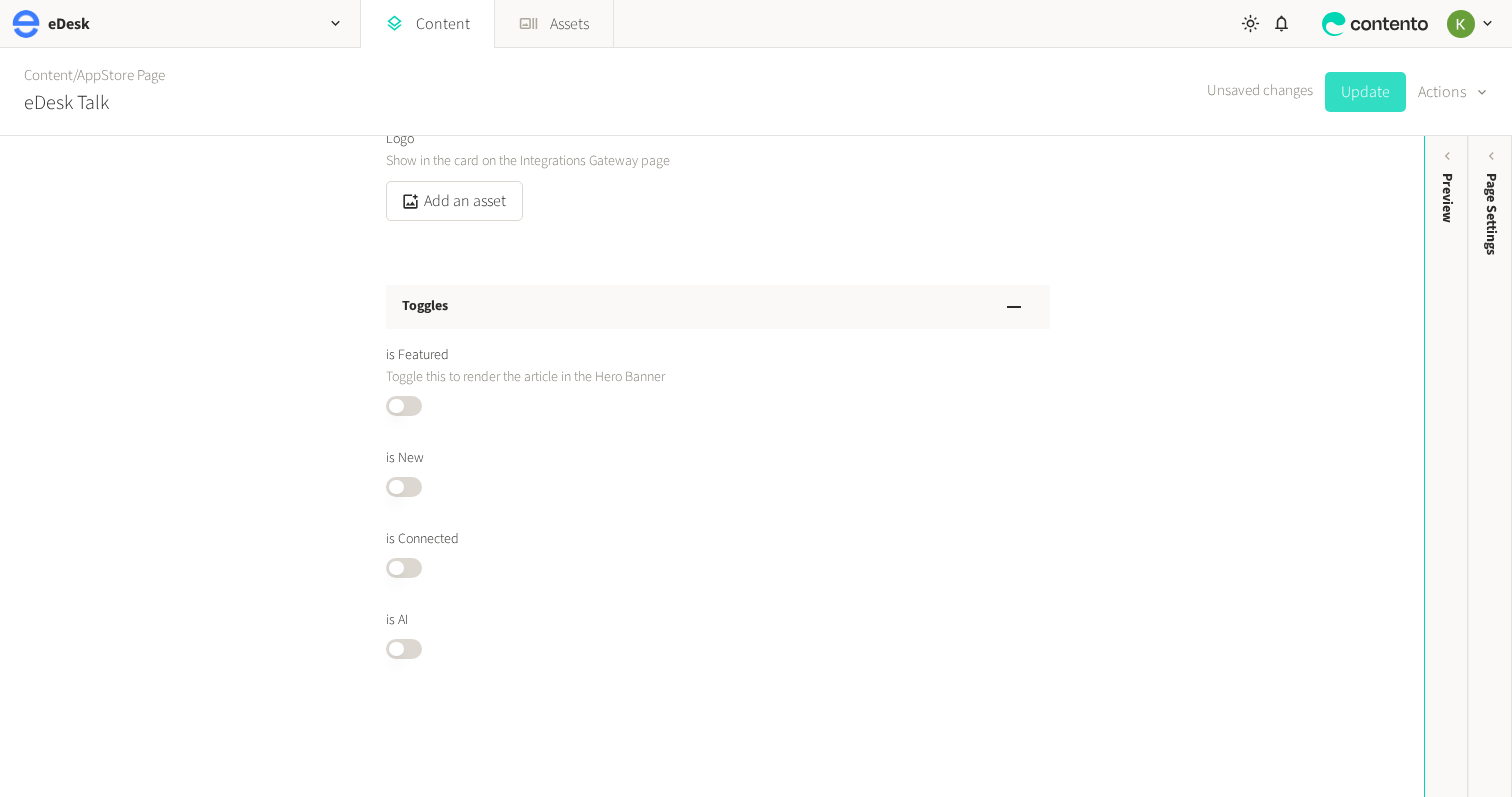 click on "Update" 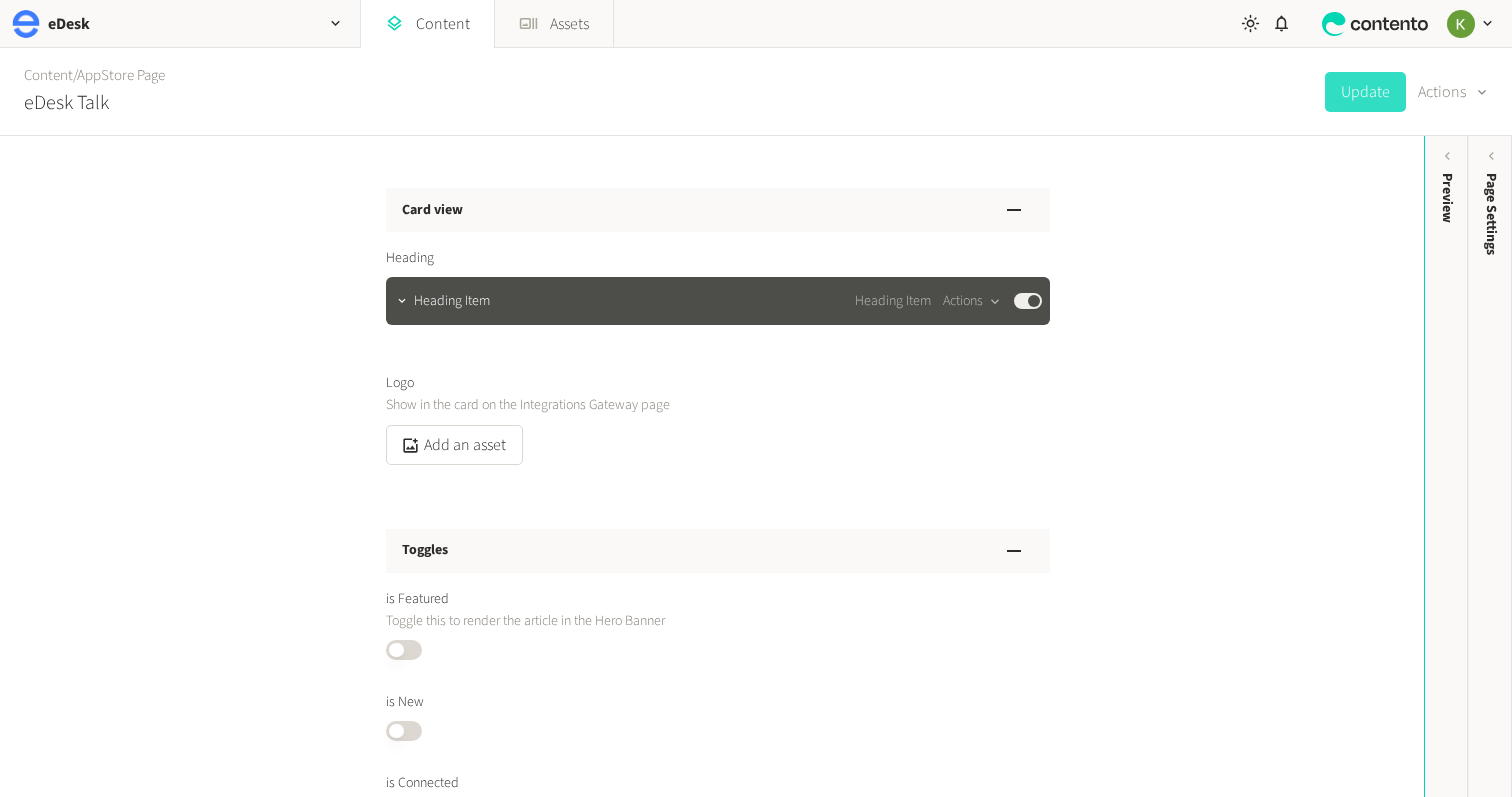 scroll, scrollTop: 741, scrollLeft: 0, axis: vertical 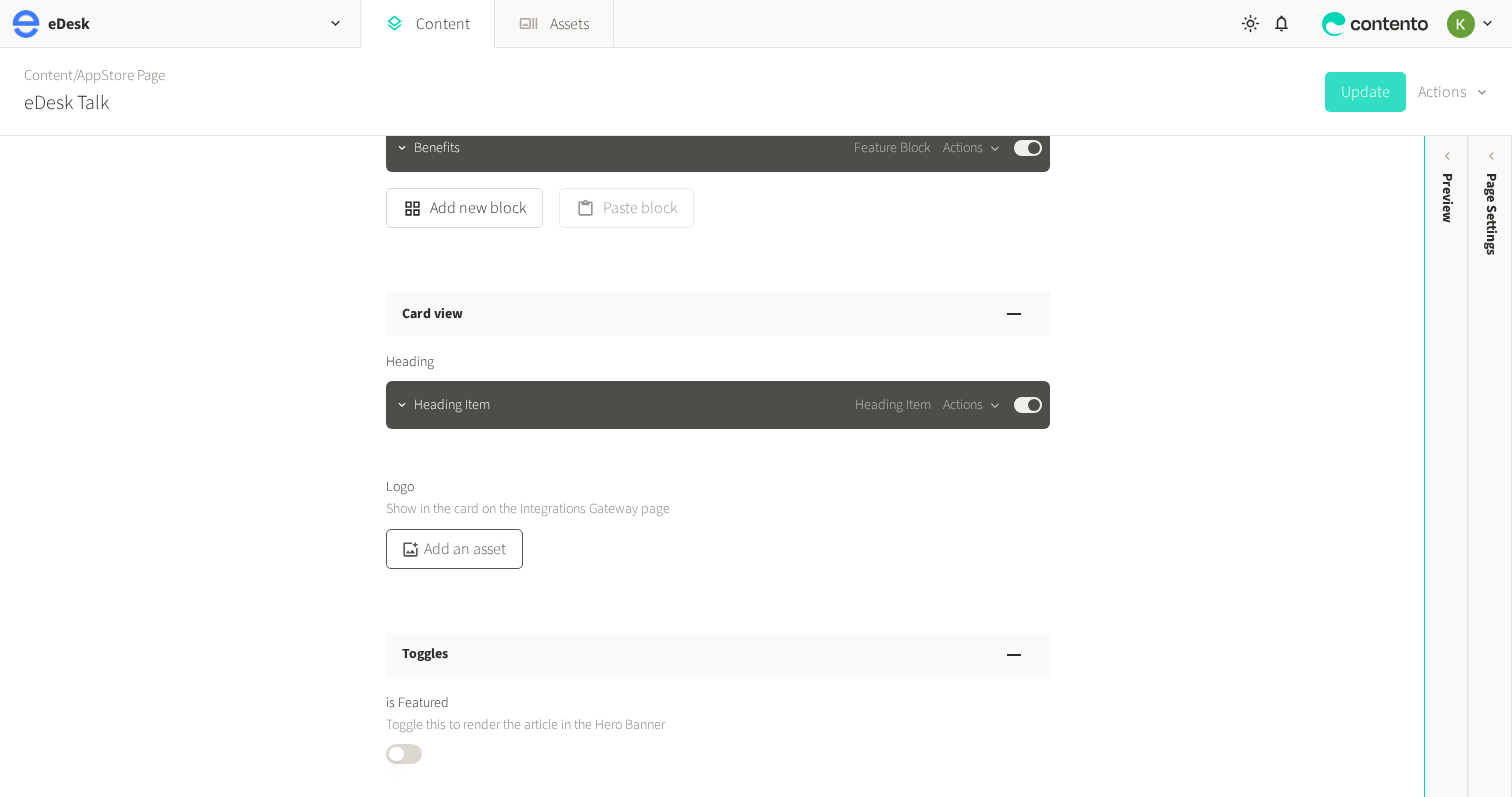 click on "Add an asset" 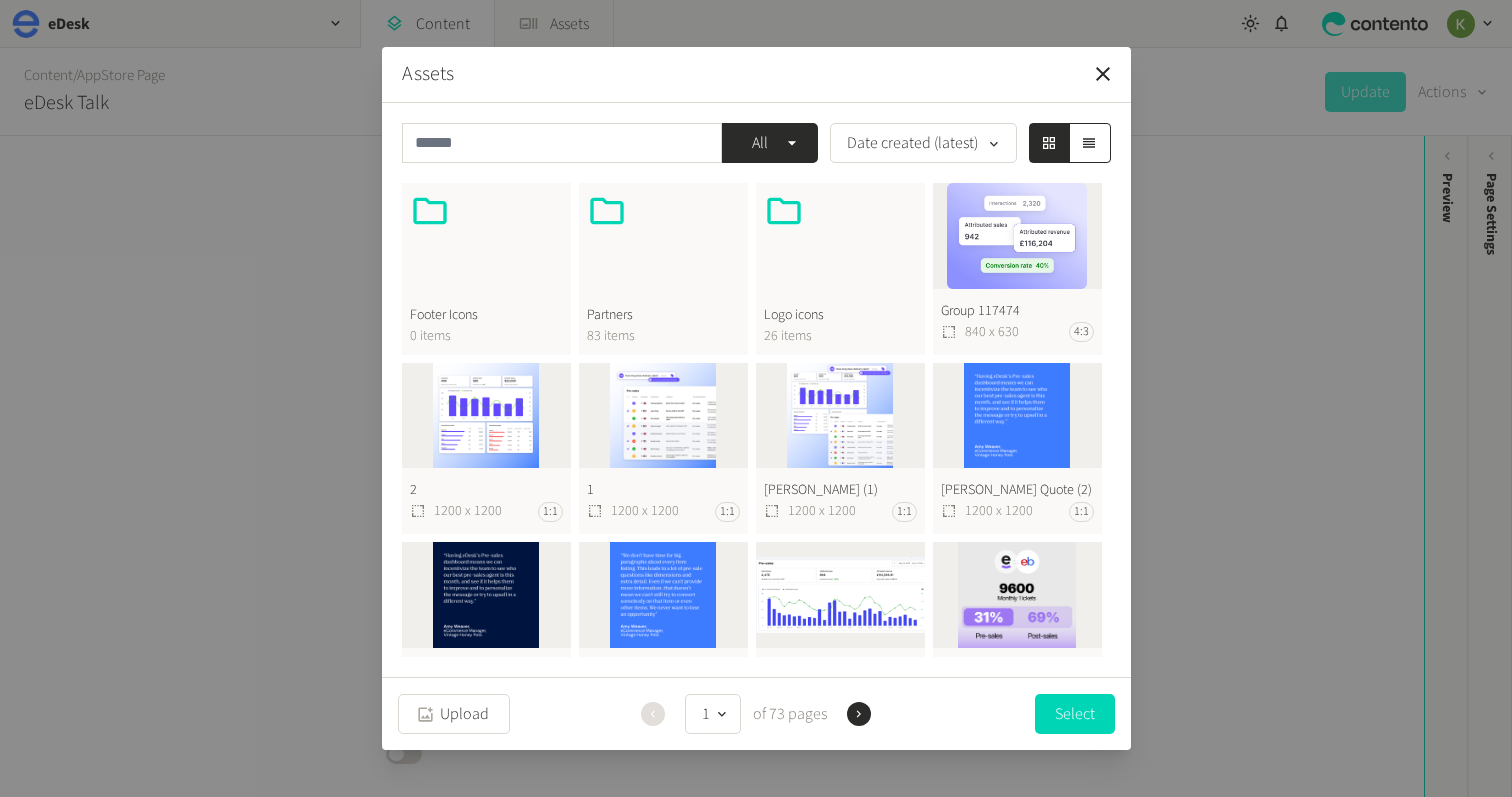 click on "Logo icons 26 items" at bounding box center [840, 269] 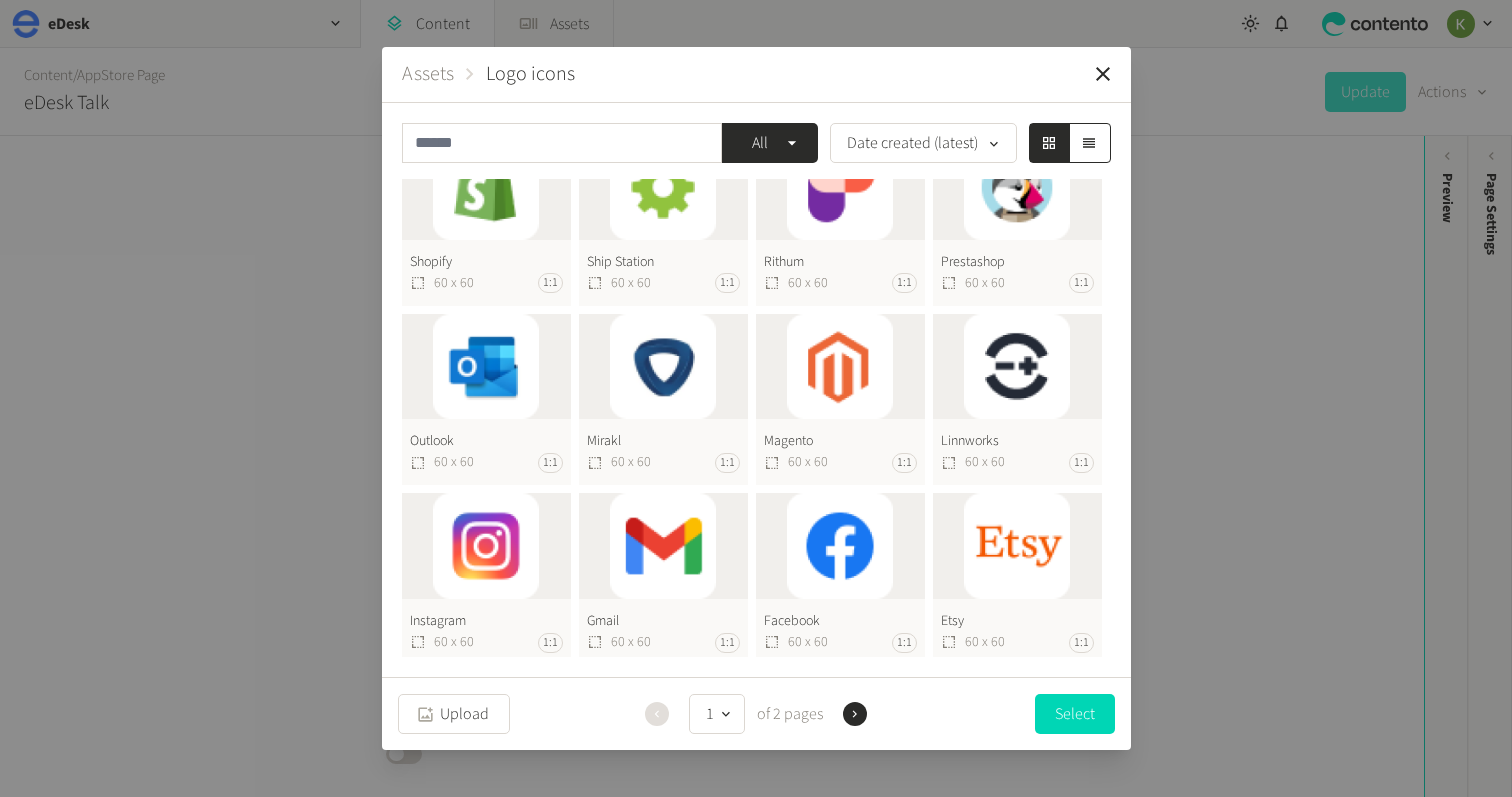 scroll, scrollTop: 0, scrollLeft: 0, axis: both 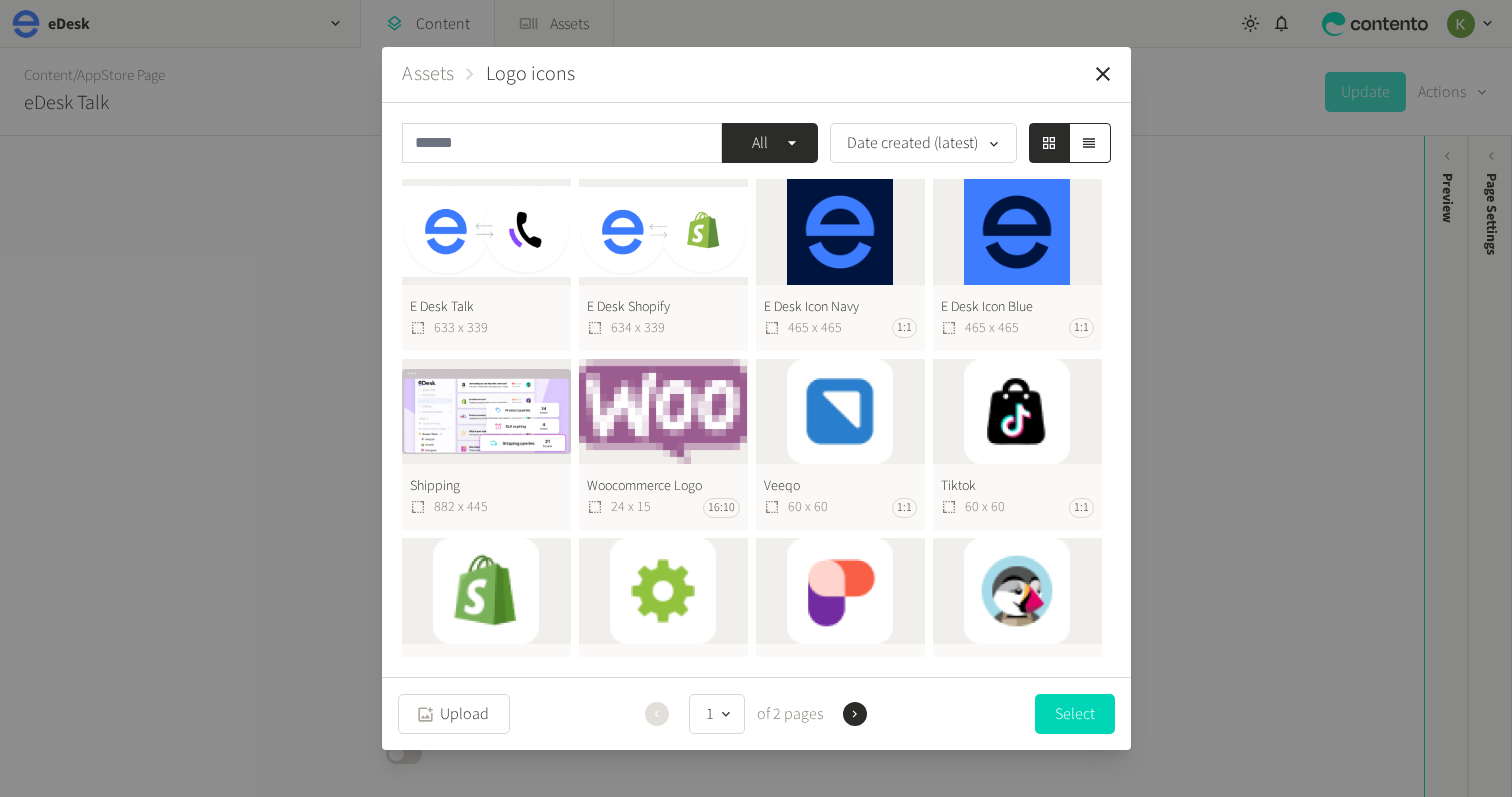 click on "E Desk Talk  633 x 339" 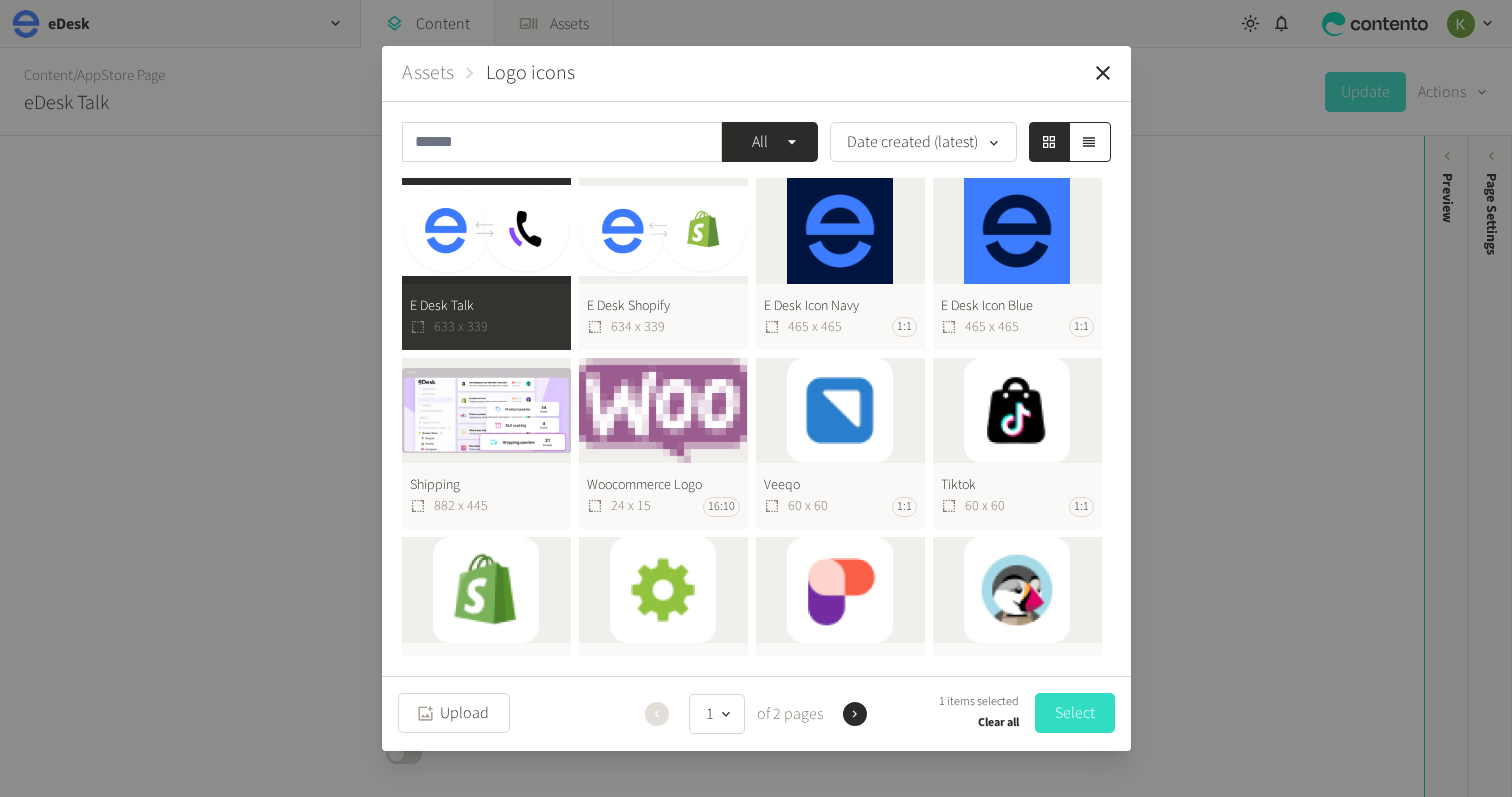 click on "Select" at bounding box center [1075, 713] 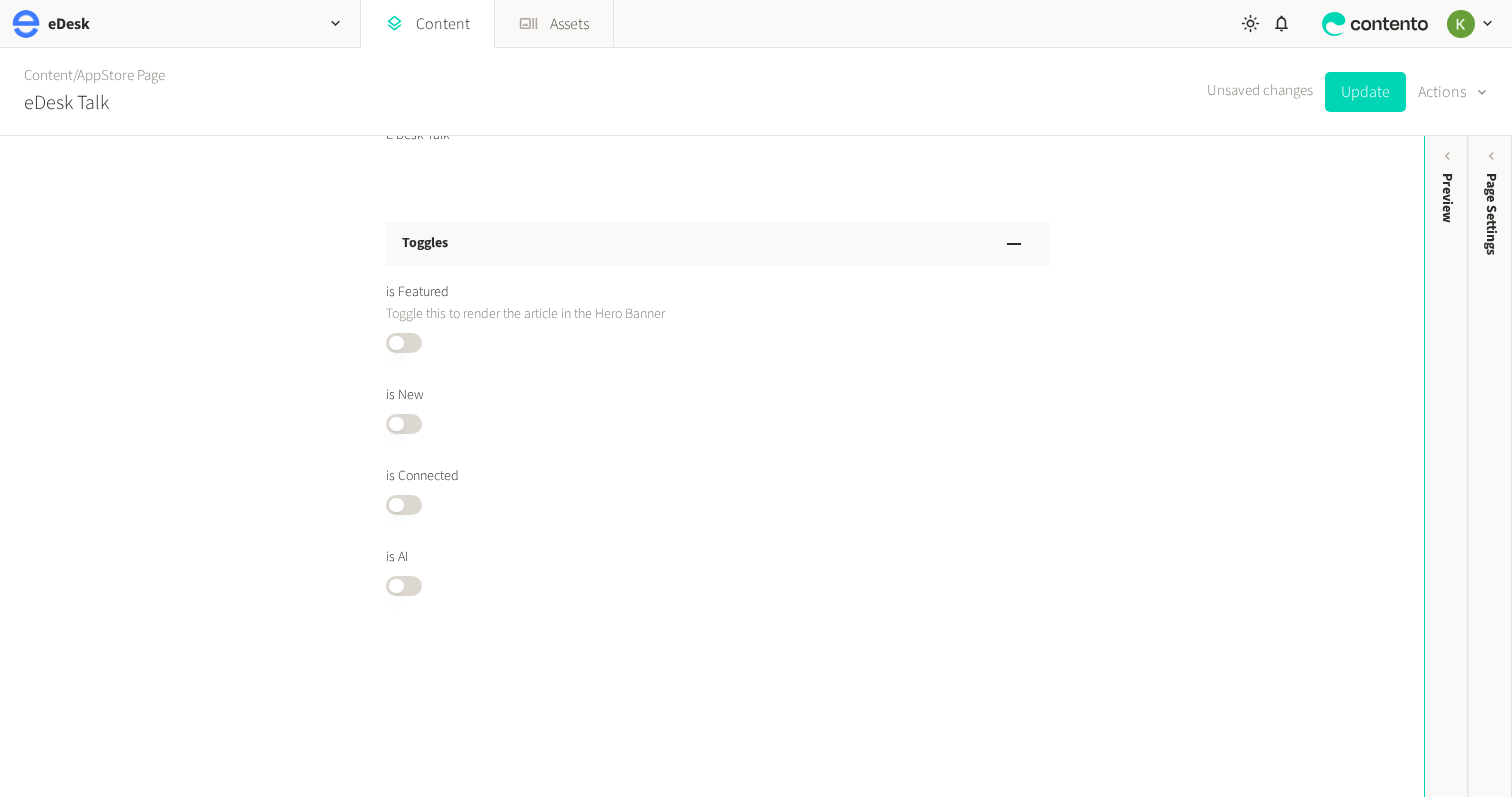 scroll, scrollTop: 1266, scrollLeft: 0, axis: vertical 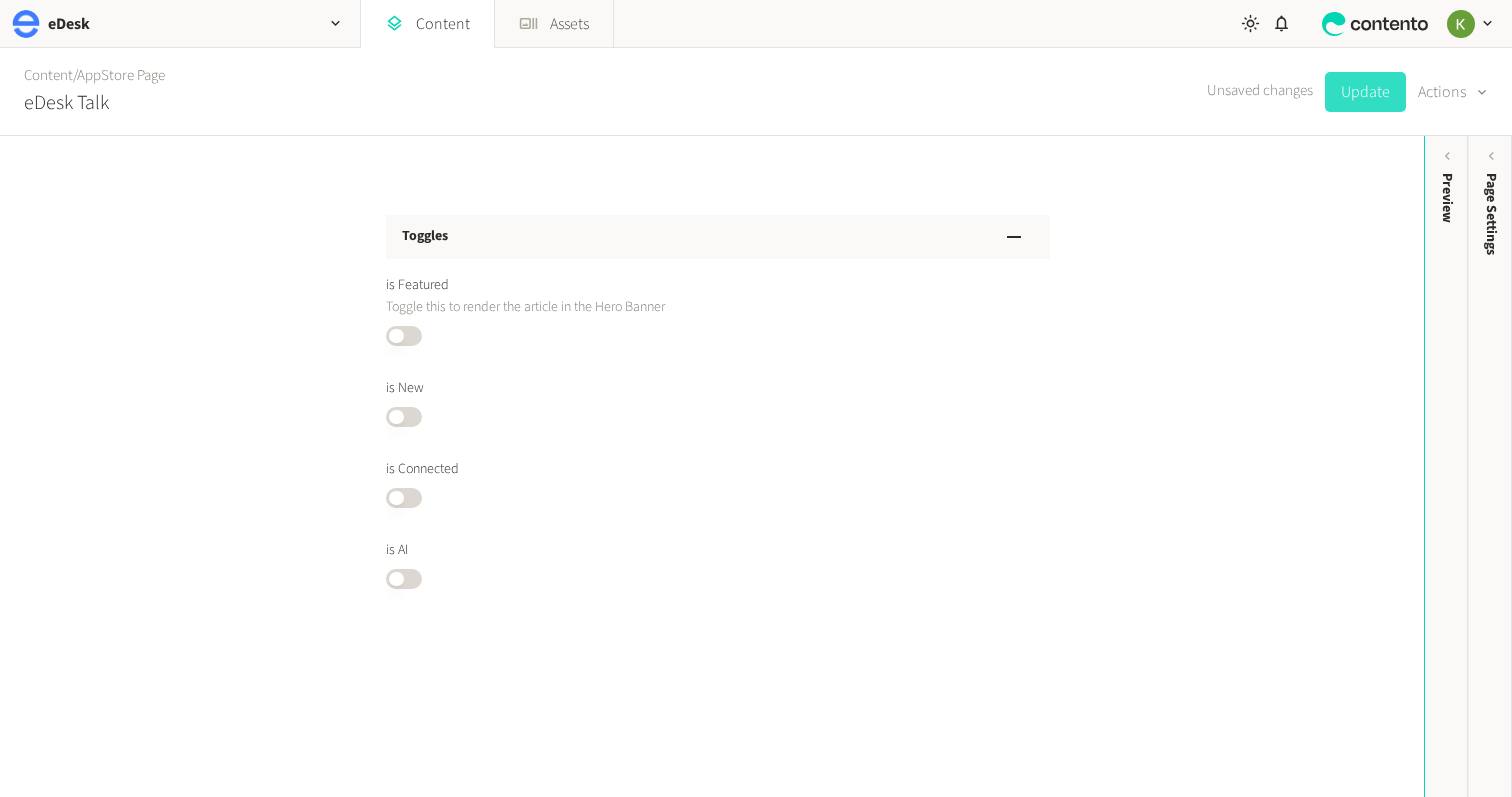 click on "Update" 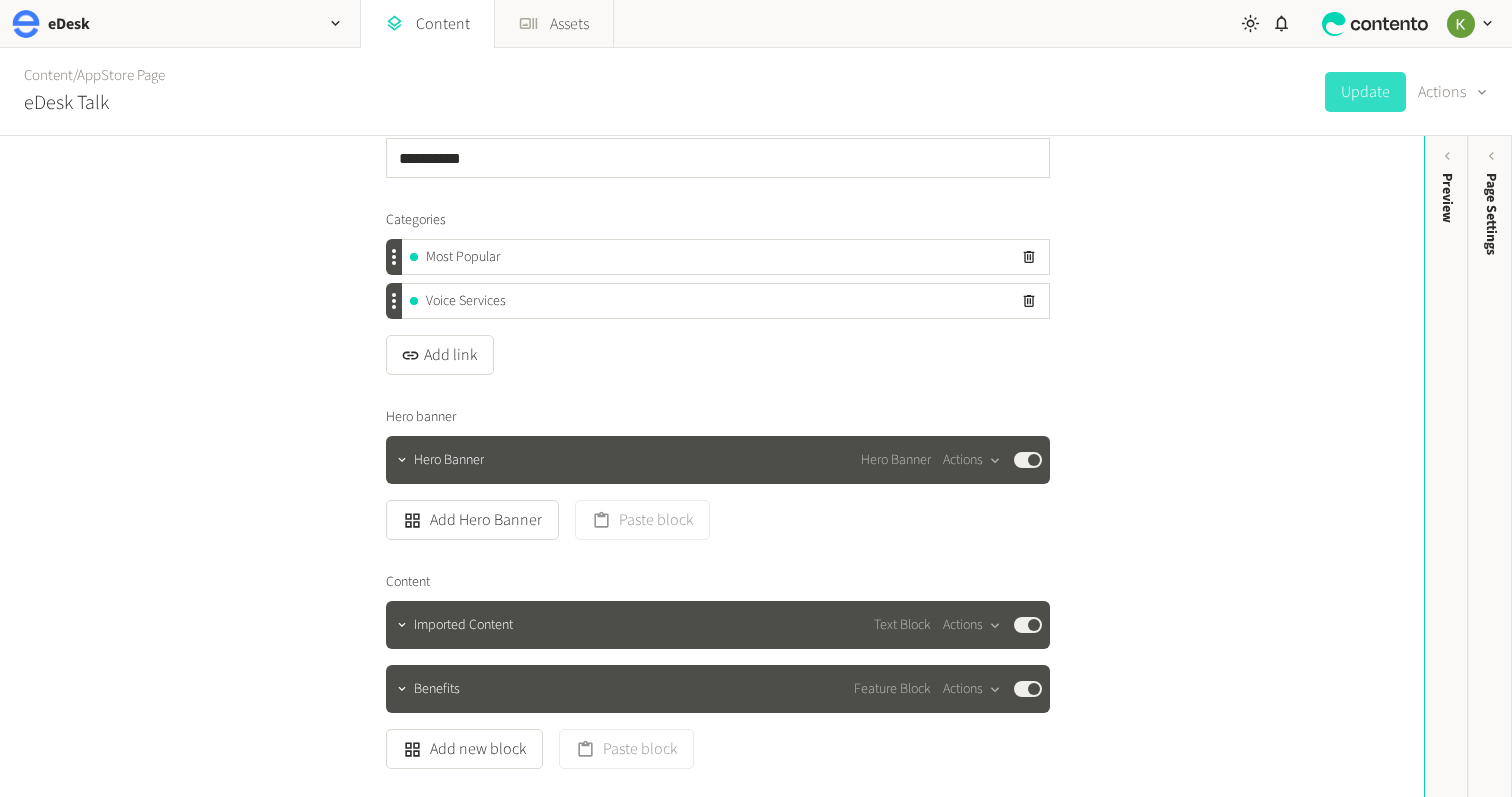 scroll, scrollTop: 274, scrollLeft: 0, axis: vertical 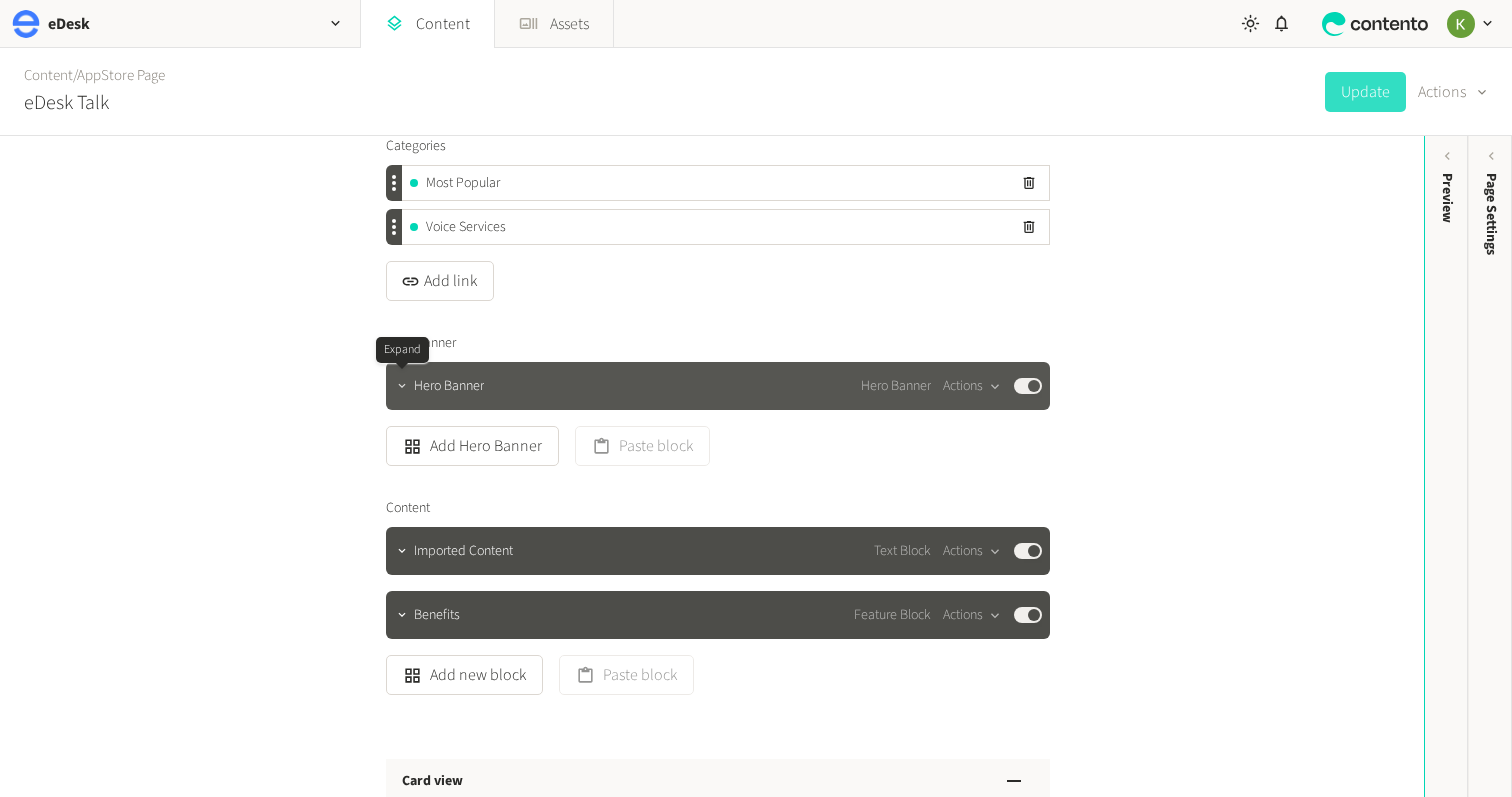 click 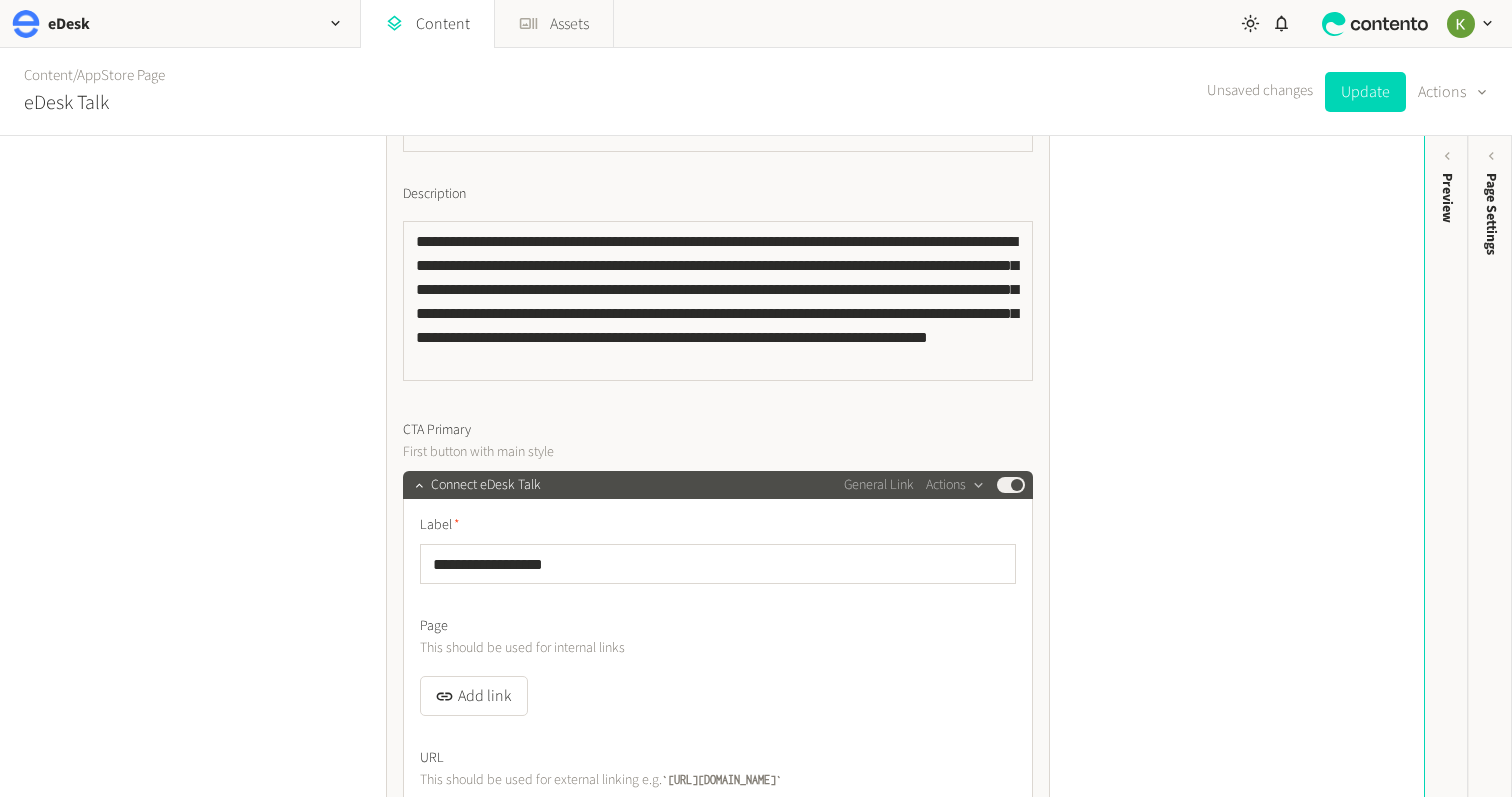 scroll, scrollTop: 910, scrollLeft: 0, axis: vertical 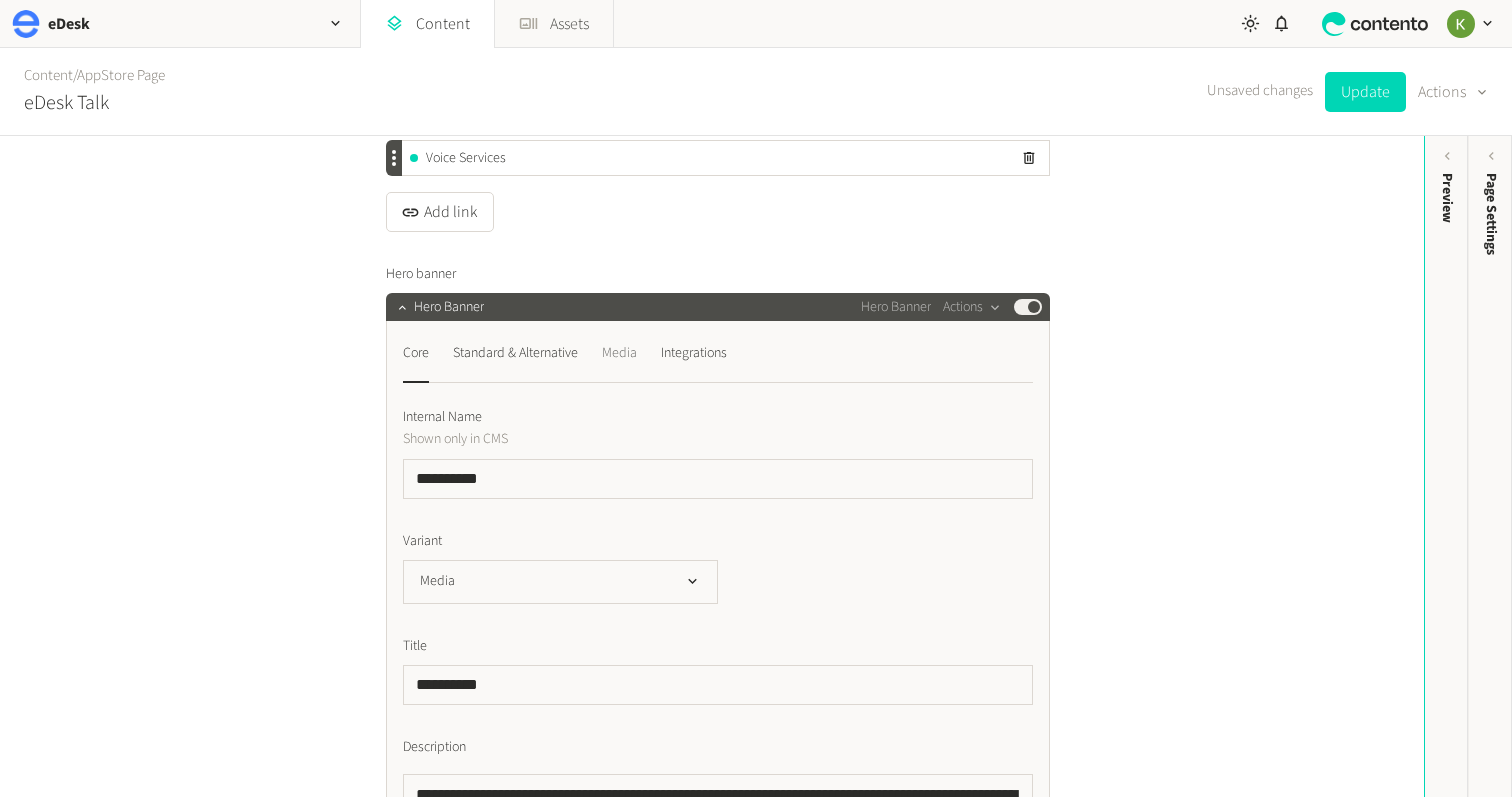 click on "Media" 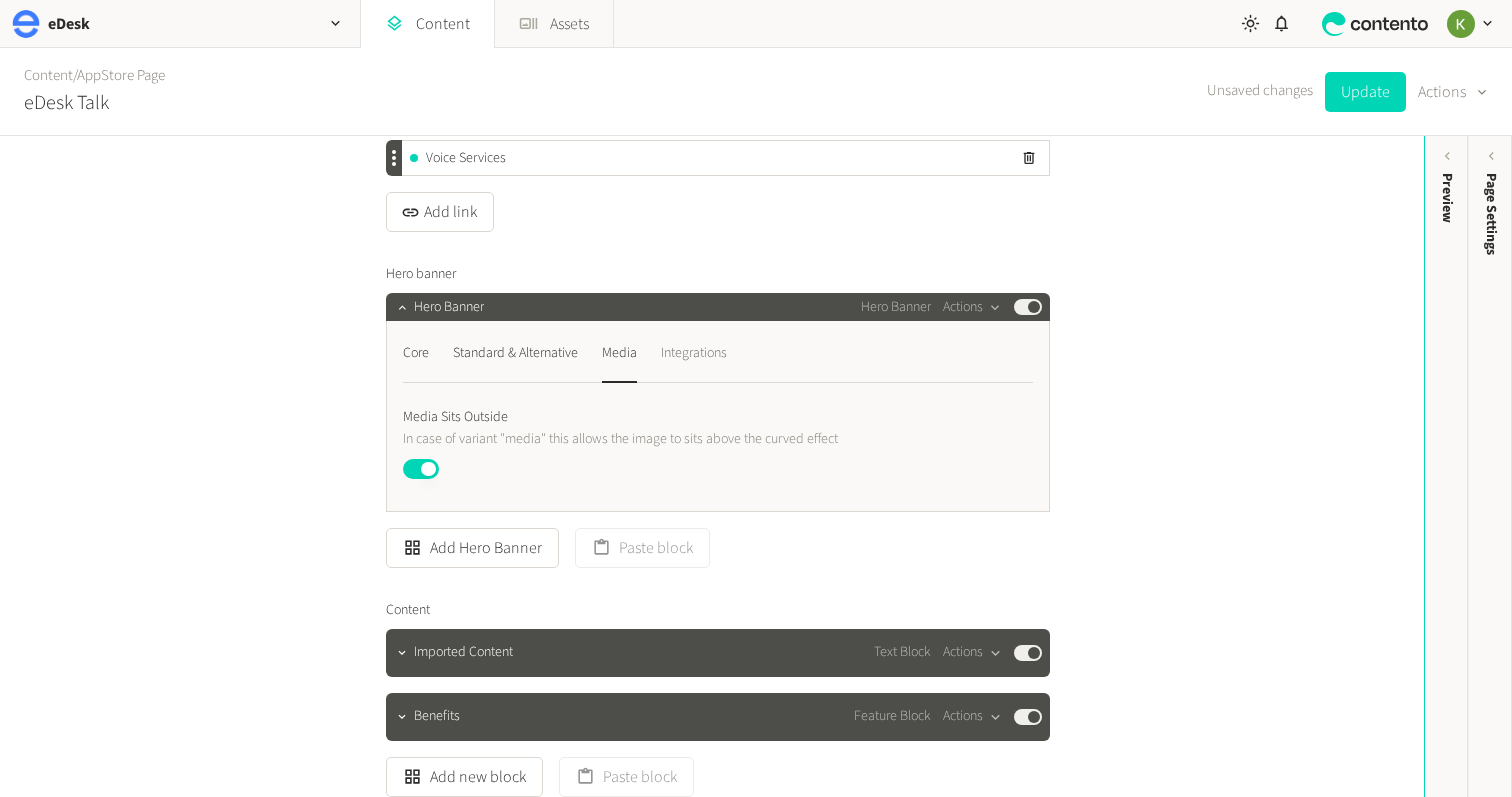 click on "Integrations" 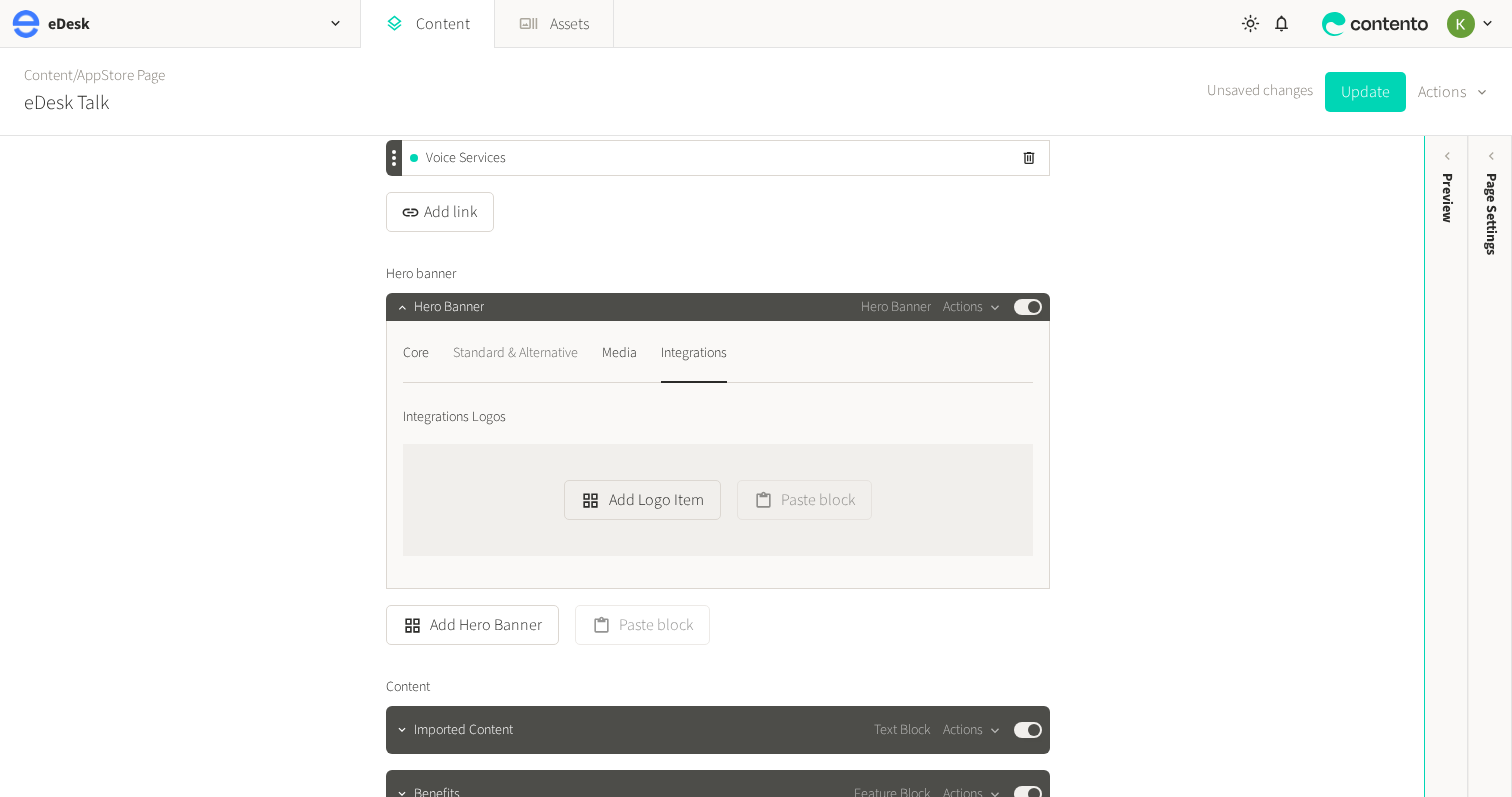 click on "Standard & Alternative" 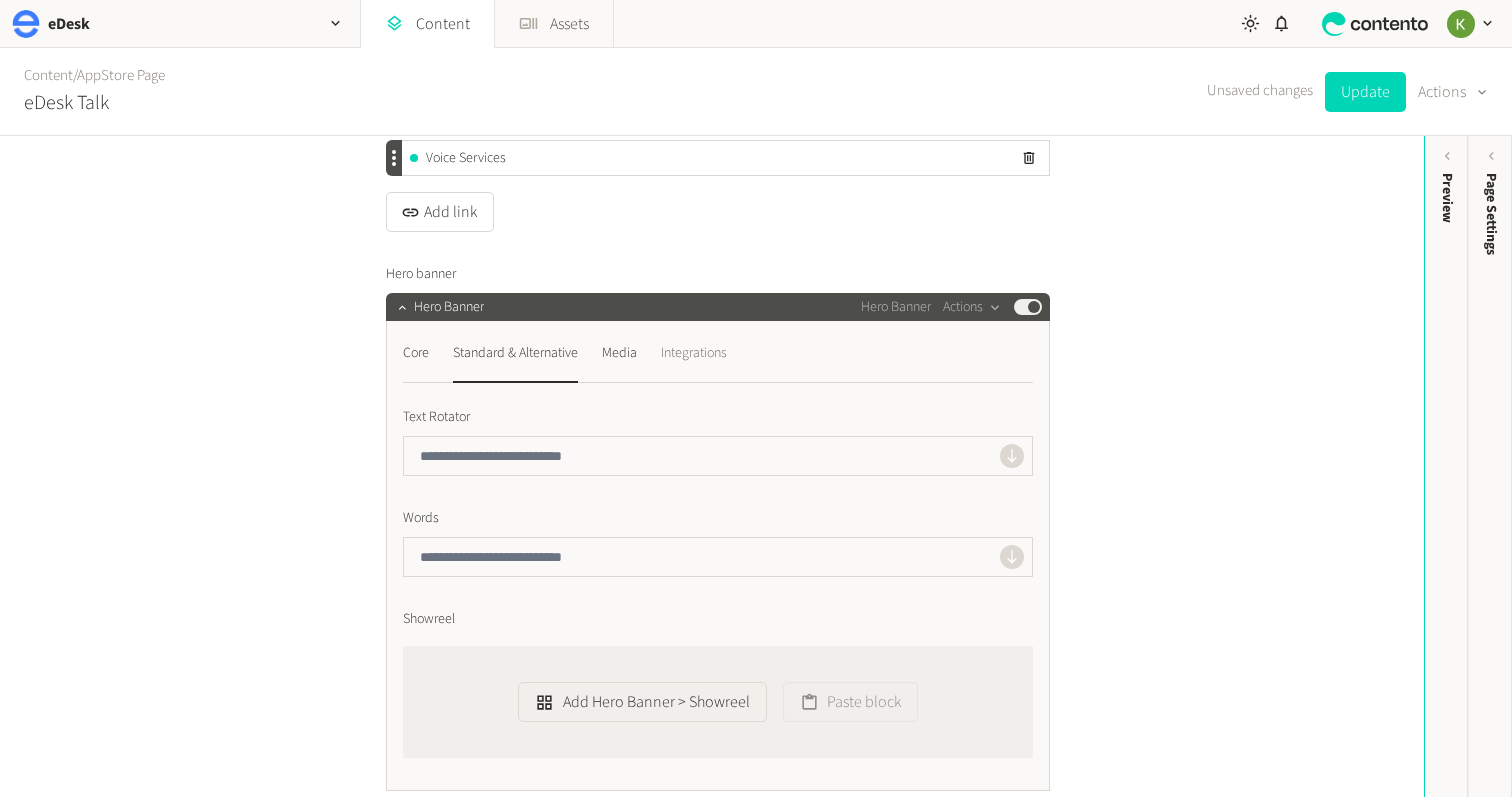 drag, startPoint x: 680, startPoint y: 348, endPoint x: 729, endPoint y: 343, distance: 49.25444 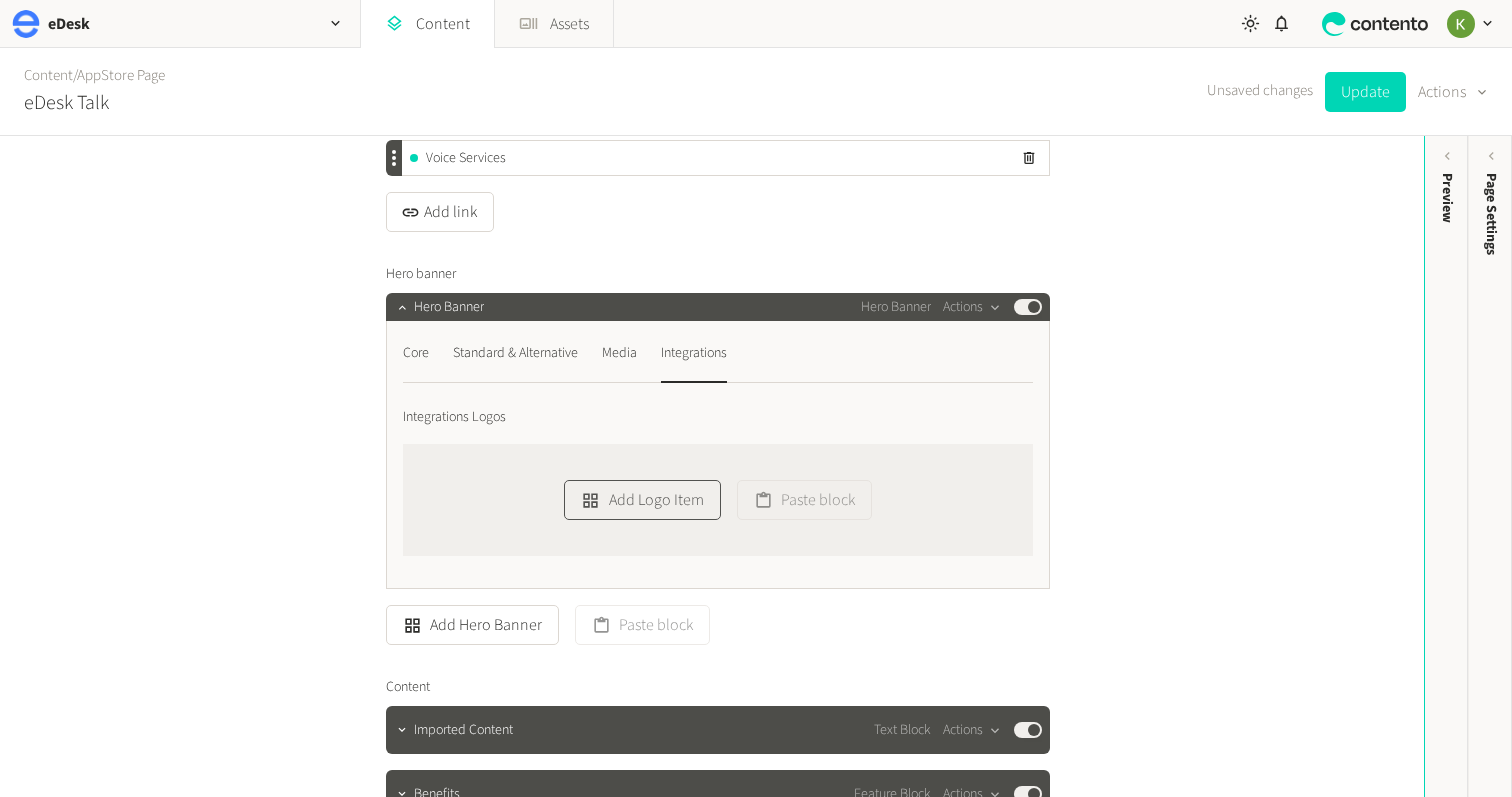 click on "Add Logo Item" 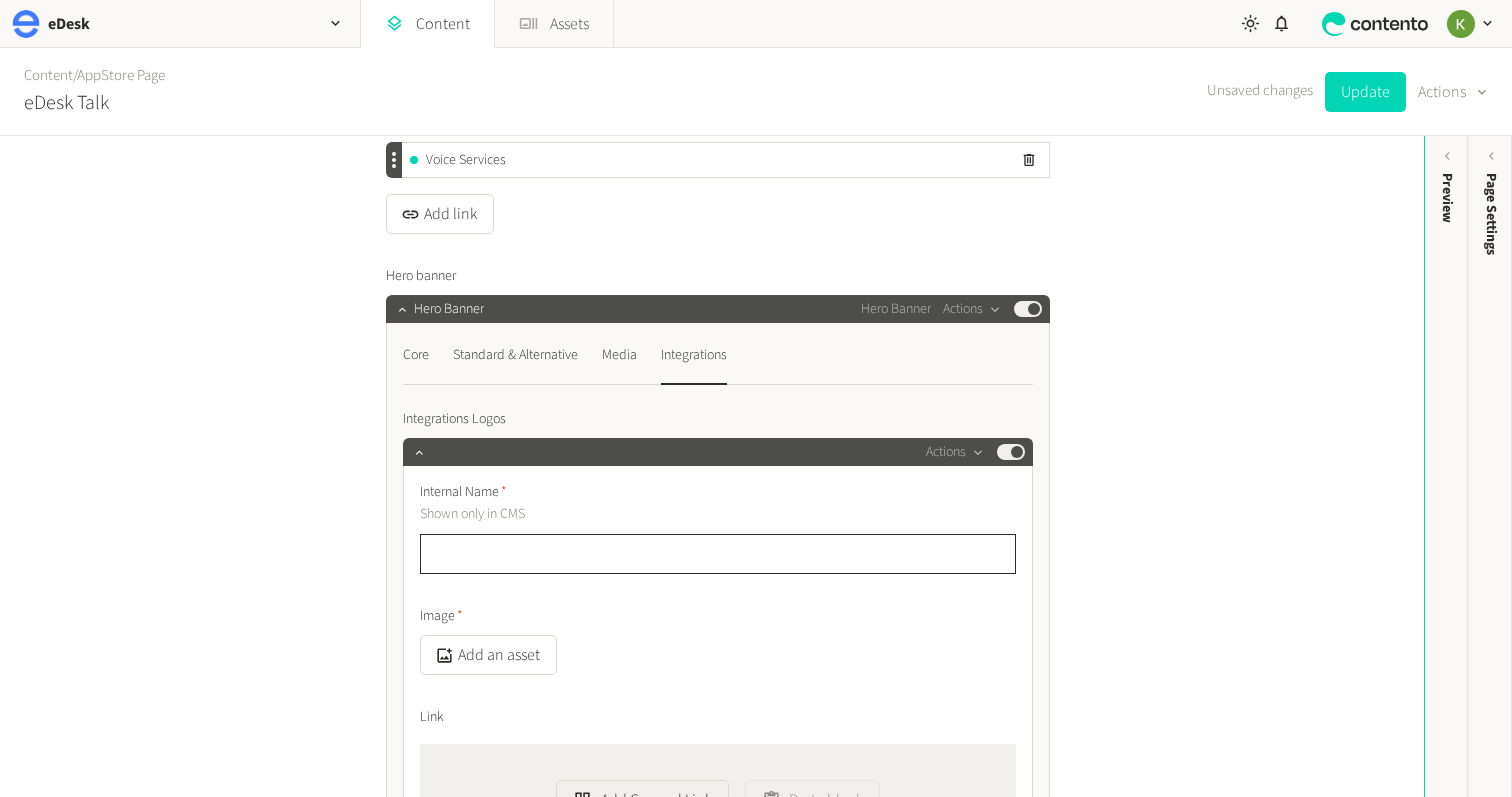 scroll, scrollTop: 303, scrollLeft: 0, axis: vertical 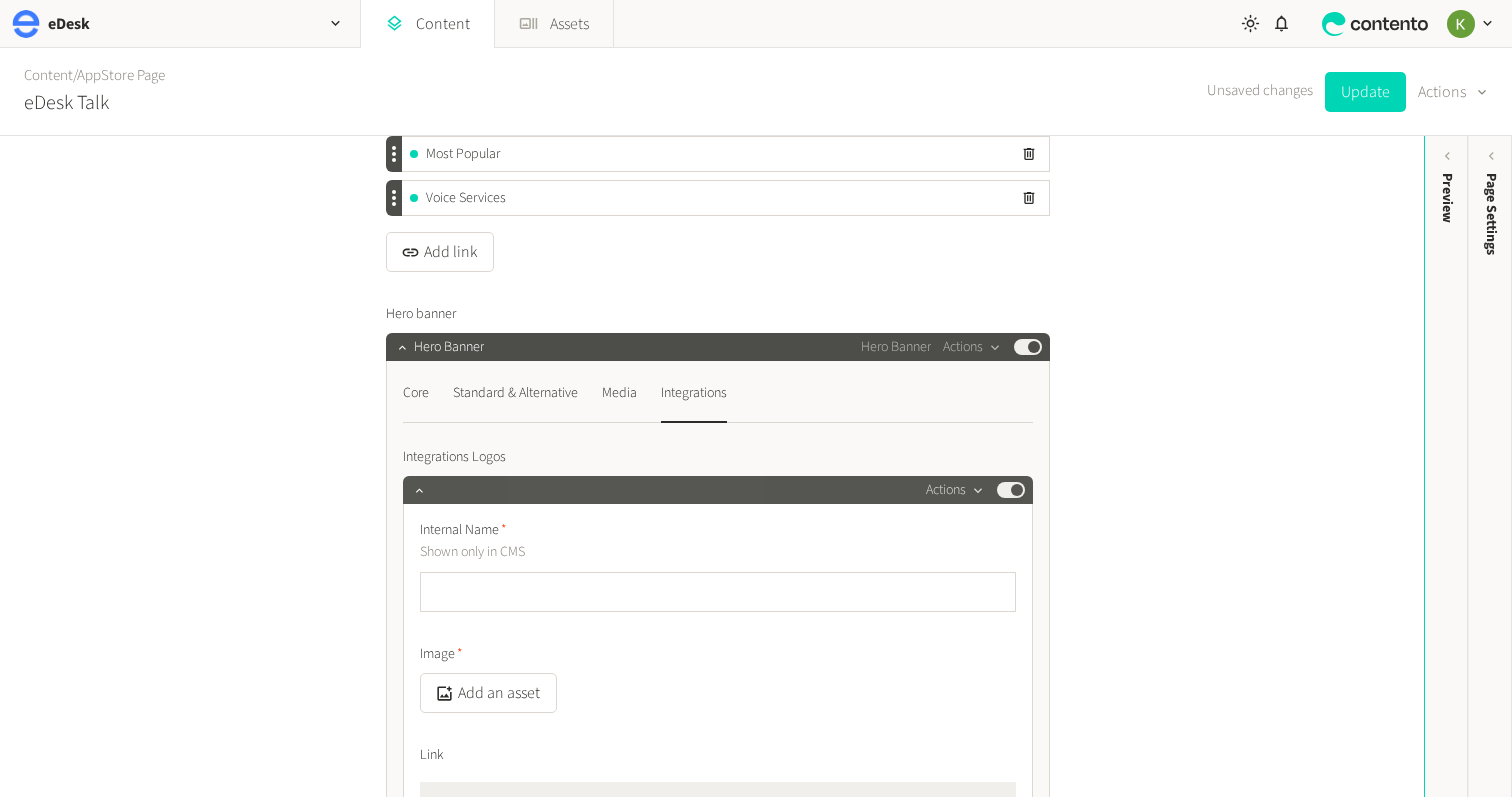 click on "Actions" 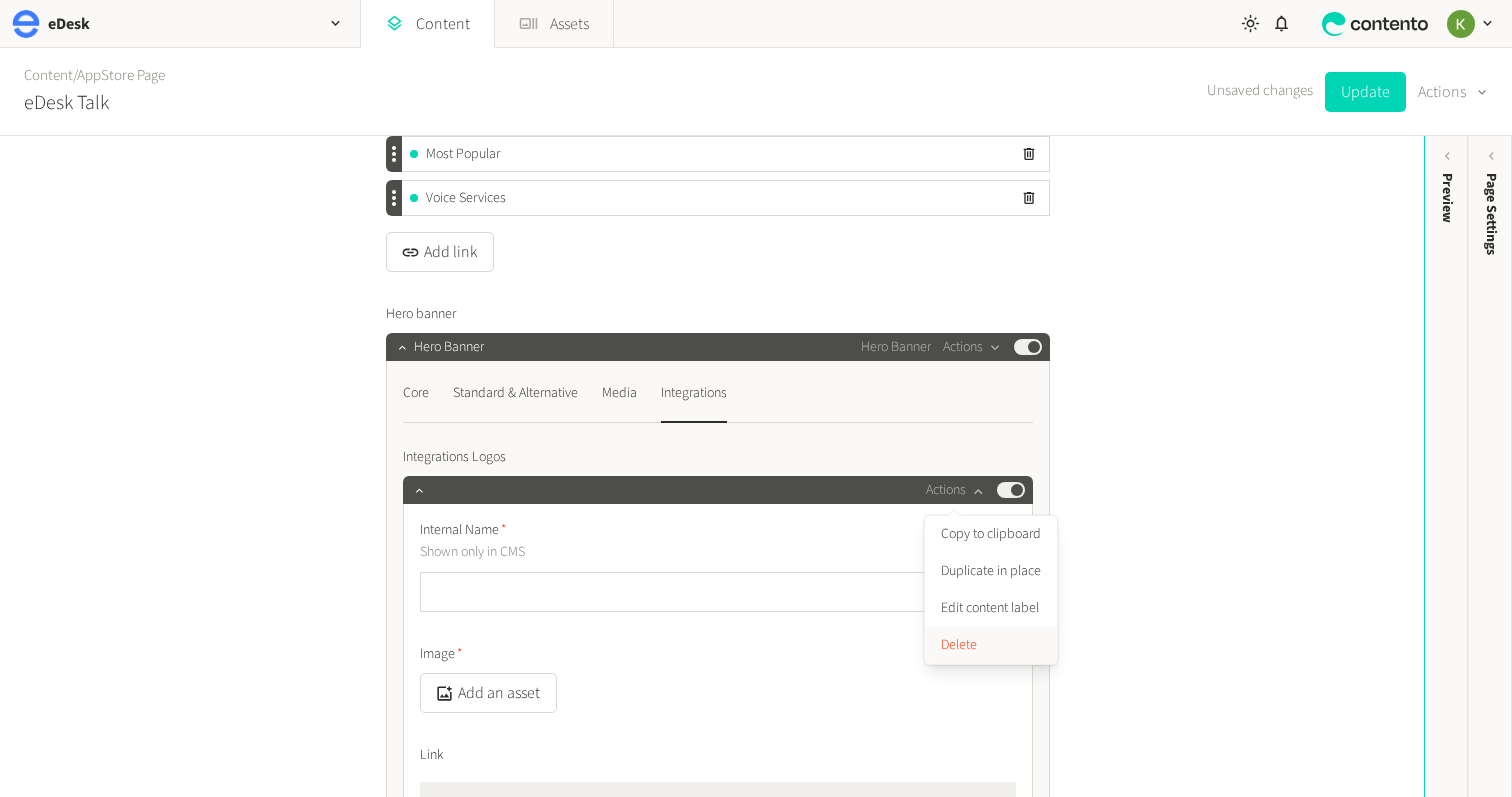 drag, startPoint x: 963, startPoint y: 642, endPoint x: 934, endPoint y: 632, distance: 30.675724 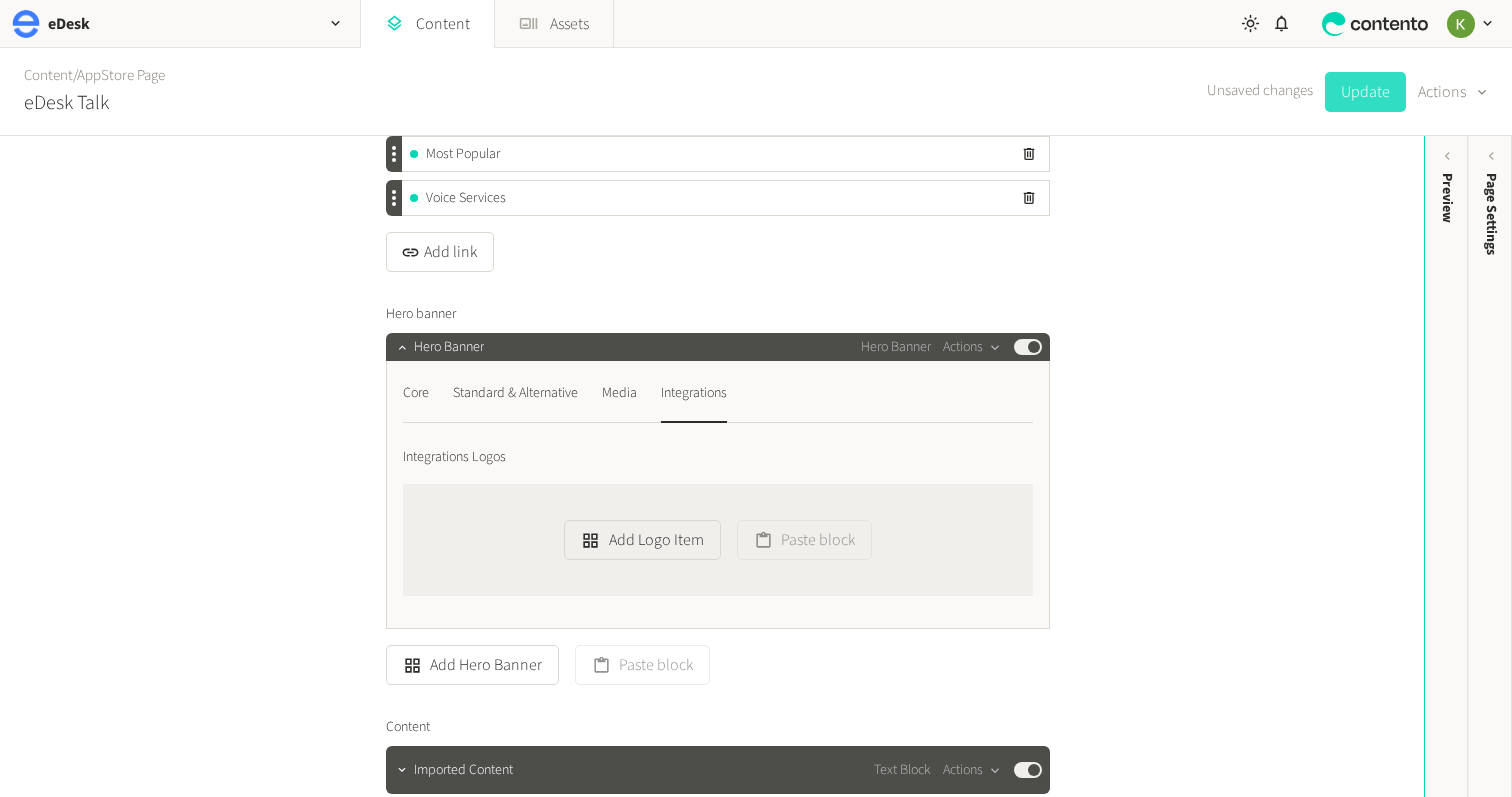 click on "Update" 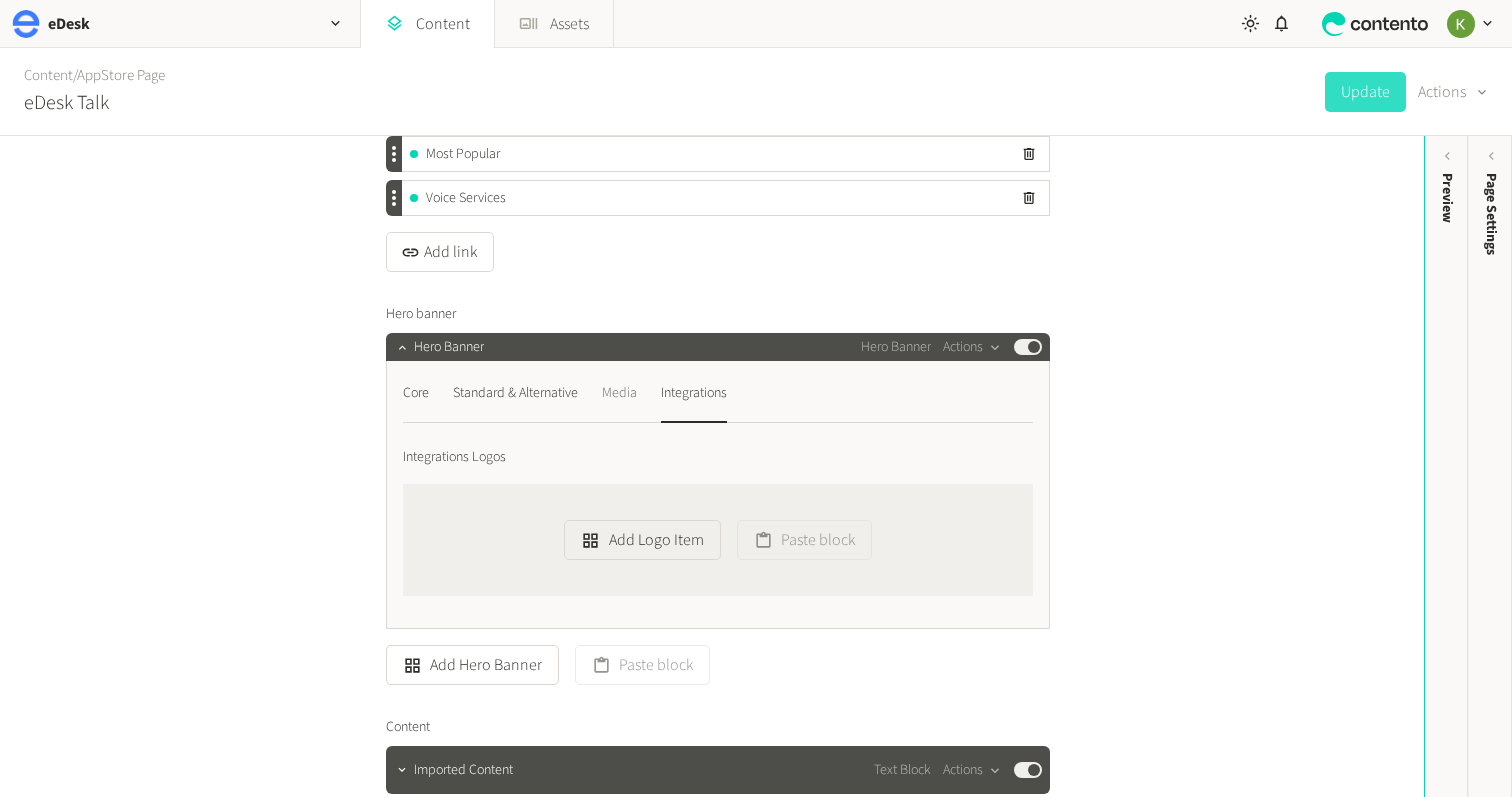 click on "Media" 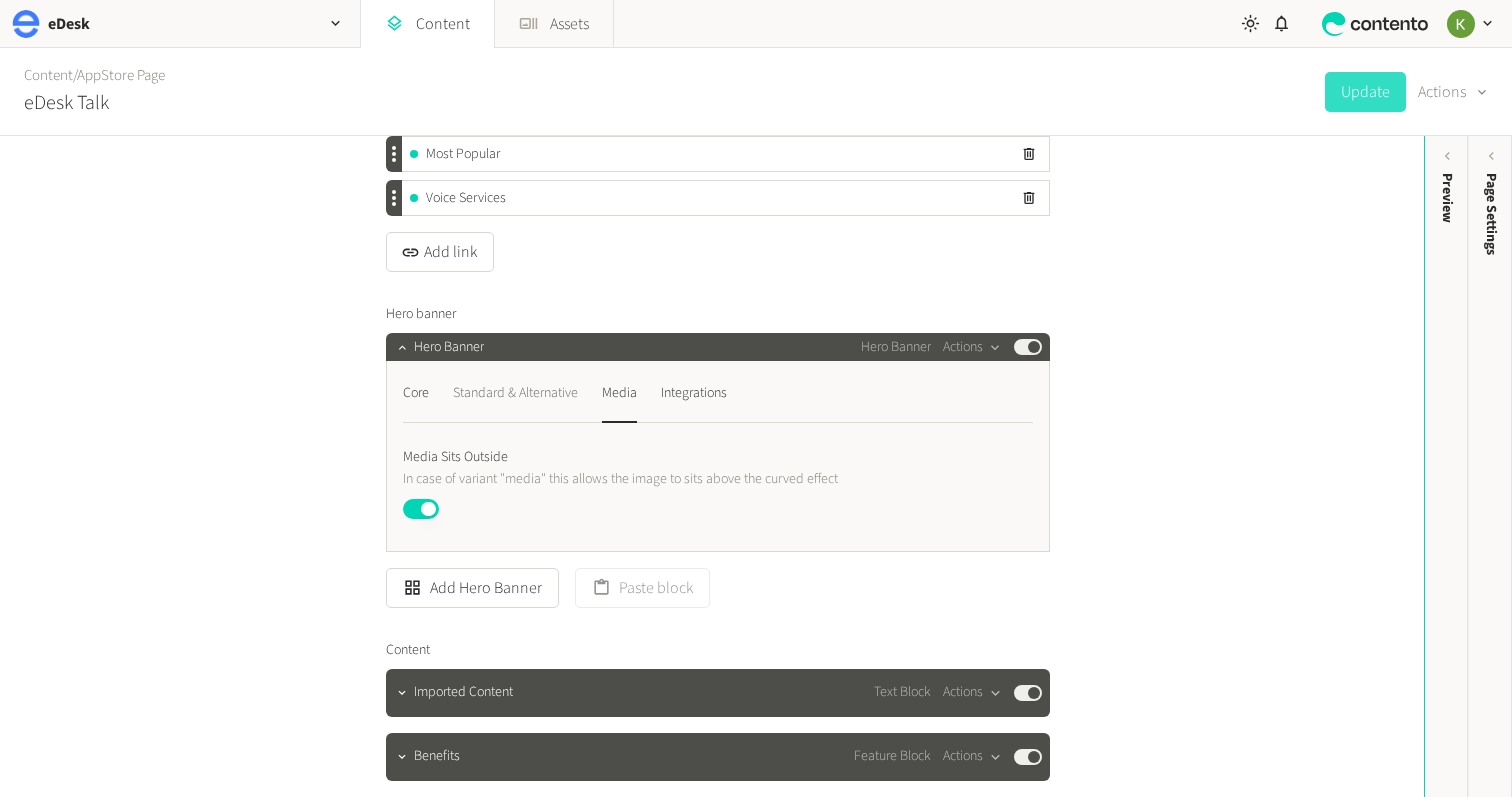 click on "Standard & Alternative" 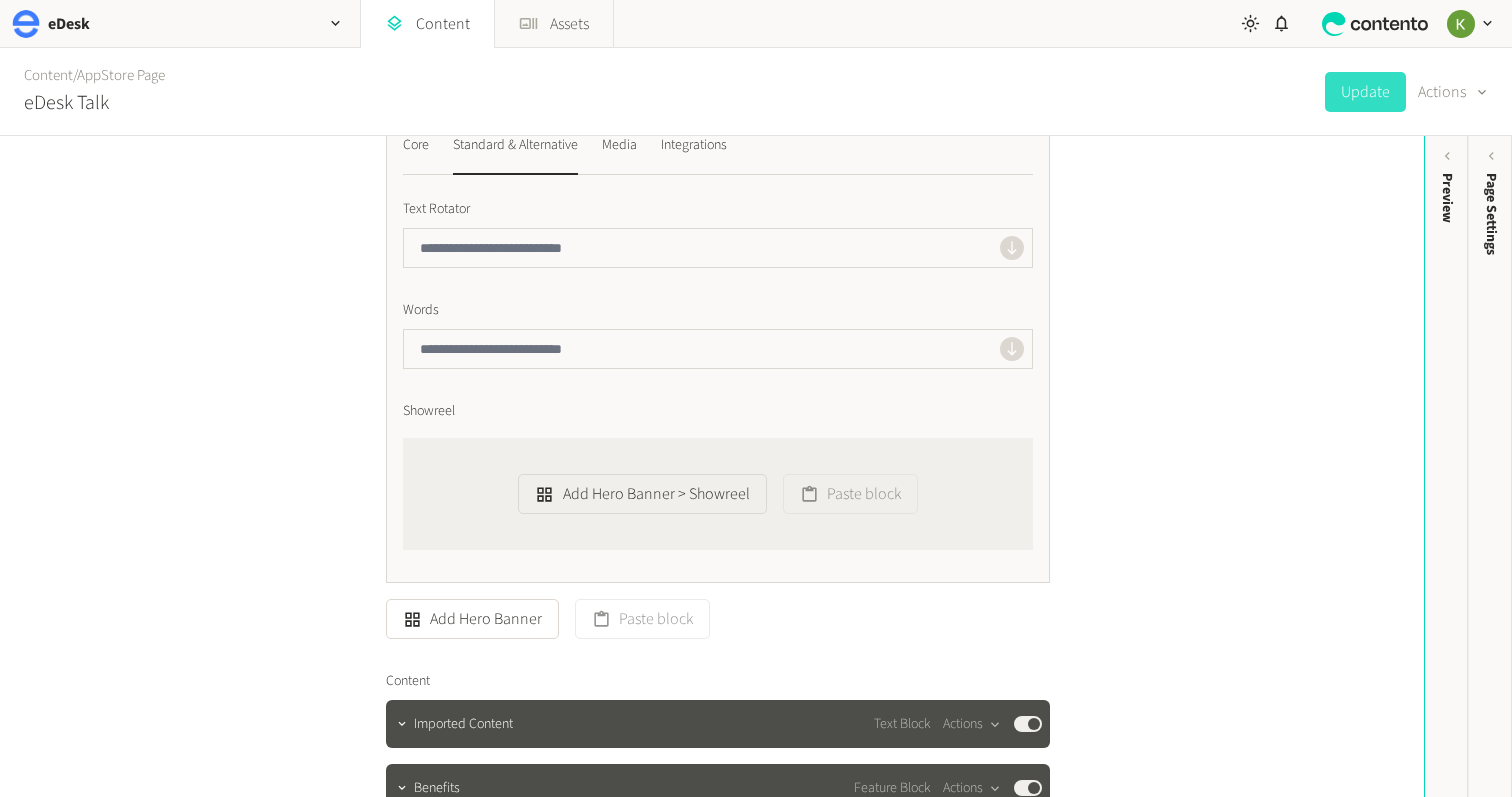 scroll, scrollTop: 472, scrollLeft: 0, axis: vertical 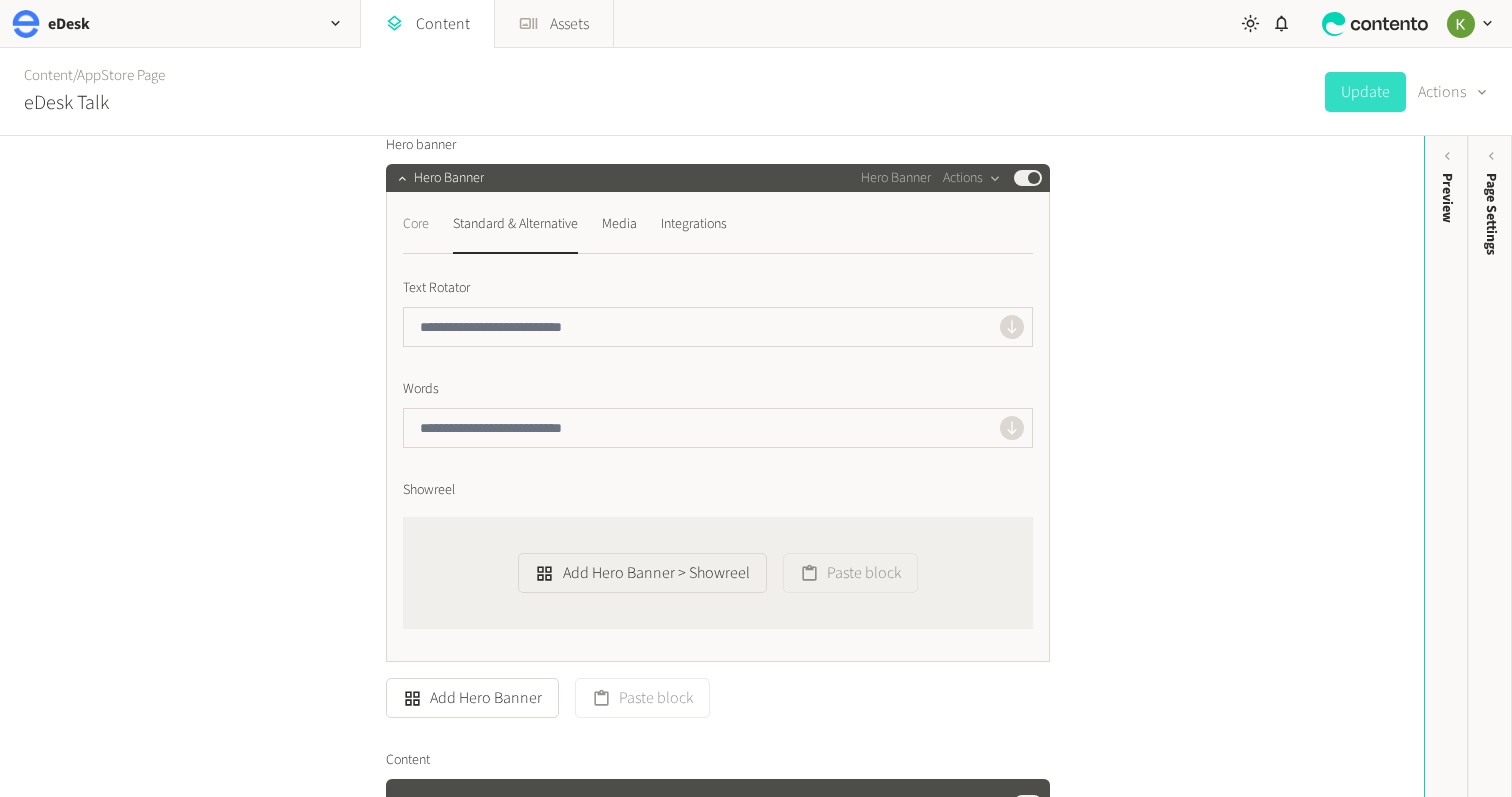 click on "Core" 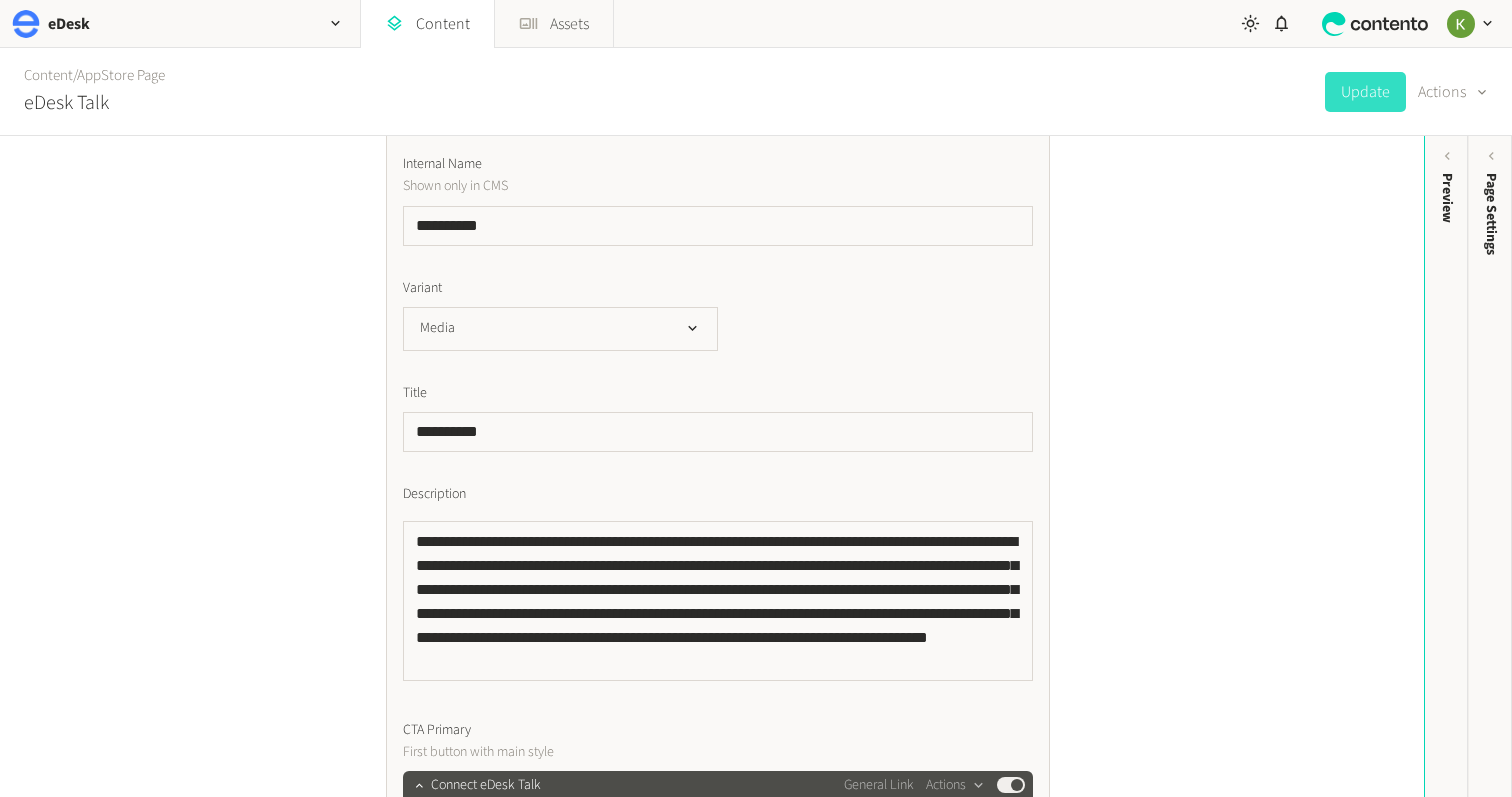 scroll, scrollTop: 580, scrollLeft: 0, axis: vertical 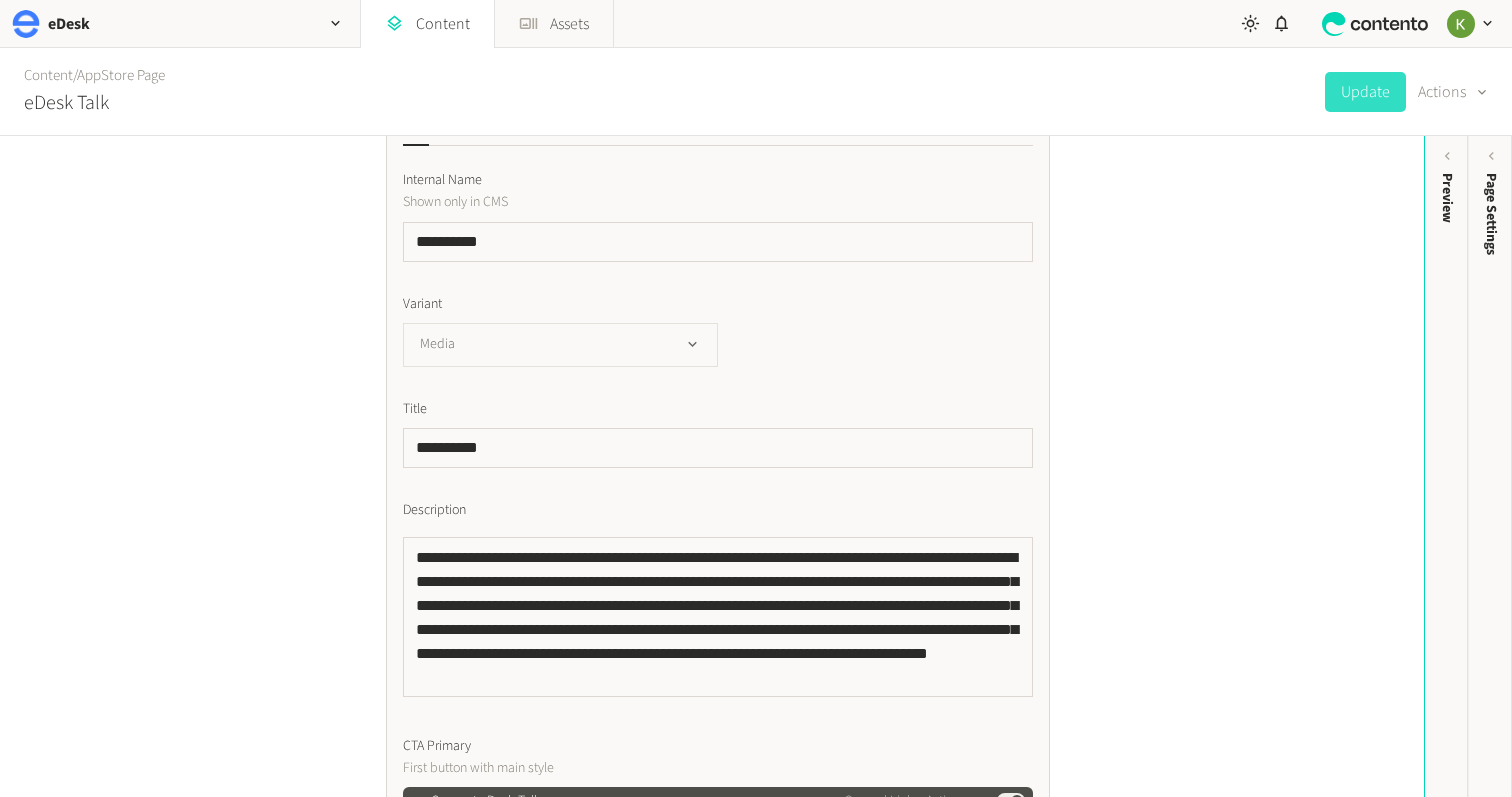 click on "Media" 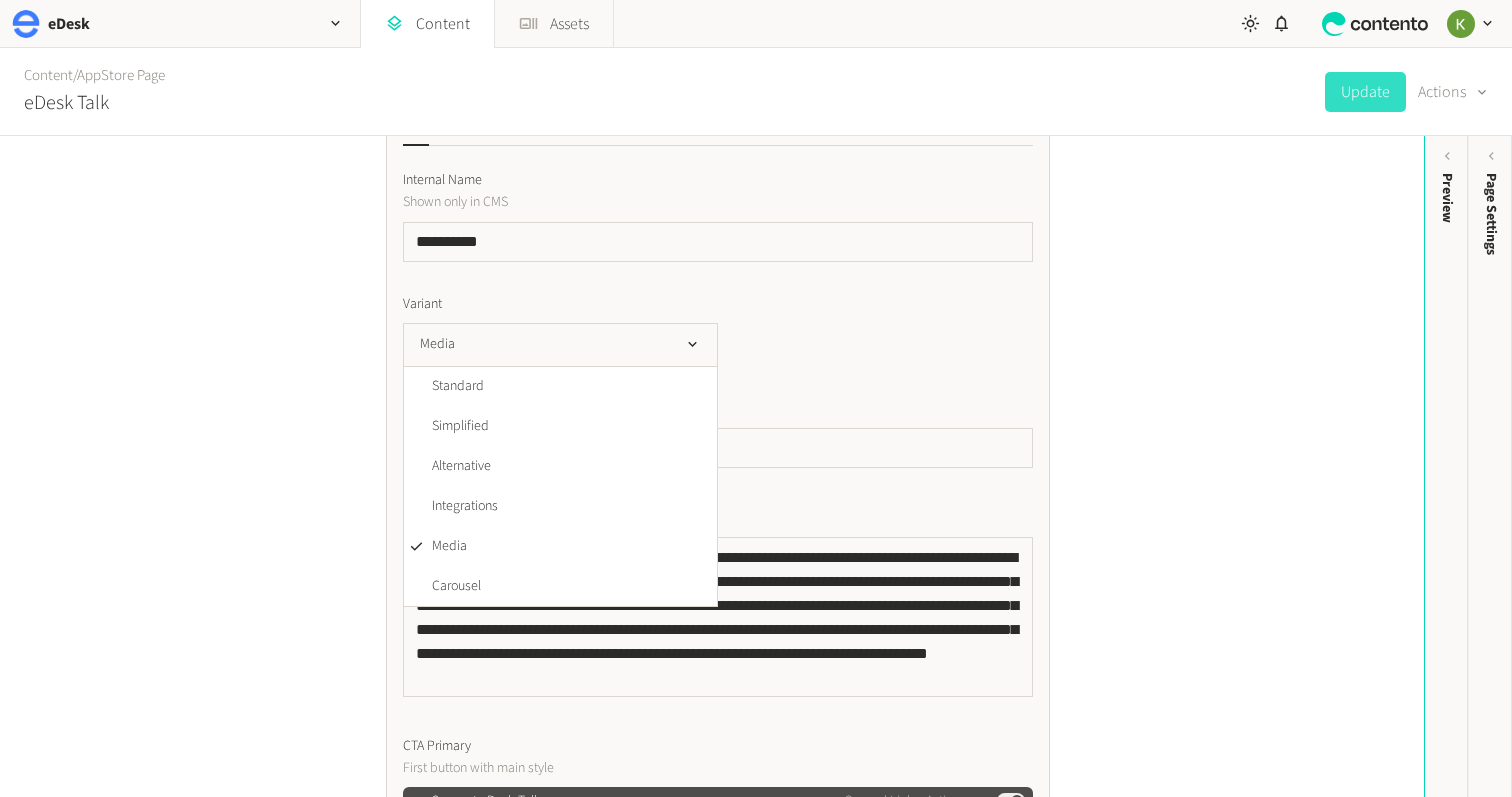 click on "Variant" 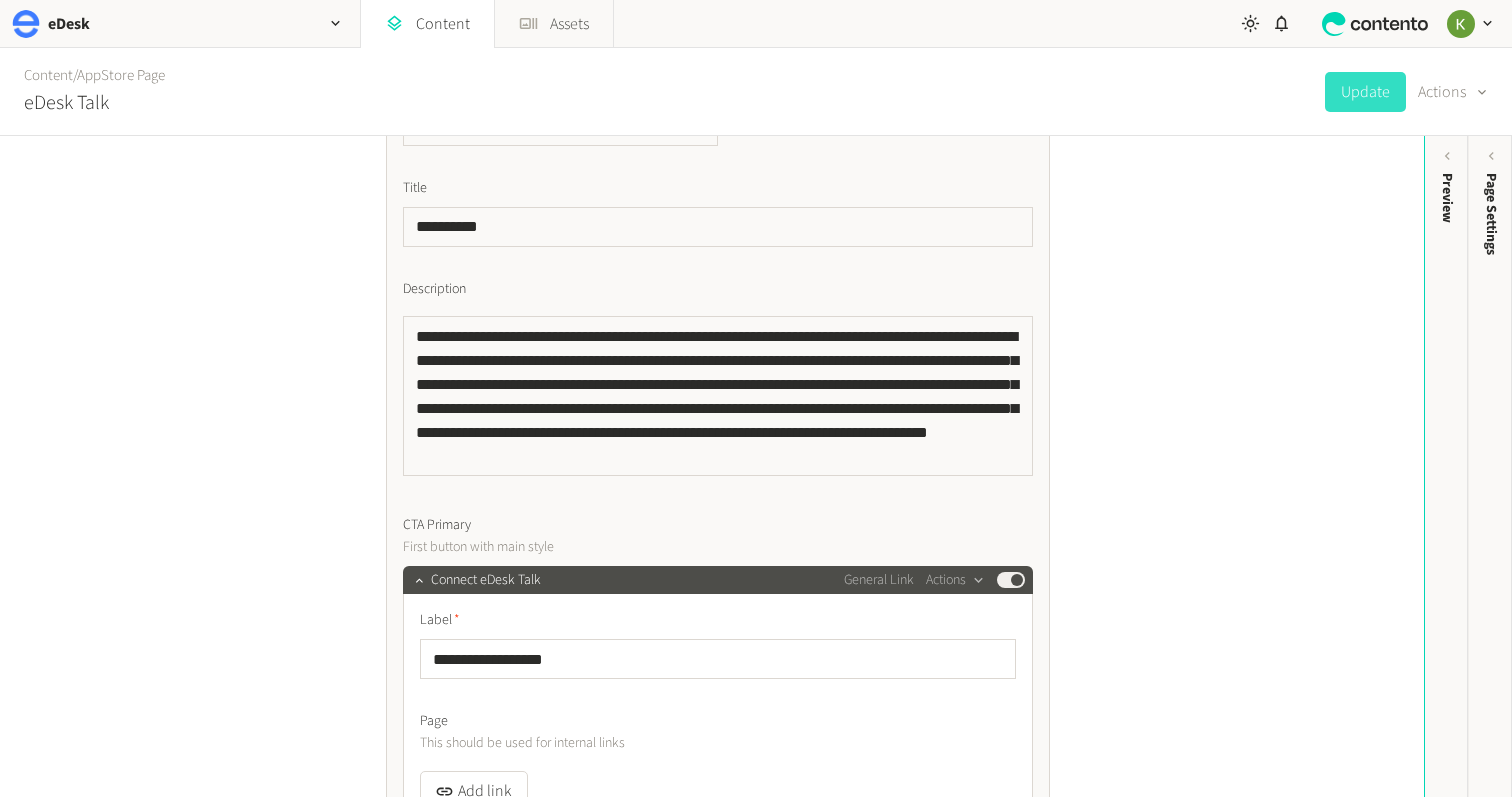 scroll, scrollTop: 915, scrollLeft: 0, axis: vertical 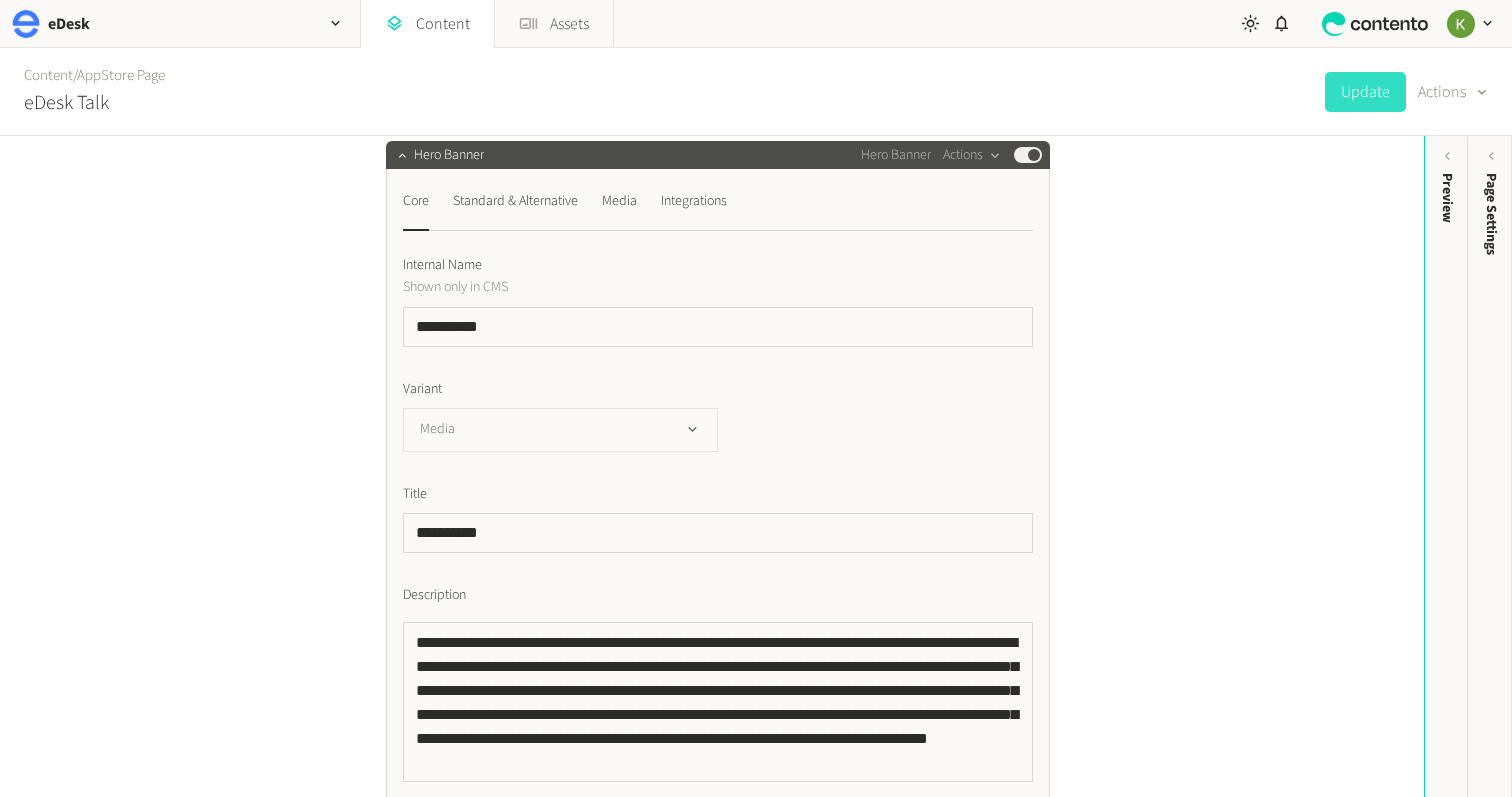 click 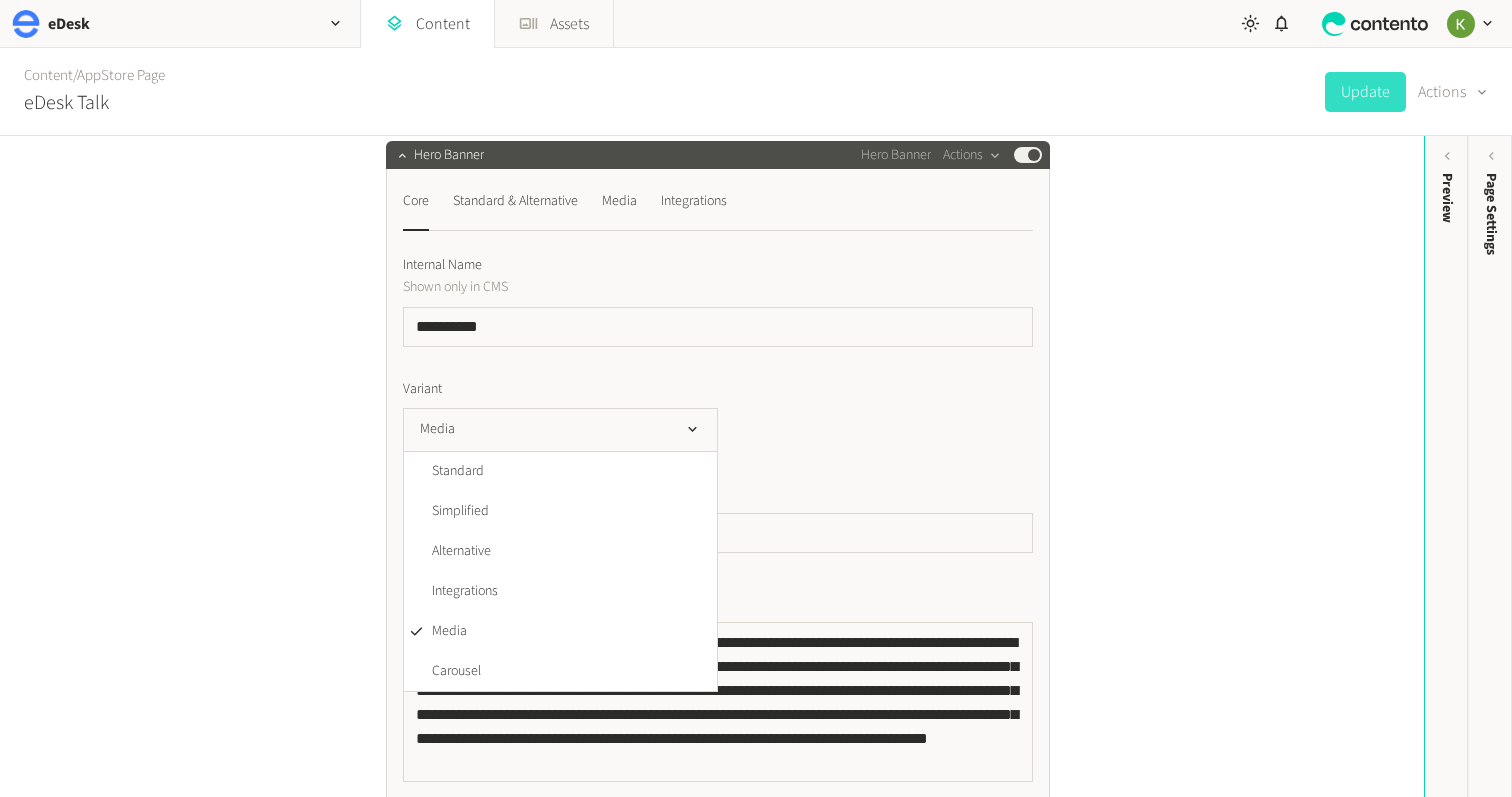 click on "Media Standard Simplified Alternative Integrations Media Carousel Appstore" 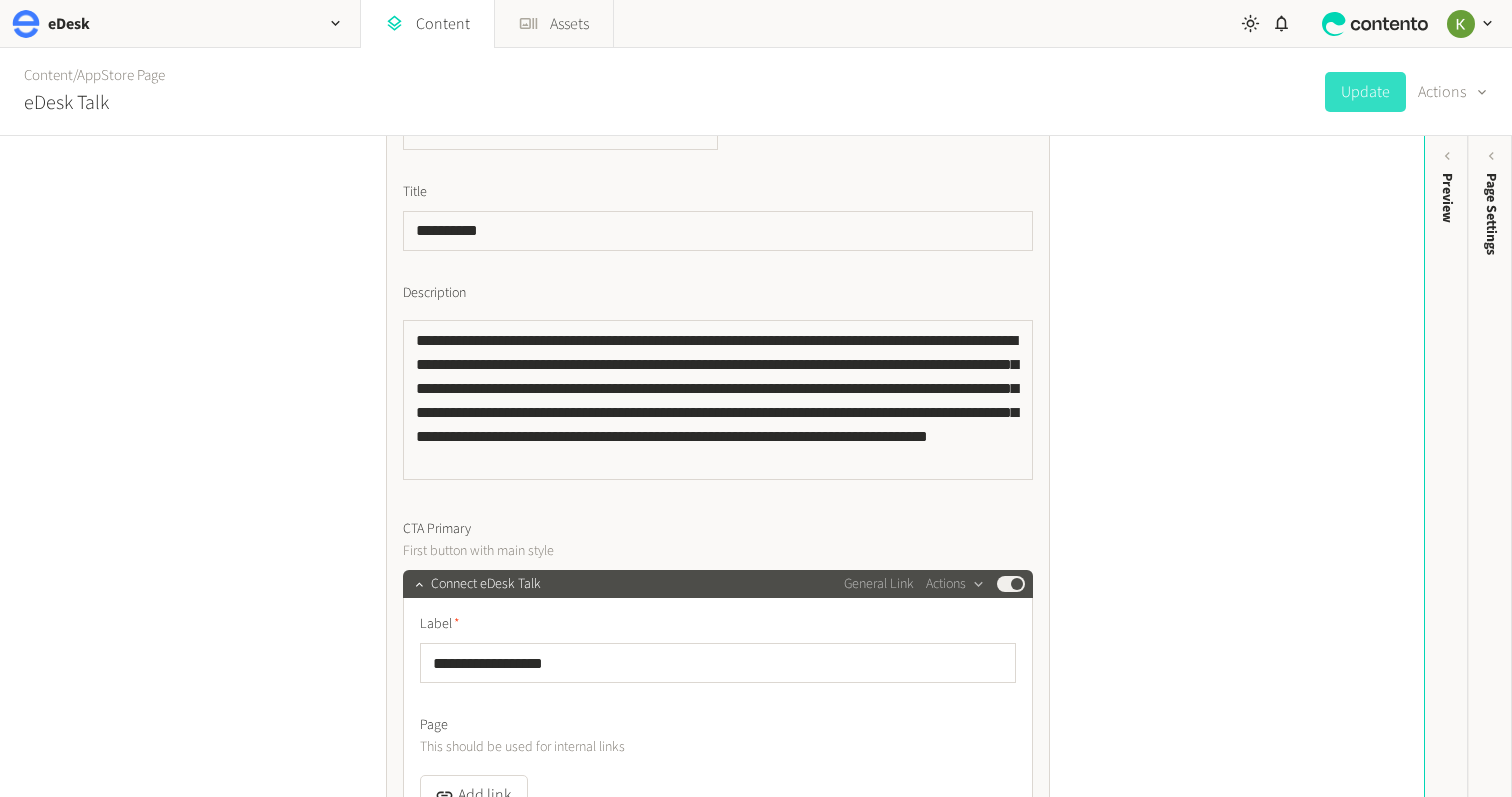 scroll, scrollTop: 948, scrollLeft: 0, axis: vertical 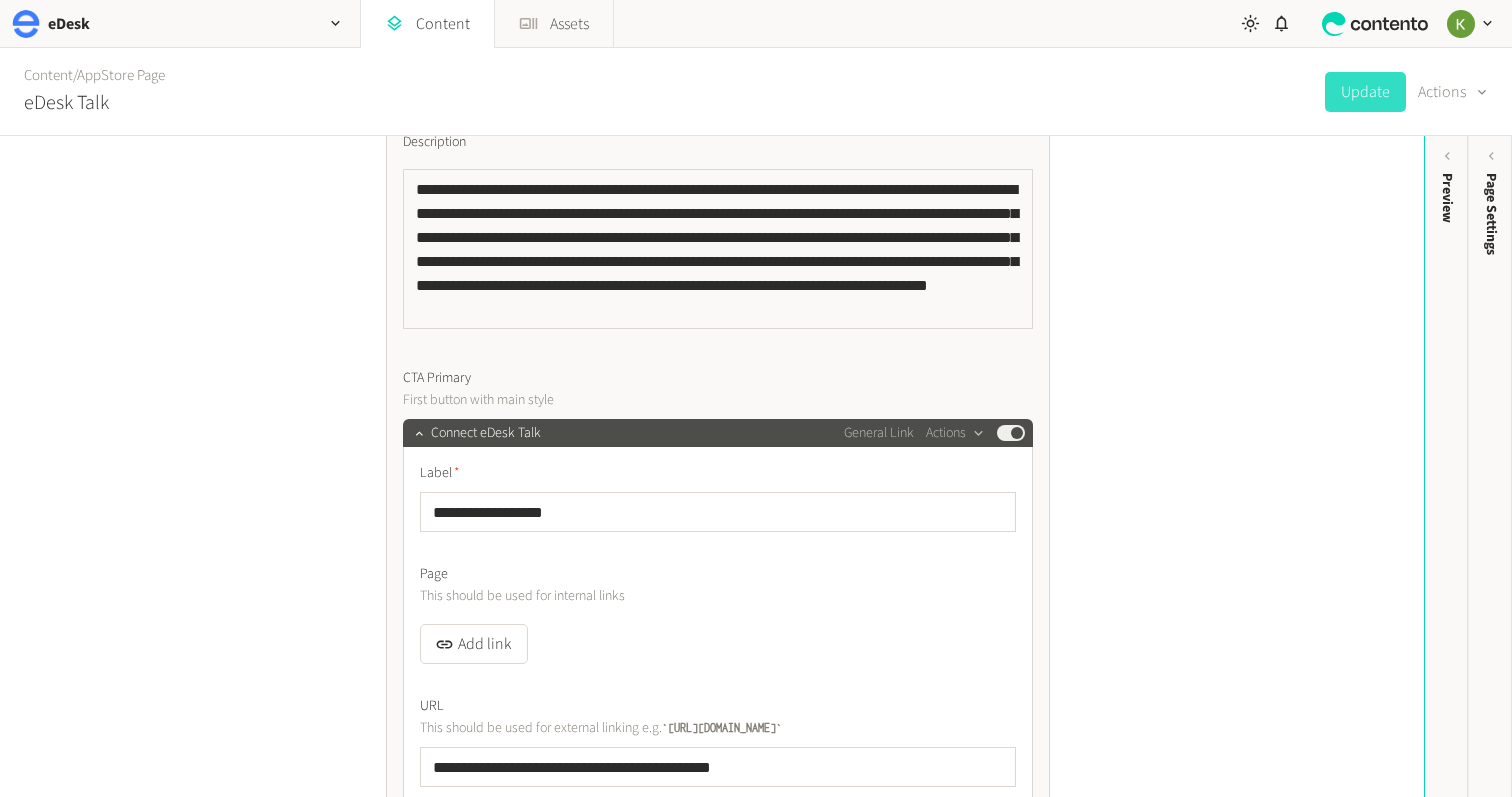 click on "**********" 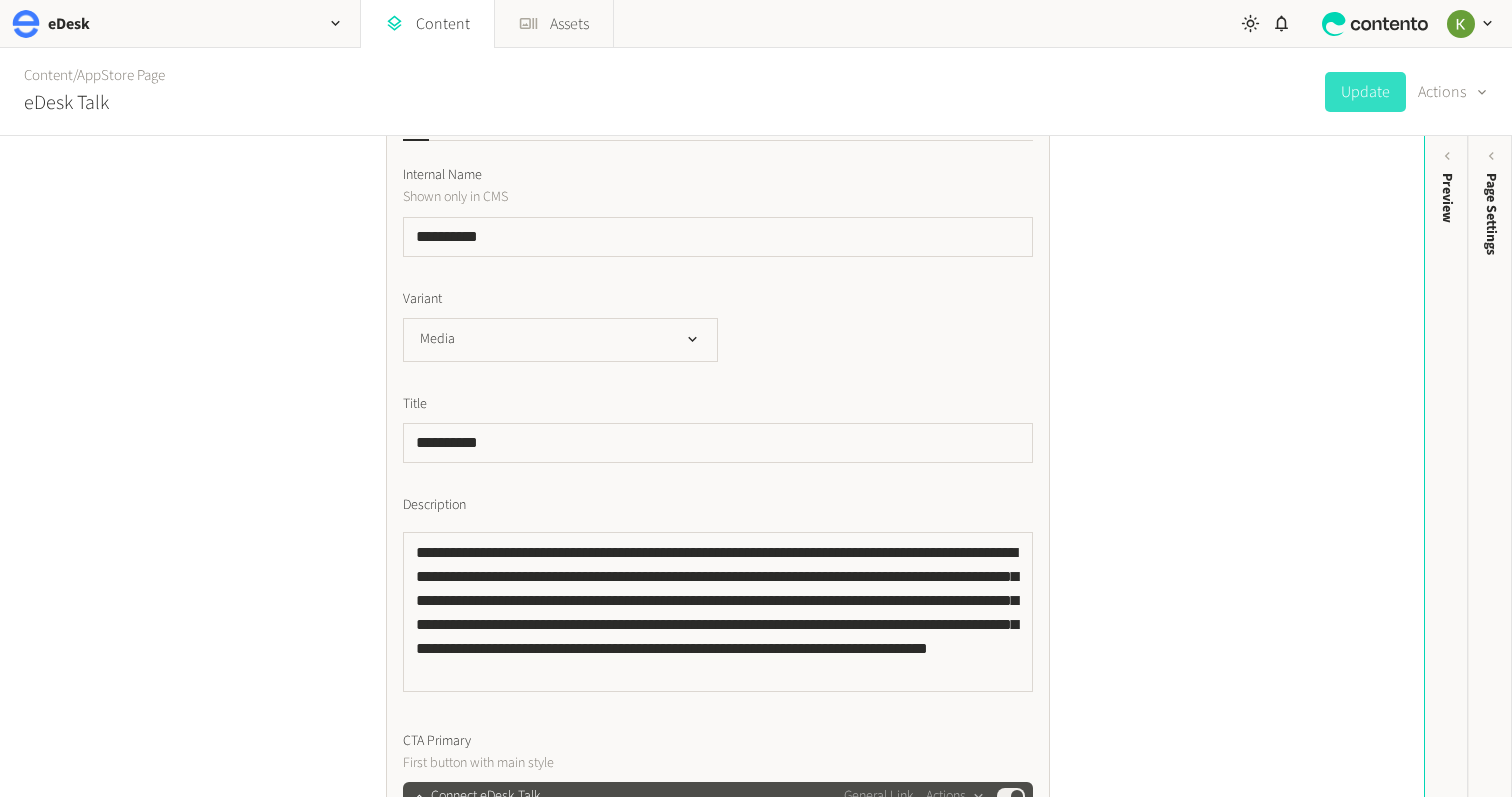 scroll, scrollTop: 456, scrollLeft: 0, axis: vertical 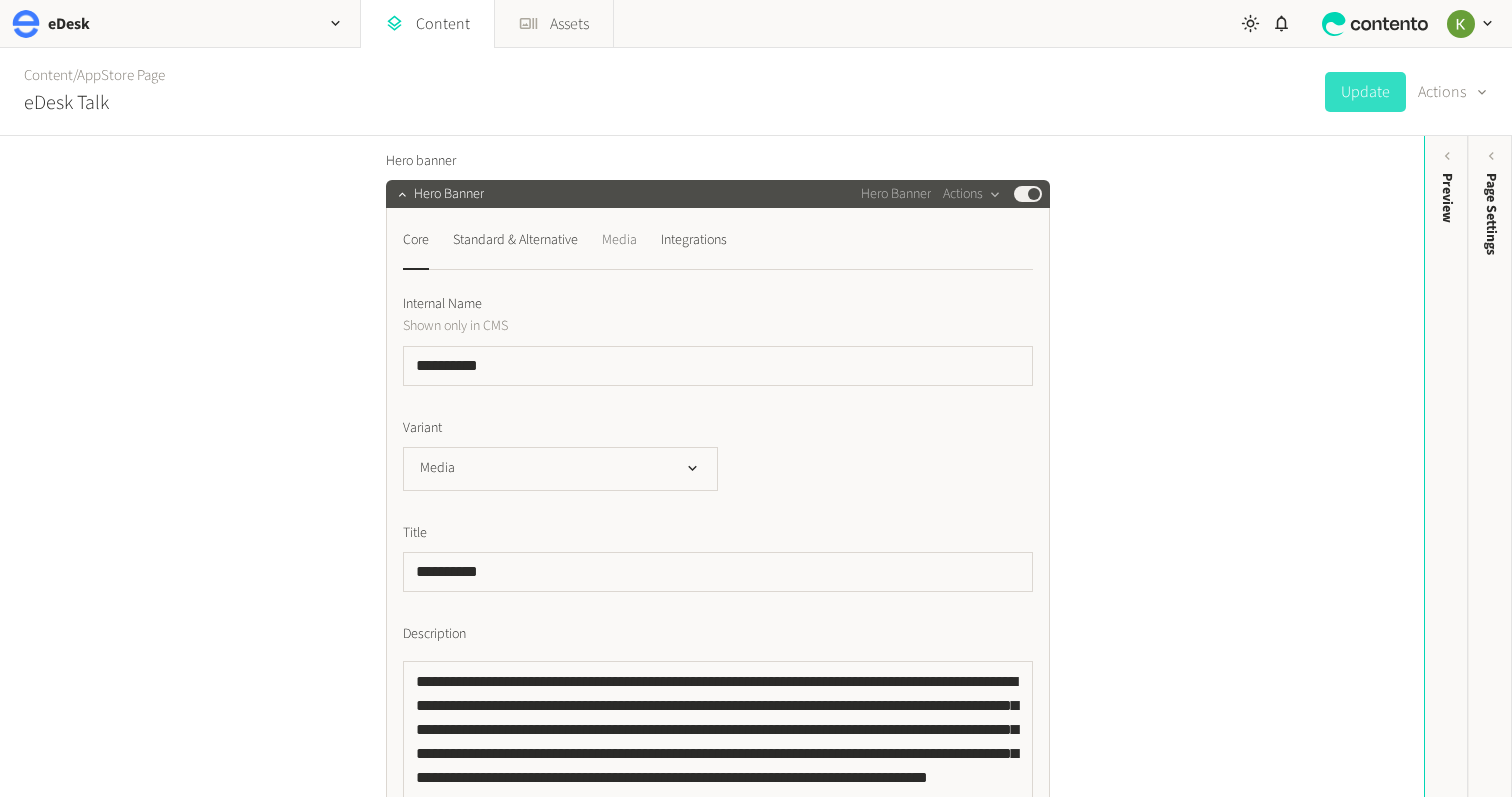 click on "Media" 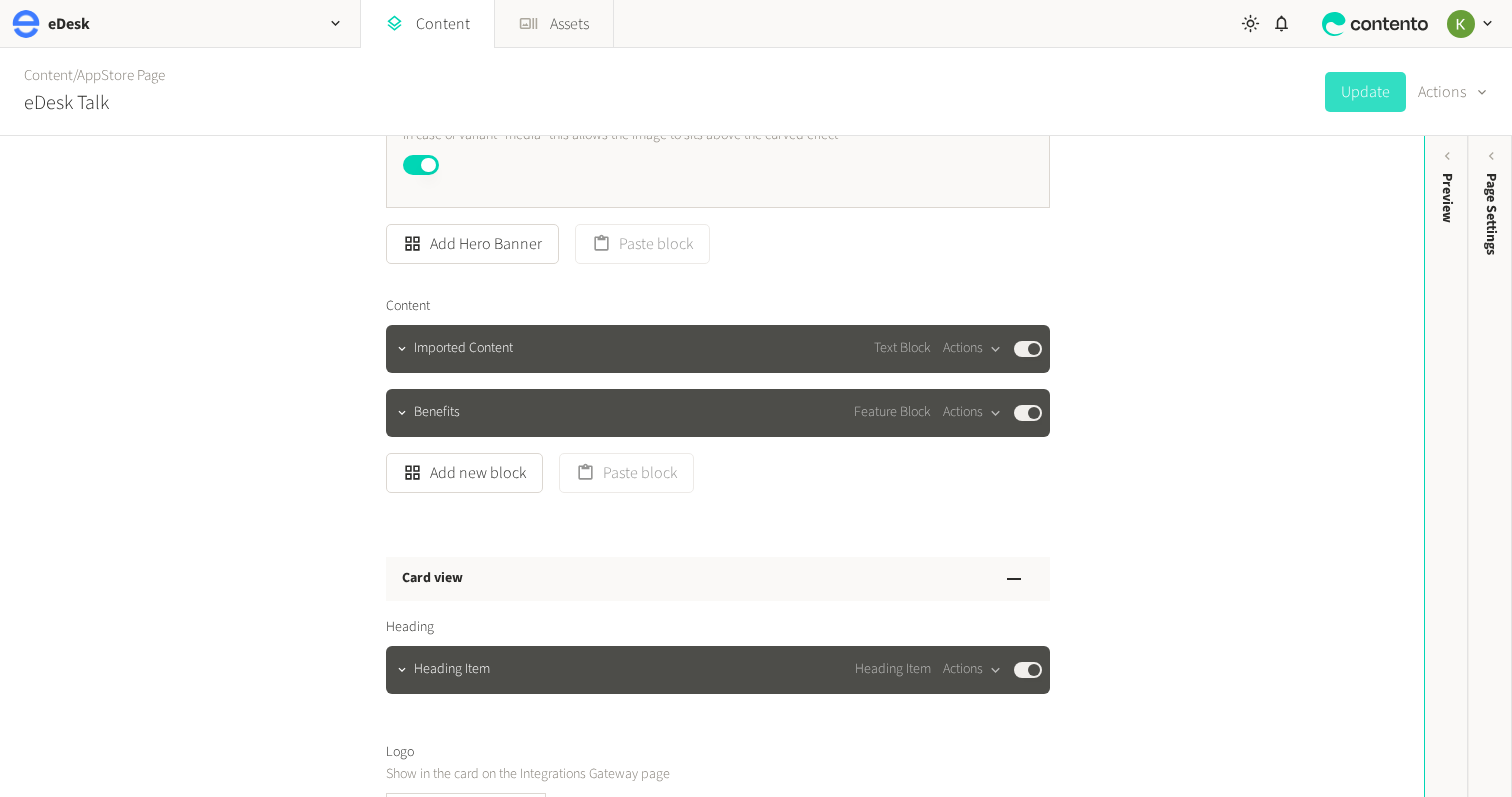 scroll, scrollTop: 718, scrollLeft: 0, axis: vertical 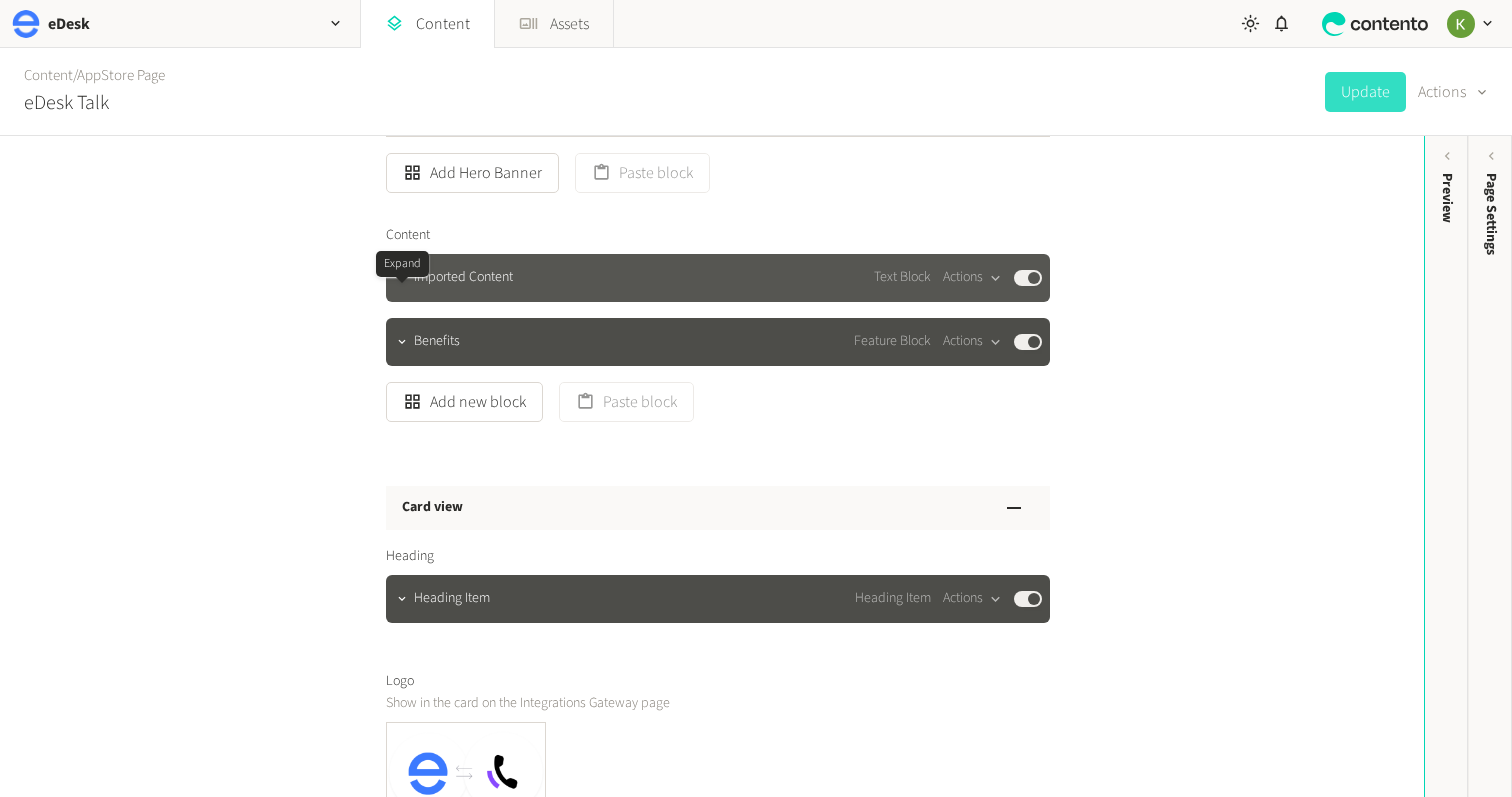 click 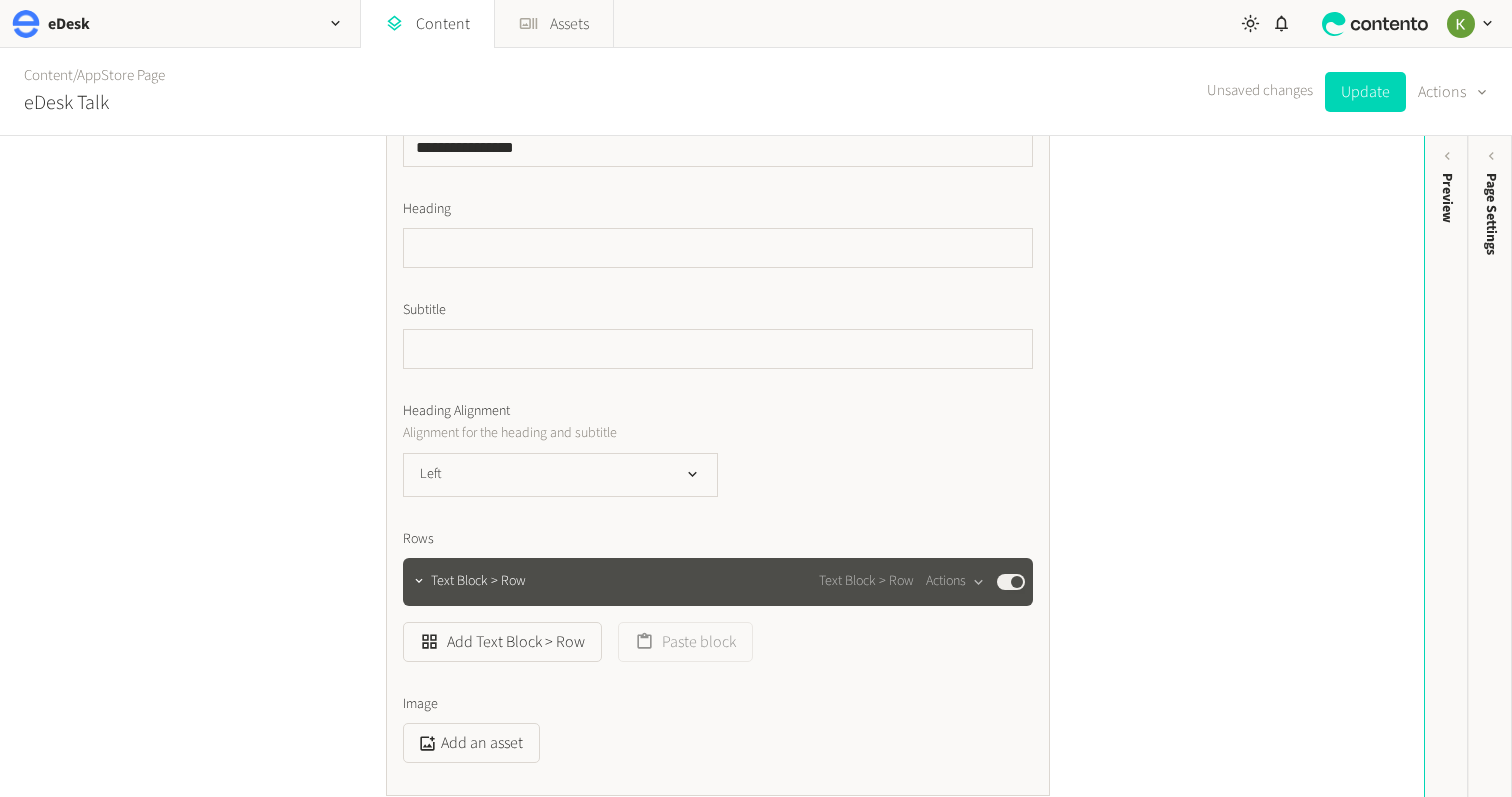 scroll, scrollTop: 1063, scrollLeft: 0, axis: vertical 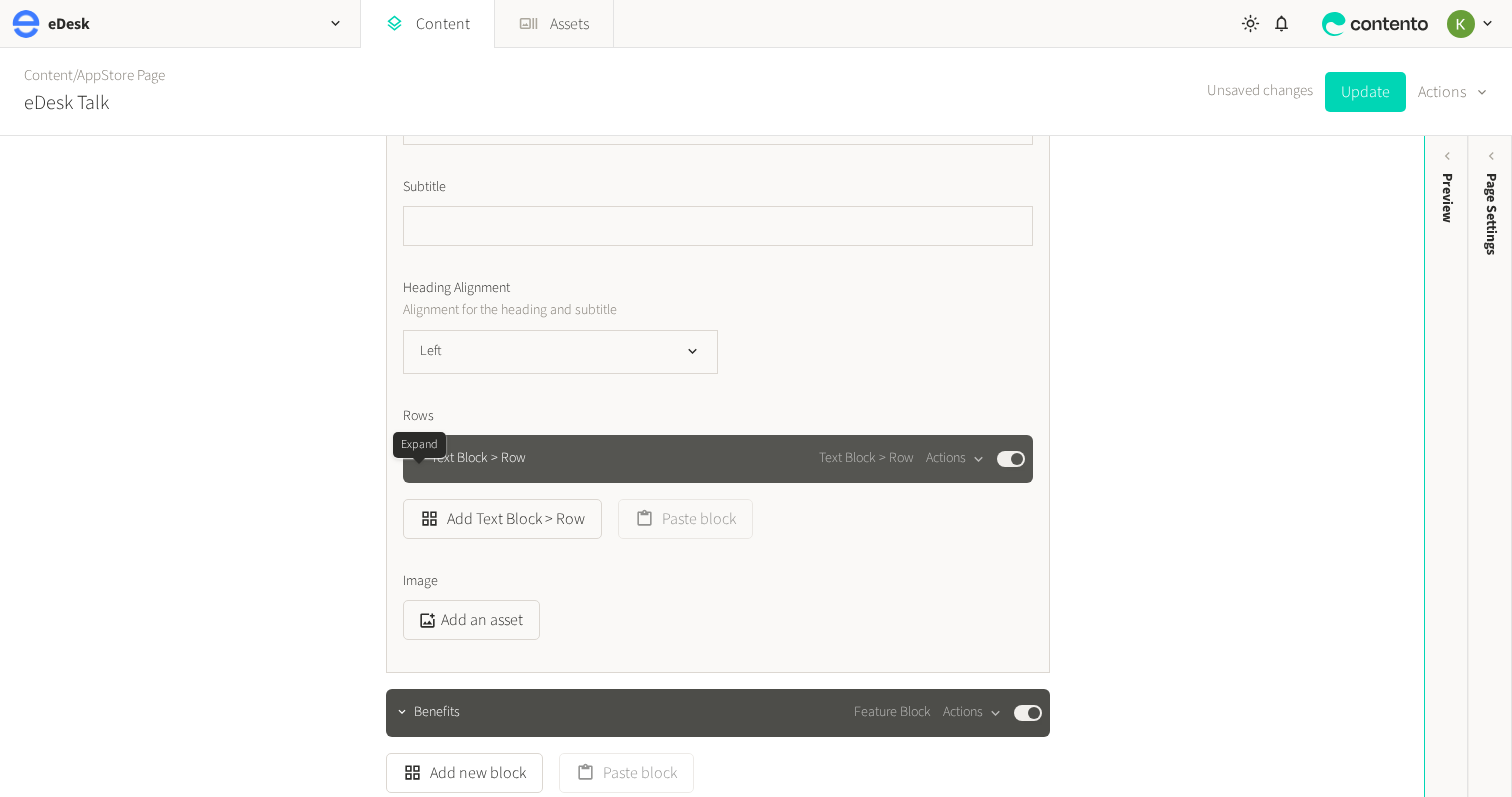 click 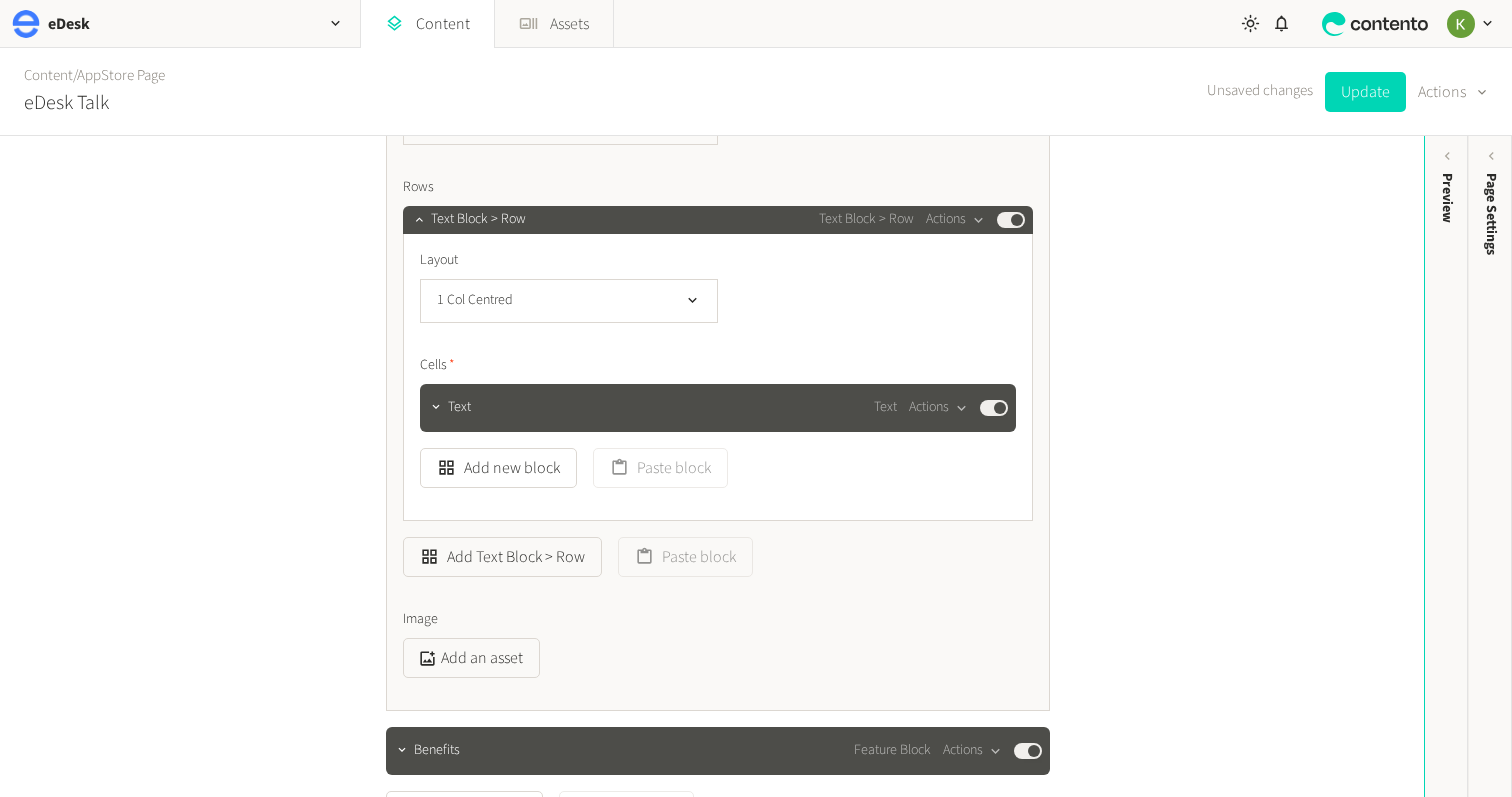 scroll, scrollTop: 1404, scrollLeft: 0, axis: vertical 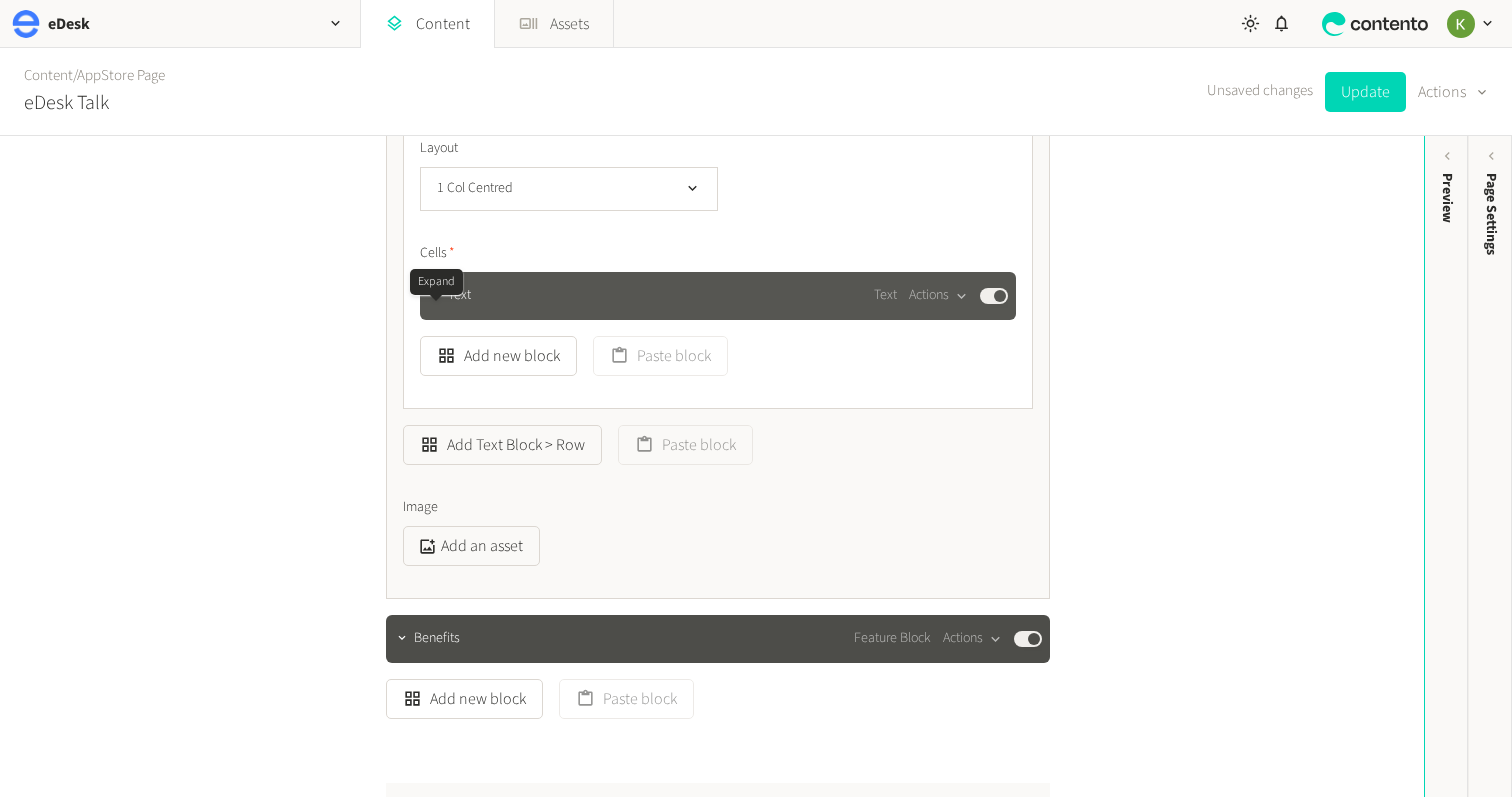 click 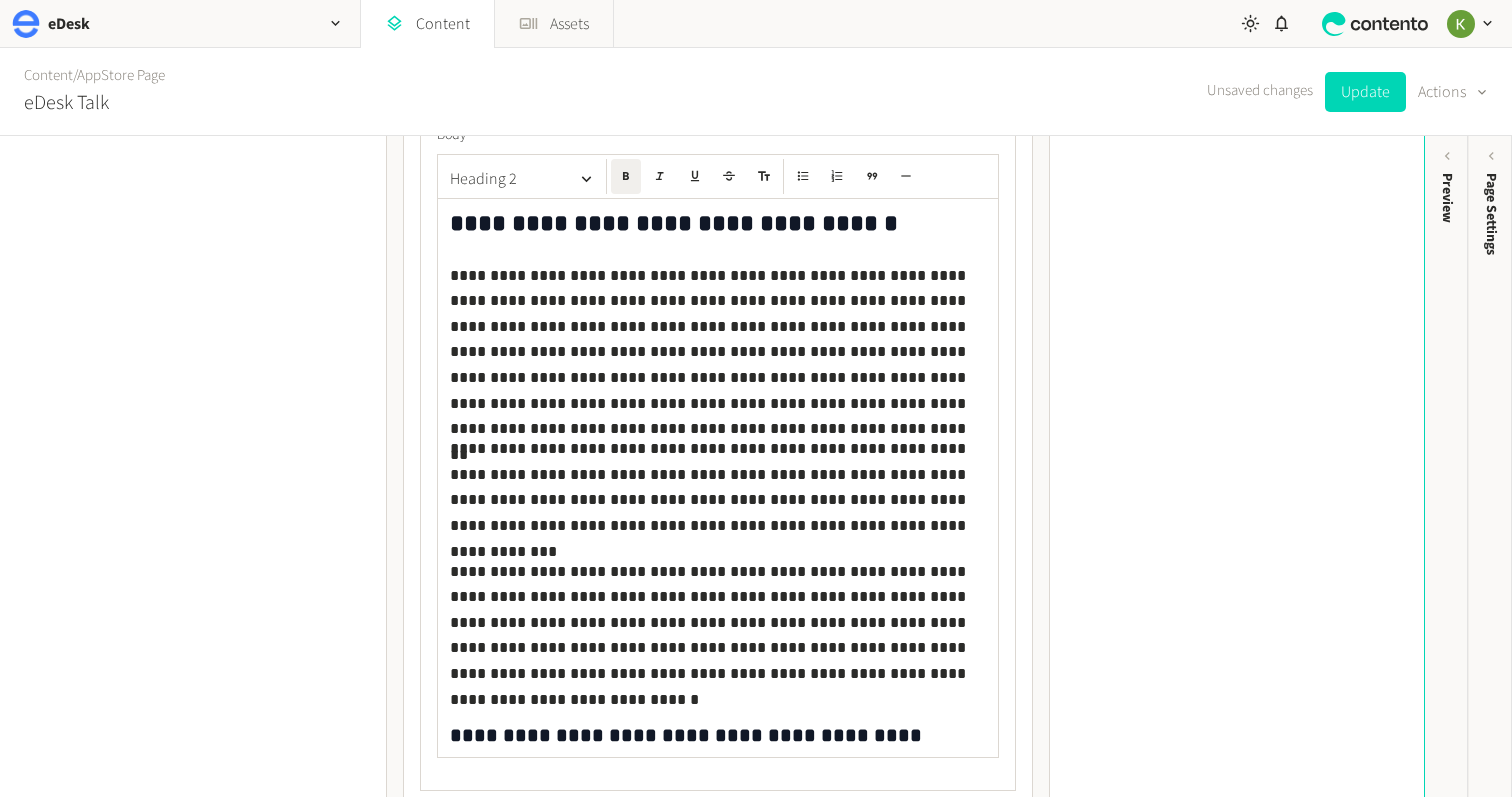 scroll, scrollTop: 1739, scrollLeft: 0, axis: vertical 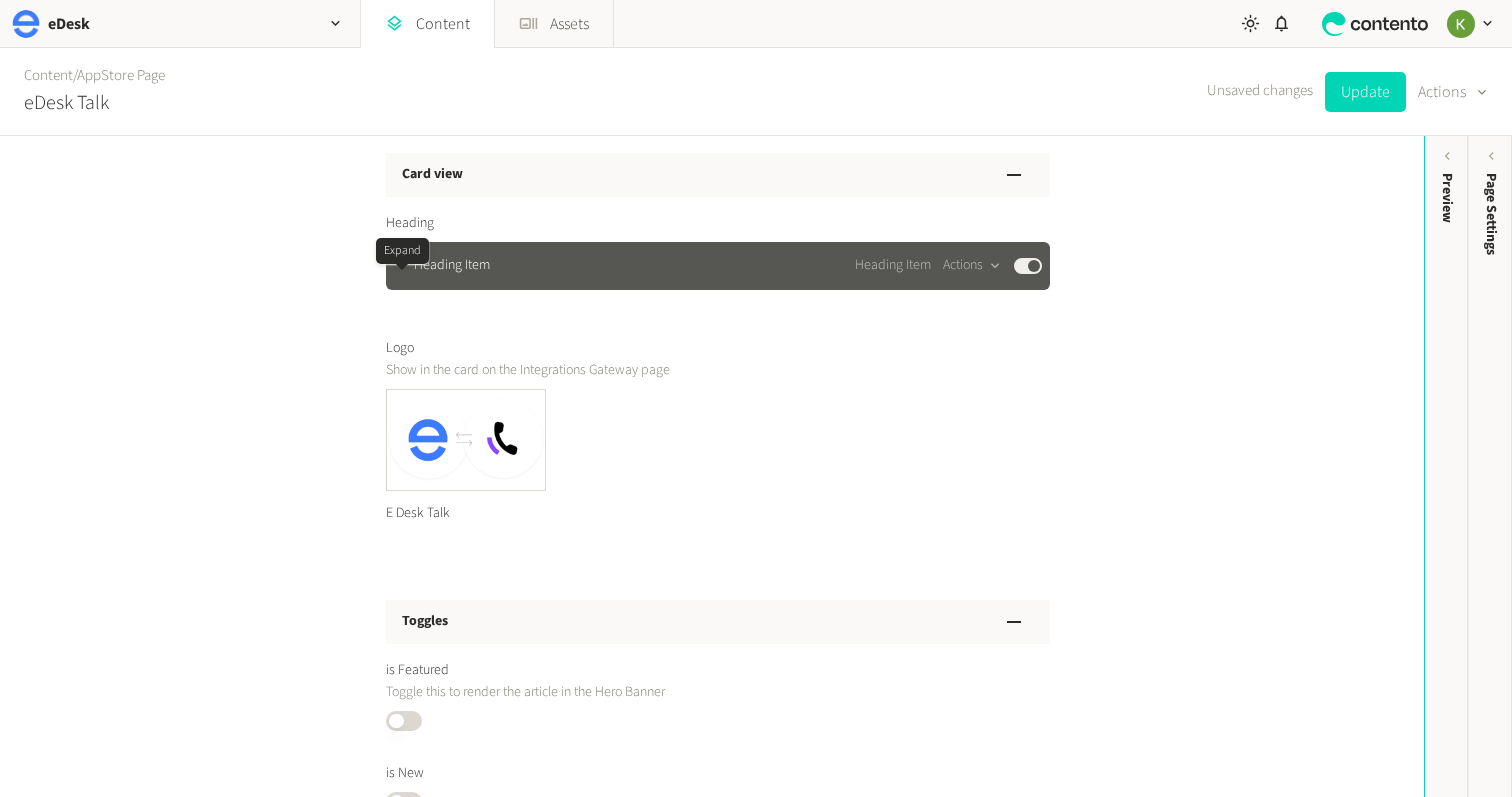 click 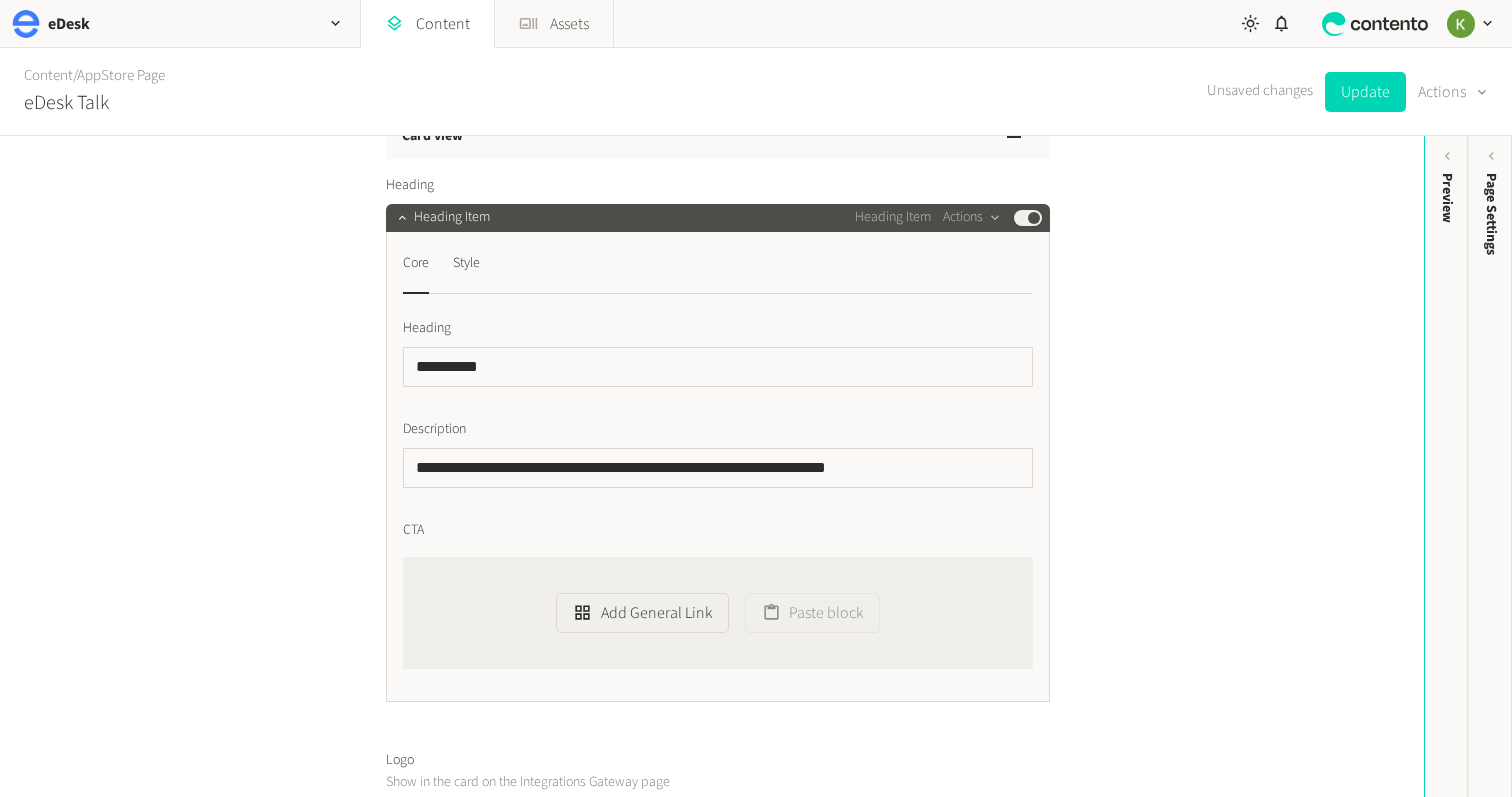 scroll, scrollTop: 2733, scrollLeft: 0, axis: vertical 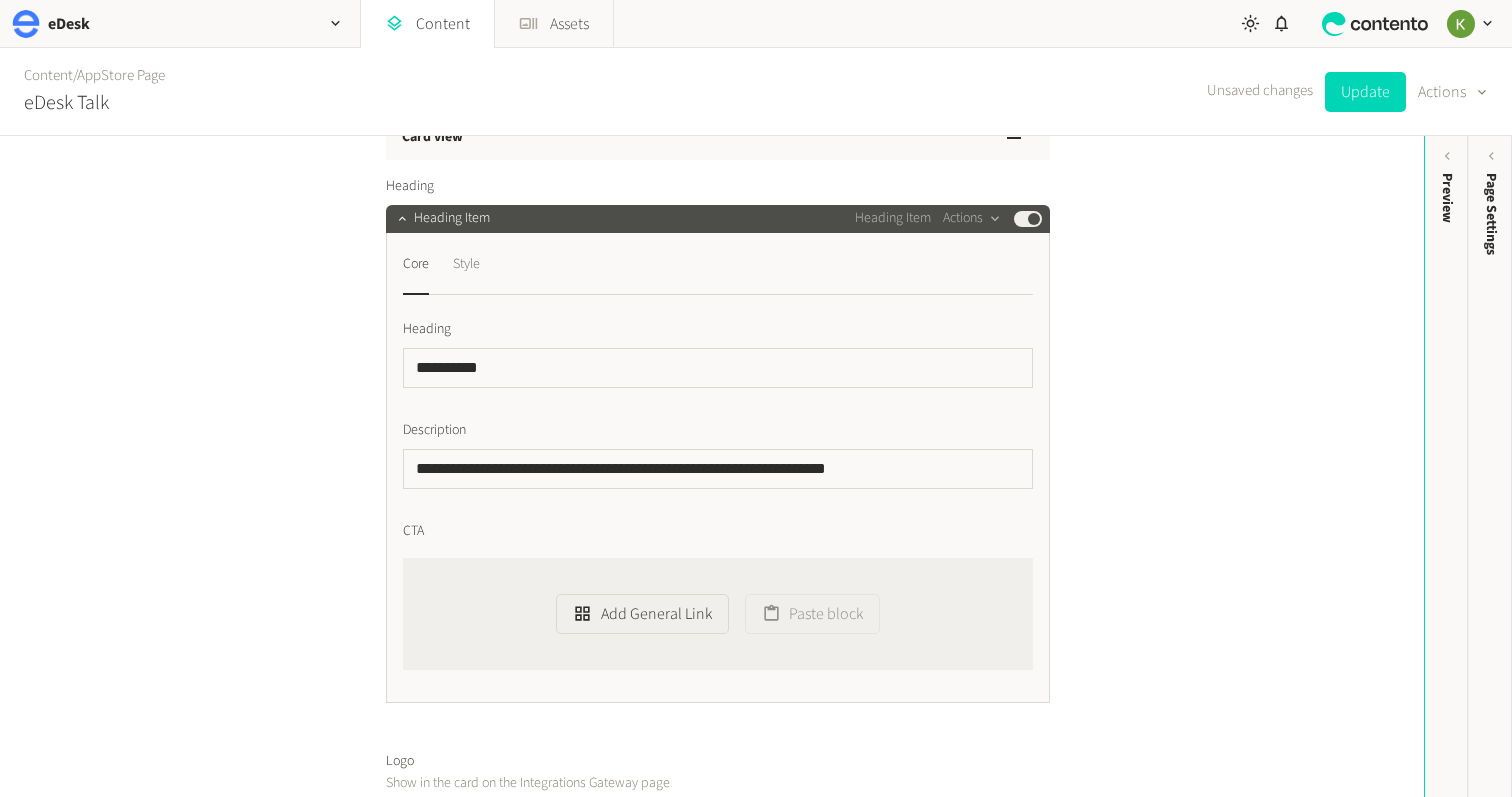 click on "Style" 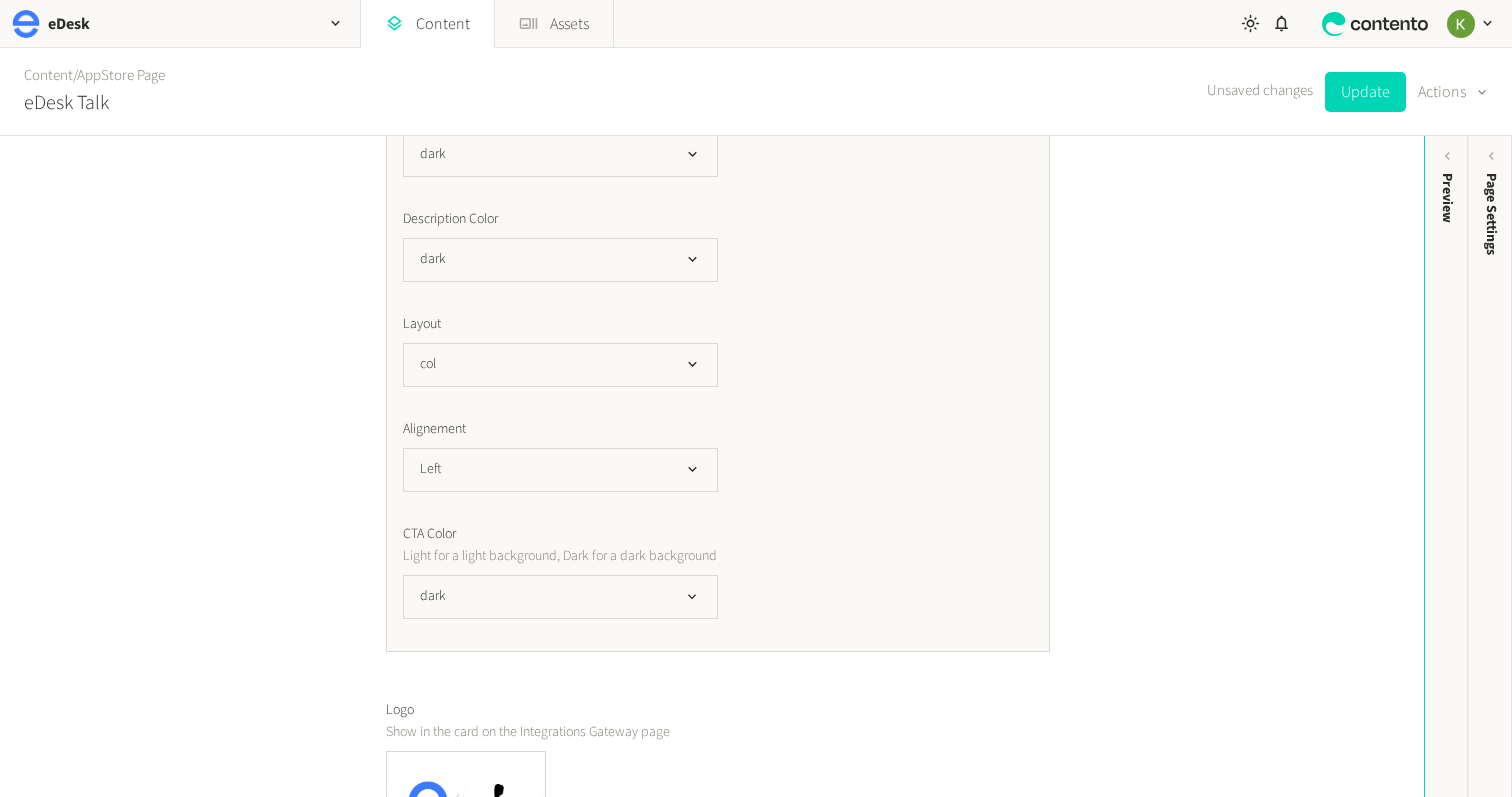 scroll, scrollTop: 2860, scrollLeft: 0, axis: vertical 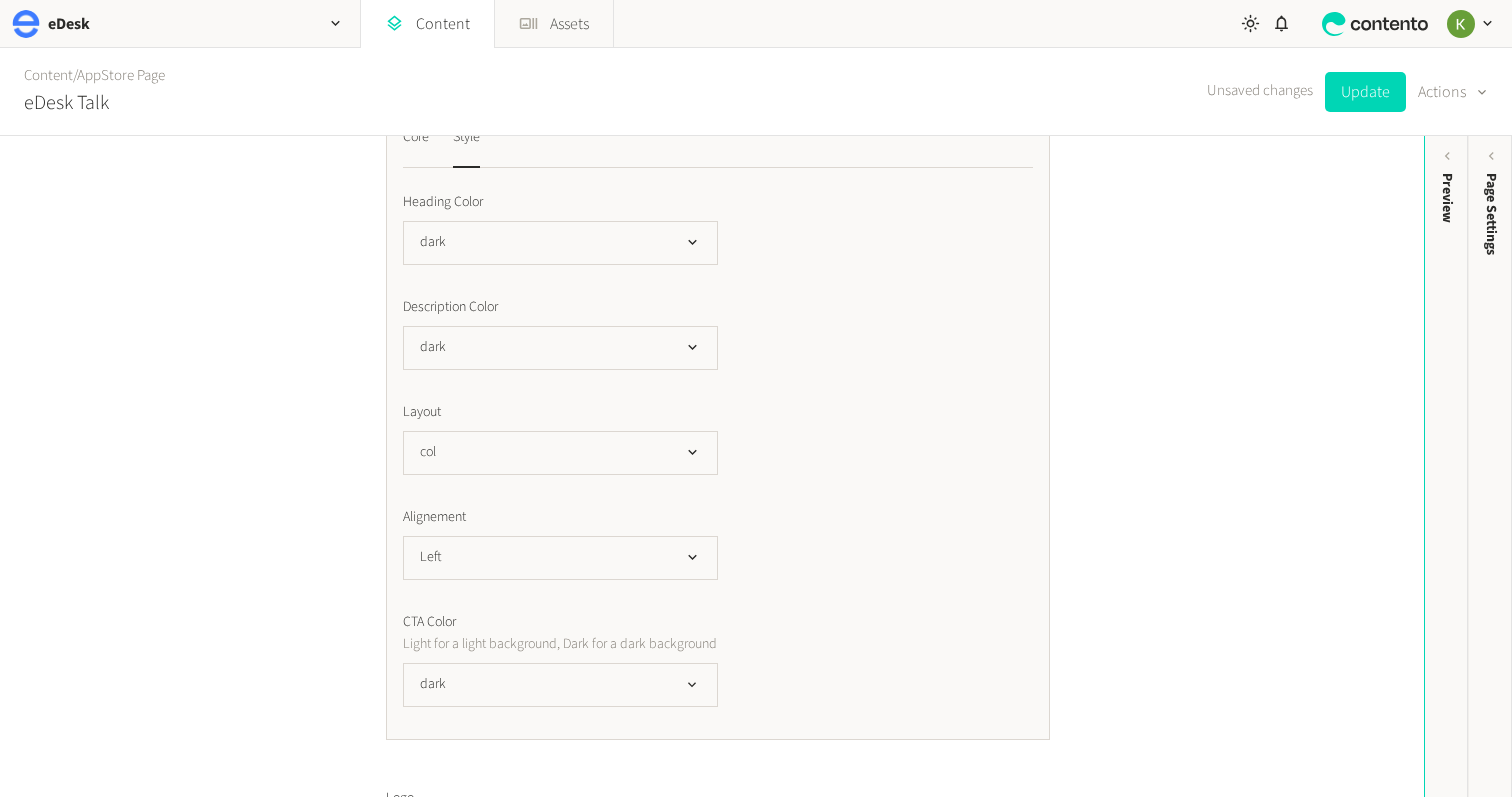 drag, startPoint x: 411, startPoint y: 163, endPoint x: 484, endPoint y: 169, distance: 73.24616 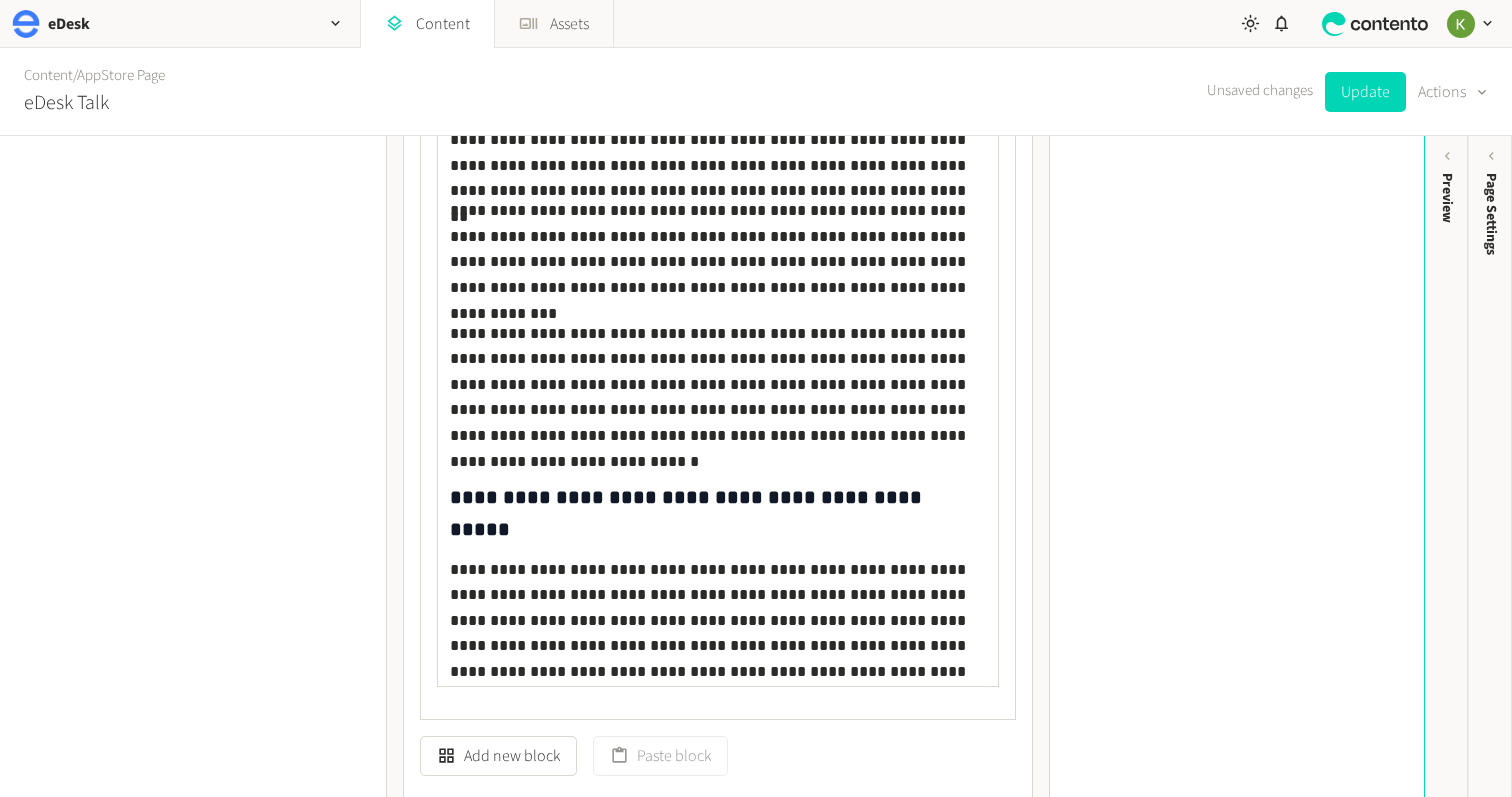 scroll, scrollTop: 1579, scrollLeft: 0, axis: vertical 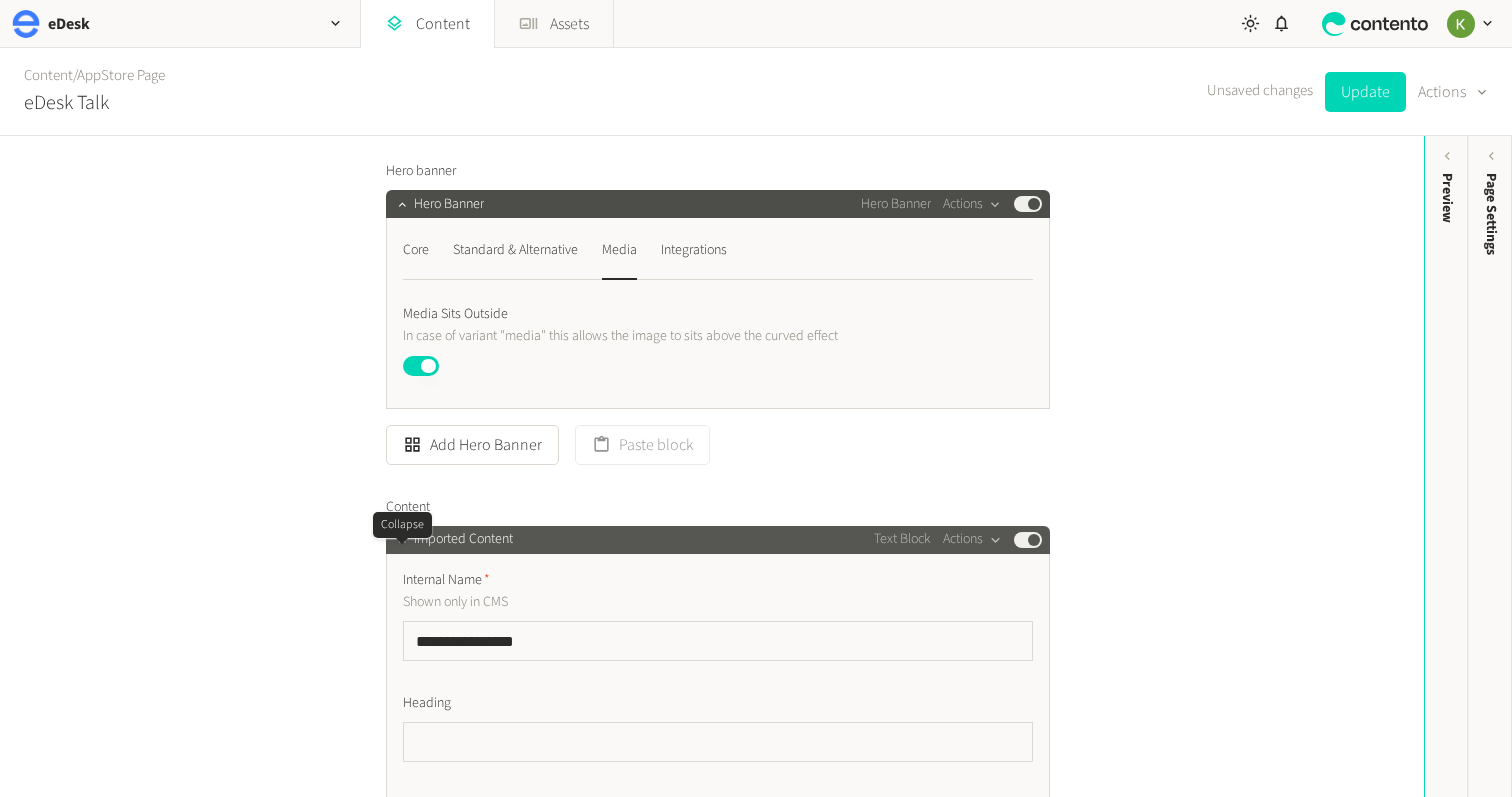 click 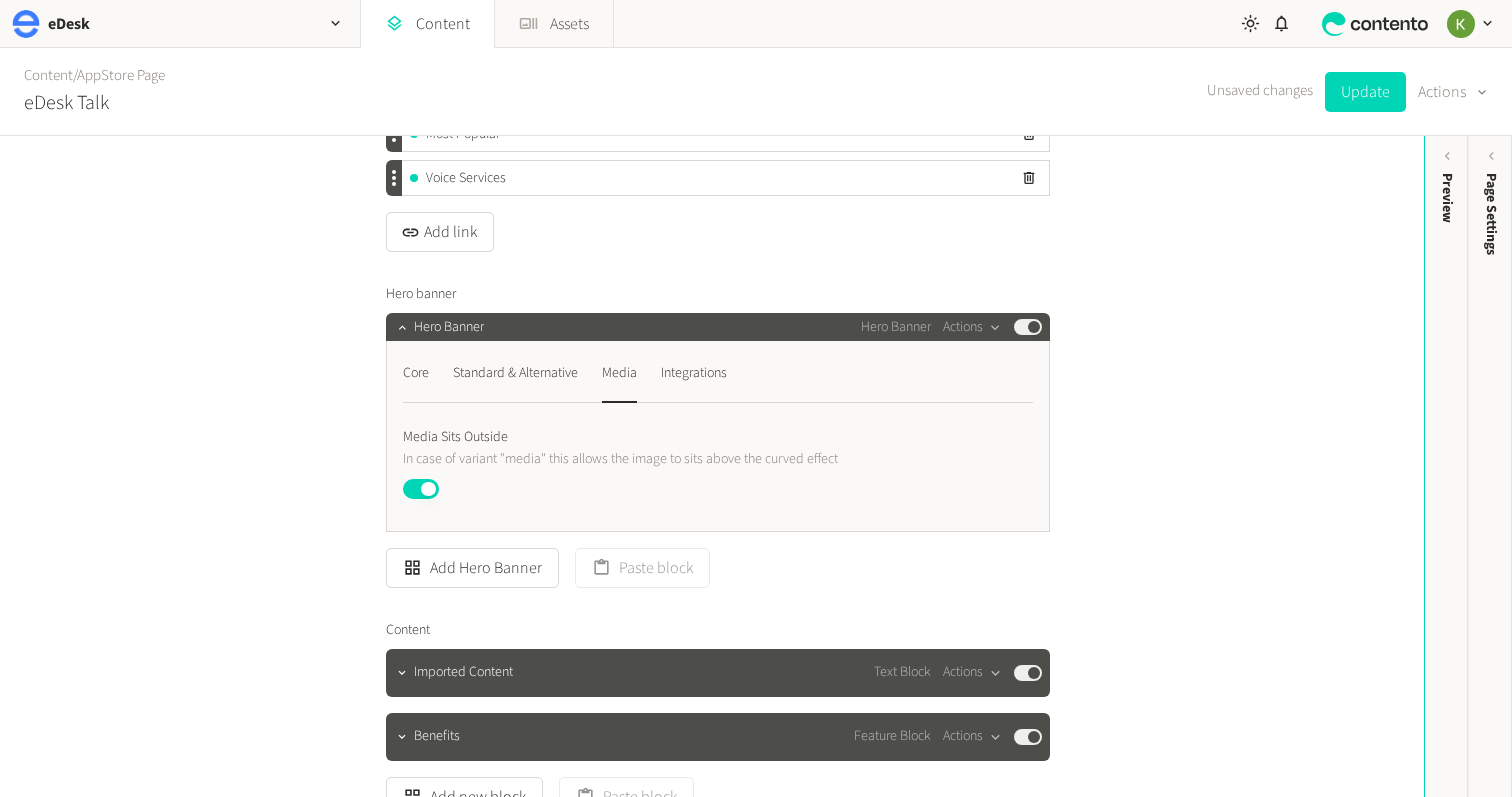scroll, scrollTop: 534, scrollLeft: 0, axis: vertical 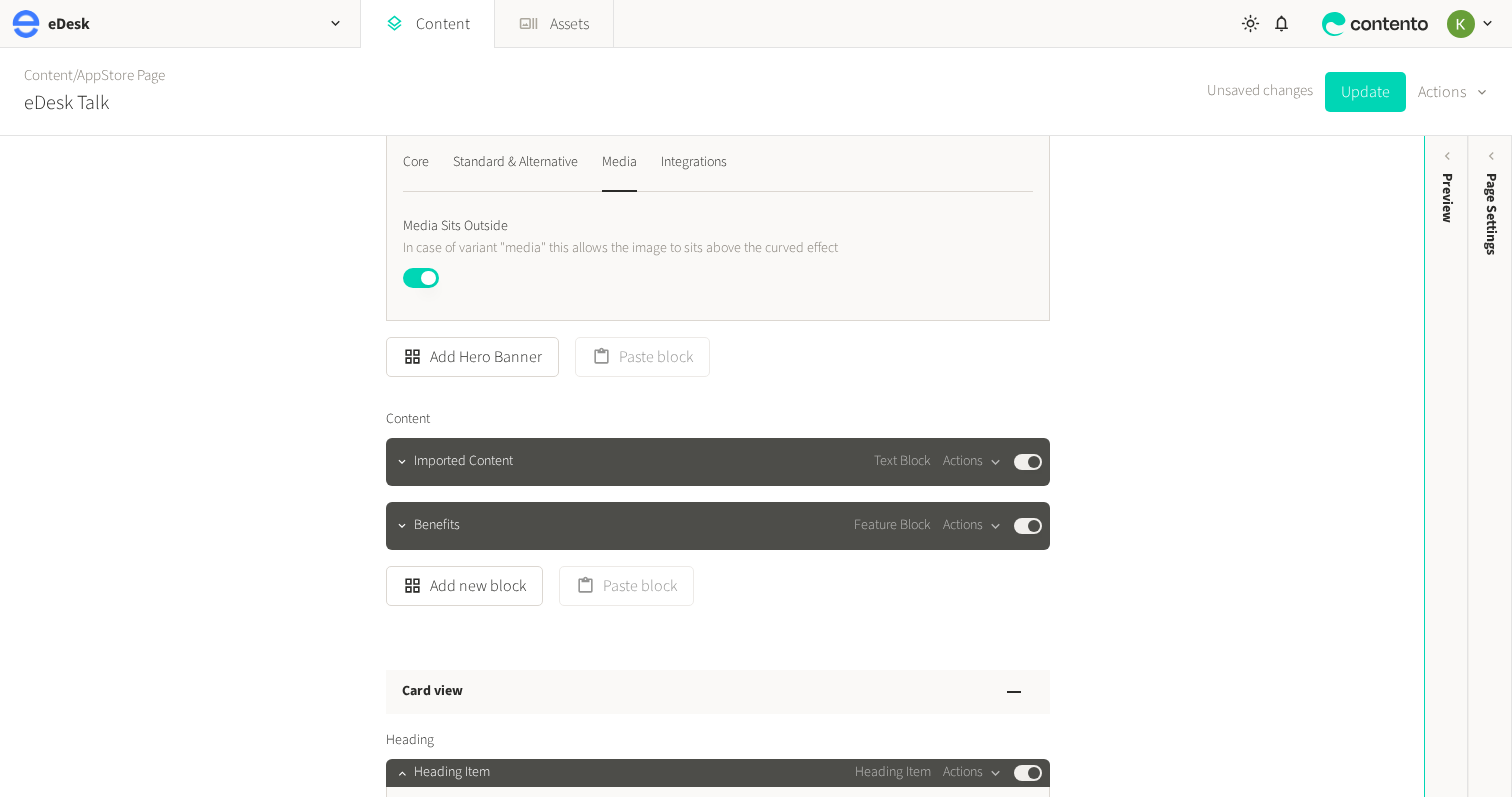 click on "Published" 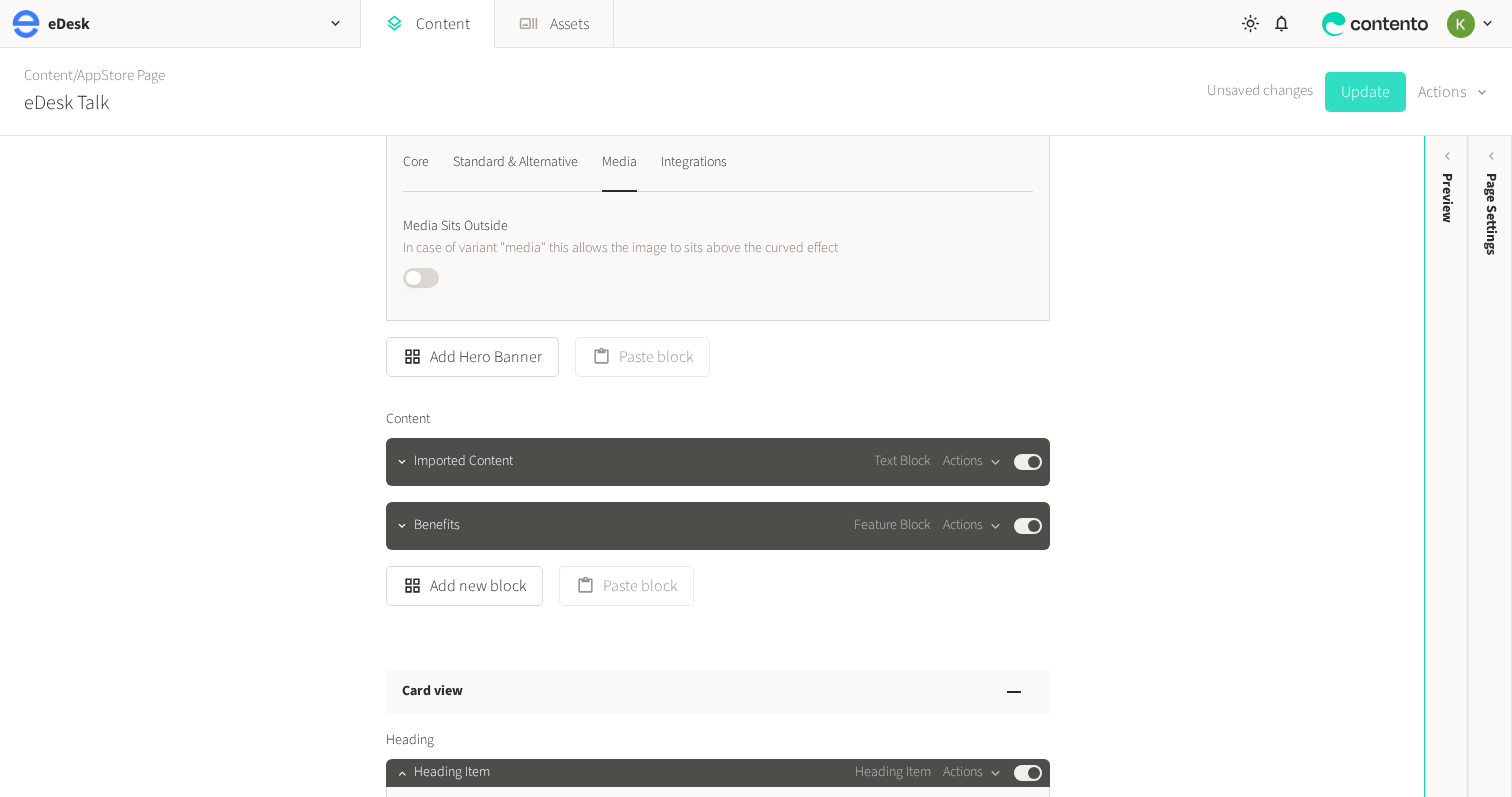 click on "Update" 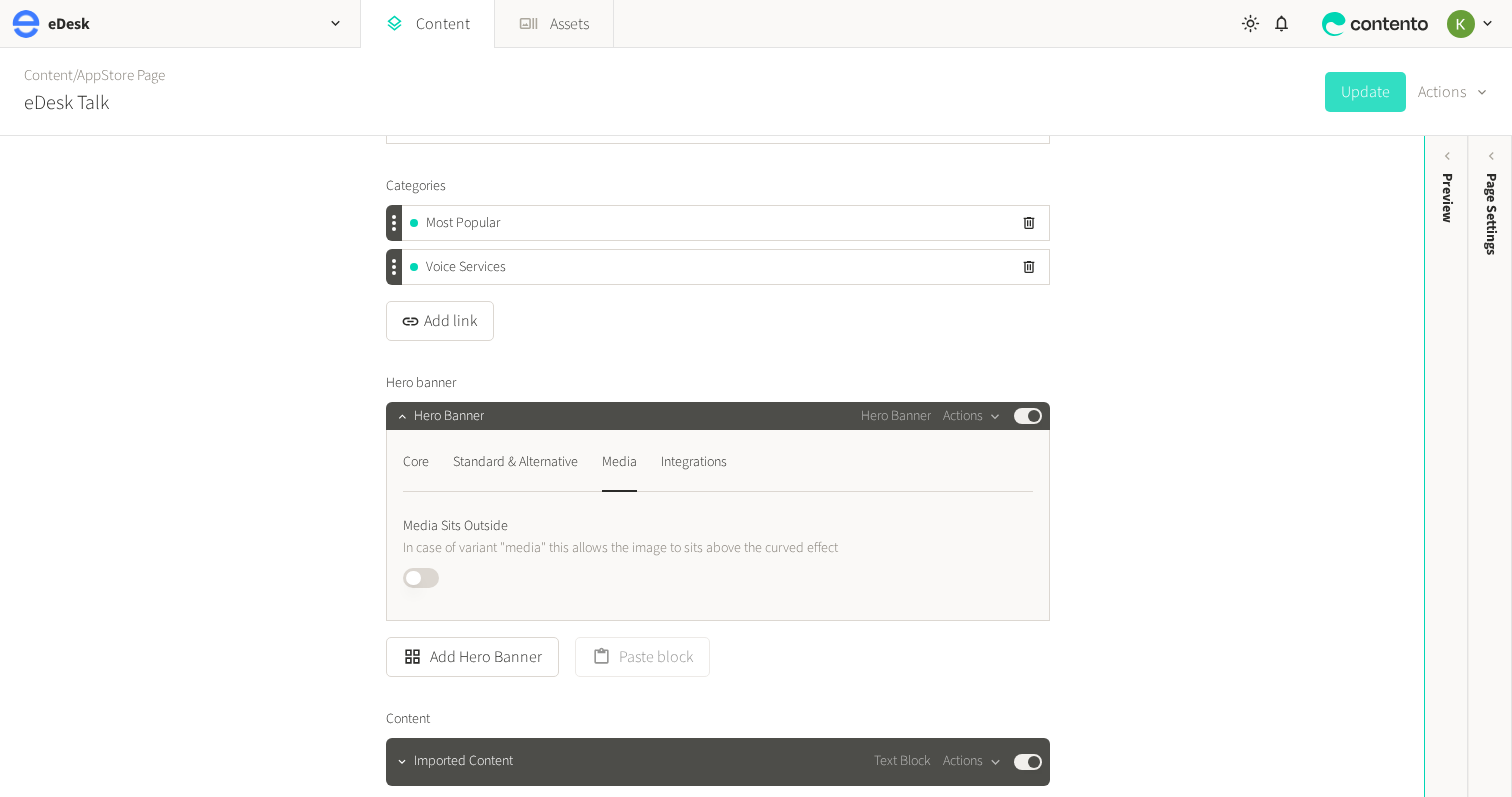 scroll, scrollTop: 251, scrollLeft: 0, axis: vertical 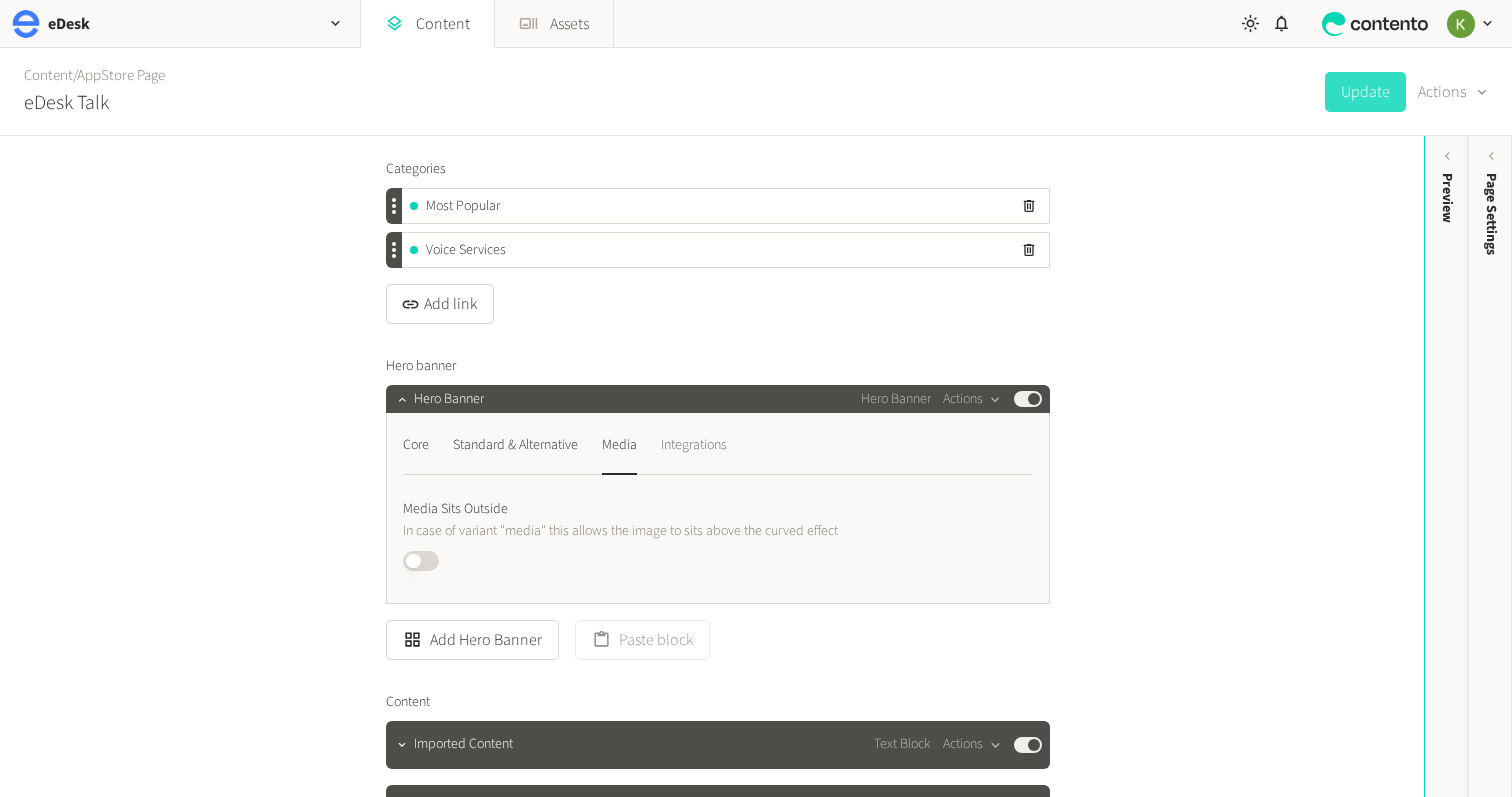 click on "Integrations" 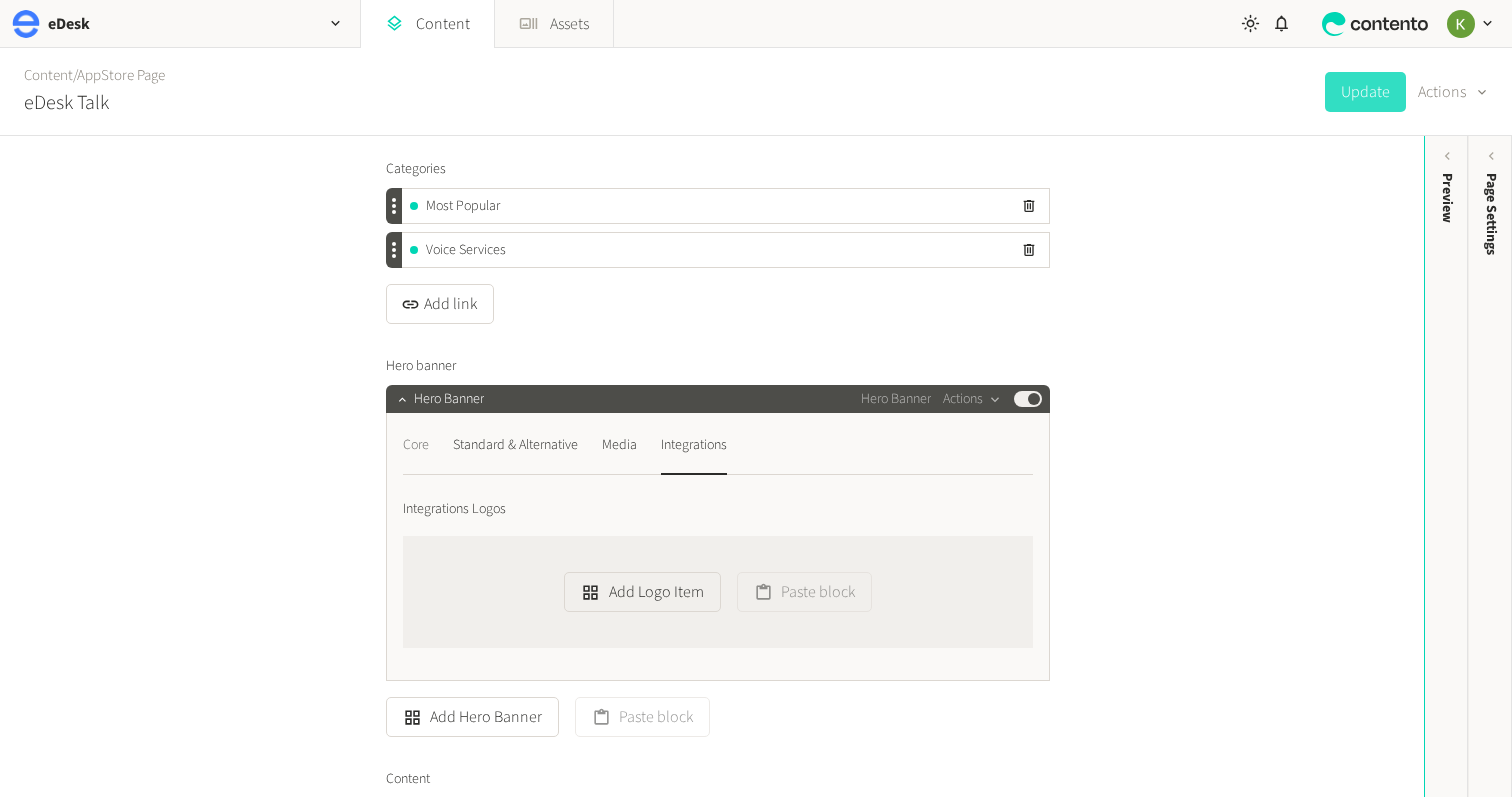 click on "Core" 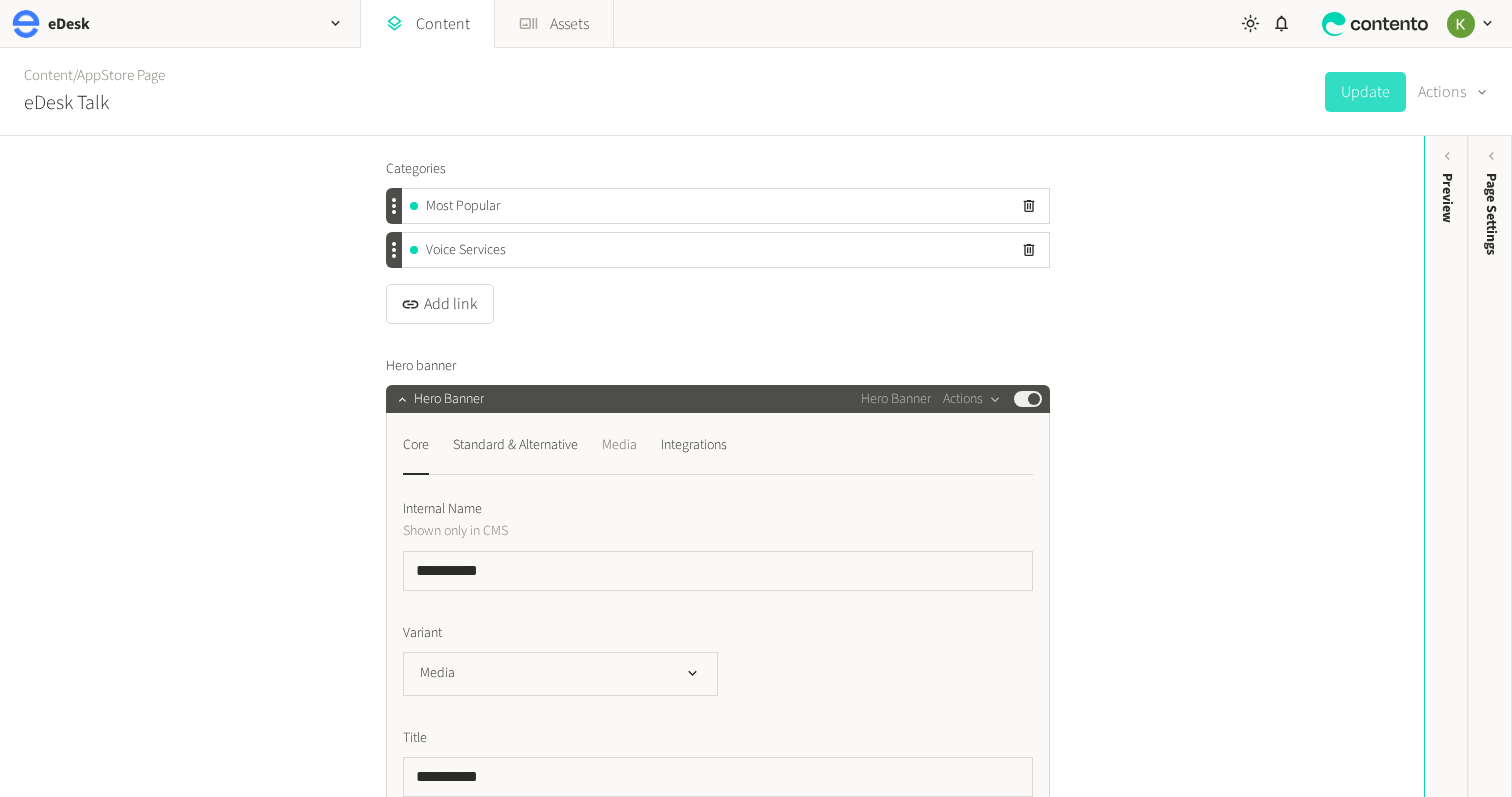 click on "Media" 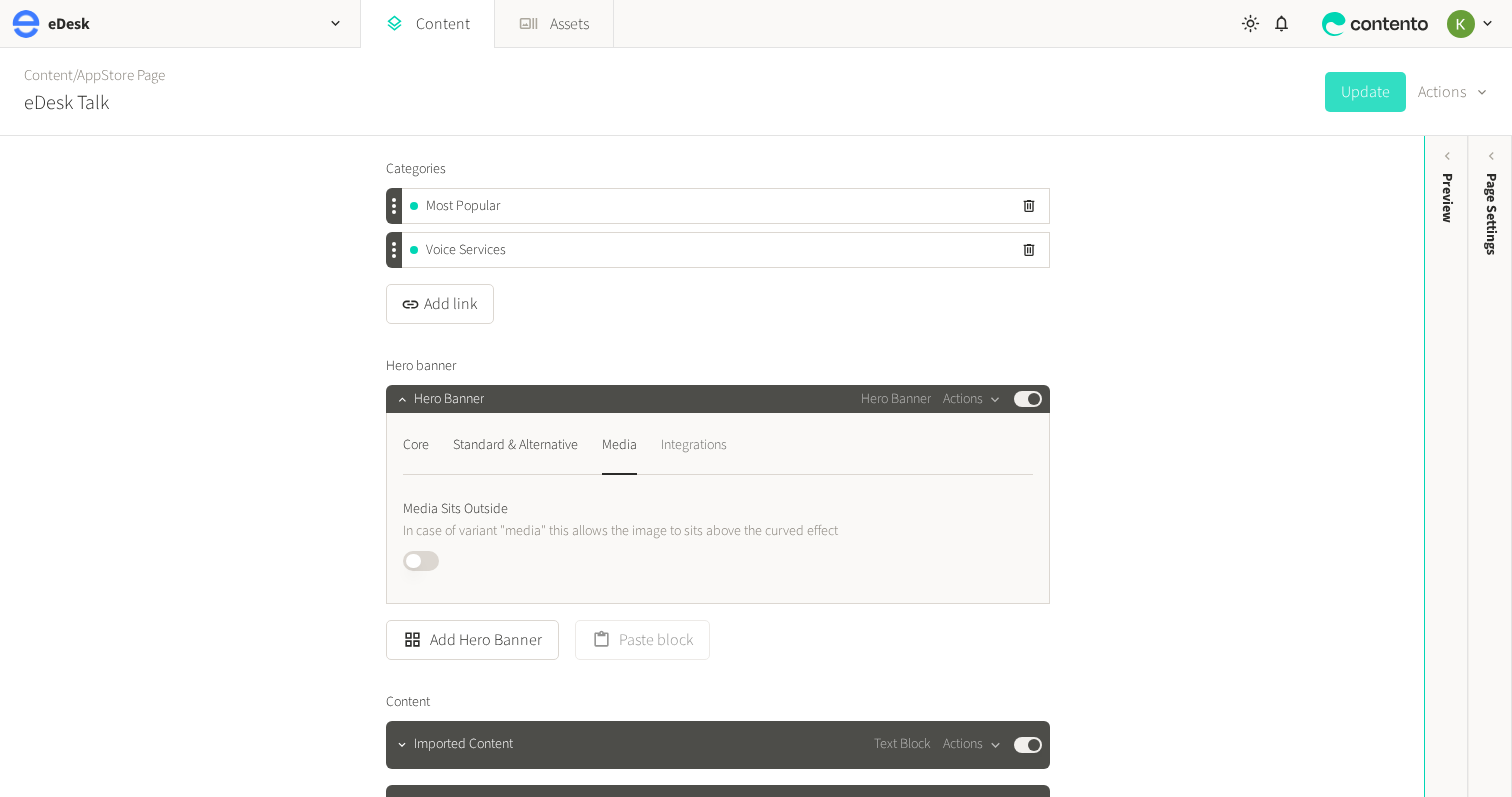 click on "Integrations" 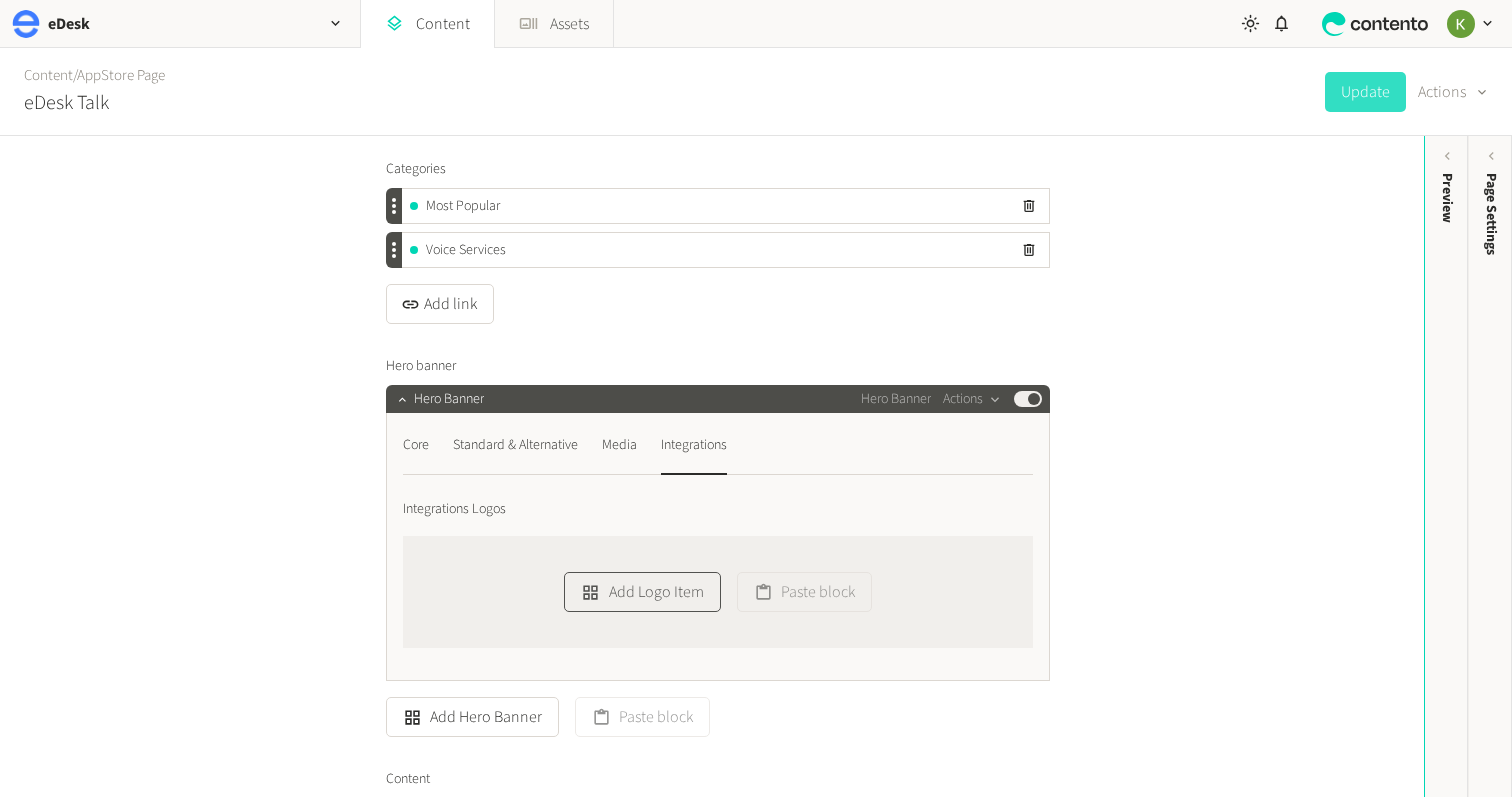 click on "Add Logo Item" 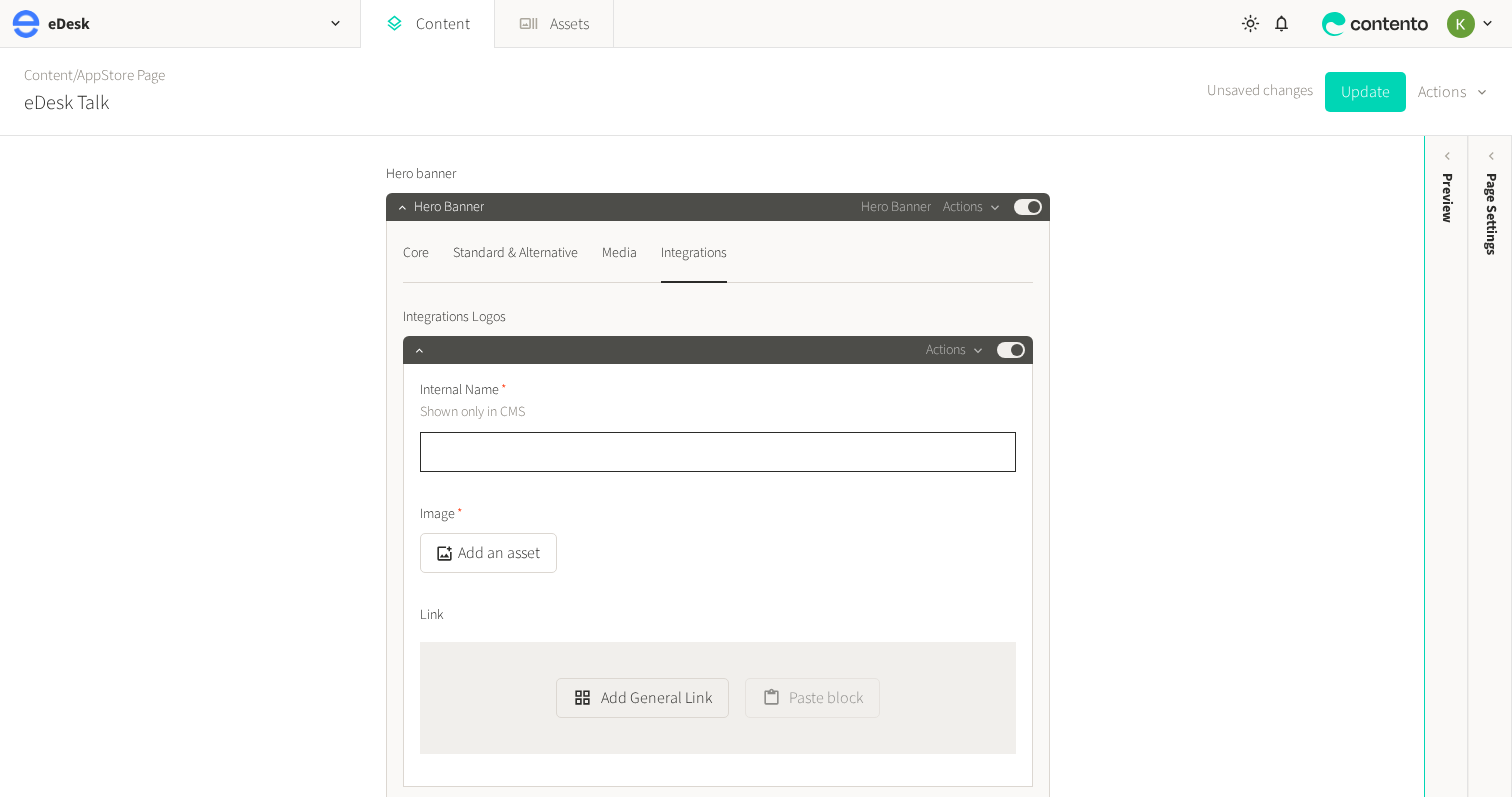 scroll, scrollTop: 460, scrollLeft: 0, axis: vertical 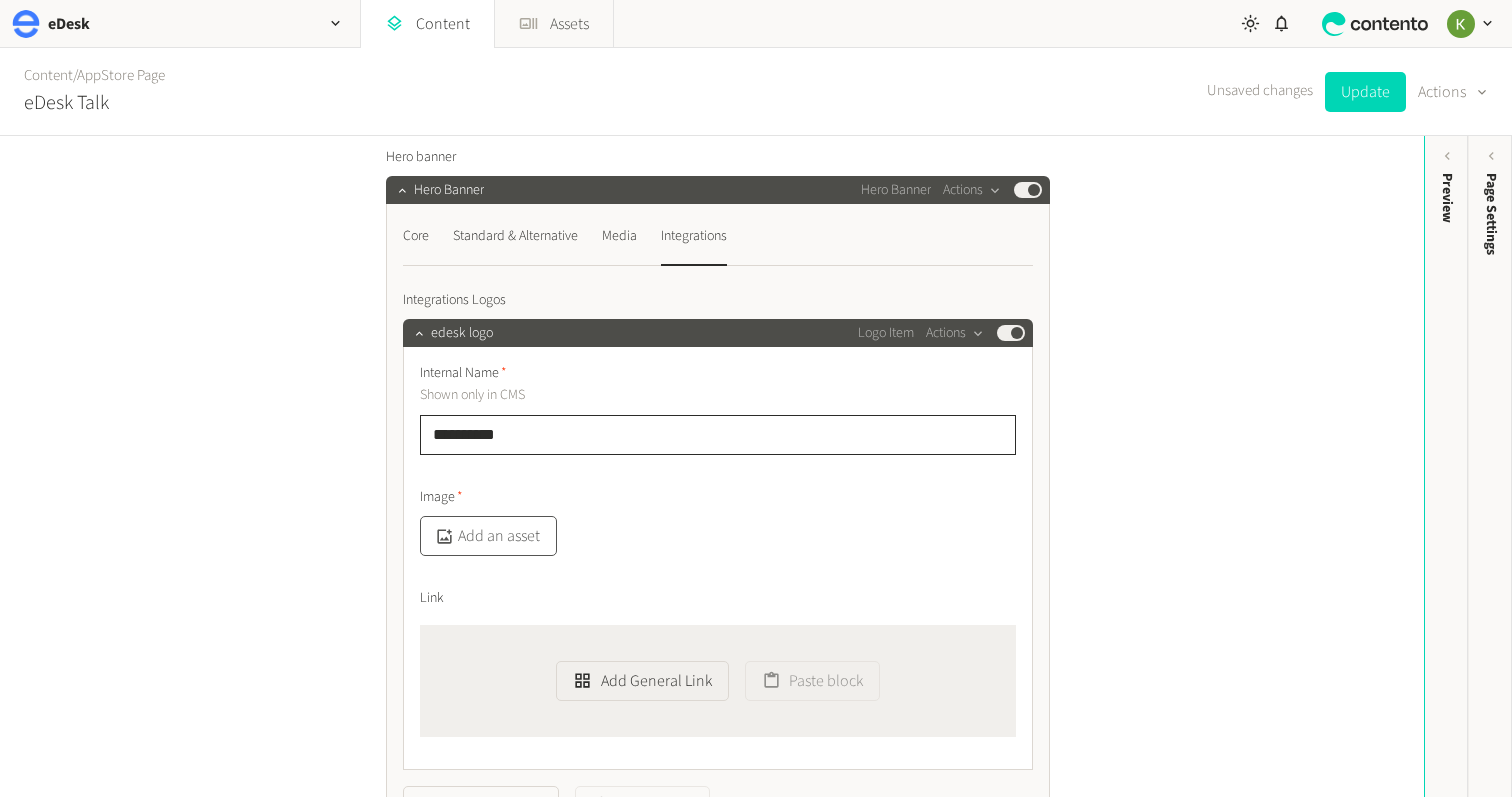 type on "**********" 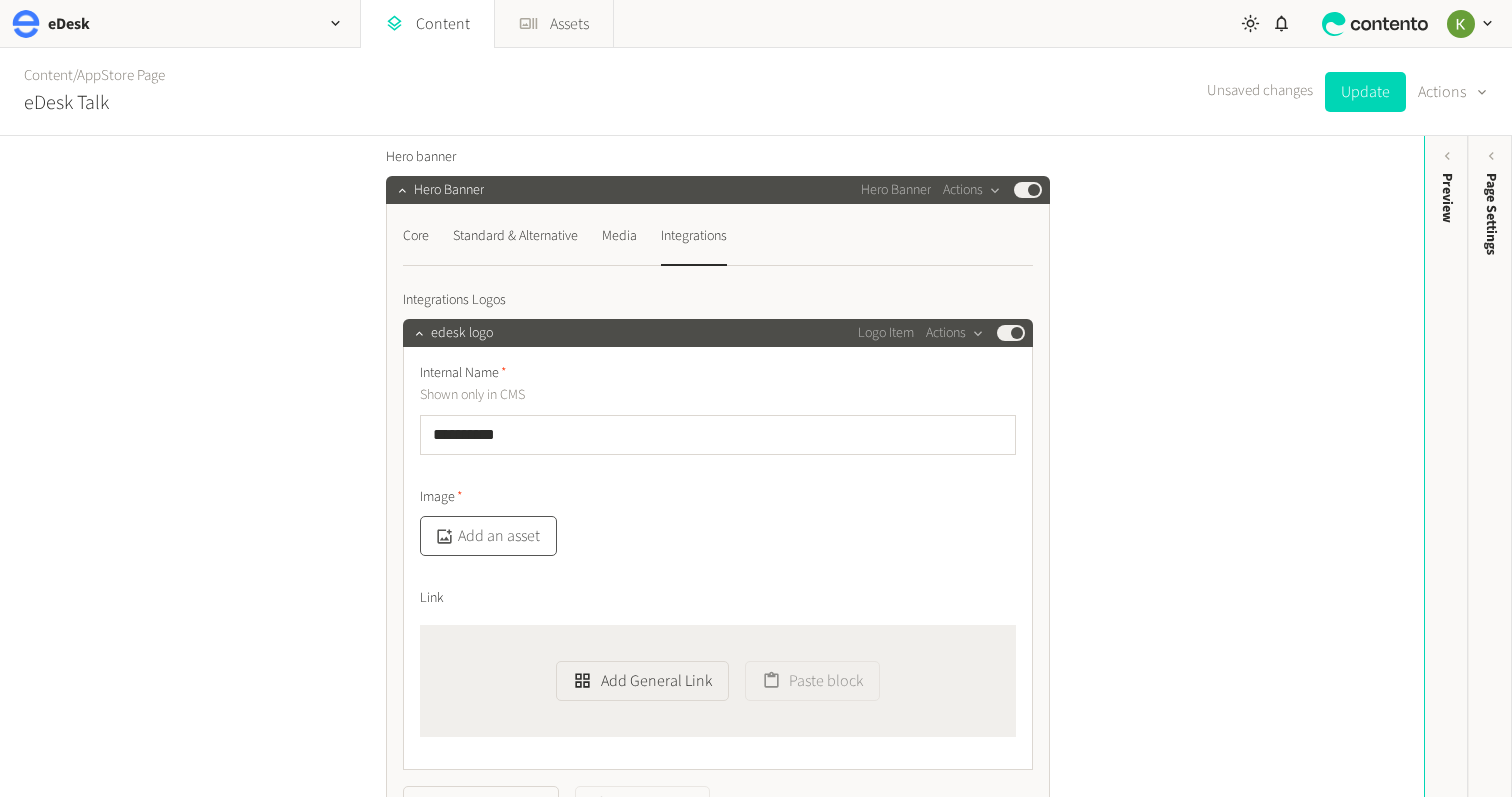 click on "Add an asset" 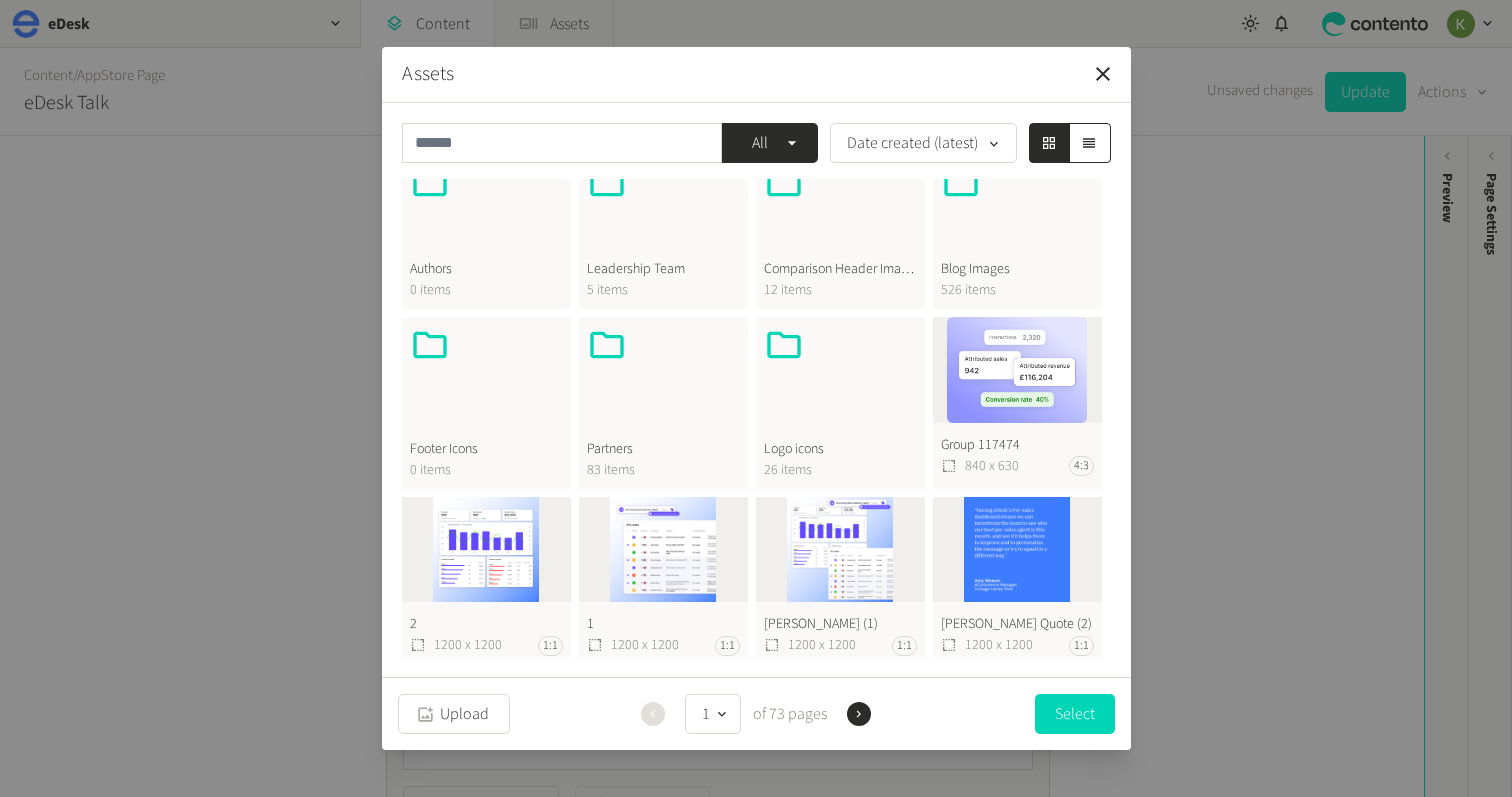 click at bounding box center (840, 373) 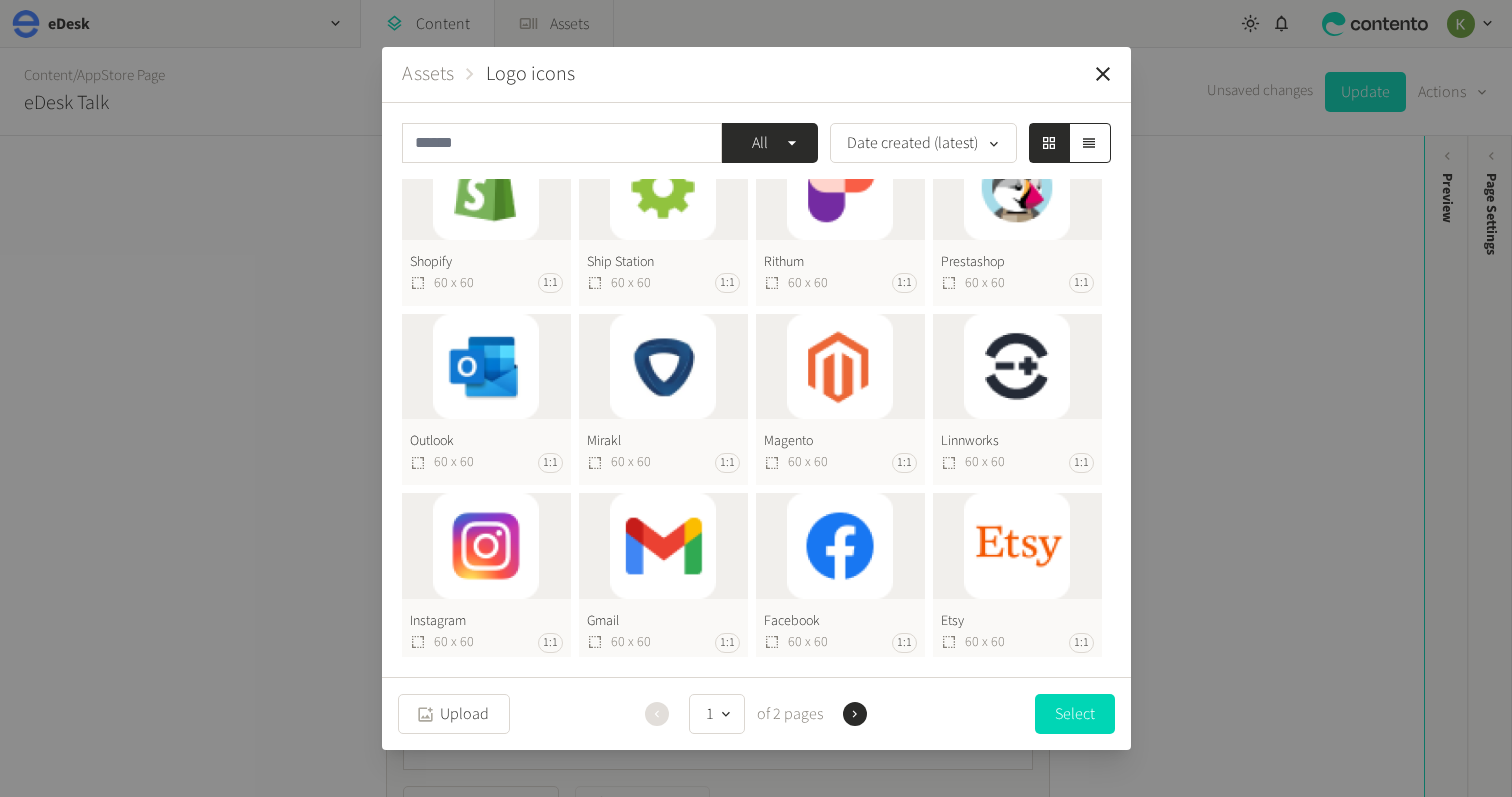 scroll, scrollTop: 0, scrollLeft: 0, axis: both 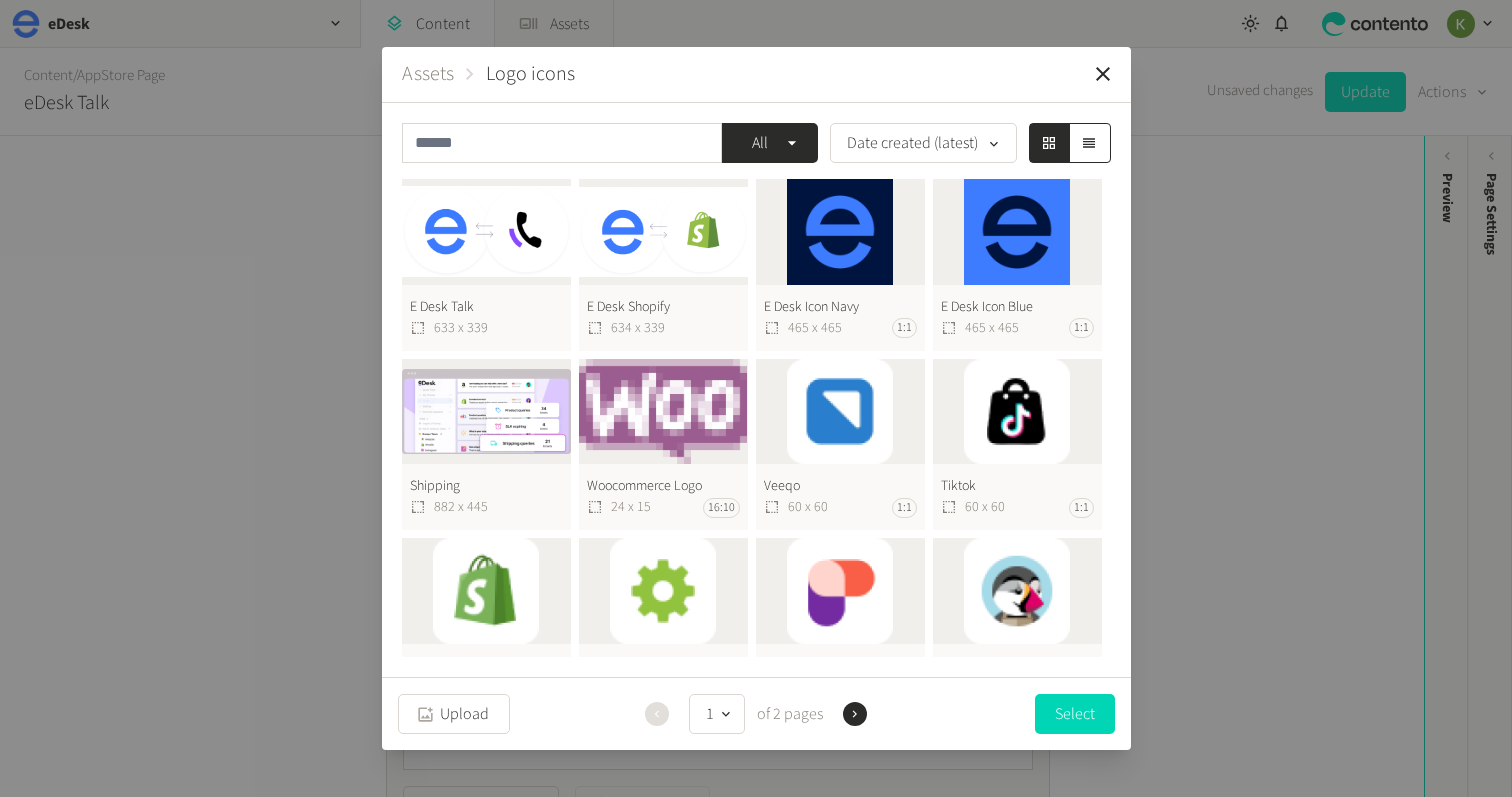 click on "E Desk Talk  633 x 339" 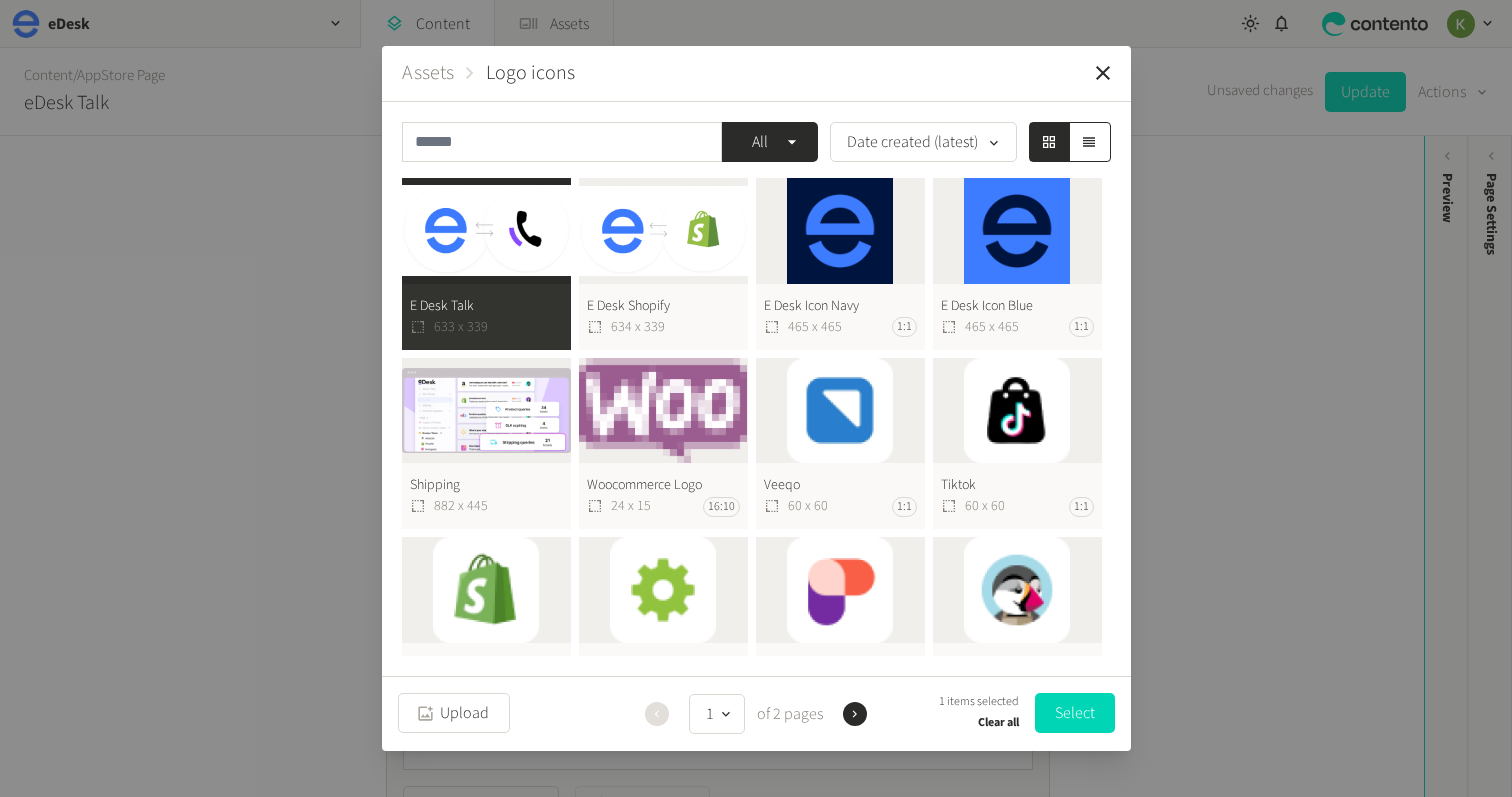 drag, startPoint x: 1051, startPoint y: 703, endPoint x: 883, endPoint y: 484, distance: 276.0163 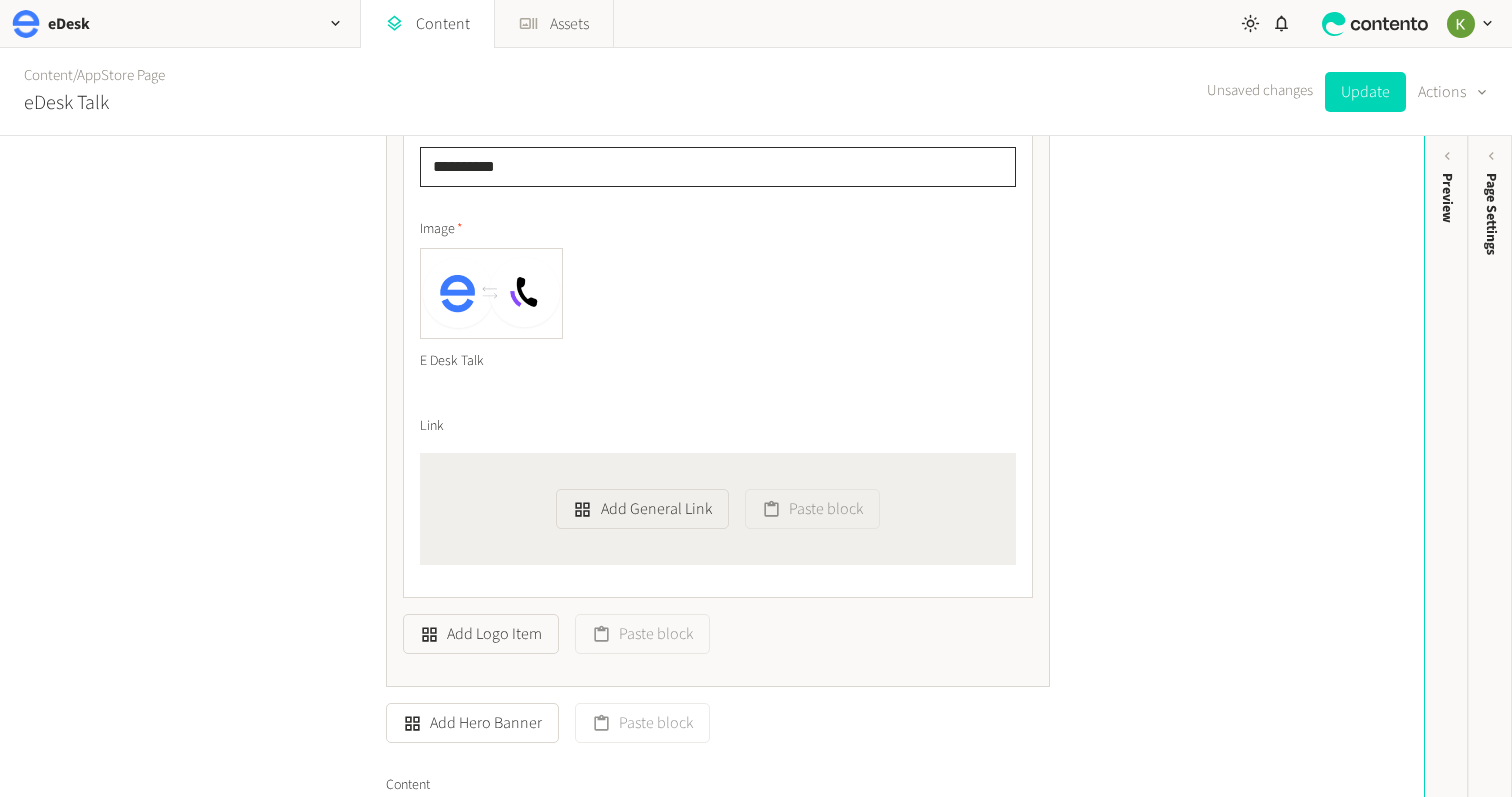 scroll, scrollTop: 828, scrollLeft: 0, axis: vertical 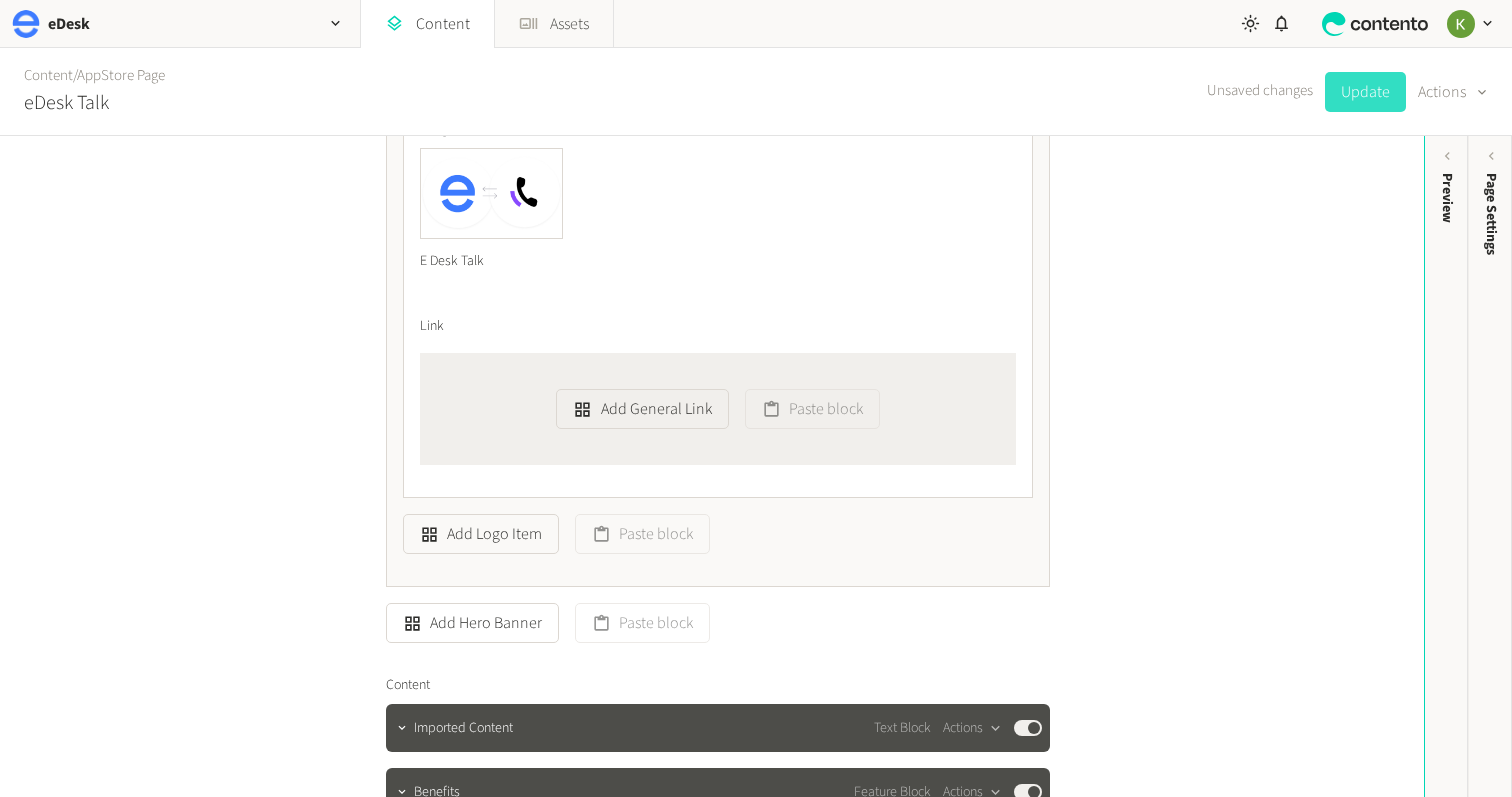click on "Update" 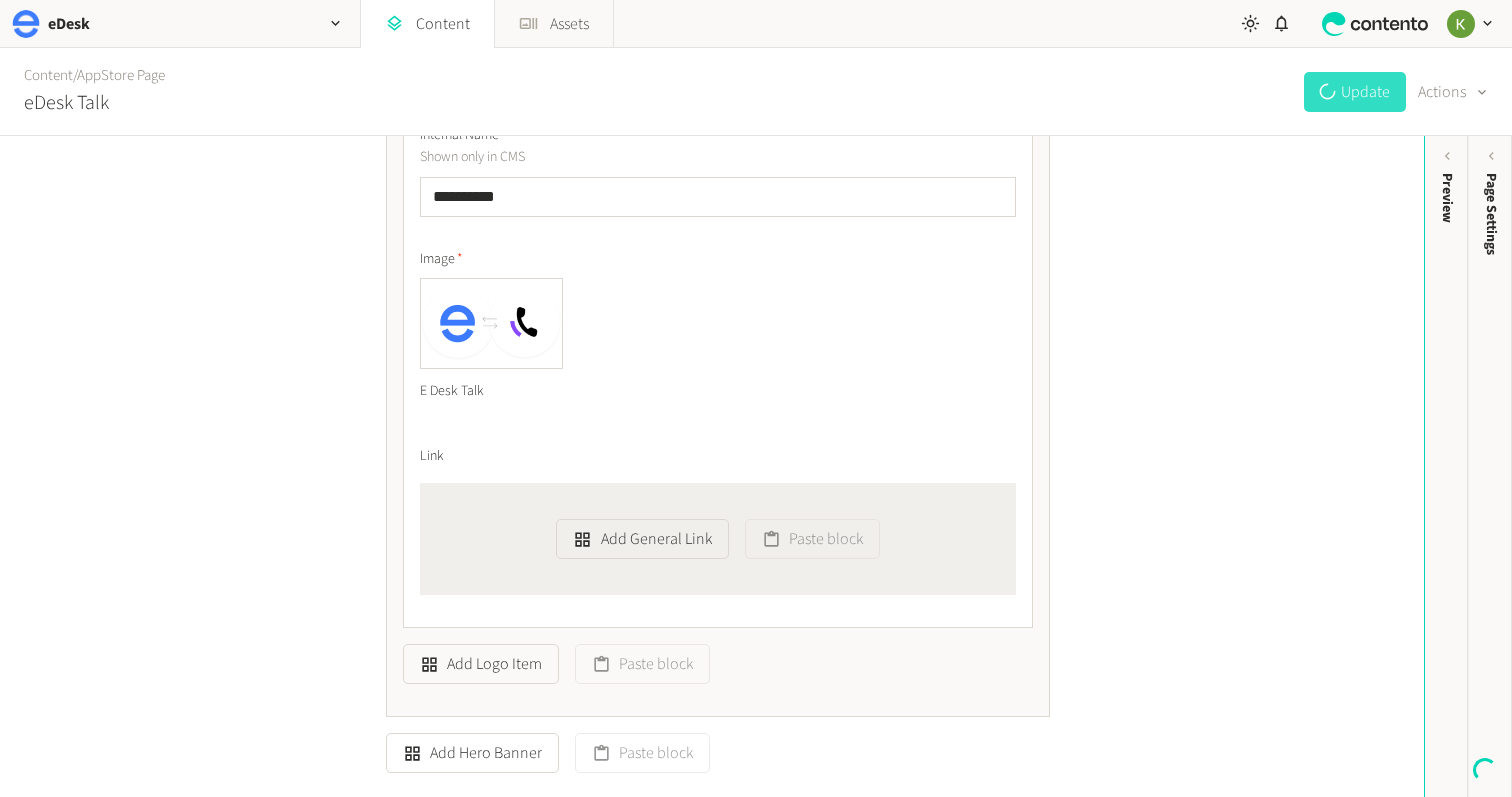 scroll, scrollTop: 453, scrollLeft: 0, axis: vertical 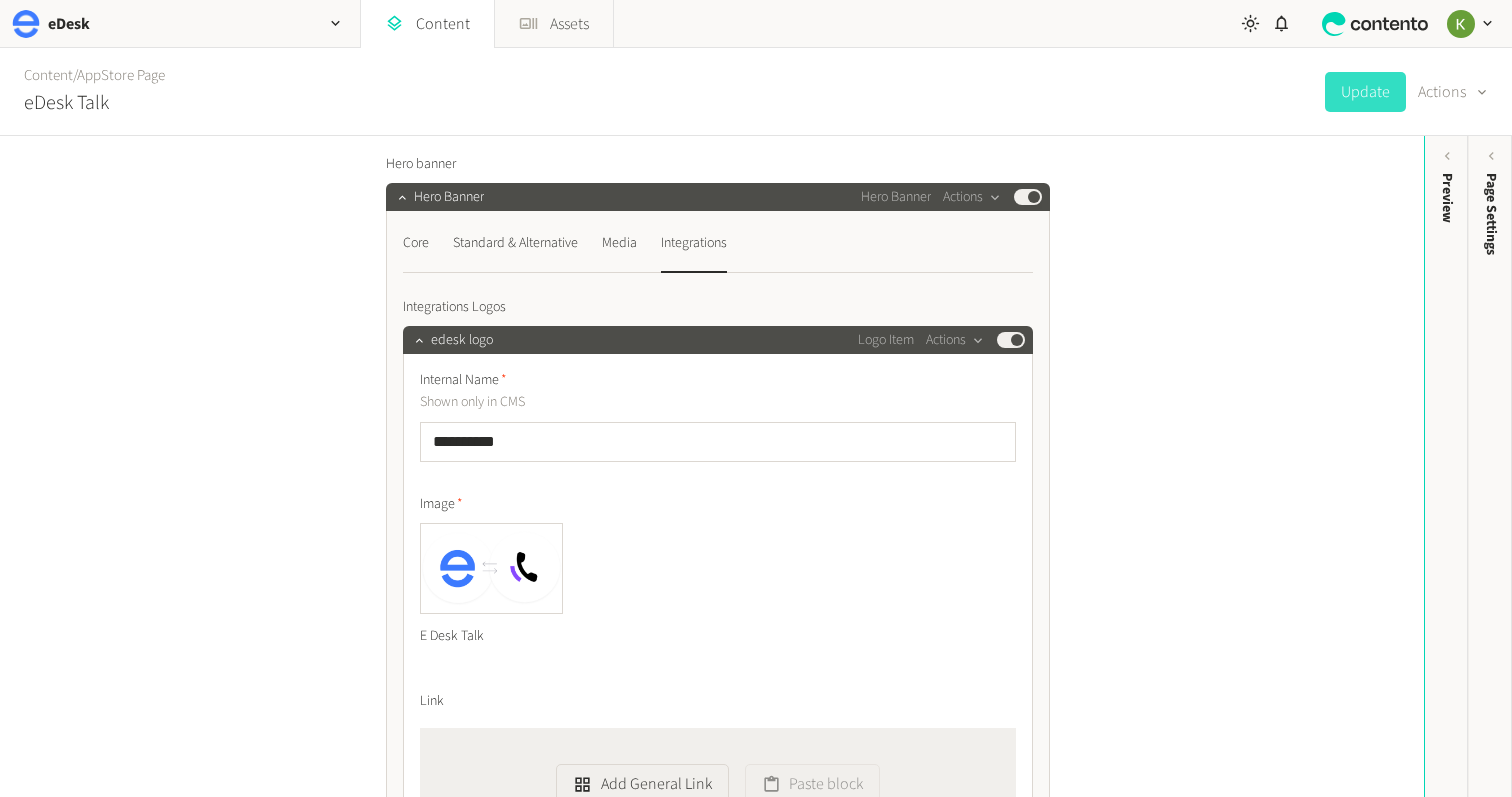 drag, startPoint x: 1253, startPoint y: 215, endPoint x: 1226, endPoint y: 218, distance: 27.166155 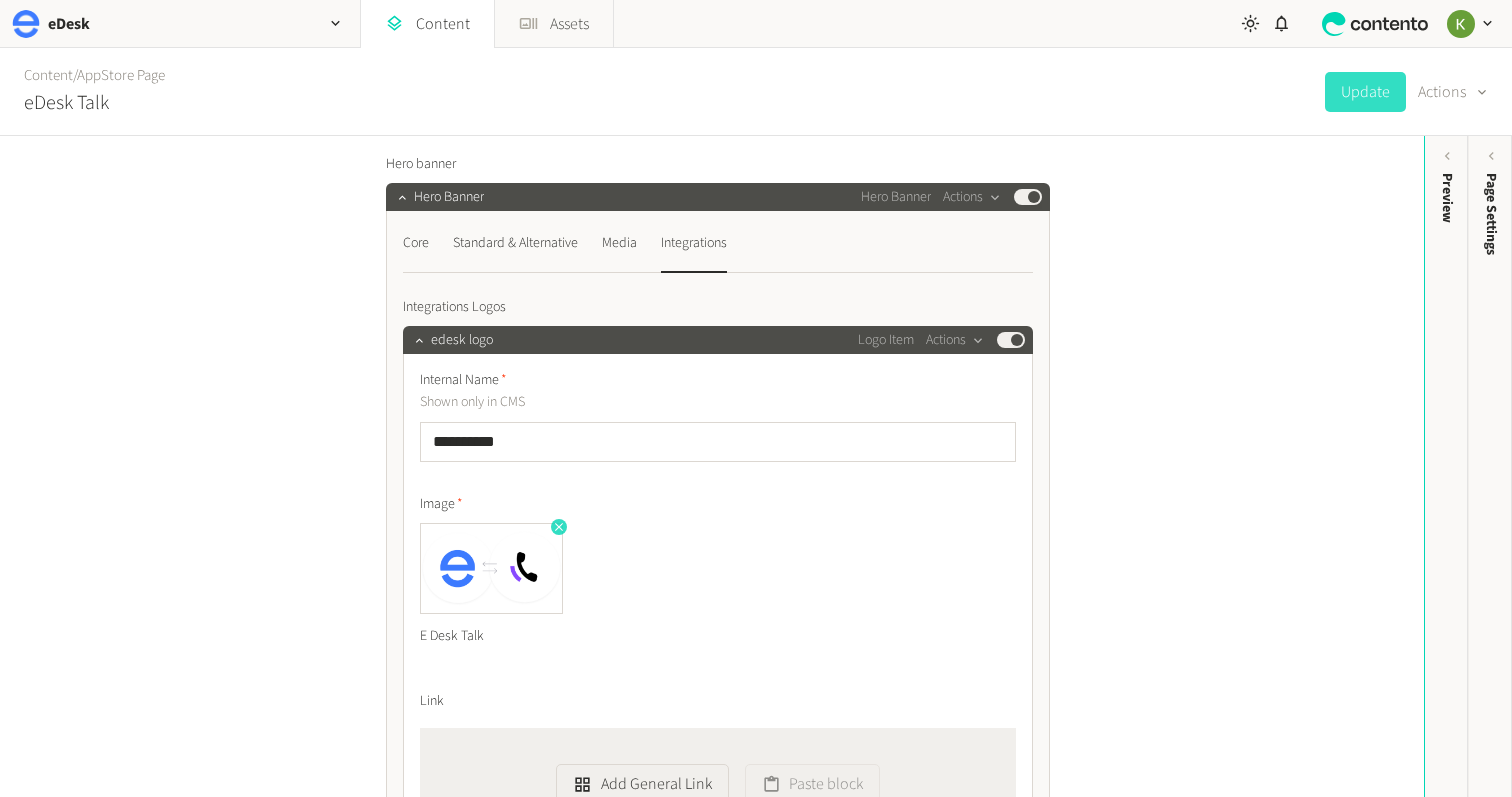click 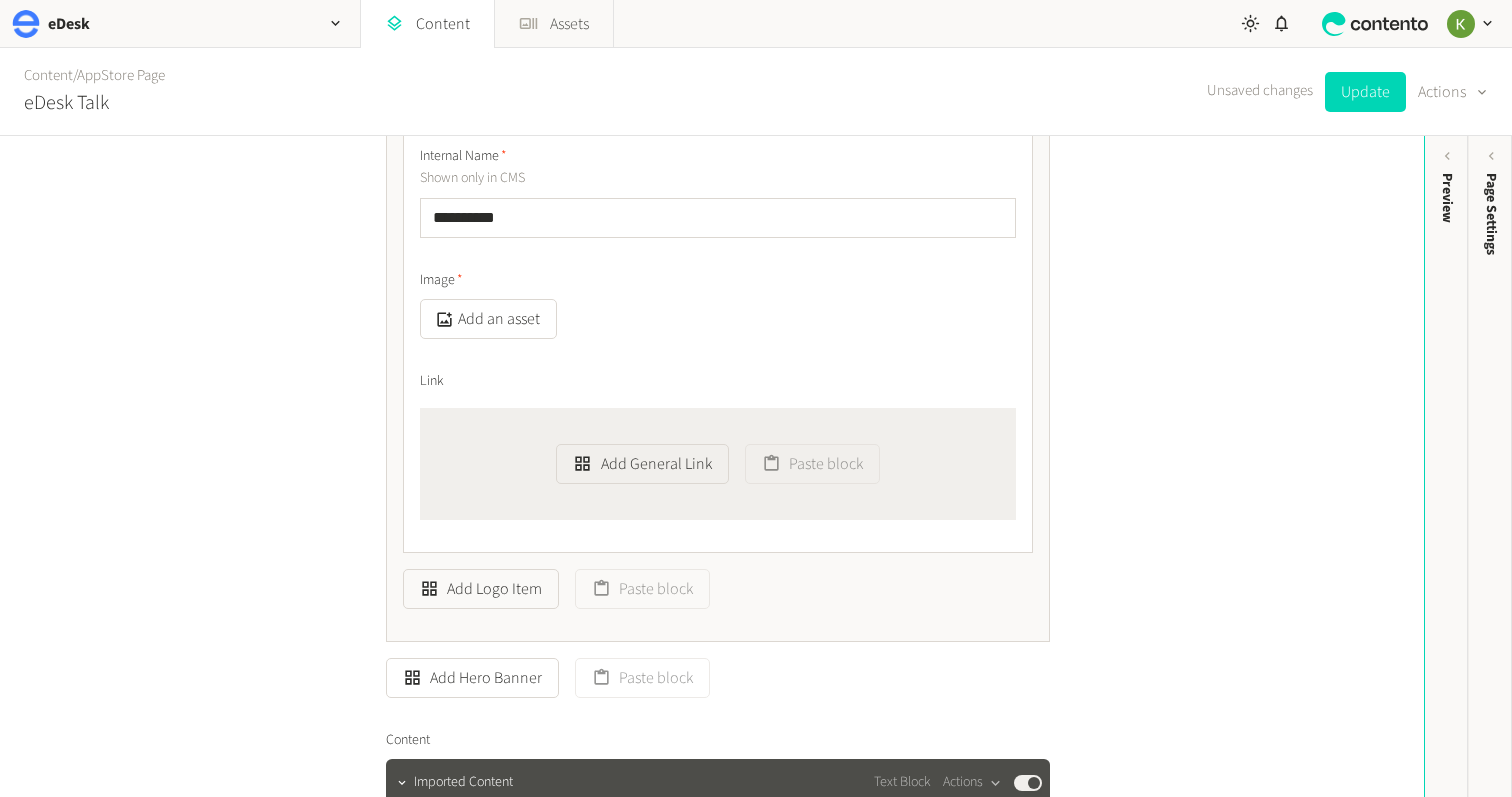 scroll, scrollTop: 725, scrollLeft: 0, axis: vertical 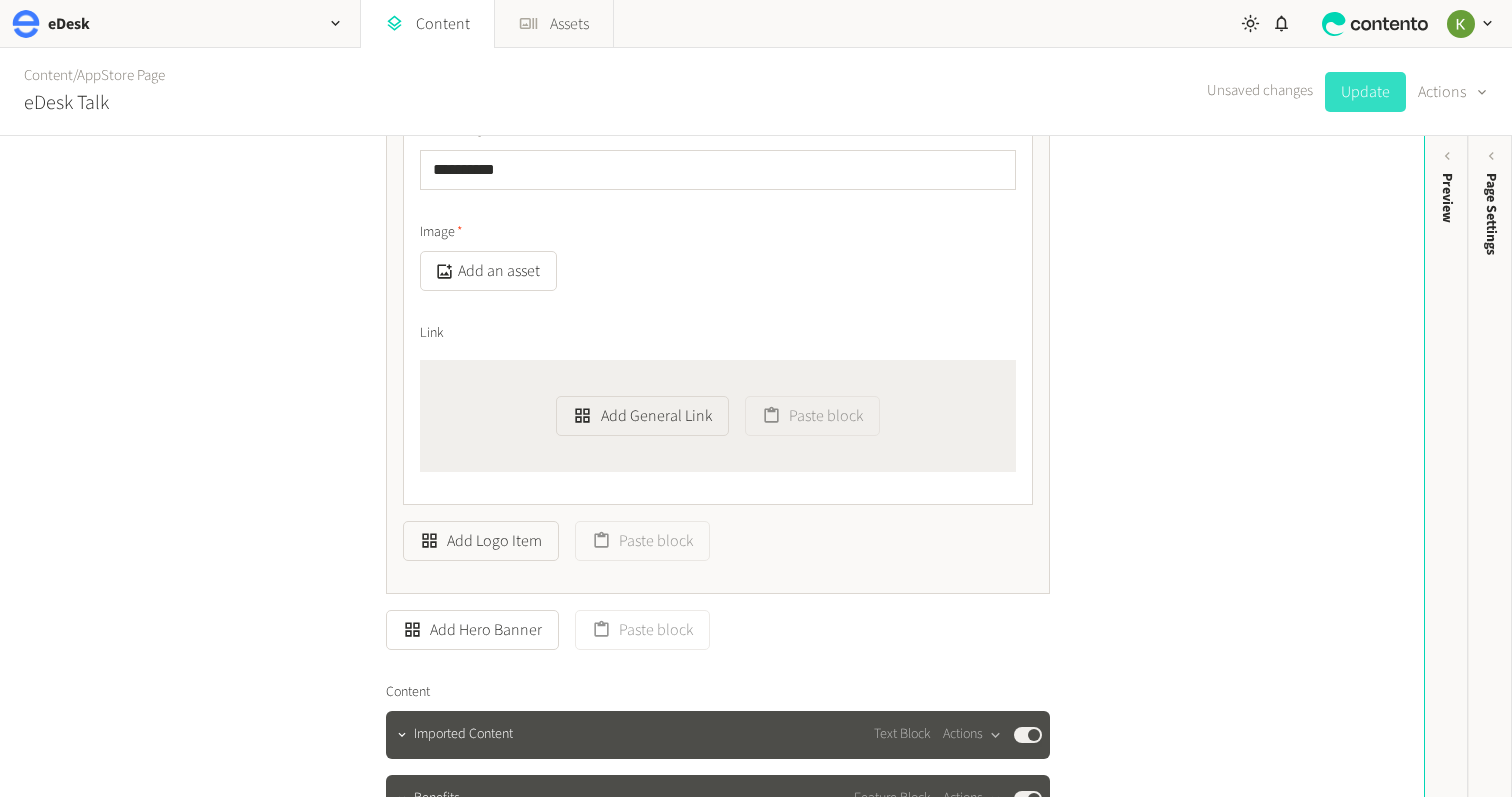 click on "Update" 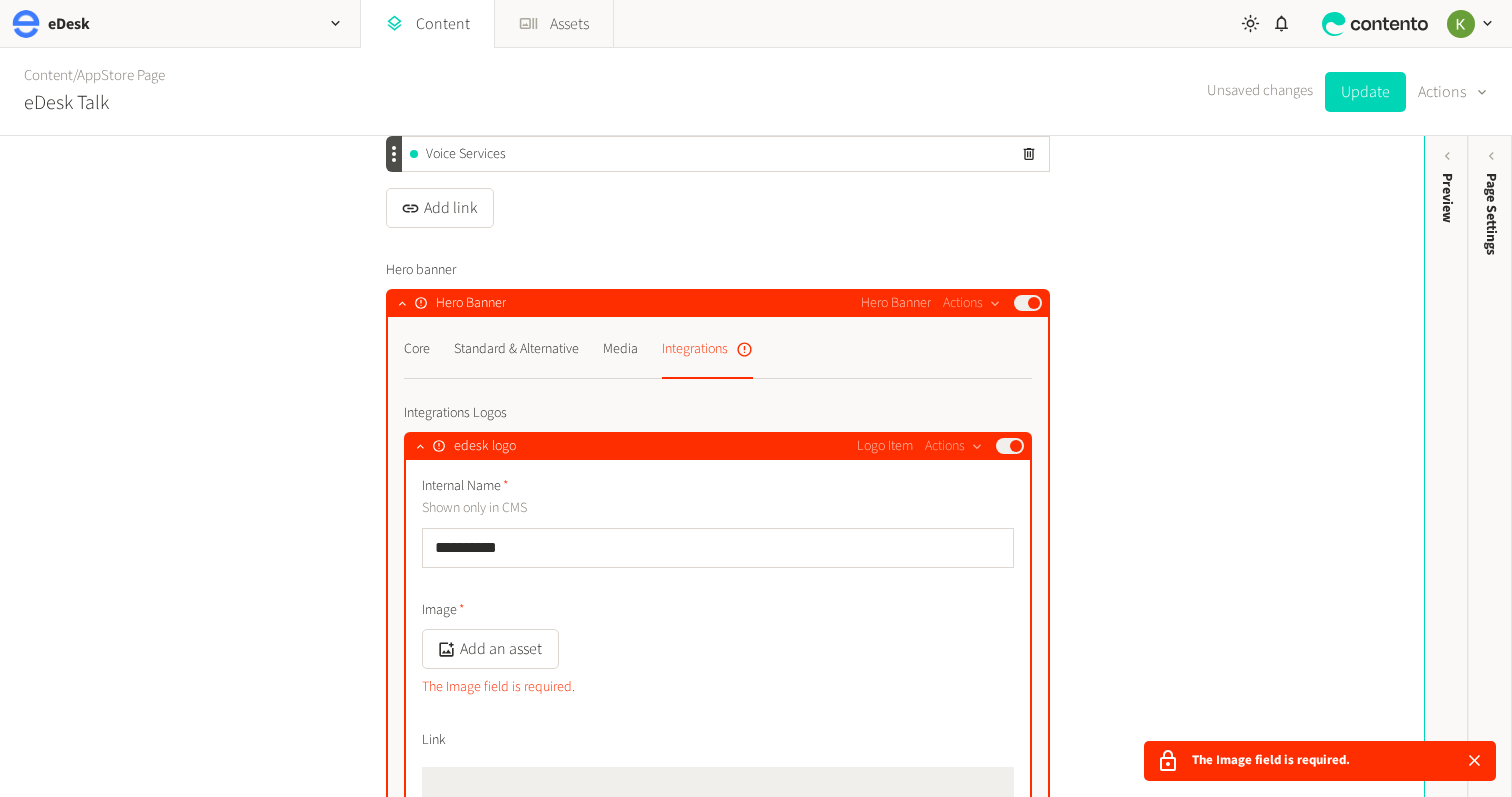 scroll, scrollTop: 393, scrollLeft: 0, axis: vertical 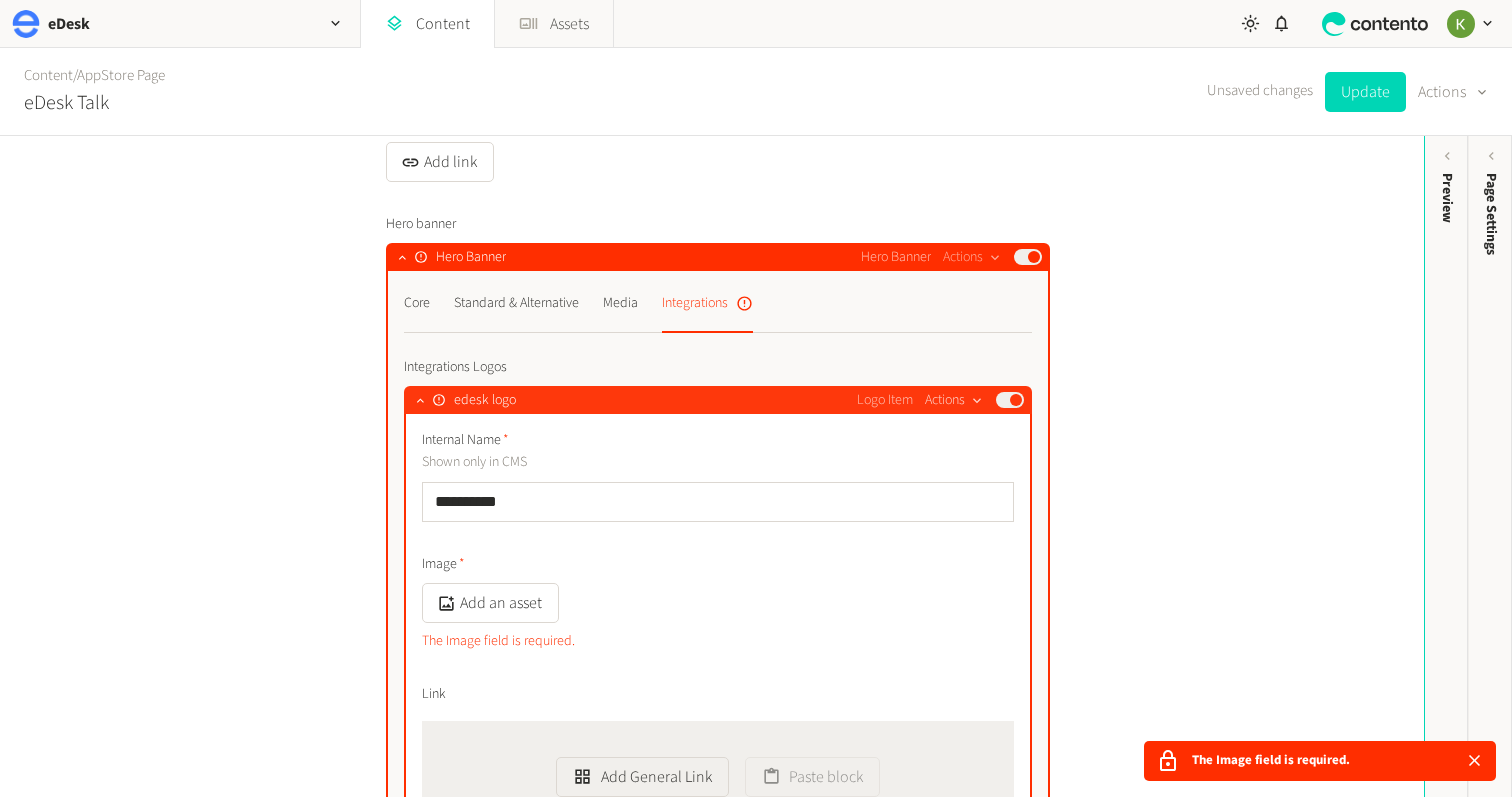 click on "Actions" 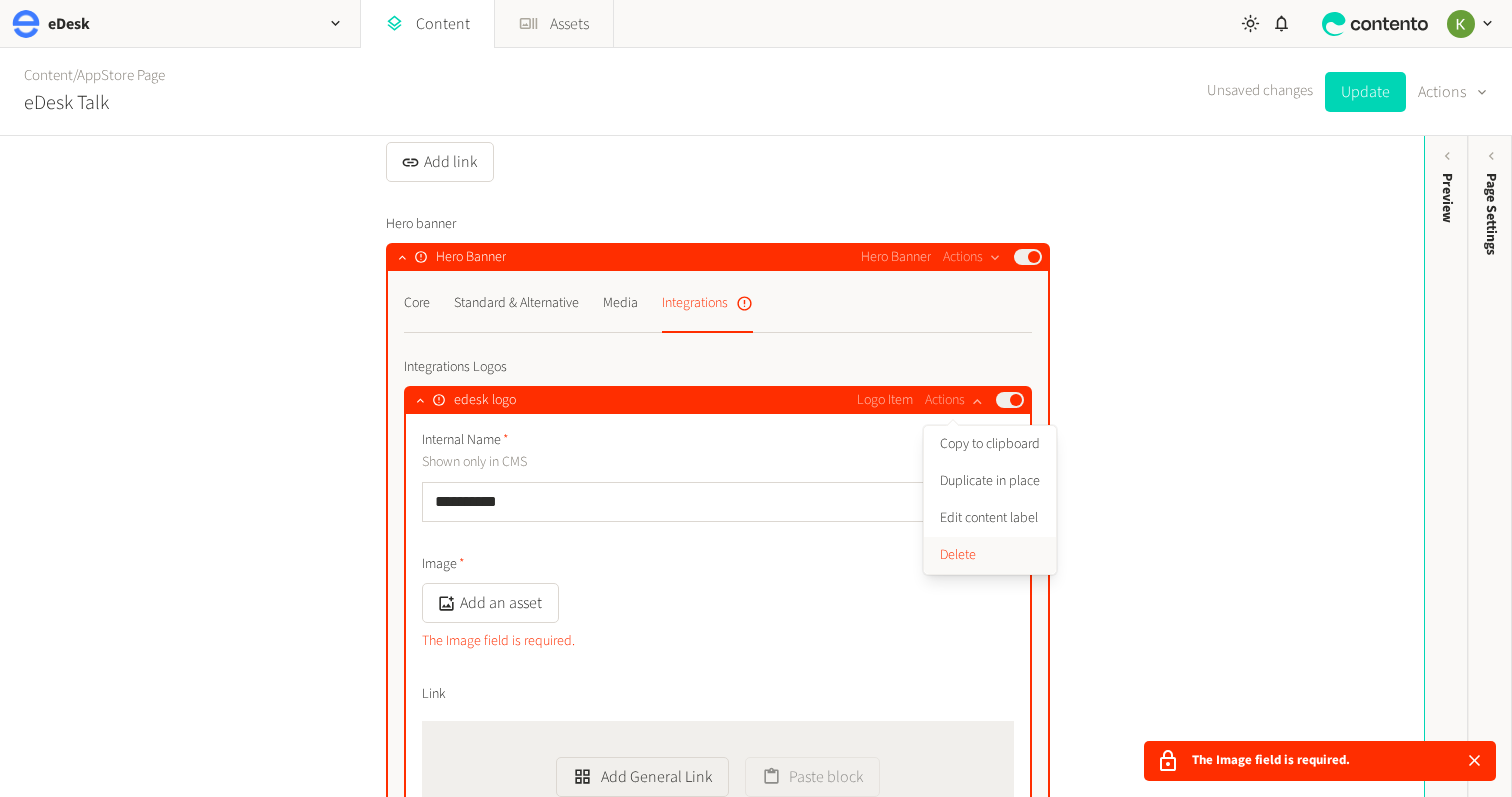 click on "Delete" 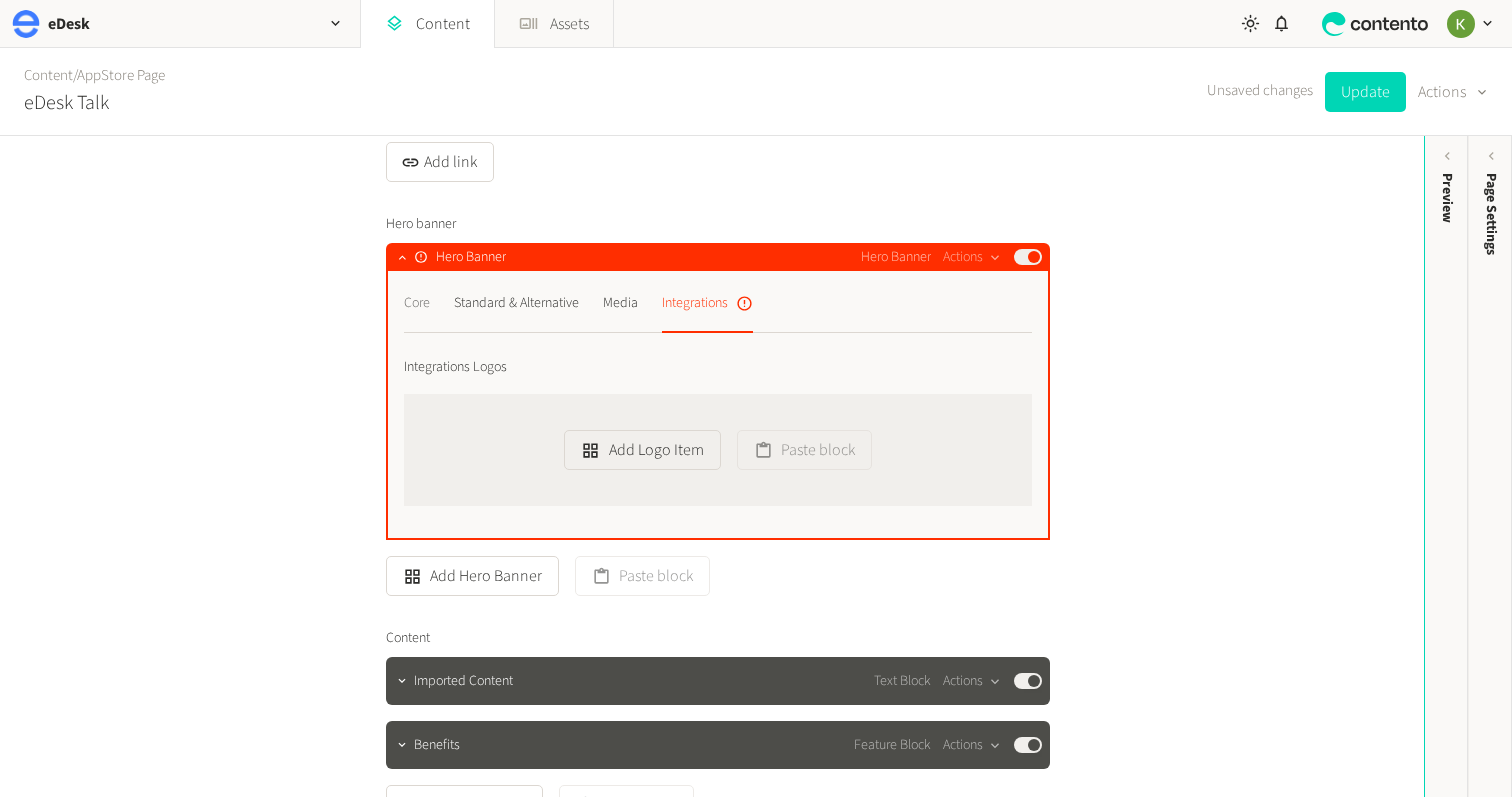 click on "Core" 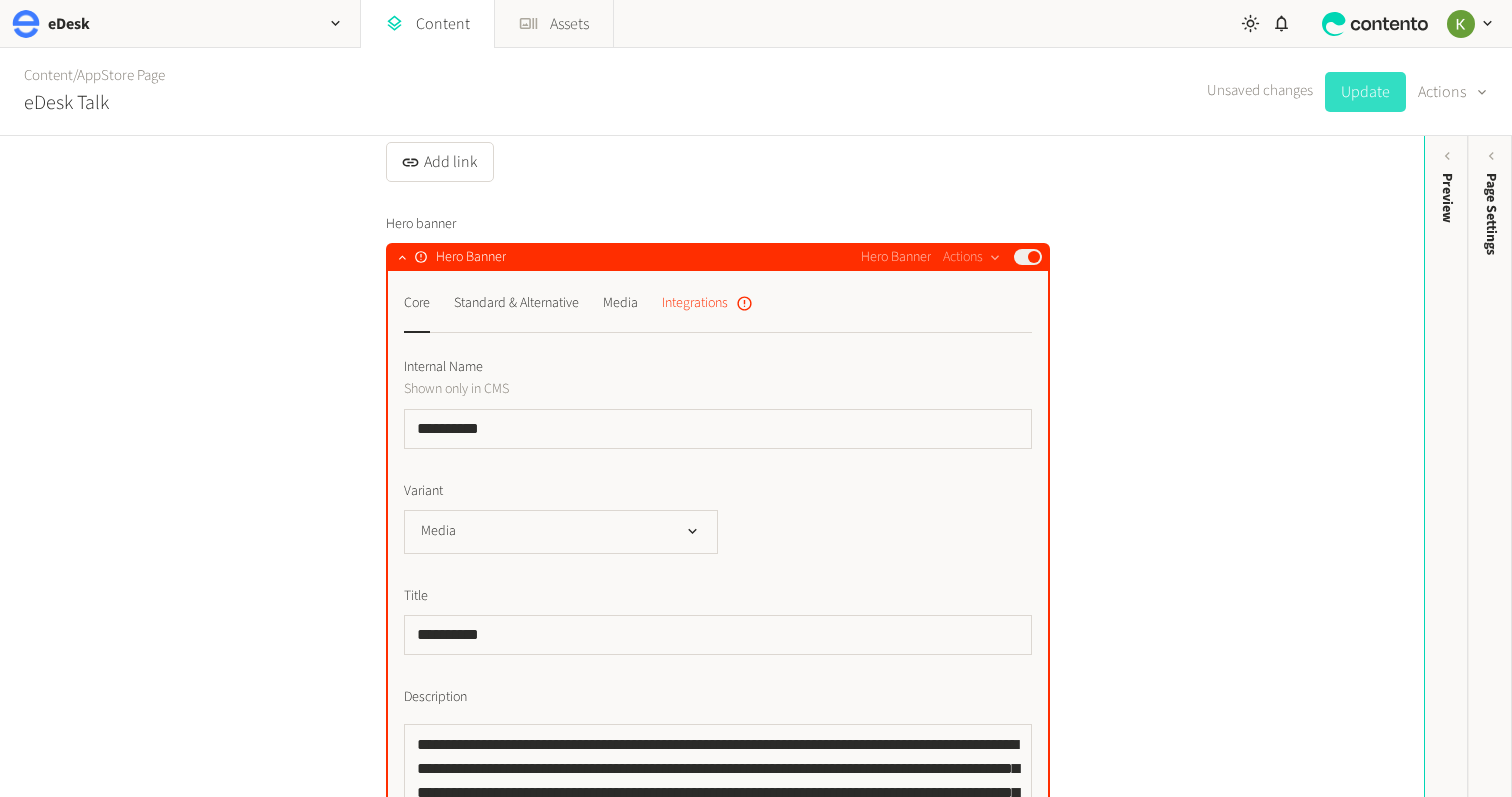 click on "Update" 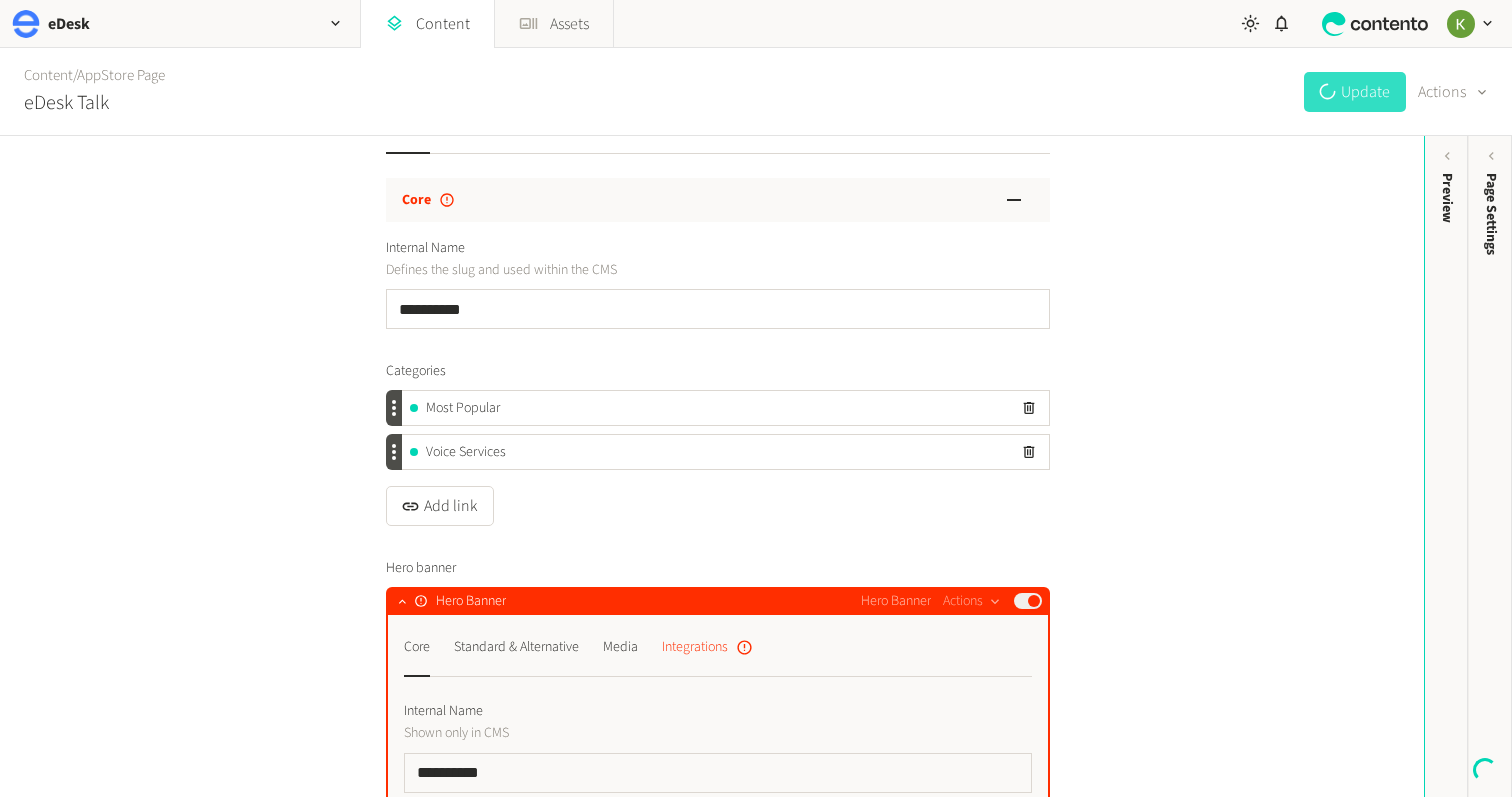 scroll, scrollTop: 0, scrollLeft: 0, axis: both 